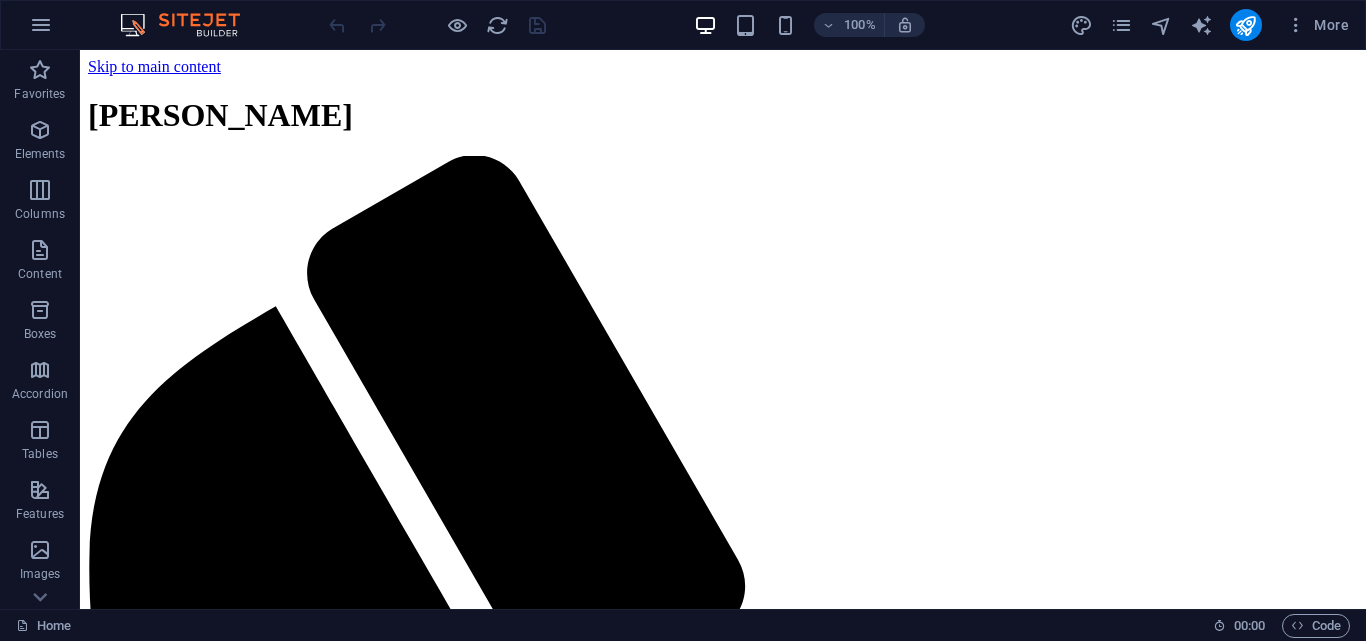 scroll, scrollTop: 1494, scrollLeft: 0, axis: vertical 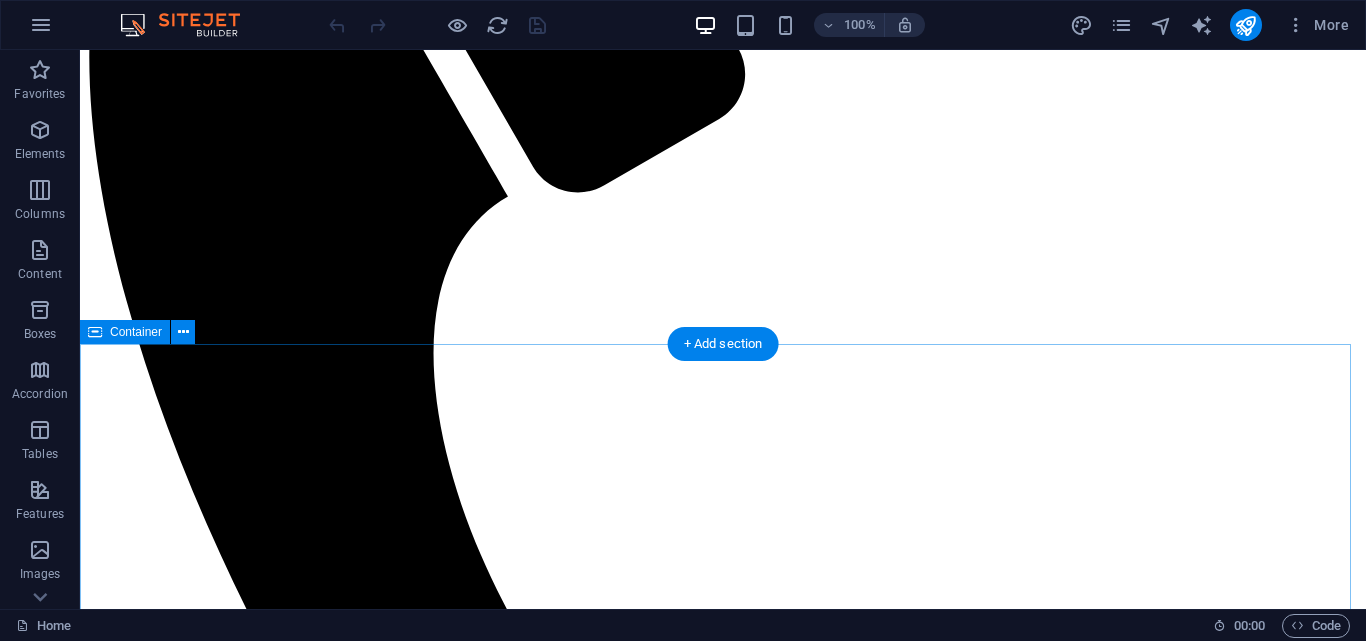 click on "Our Services Professional Housekeeping Expert Housekeeping Services Our professional housekeeping services ensure your home is clean, organized, and inviting. From general cleaning starting at KES 1,800 to deep cleaning services at KES 10,000, we cater to your specific needs. Learn More Trained Nannies Trusted Nanny Services We offer well-mannered, trained, and vetted nannies to take care of your little ones. Our office placement fee is 45% of the nanny’s salary, ensuring you get reliable care. First replacement is free! View Details Mama Fua - Laundry Services Reliable Mama Fua Services Enjoy our Mama Fua services with laundry for KES 1,800 per basket, house cleaning from KES 2,000, and shoe cleaning at KES 160 per pair. Tailored pricing for additional tasks available. Get a Quote Post-Construction Cleaning Post-Construction Cleaning Services After your construction project, let us handle the mess. Our cleaning services start at KES 11,000 for bedsitters and increase depending on the number of bedrooms." at bounding box center (723, 2872) 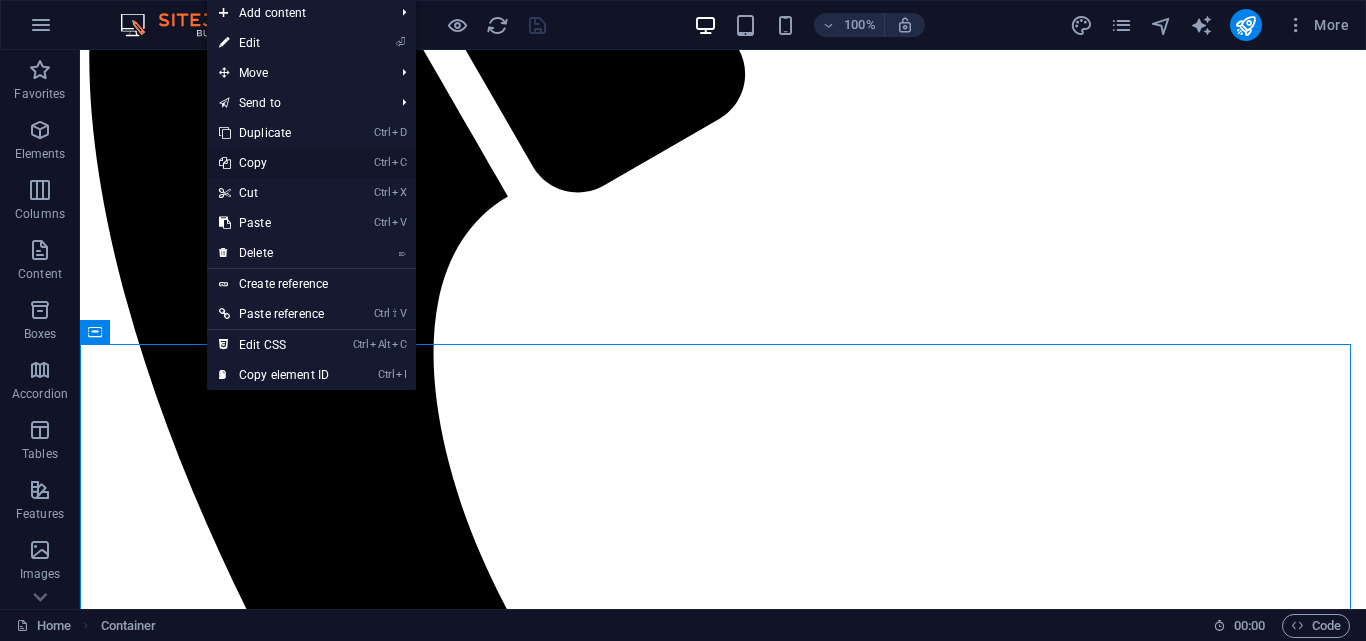 click on "Ctrl C  Copy" at bounding box center (274, 163) 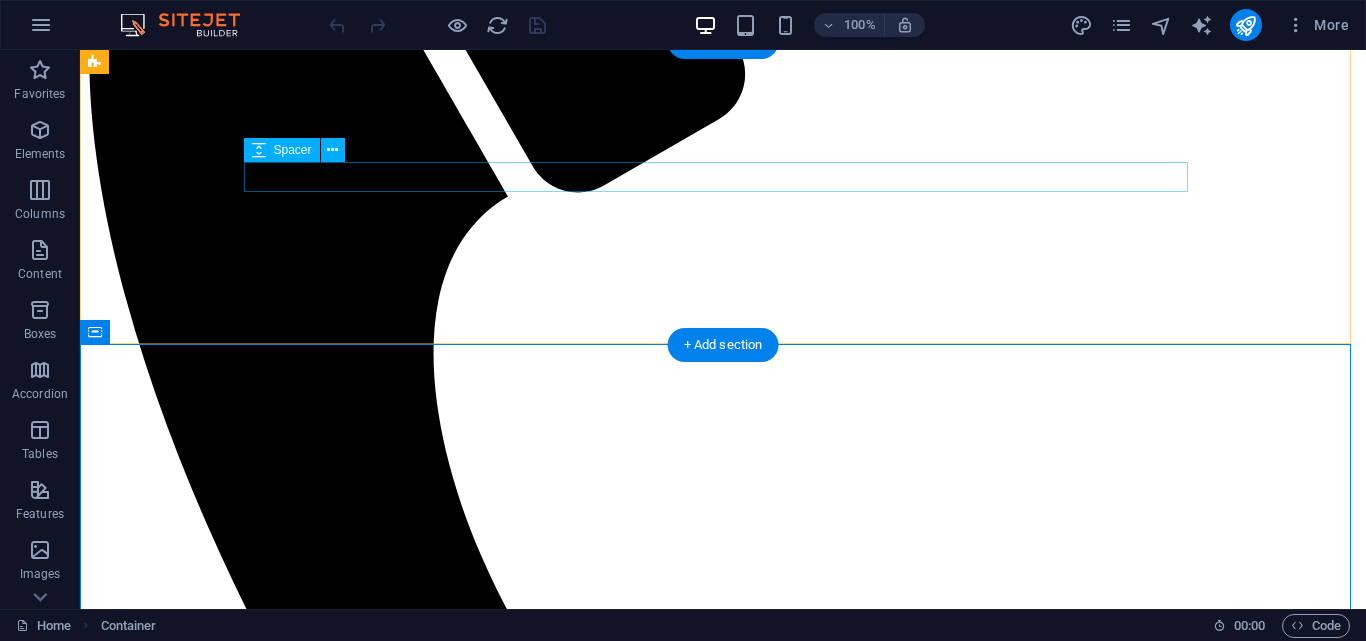 drag, startPoint x: 356, startPoint y: 218, endPoint x: 276, endPoint y: 168, distance: 94.33981 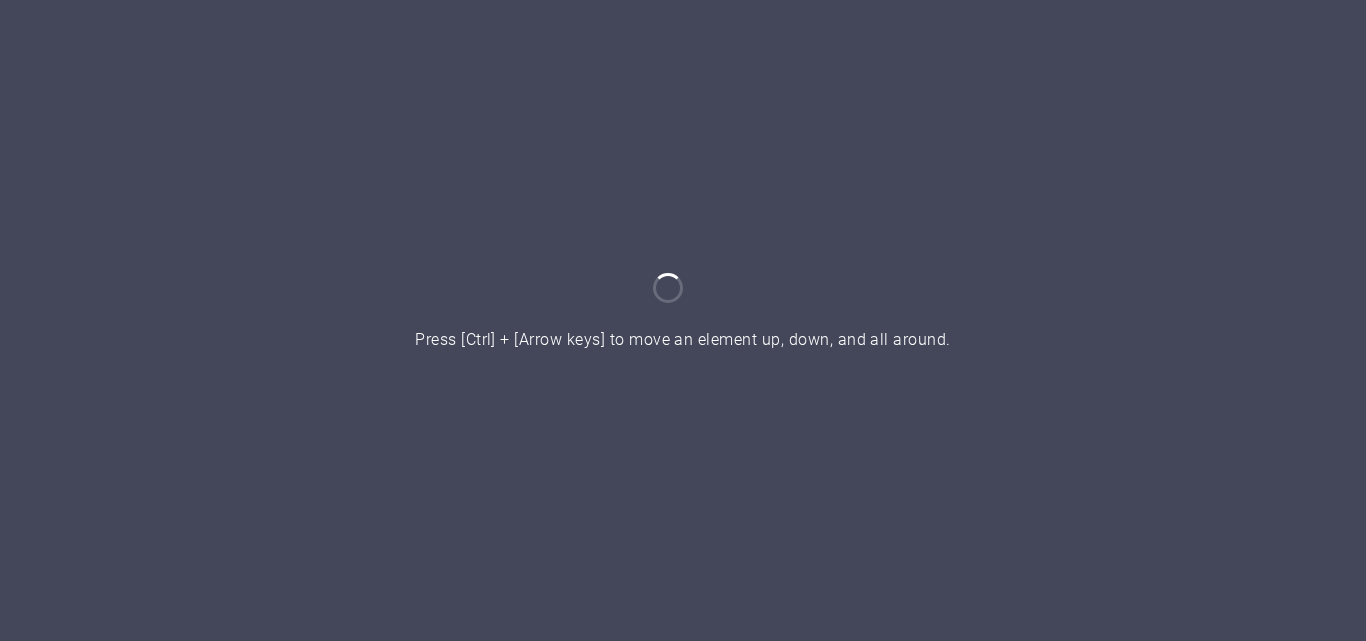 scroll, scrollTop: 0, scrollLeft: 0, axis: both 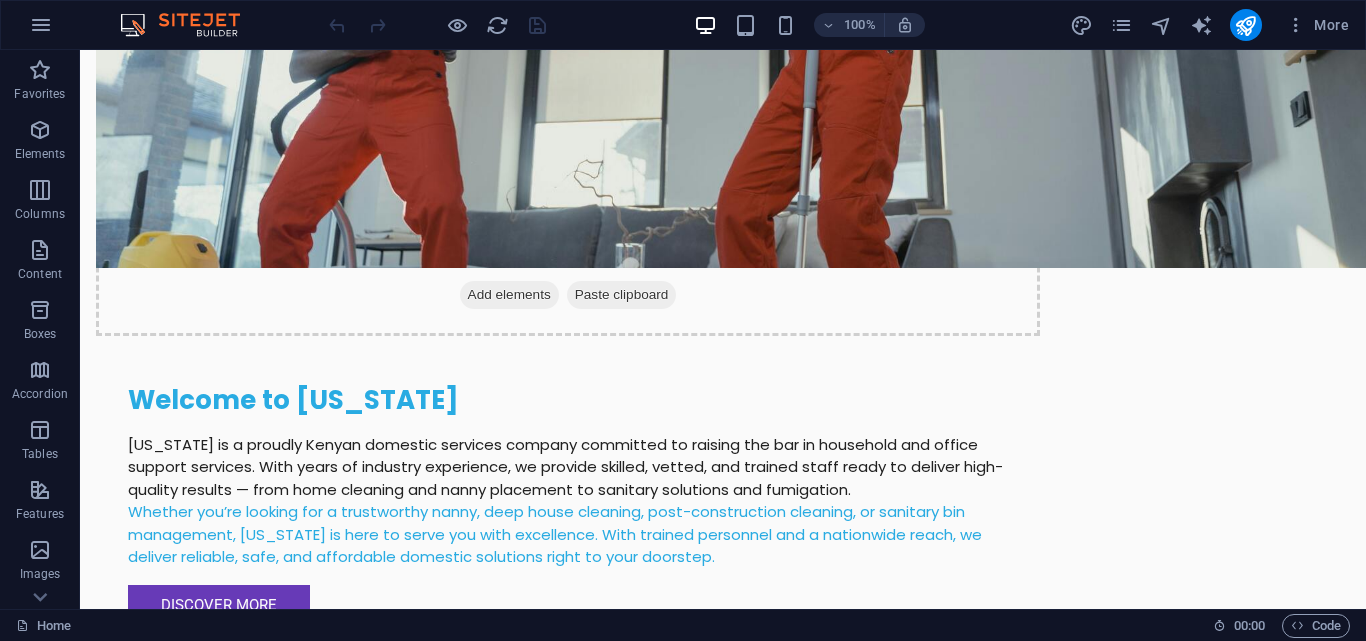 click at bounding box center [437, 25] 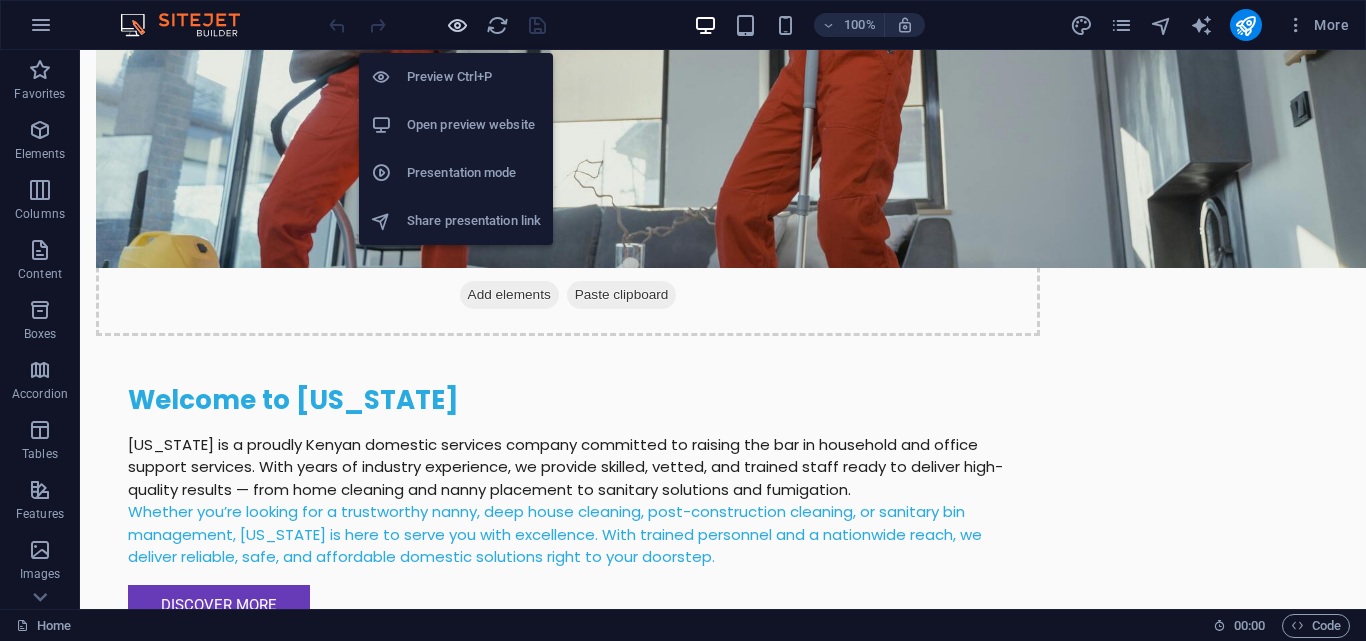 click at bounding box center (457, 25) 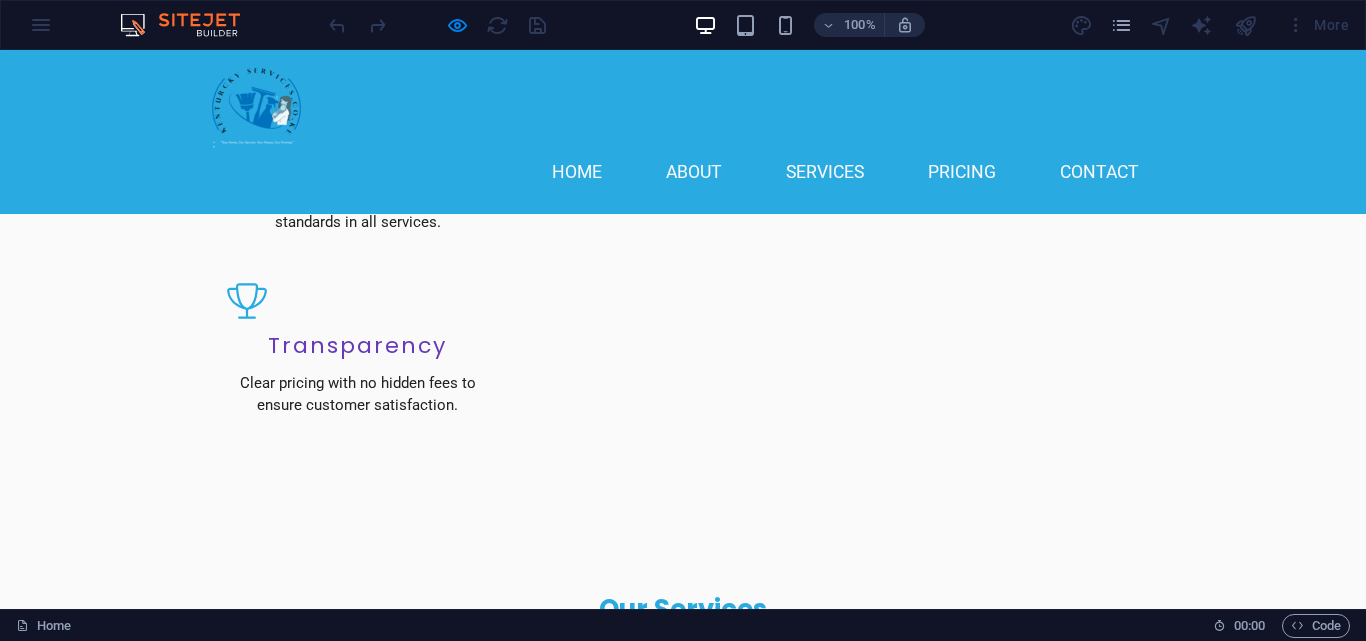 scroll, scrollTop: 2175, scrollLeft: 0, axis: vertical 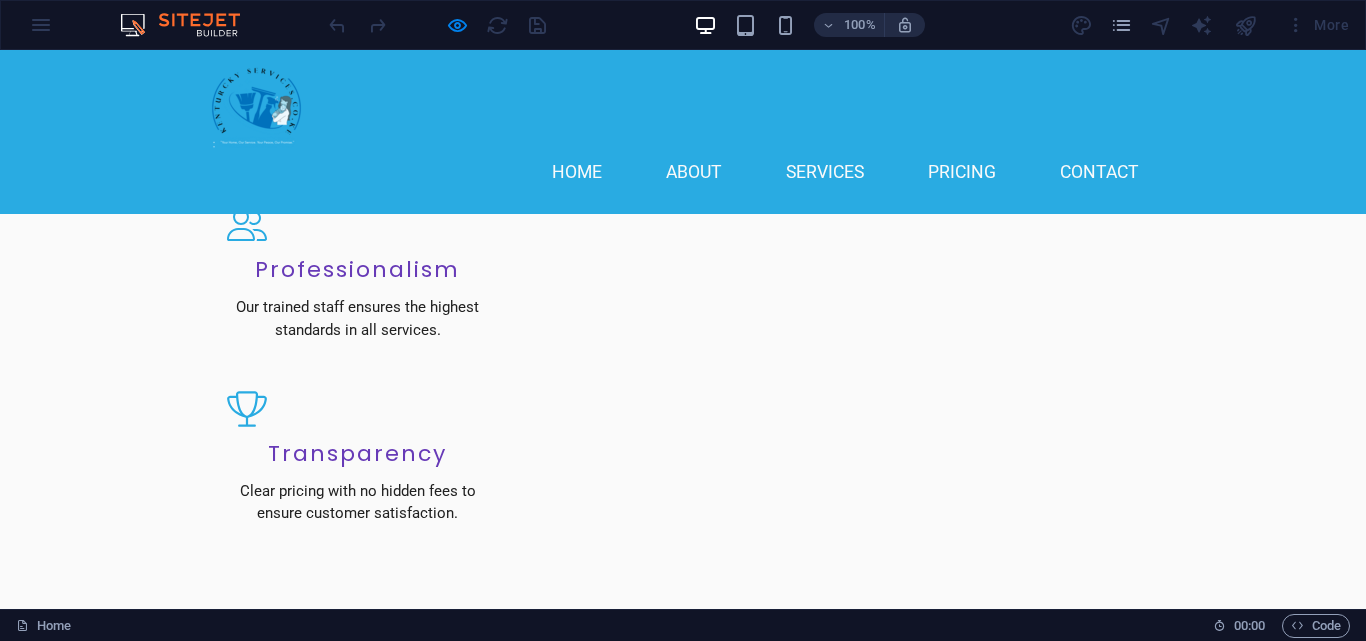 click on "Pricing" at bounding box center [962, 173] 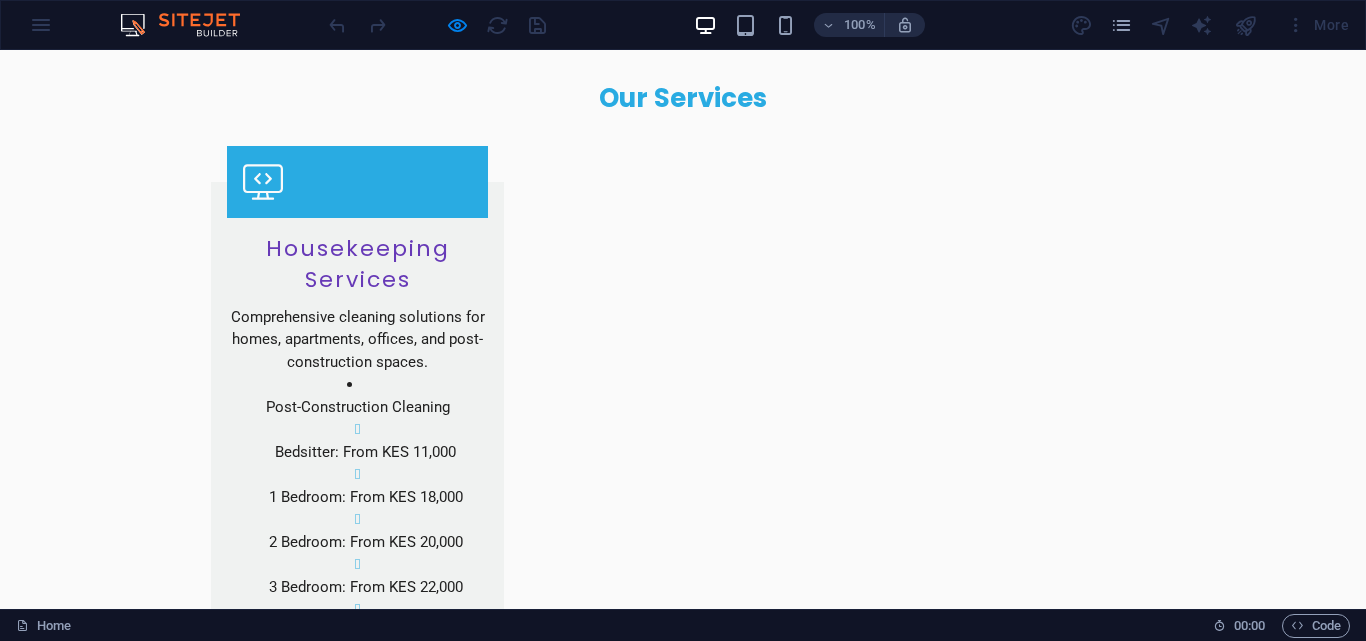 scroll, scrollTop: 3238, scrollLeft: 0, axis: vertical 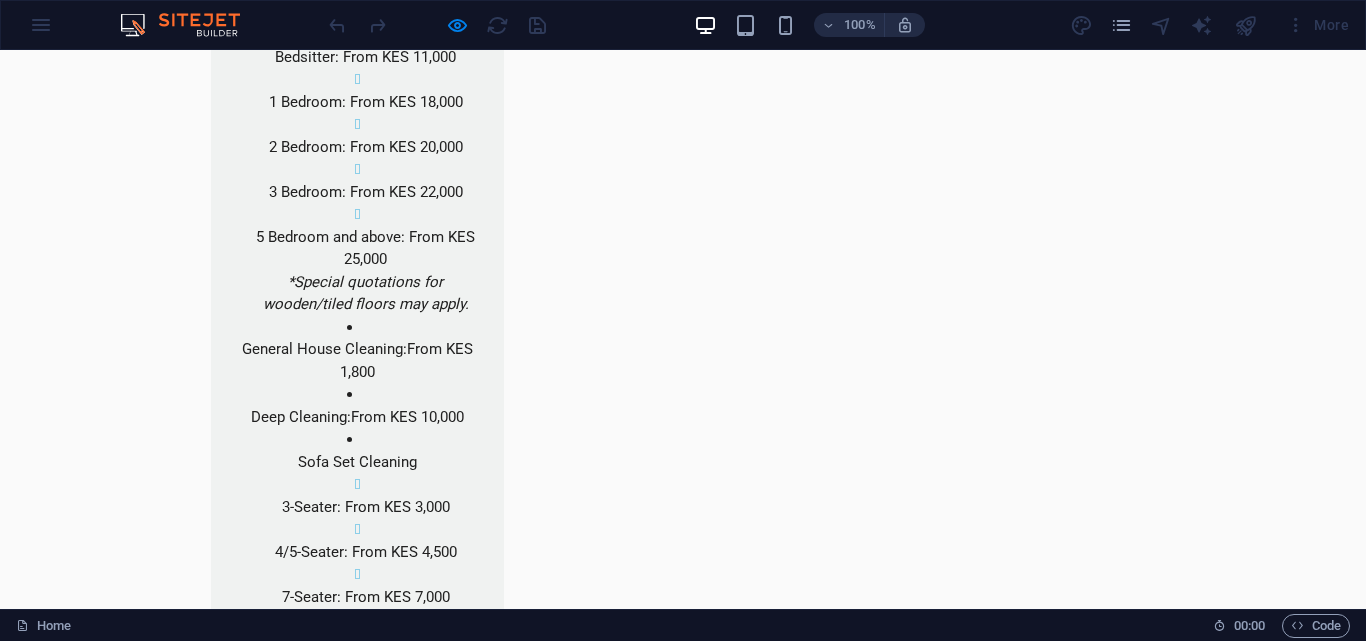 click on "Affordable Pricing Plans Basic Nanny Service KES 9,000+ Well-trained, vetted nannies 45% office placement fee First replacement free Official contract for salaries over KES 10,000 Order Nanny Mama Fua Services From KES 1,800 Laundry per basket General house cleaning Shoe cleaning Pricing based on scope of work Order Cleaning Comprehensive Housekeeping From KES 1,800 General cleaning Deep cleaning services Post-construction cleaning Tailored quotes for larger homes Get a Quote" at bounding box center [683, 3013] 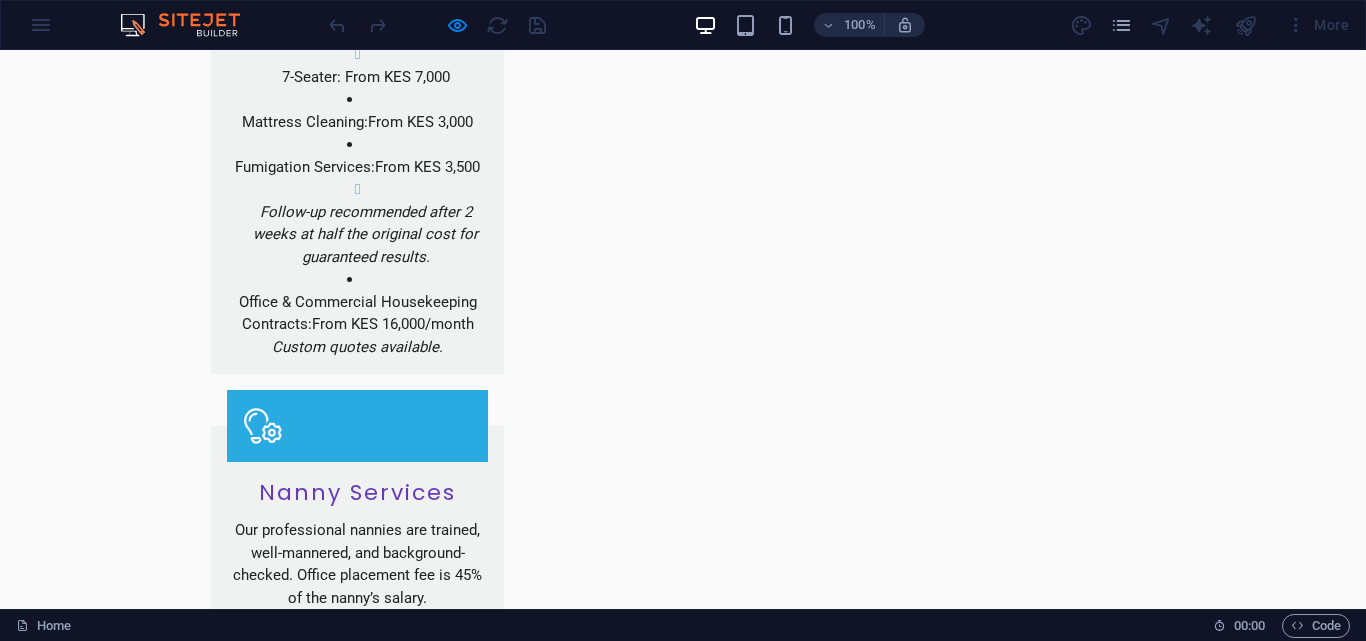 scroll, scrollTop: 3807, scrollLeft: 0, axis: vertical 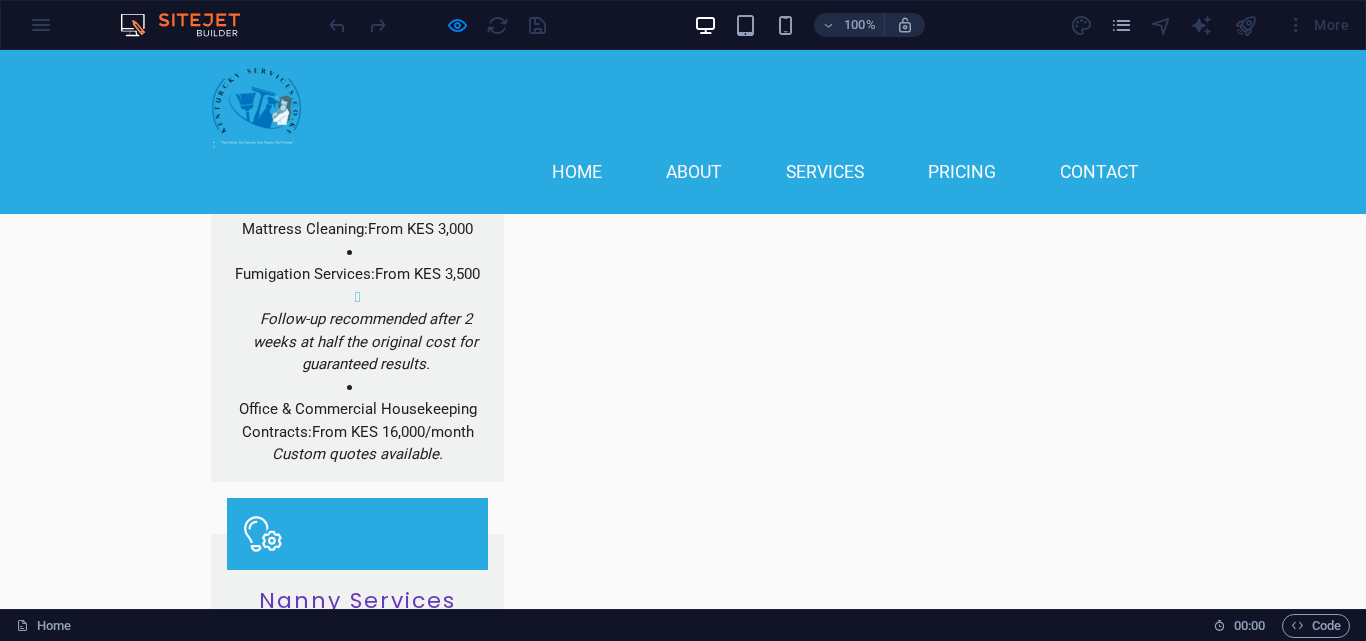 click on "Testimonials Affordable and Reliable! [US_STATE]'s mama fua service is a game-changer for busy families. Excellent rates and my laundry has never looked better! 👖💧 - [PERSON_NAME]
Exceptional Service! [US_STATE] Services provided me with a fantastic nanny who is kind and professional. Highly recommend! 5 stars! 👶✨  - [PERSON_NAME]
Outstanding Cleaning! The deep cleaning service was thorough, and my house feels brand new. The team was efficient and a pleasure to work with. Thank you! 🏠🧼 - [PERSON_NAME]
Affordable and Reliable! [US_STATE]'s mama fua service is a game-changer for busy families. Excellent rates and my laundry has never looked better! 👖💧 - [PERSON_NAME]
Exceptional Service! [US_STATE] Services provided me with a fantastic nanny who is kind and professional. Highly recommend! 5 stars! 👶✨  - [PERSON_NAME]" at bounding box center [683, 3609] 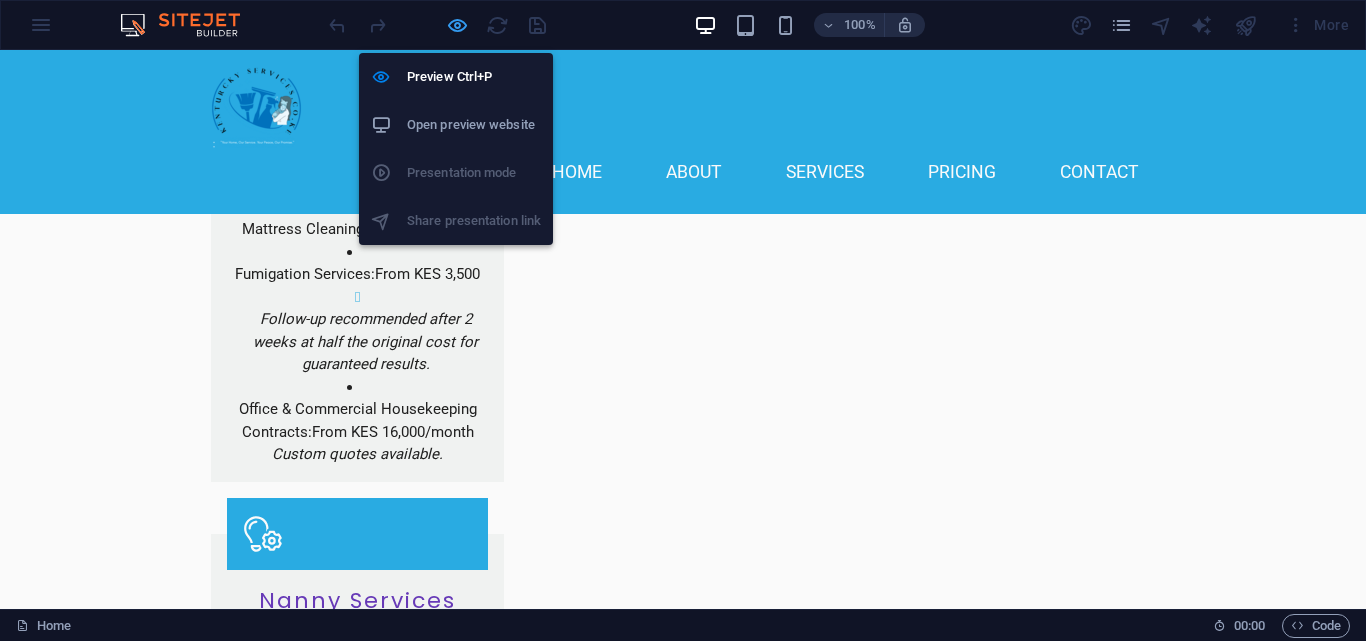 click at bounding box center [457, 25] 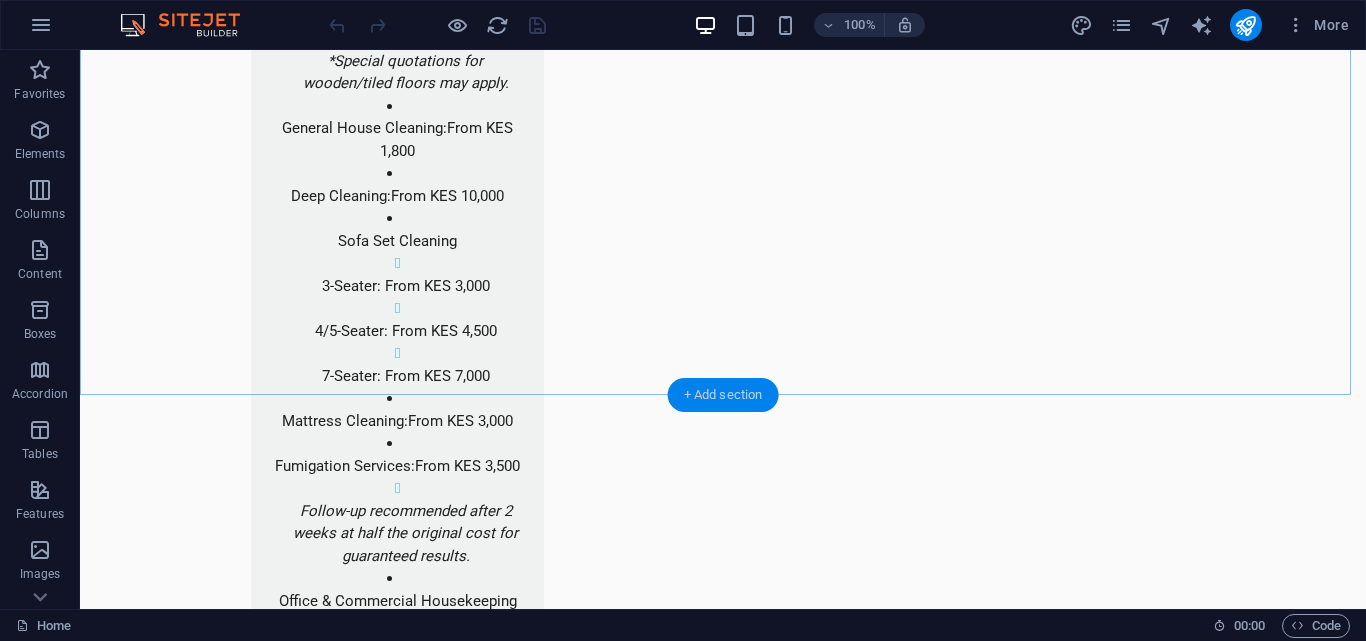 drag, startPoint x: 691, startPoint y: 400, endPoint x: 64, endPoint y: 182, distance: 663.817 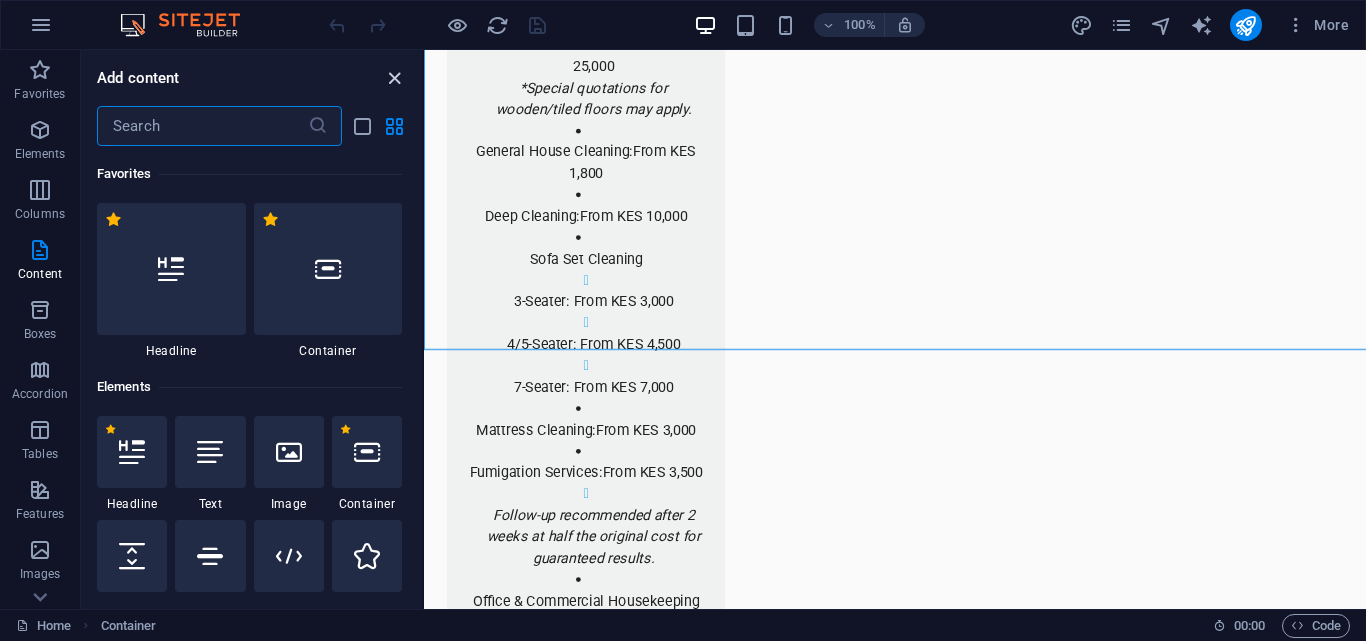 click at bounding box center (394, 78) 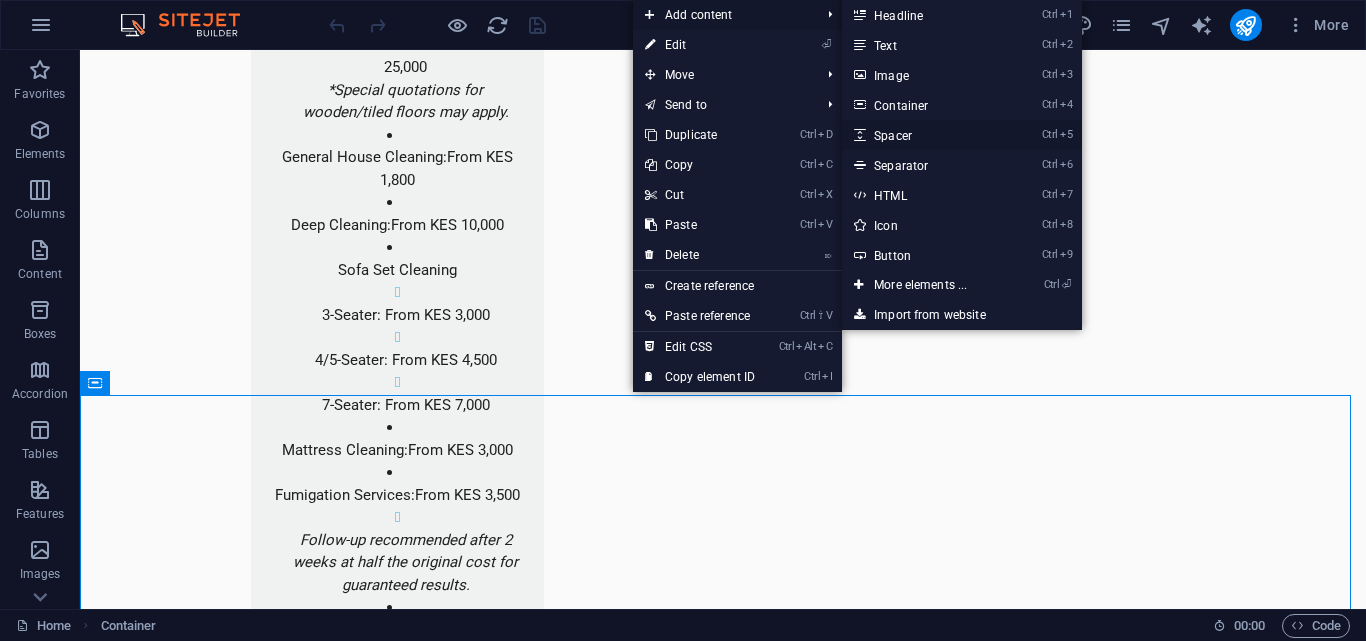 click on "Ctrl 5  Spacer" at bounding box center (924, 135) 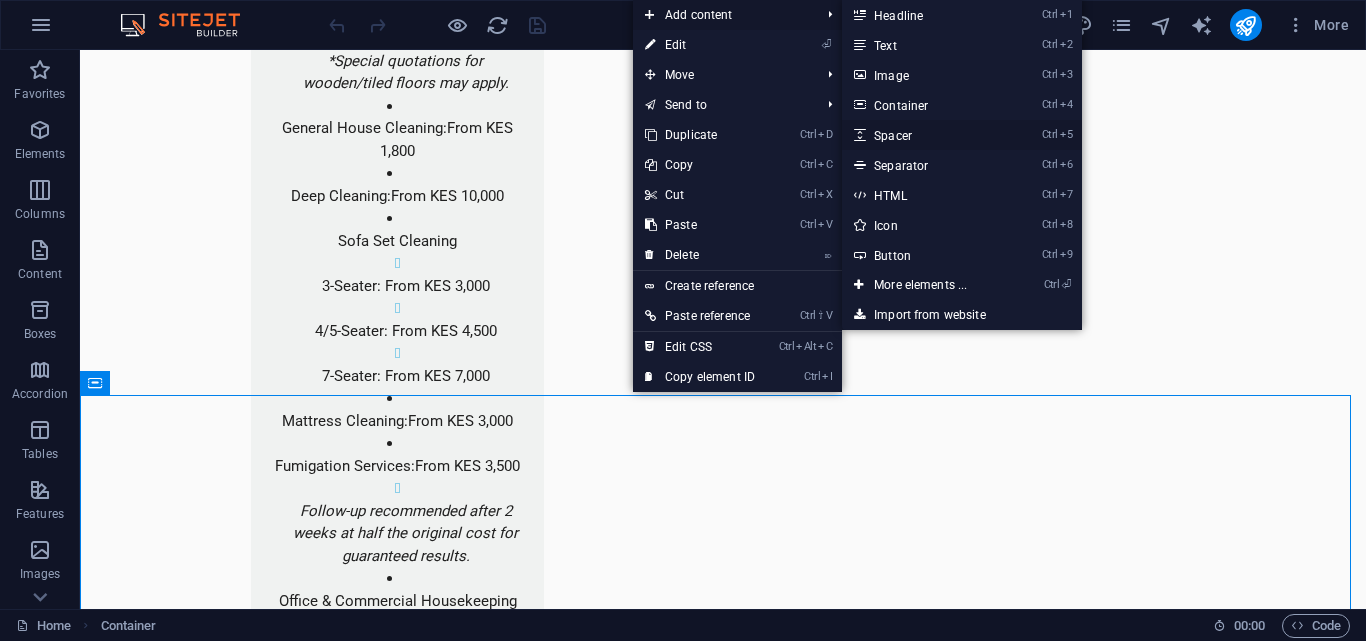 select on "px" 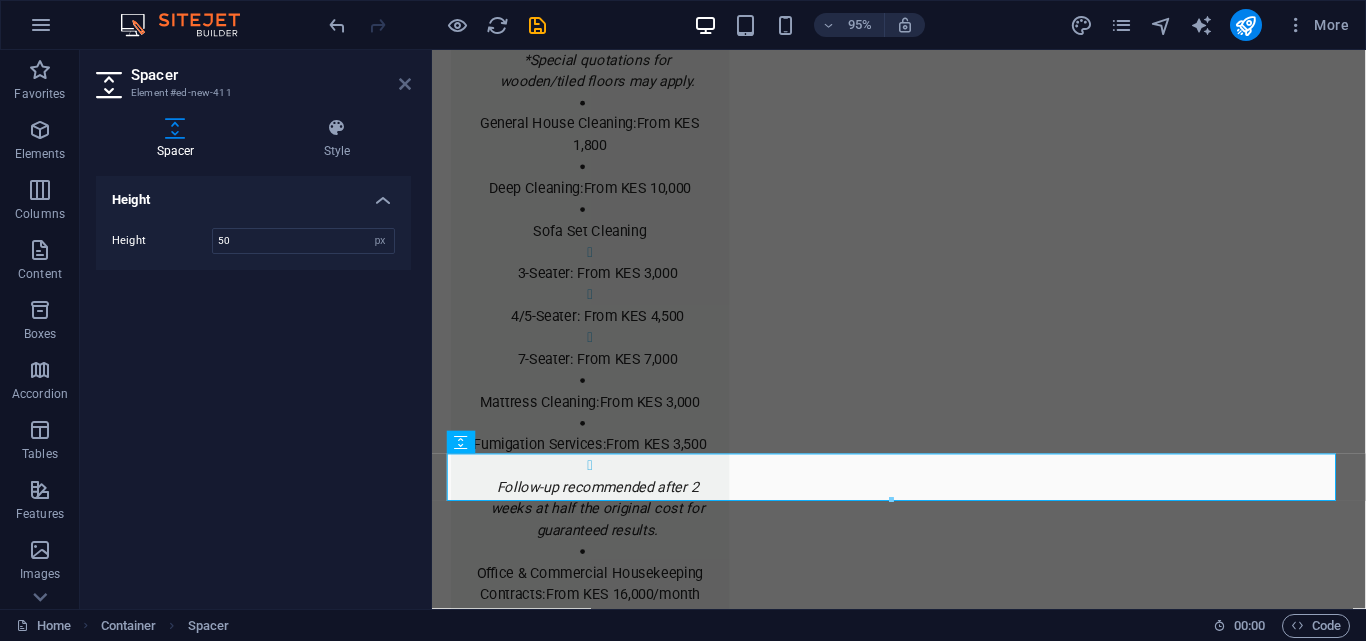 click at bounding box center [405, 84] 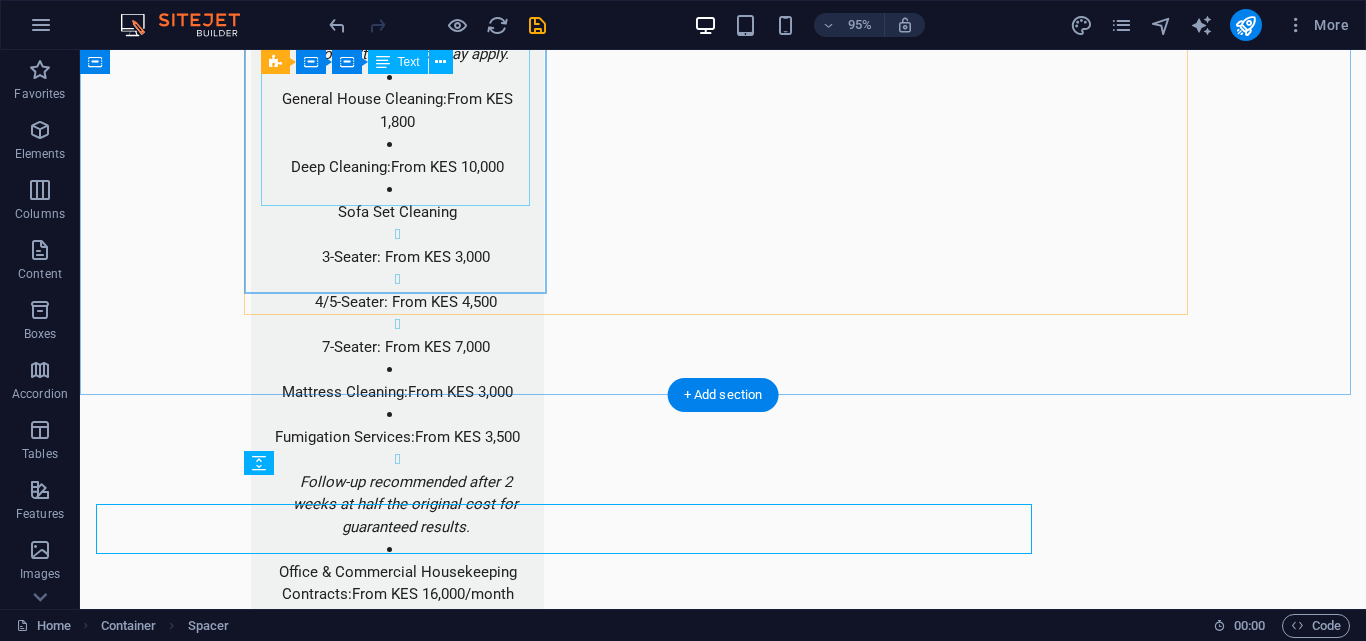 scroll, scrollTop: 3601, scrollLeft: 0, axis: vertical 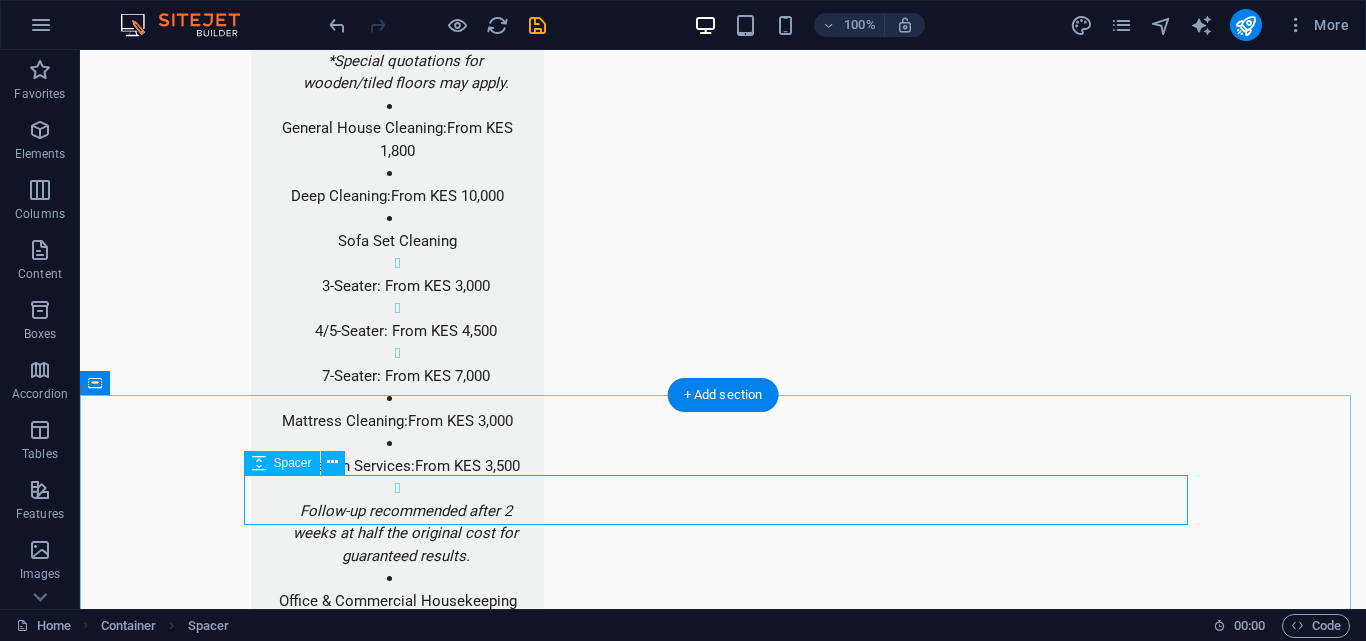 click at bounding box center (723, 3752) 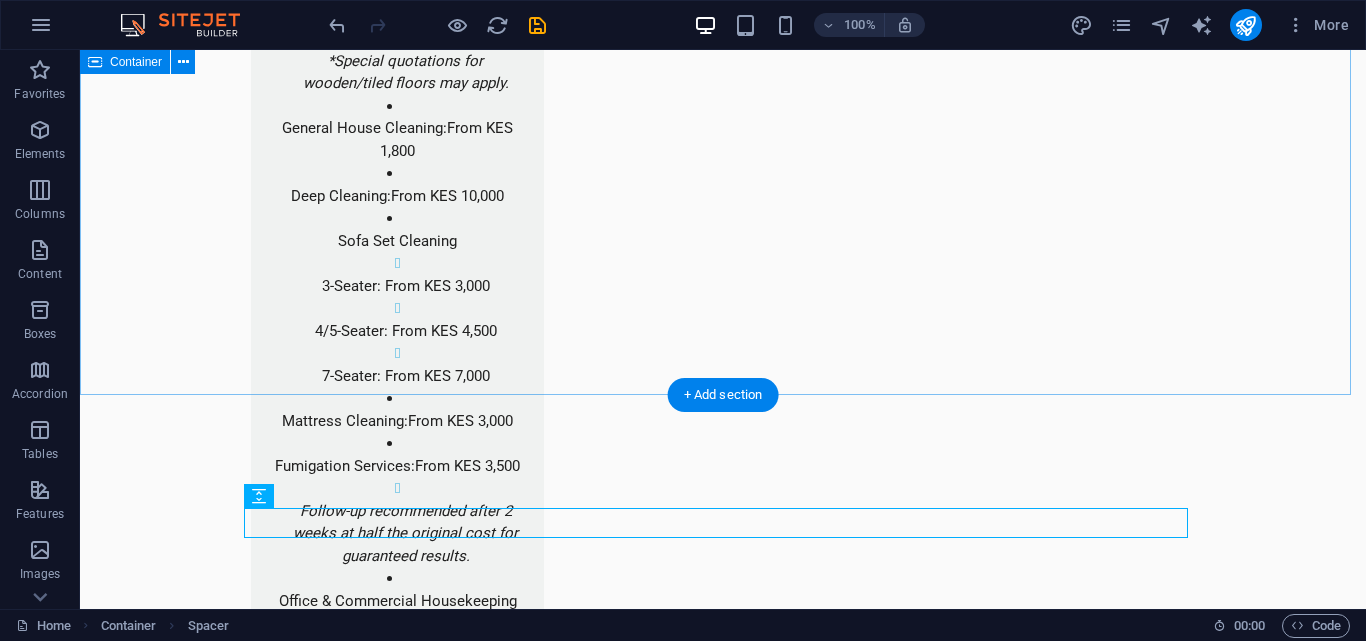 click on "Affordable Pricing Plans Basic Nanny Service KES 9,000+ Well-trained, vetted nannies 45% office placement fee First replacement free Official contract for salaries over KES 10,000 Order Nanny Mama Fua Services From KES 1,800 Laundry per basket General house cleaning Shoe cleaning Pricing based on scope of work Order Cleaning Comprehensive Housekeeping From KES 1,800 General cleaning Deep cleaning services Post-construction cleaning Tailored quotes for larger homes Get a Quote" at bounding box center (723, 2792) 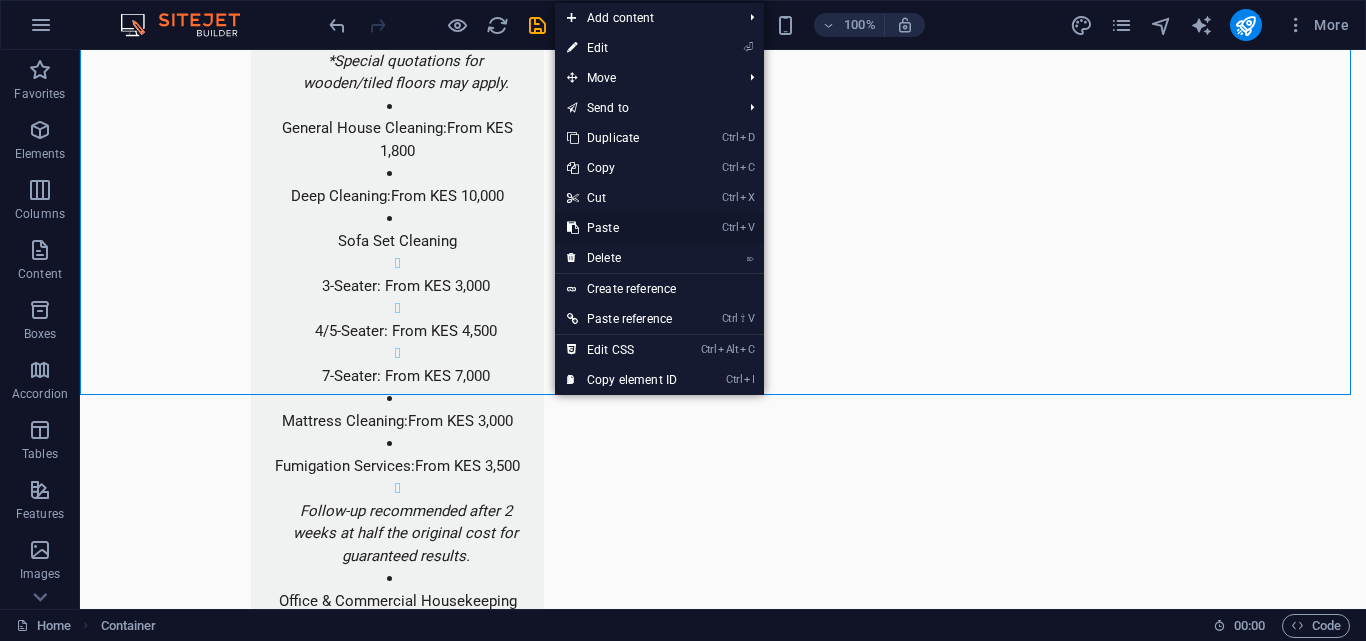 click on "Ctrl V  Paste" at bounding box center [622, 228] 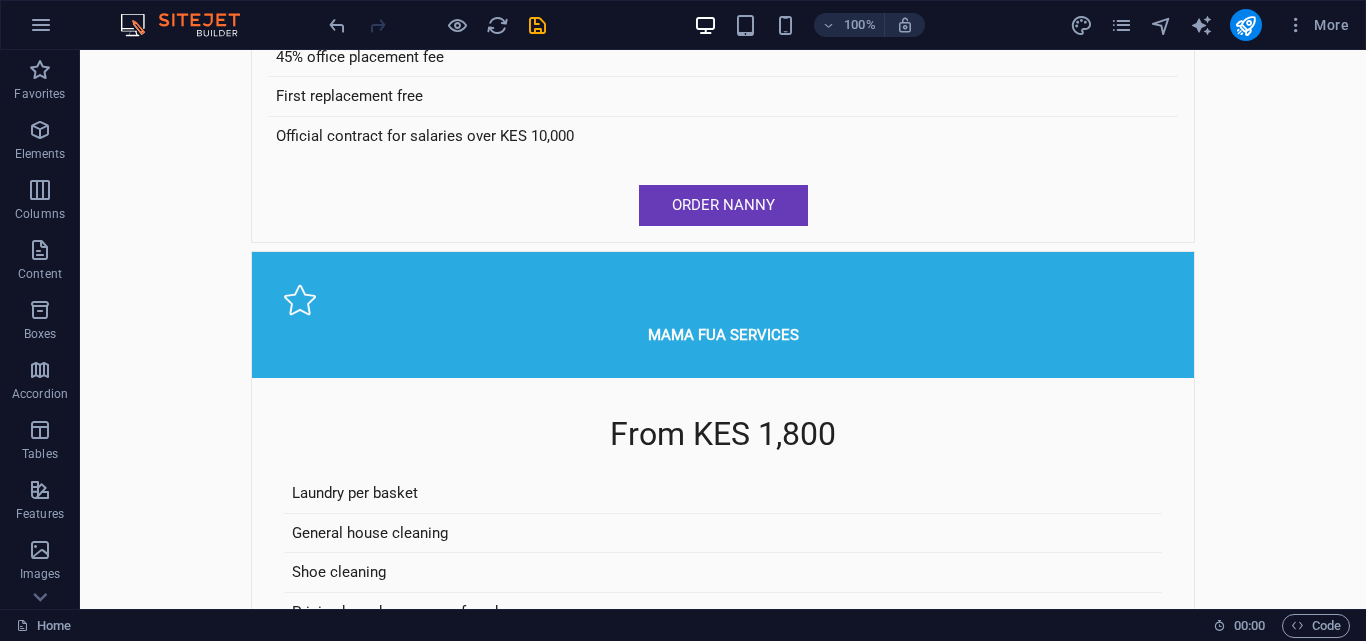 scroll, scrollTop: 6062, scrollLeft: 0, axis: vertical 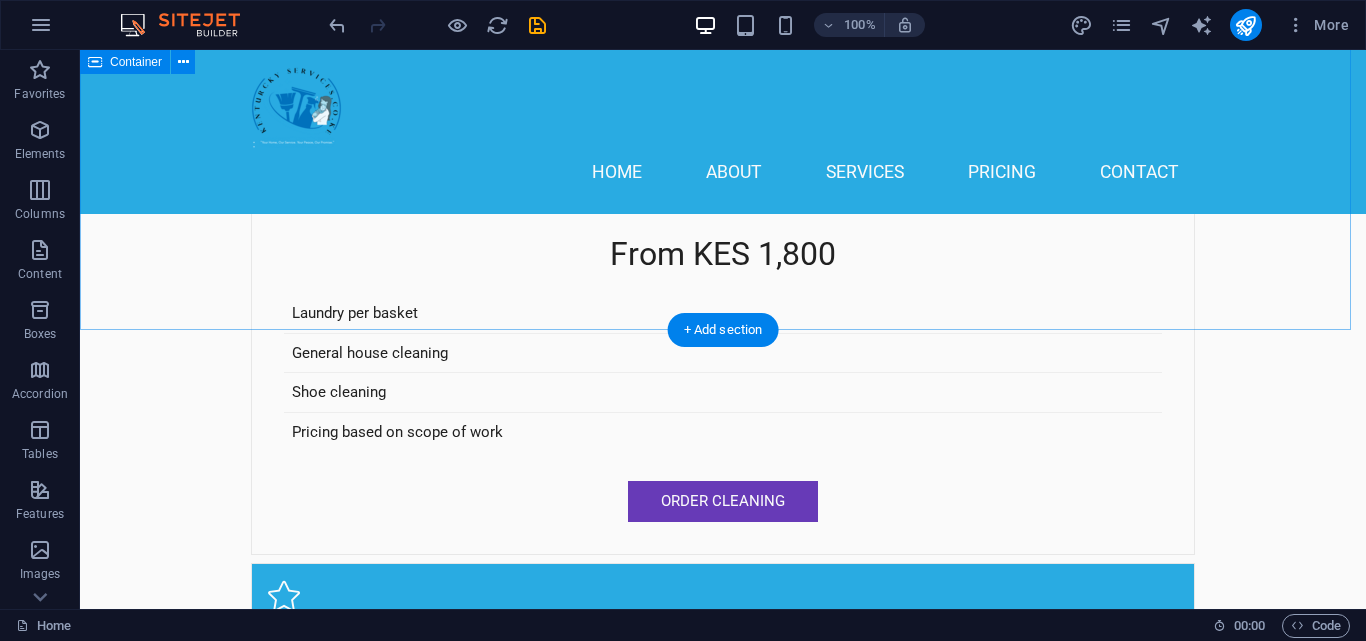 click on "Testimonials Affordable and Reliable! [US_STATE]'s mama fua service is a game-changer for busy families. Excellent rates and my laundry has never looked better! 👖💧 - [PERSON_NAME]
Exceptional Service! [US_STATE] Services provided me with a fantastic nanny who is kind and professional. Highly recommend! 5 stars! 👶✨  - [PERSON_NAME]
Outstanding Cleaning! The deep cleaning service was thorough, and my house feels brand new. The team was efficient and a pleasure to work with. Thank you! 🏠🧼 - [PERSON_NAME]
Affordable and Reliable! [US_STATE]'s mama fua service is a game-changer for busy families. Excellent rates and my laundry has never looked better! 👖💧 - [PERSON_NAME]
Exceptional Service! [US_STATE] Services provided me with a fantastic nanny who is kind and professional. Highly recommend! 5 stars! 👶✨  - [PERSON_NAME]" at bounding box center (723, 3276) 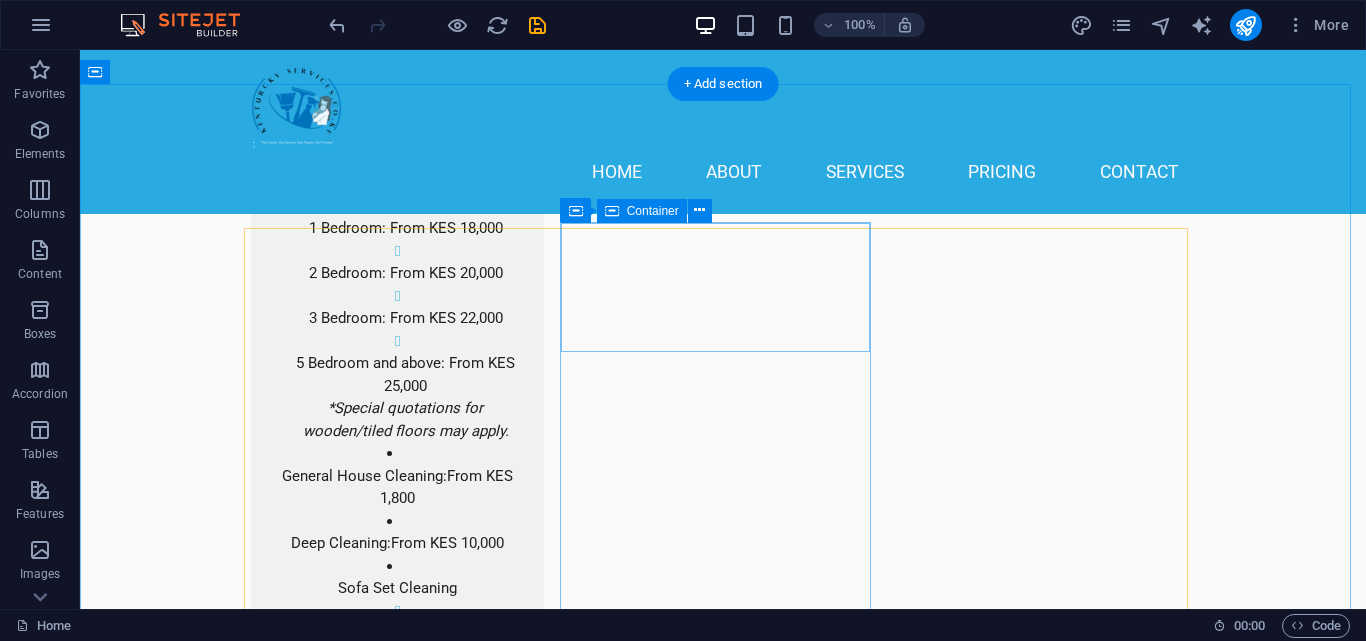 scroll, scrollTop: 2860, scrollLeft: 0, axis: vertical 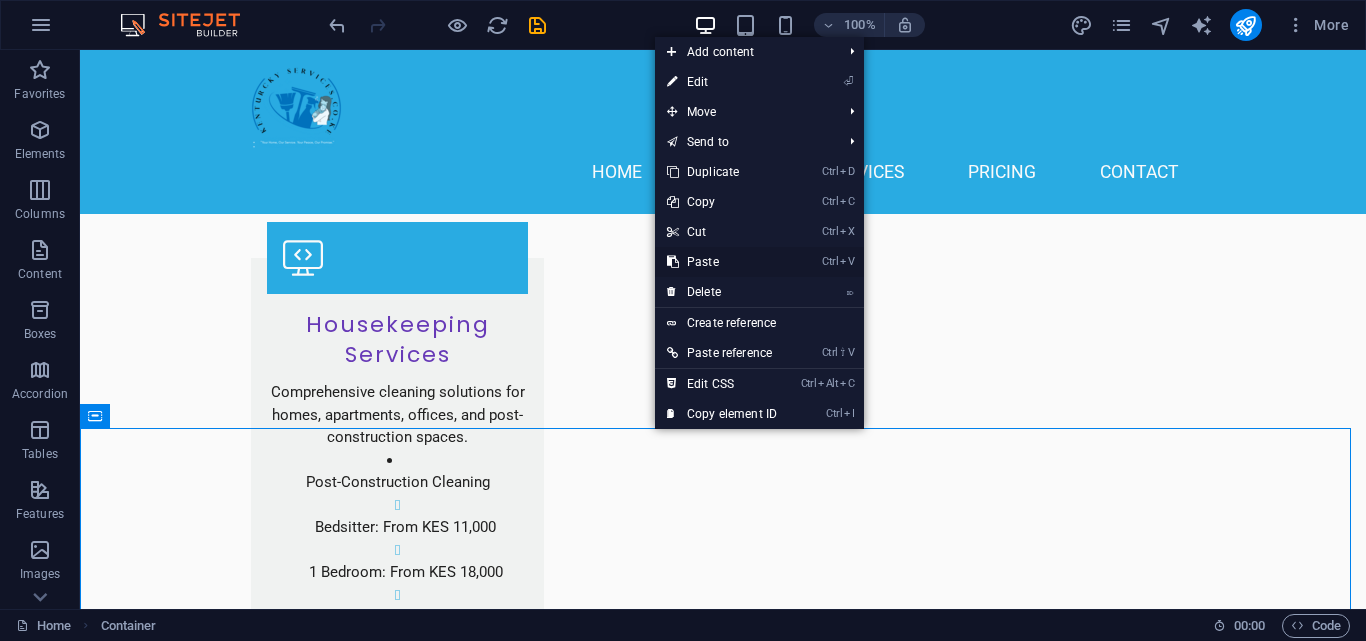 click on "Ctrl V  Paste" at bounding box center [722, 262] 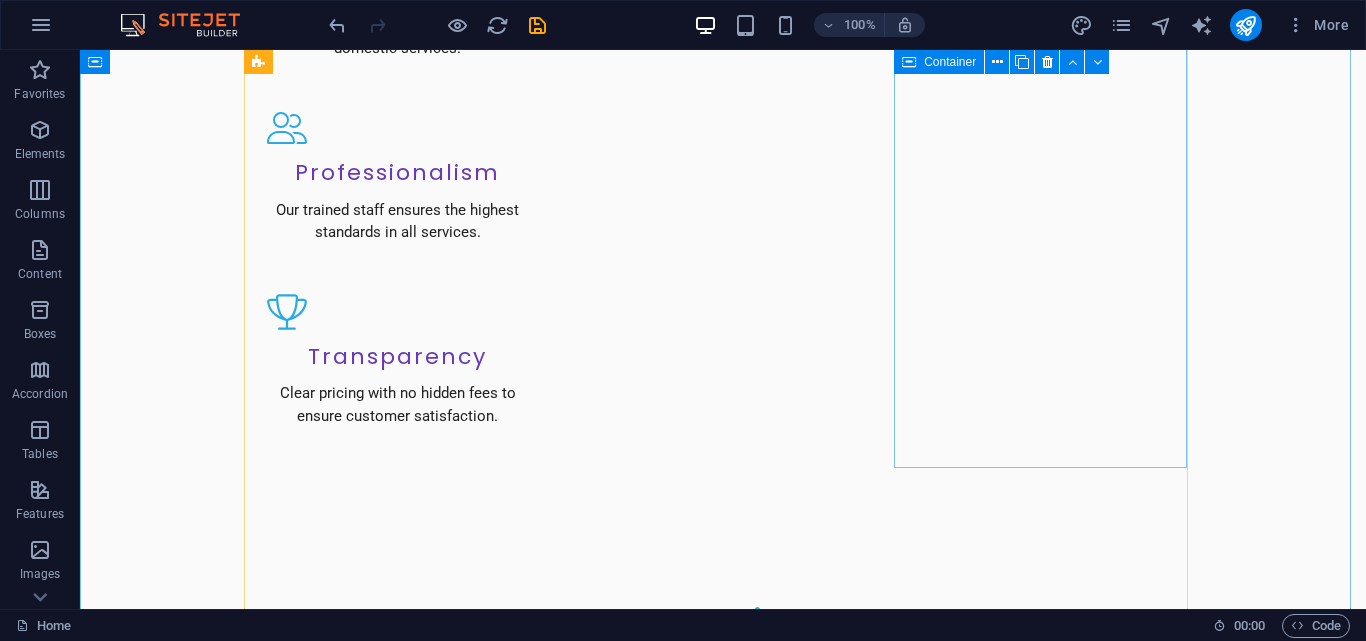 scroll, scrollTop: 2746, scrollLeft: 0, axis: vertical 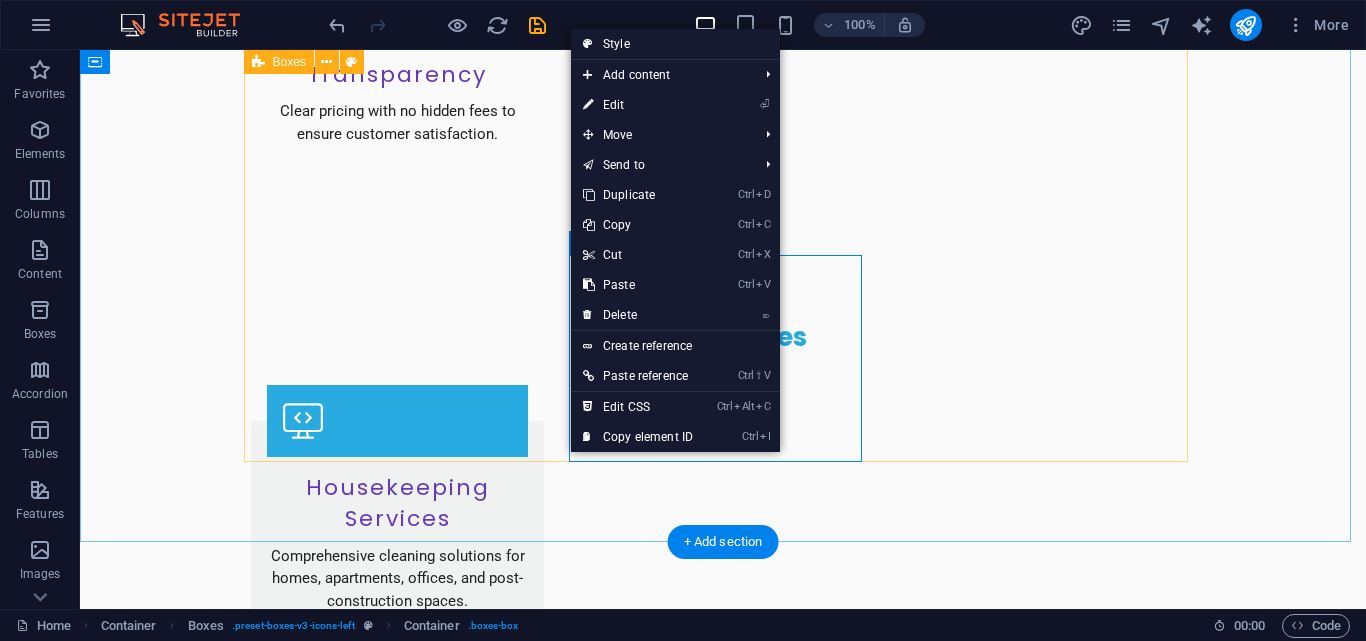 click on "Housekeeping Services Comprehensive cleaning solutions for homes, apartments, offices, and post-construction spaces.  Post-Construction Cleaning Bedsitter: From KES 11,000 1 Bedroom: From KES 18,000 2 Bedroom: From KES 20,000 3 Bedroom: From KES 22,000 5 Bedroom and above: From KES 25,000 *Special quotations for wooden/tiled floors may apply. General House Cleaning:  From KES 1,800 Deep Cleaning:  From KES 10,000 Sofa Set Cleaning 3-Seater: From KES 3,000 4/5-Seater: From KES 4,500 7-Seater: From KES 7,000 Mattress Cleaning:  From KES 3,000 Fumigation Services:  From KES 3,500 Follow-up recommended after 2 weeks at half the original cost for guaranteed results. Office & Commercial Housekeeping Contracts:  From KES 16,000/month Custom quotes available. Nanny Services Our professional nannies are trained, well-mannered, and background-checked. Office placement fee is 45% of the nanny’s salary. Mama Fua Services Affordable laundry and cleaning services with prices starting from KES 1,800 per basket." at bounding box center (723, 1584) 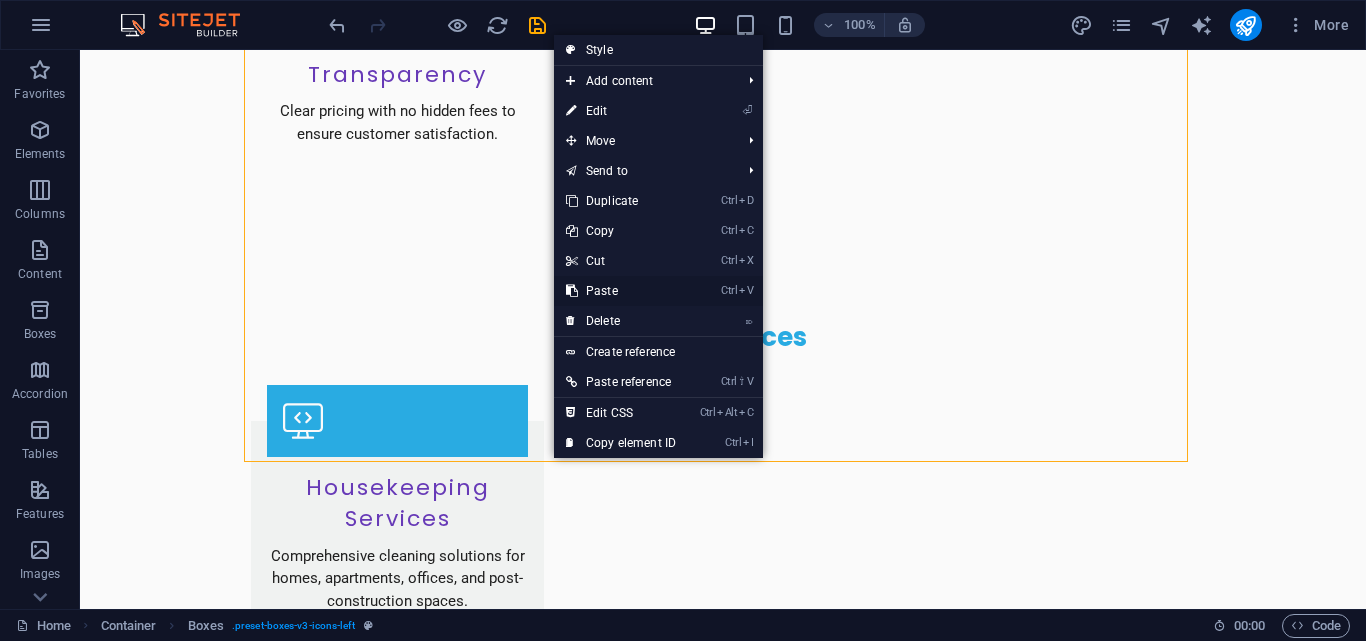click on "Ctrl V  Paste" at bounding box center (621, 291) 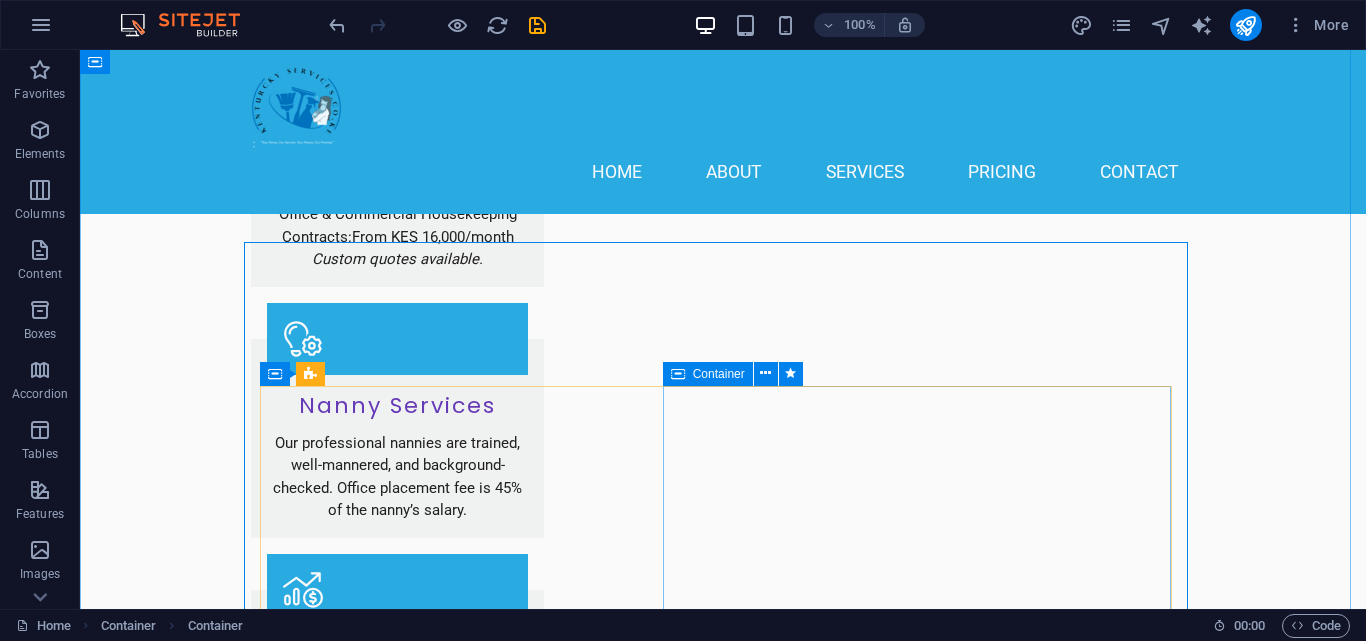 scroll, scrollTop: 2874, scrollLeft: 0, axis: vertical 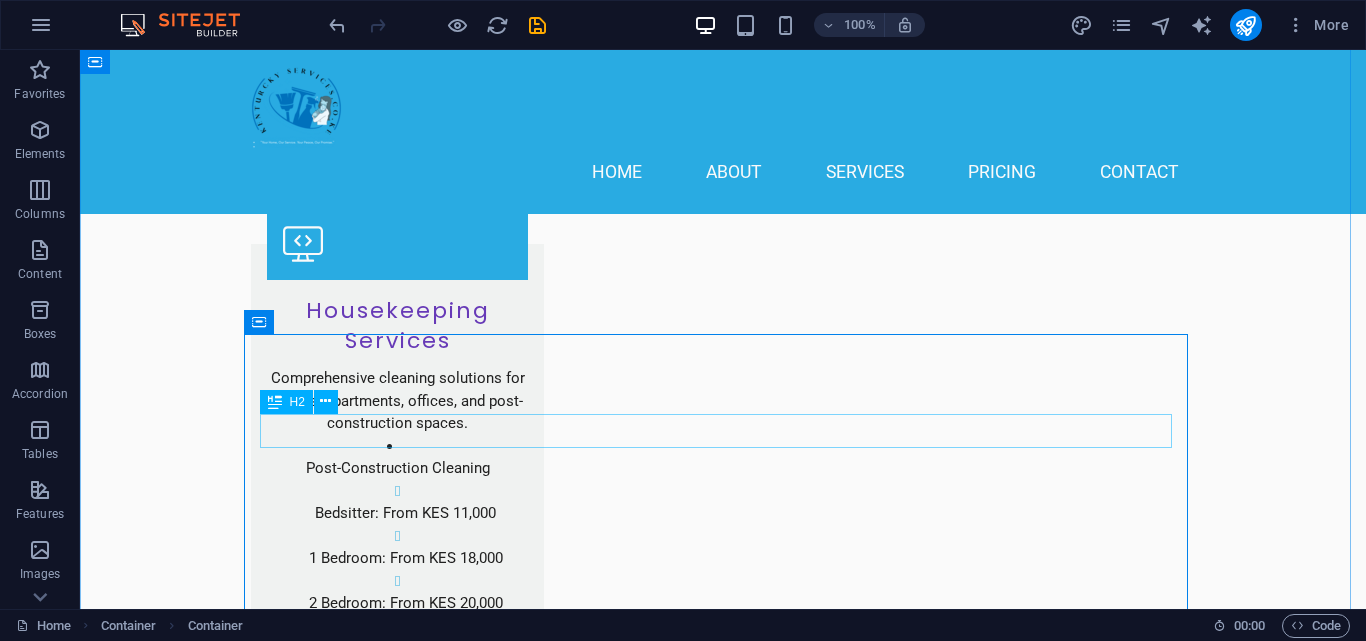 click on "Our Services" at bounding box center (723, 2704) 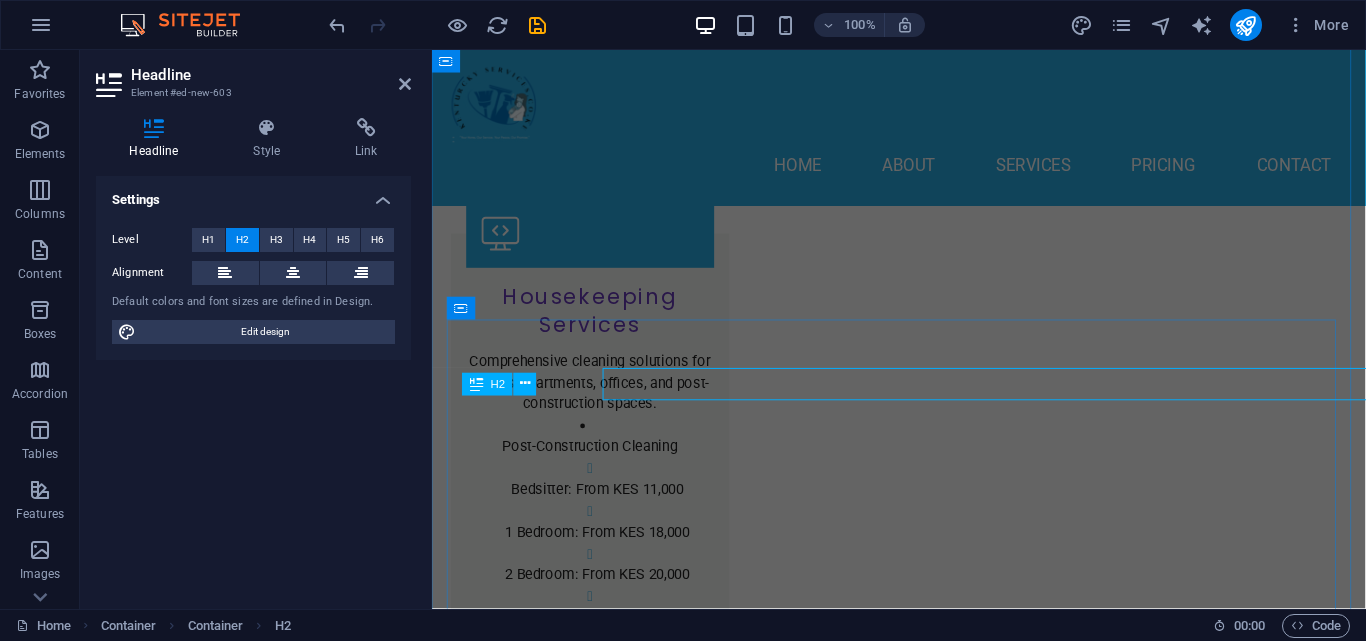 scroll, scrollTop: 2903, scrollLeft: 0, axis: vertical 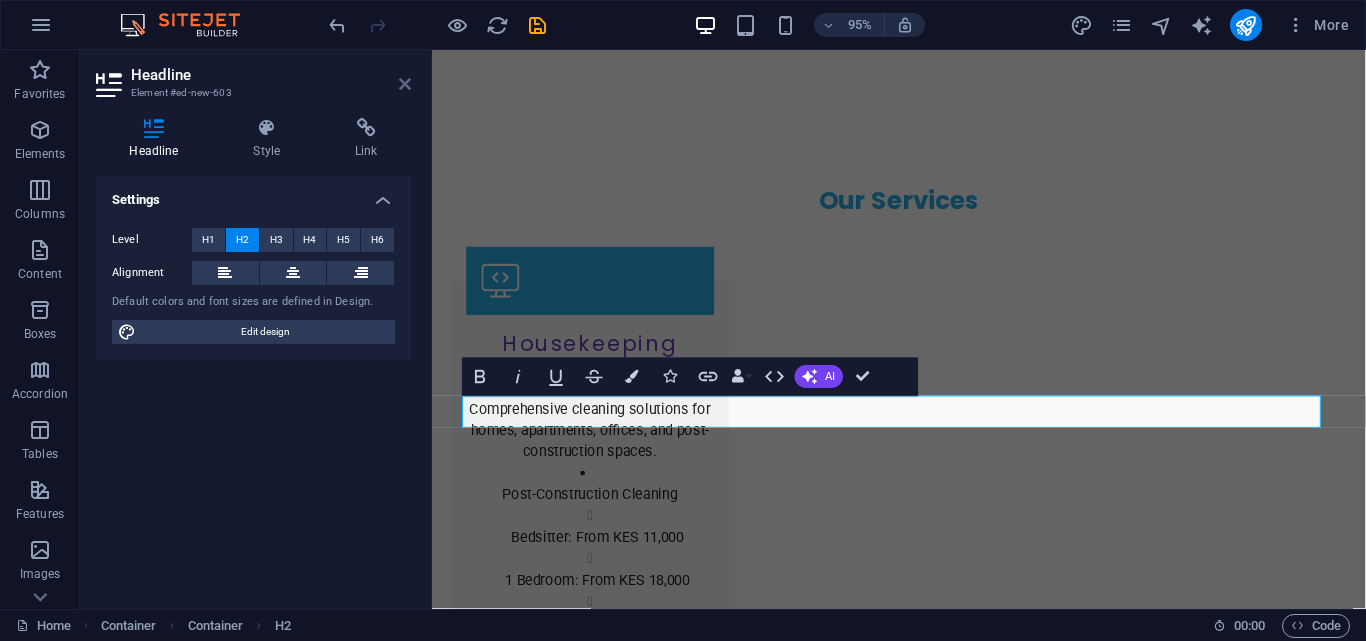 click at bounding box center [405, 84] 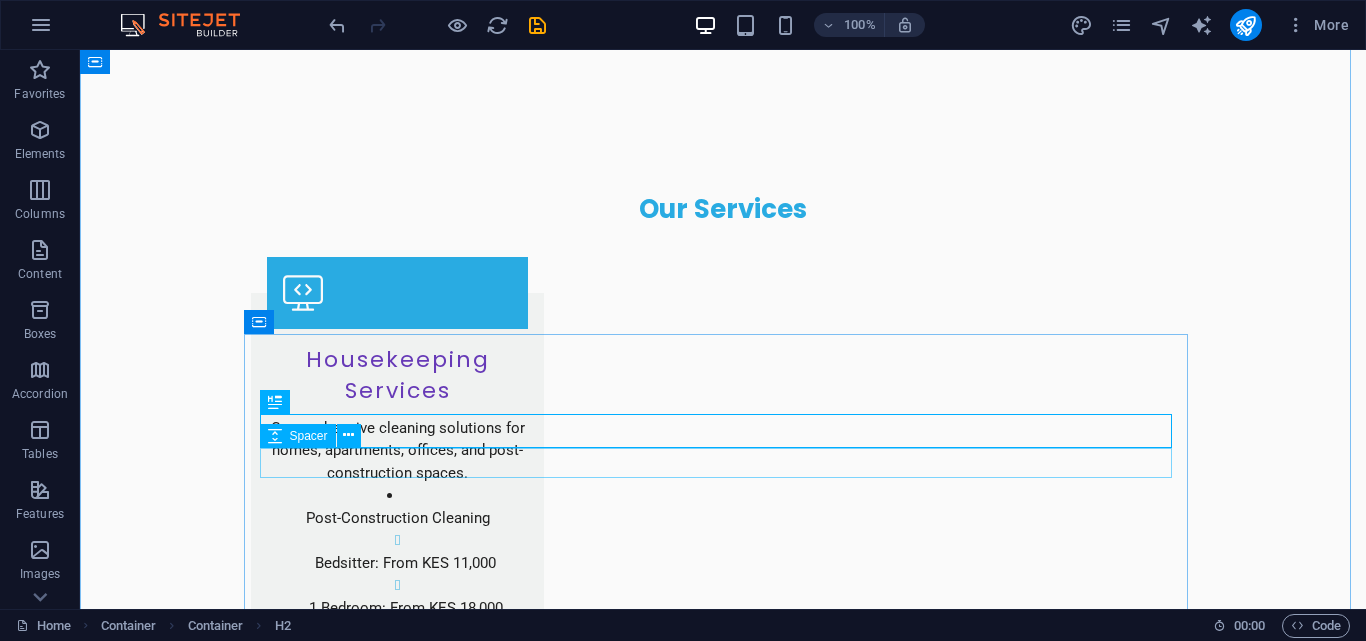 click at bounding box center [723, 2786] 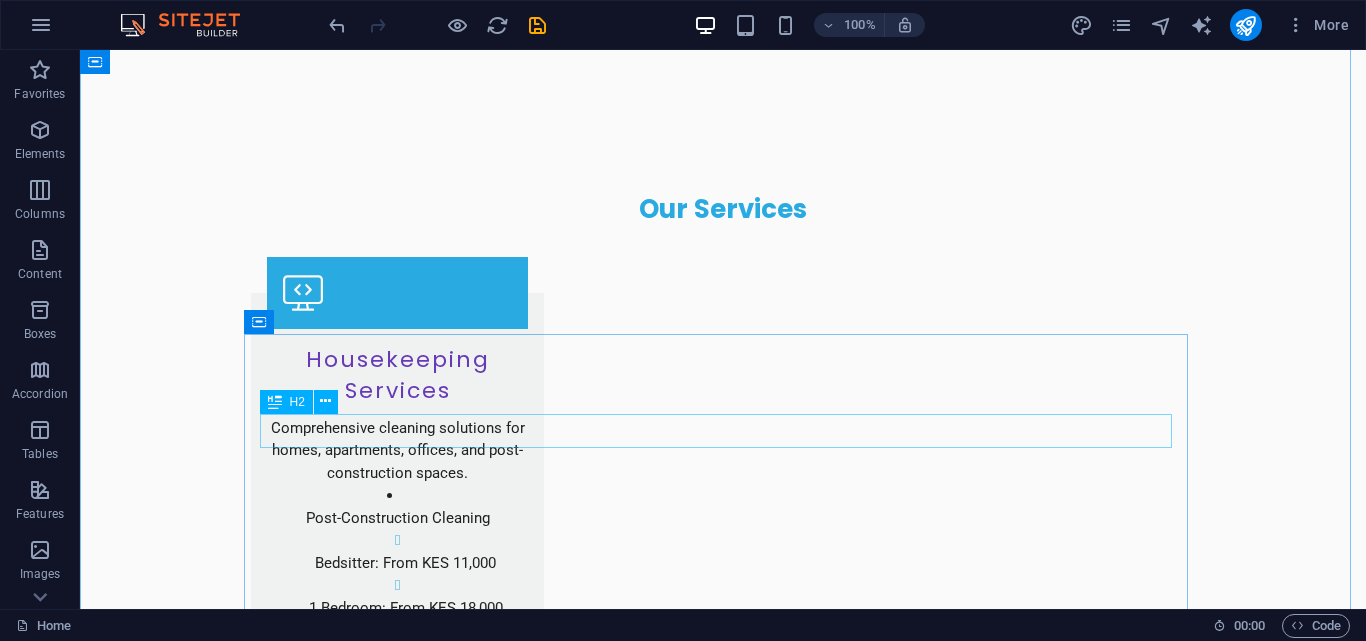 click on "Our Services" at bounding box center (723, 2754) 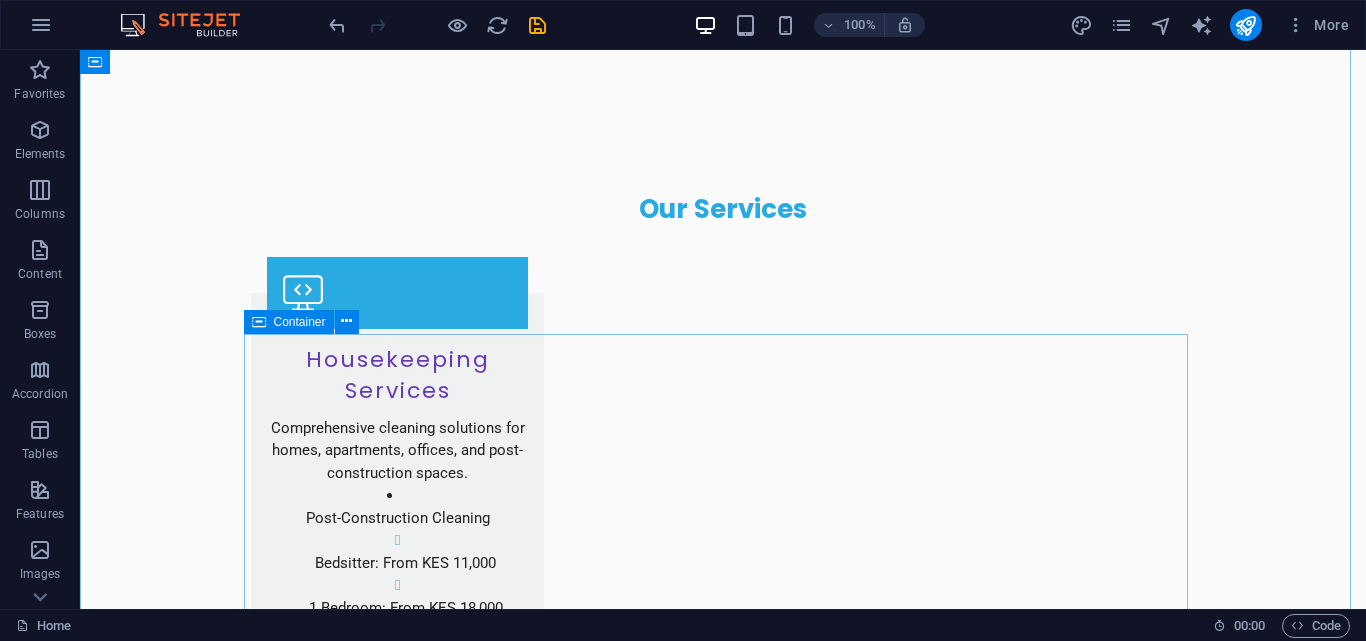 click on "Professional Housekeeping Expert Housekeeping Services Our professional housekeeping services ensure your home is clean, organized, and inviting. From general cleaning starting at KES 1,800 to deep cleaning services at KES 10,000, we cater to your specific needs. Learn More Trained Nannies Trusted Nanny Services We offer well-mannered, trained, and vetted nannies to take care of your little ones. Our office placement fee is 45% of the nanny’s salary, ensuring you get reliable care. First replacement is free! View Details Mama Fua - Laundry Services Reliable Mama Fua Services Enjoy our Mama Fua services with laundry for KES 1,800 per basket, house cleaning from KES 2,000, and shoe cleaning at KES 160 per pair. Tailored pricing for additional tasks available. Get a Quote Post-Construction Cleaning Post-Construction Cleaning Services After your construction project, let us handle the mess. Our cleaning services start at KES 11,000 for bedsitters and increase depending on the number of bedrooms. Book Now" at bounding box center [723, 3617] 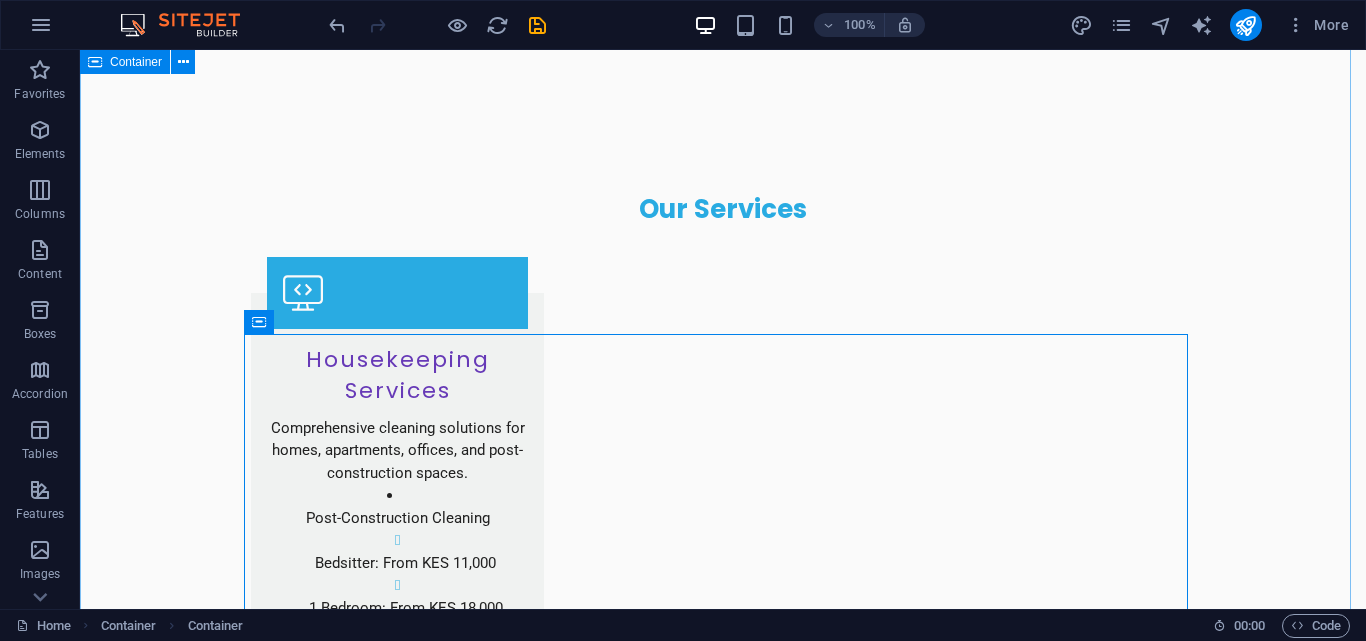 click on "Our Services Housekeeping Services Comprehensive cleaning solutions for homes, apartments, offices, and post-construction spaces.  Post-Construction Cleaning Bedsitter: From KES 11,000 1 Bedroom: From KES 18,000 2 Bedroom: From KES 20,000 3 Bedroom: From KES 22,000 5 Bedroom and above: From KES 25,000 *Special quotations for wooden/tiled floors may apply. General House Cleaning:  From KES 1,800 Deep Cleaning:  From KES 10,000 Sofa Set Cleaning 3-Seater: From KES 3,000 4/5-Seater: From KES 4,500 7-Seater: From KES 7,000 Mattress Cleaning:  From KES 3,000 Fumigation Services:  From KES 3,500 Follow-up recommended after 2 weeks at half the original cost for guaranteed results. Office & Commercial Housekeeping Contracts:  From KES 16,000/month Custom quotes available. Nanny Services Our professional nannies are trained, well-mannered, and background-checked. Office placement fee is 45% of the nanny’s salary. Mama Fua Services Post-Construction Cleaning Fumigation Services Sanitary Bin Services Learn More" at bounding box center [723, 2385] 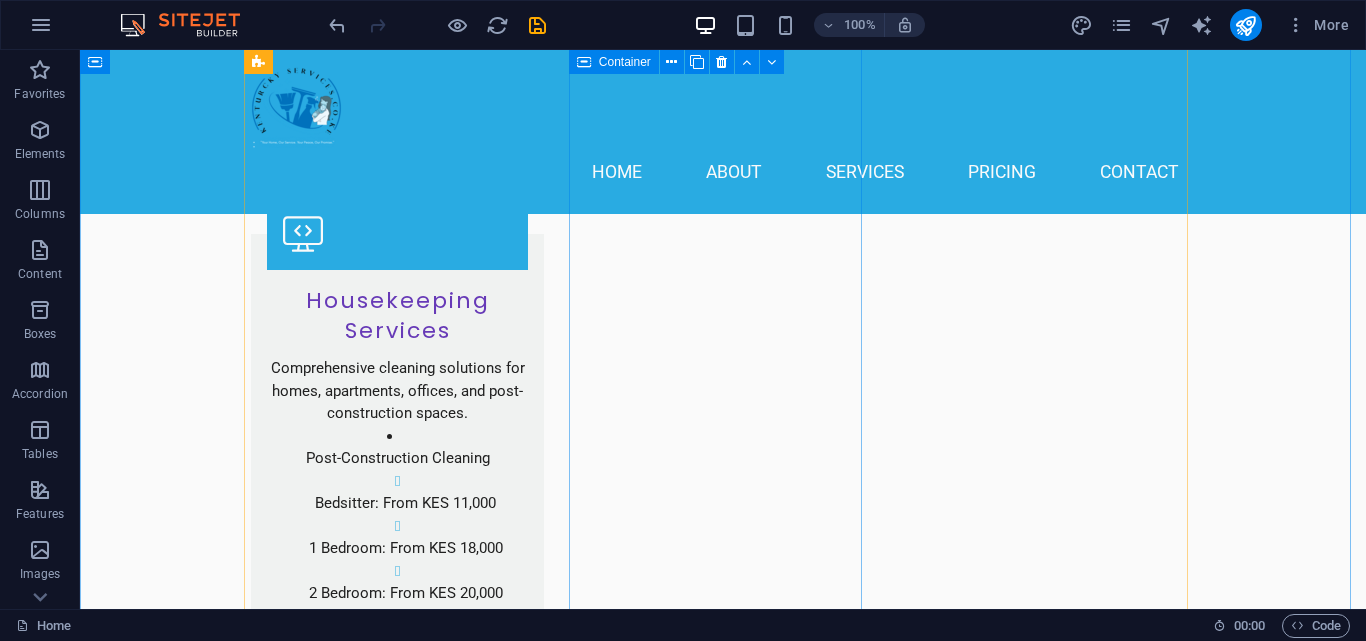 scroll, scrollTop: 2294, scrollLeft: 0, axis: vertical 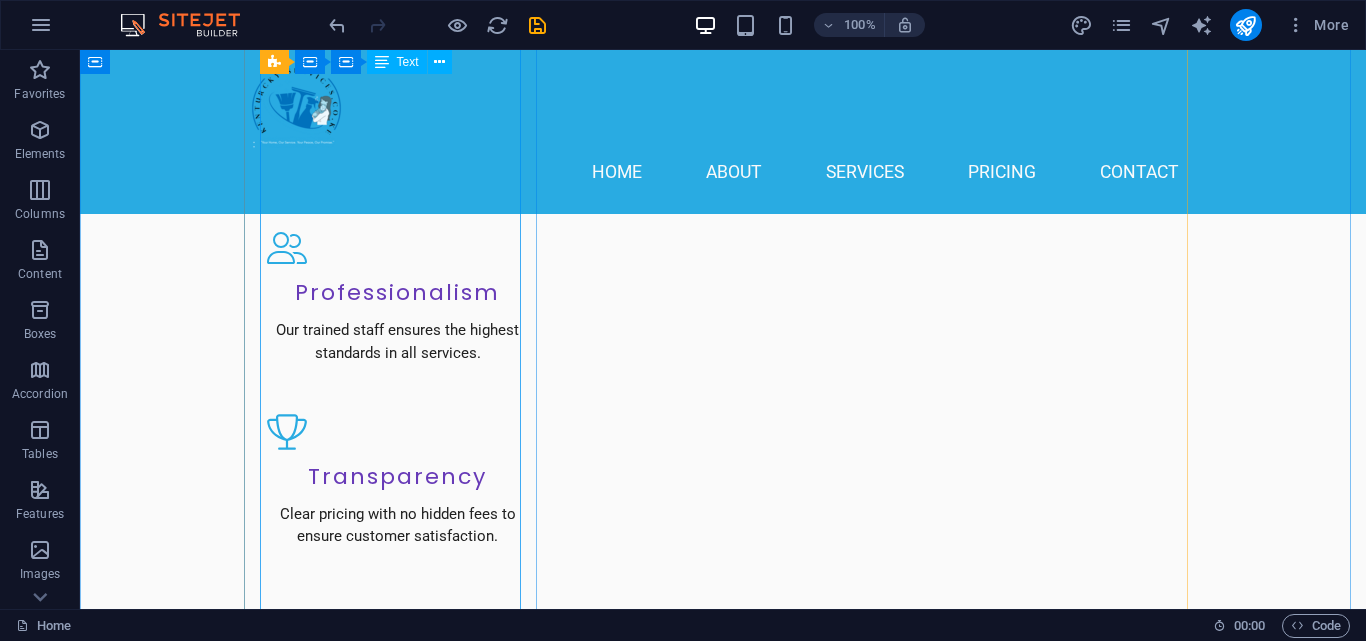 click on "Comprehensive cleaning solutions for homes, apartments, offices, and post-construction spaces.  Post-Construction Cleaning Bedsitter: From KES 11,000 1 Bedroom: From KES 18,000 2 Bedroom: From KES 20,000 3 Bedroom: From KES 22,000 5 Bedroom and above: From KES 25,000 *Special quotations for wooden/tiled floors may apply. General House Cleaning:  From KES 1,800 Deep Cleaning:  From KES 10,000 Sofa Set Cleaning 3-Seater: From KES 3,000 4/5-Seater: From KES 4,500 7-Seater: From KES 7,000 Mattress Cleaning:  From KES 3,000 Fumigation Services:  From KES 3,500 Follow-up recommended after 2 weeks at half the original cost for guaranteed results. Office & Commercial Housekeeping Contracts:  From KES 16,000/month Custom quotes available." at bounding box center (397, 1431) 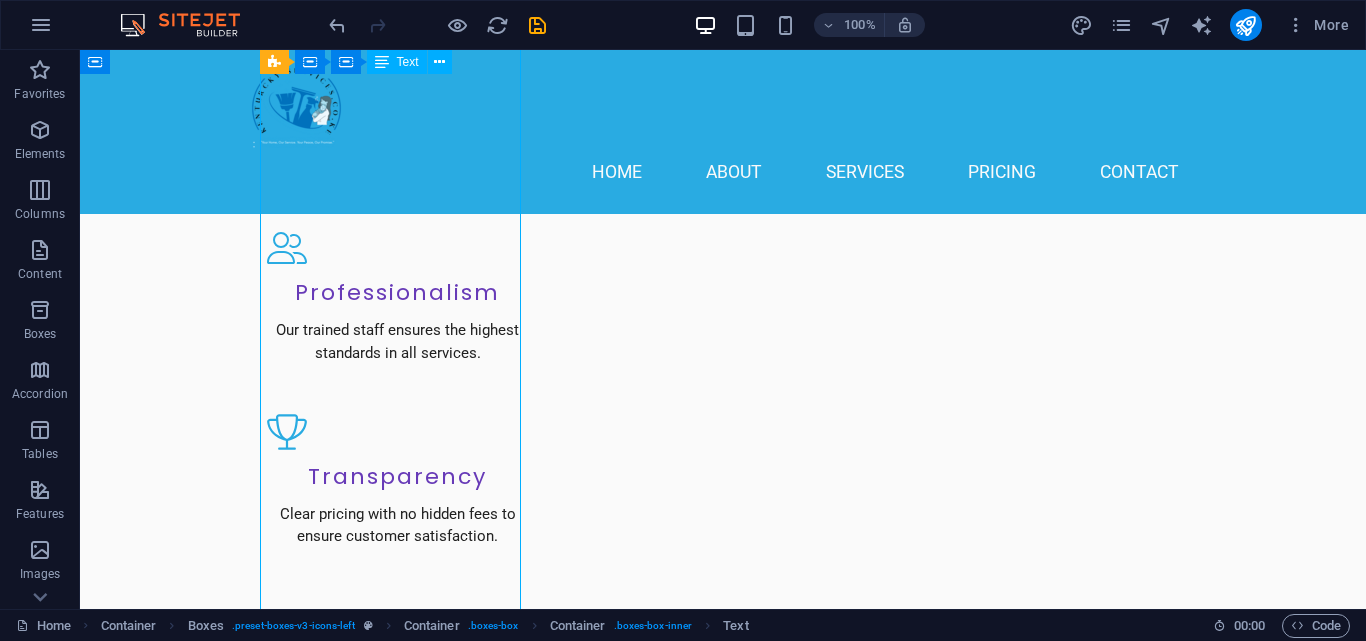 click on "Comprehensive cleaning solutions for homes, apartments, offices, and post-construction spaces.  Post-Construction Cleaning Bedsitter: From KES 11,000 1 Bedroom: From KES 18,000 2 Bedroom: From KES 20,000 3 Bedroom: From KES 22,000 5 Bedroom and above: From KES 25,000 *Special quotations for wooden/tiled floors may apply. General House Cleaning:  From KES 1,800 Deep Cleaning:  From KES 10,000 Sofa Set Cleaning 3-Seater: From KES 3,000 4/5-Seater: From KES 4,500 7-Seater: From KES 7,000 Mattress Cleaning:  From KES 3,000 Fumigation Services:  From KES 3,500 Follow-up recommended after 2 weeks at half the original cost for guaranteed results. Office & Commercial Housekeeping Contracts:  From KES 16,000/month Custom quotes available." at bounding box center [397, 1431] 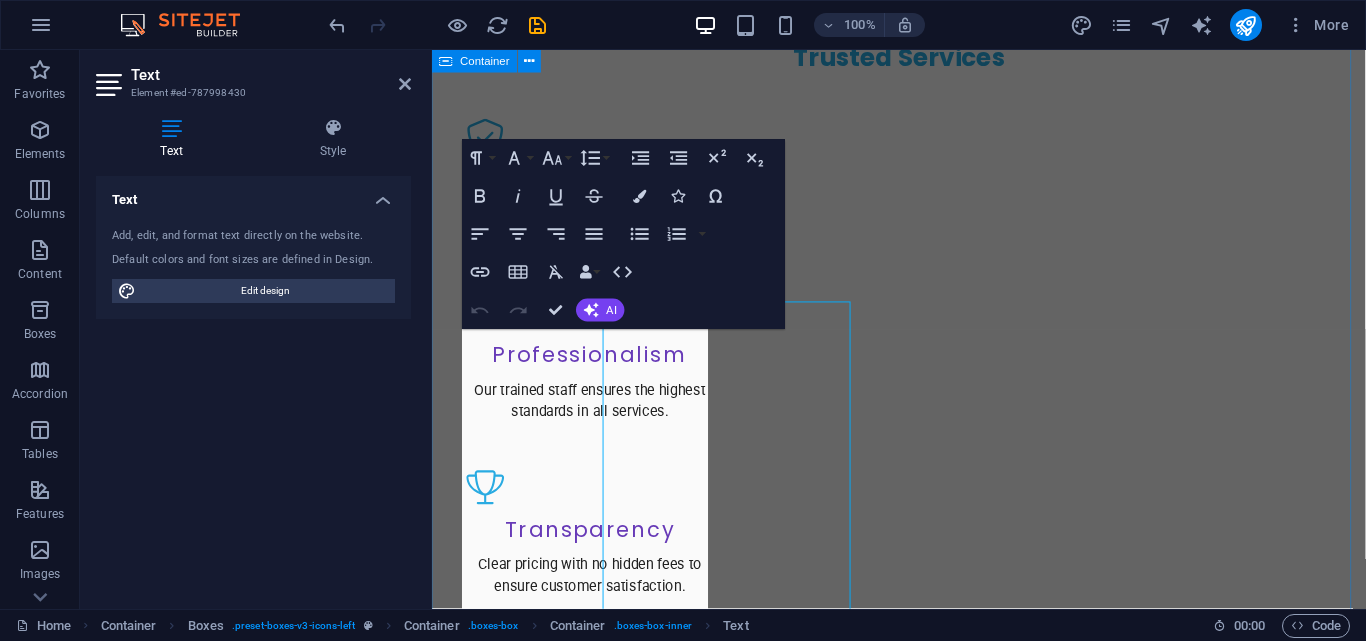 scroll, scrollTop: 1634, scrollLeft: 0, axis: vertical 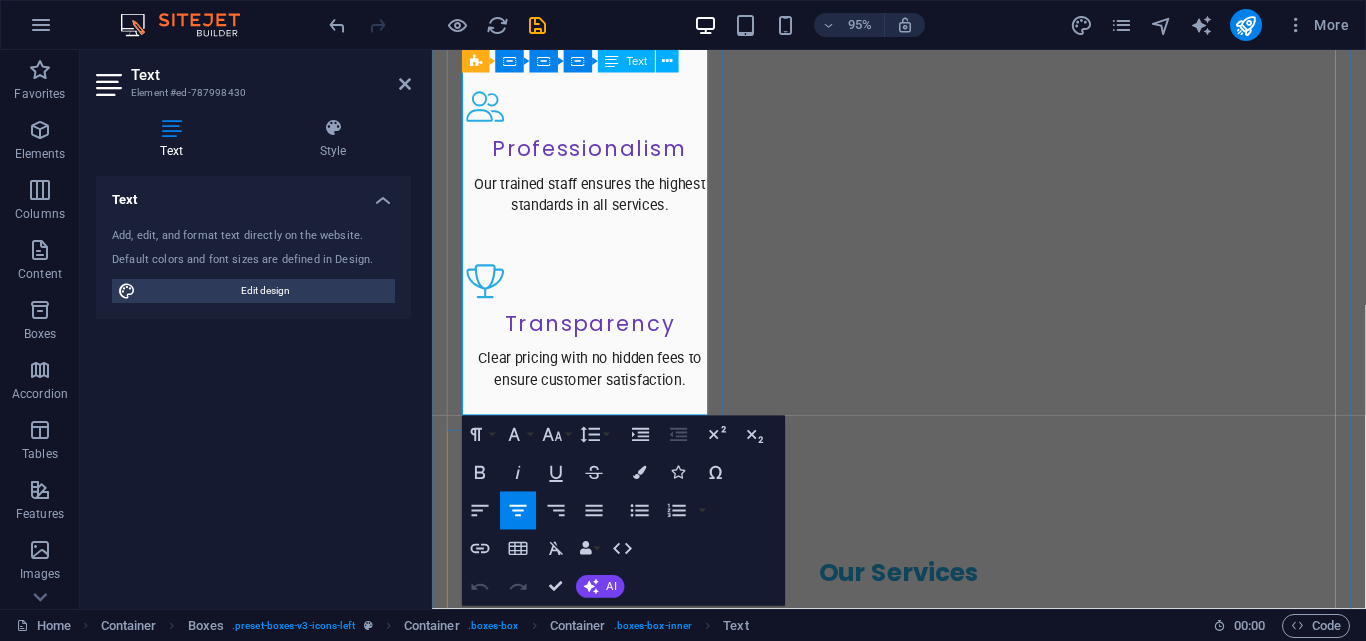 drag, startPoint x: 463, startPoint y: 359, endPoint x: 681, endPoint y: 400, distance: 221.822 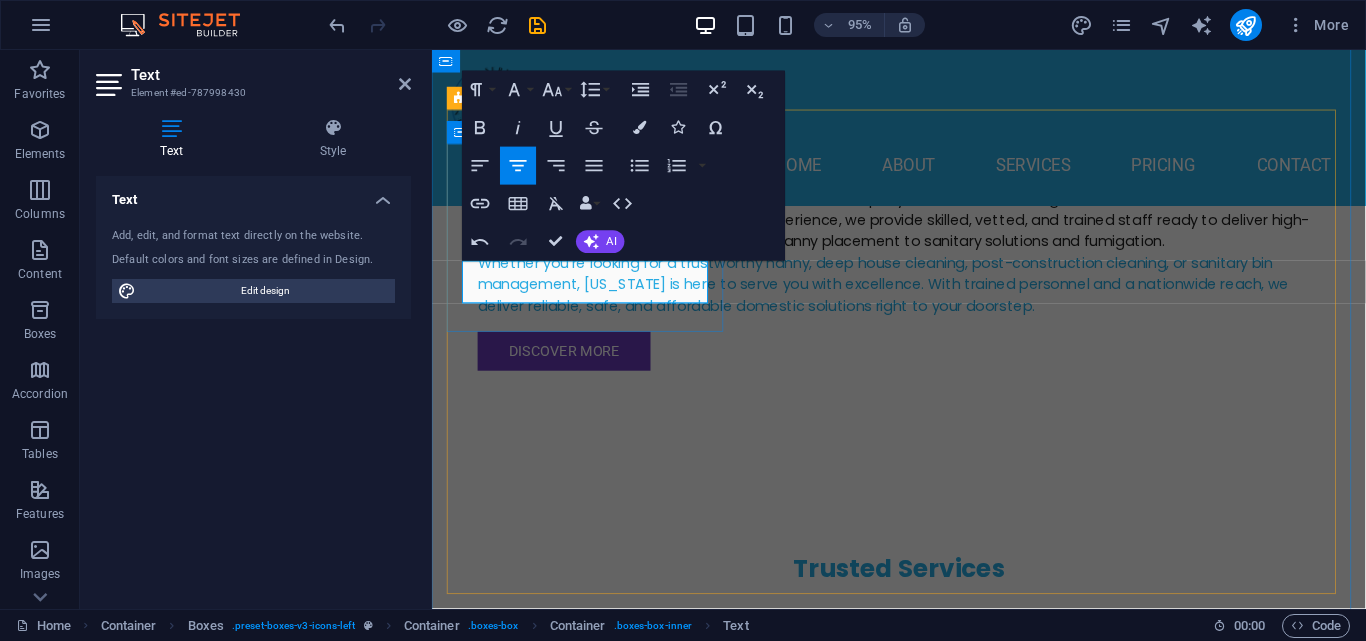 scroll, scrollTop: 1566, scrollLeft: 0, axis: vertical 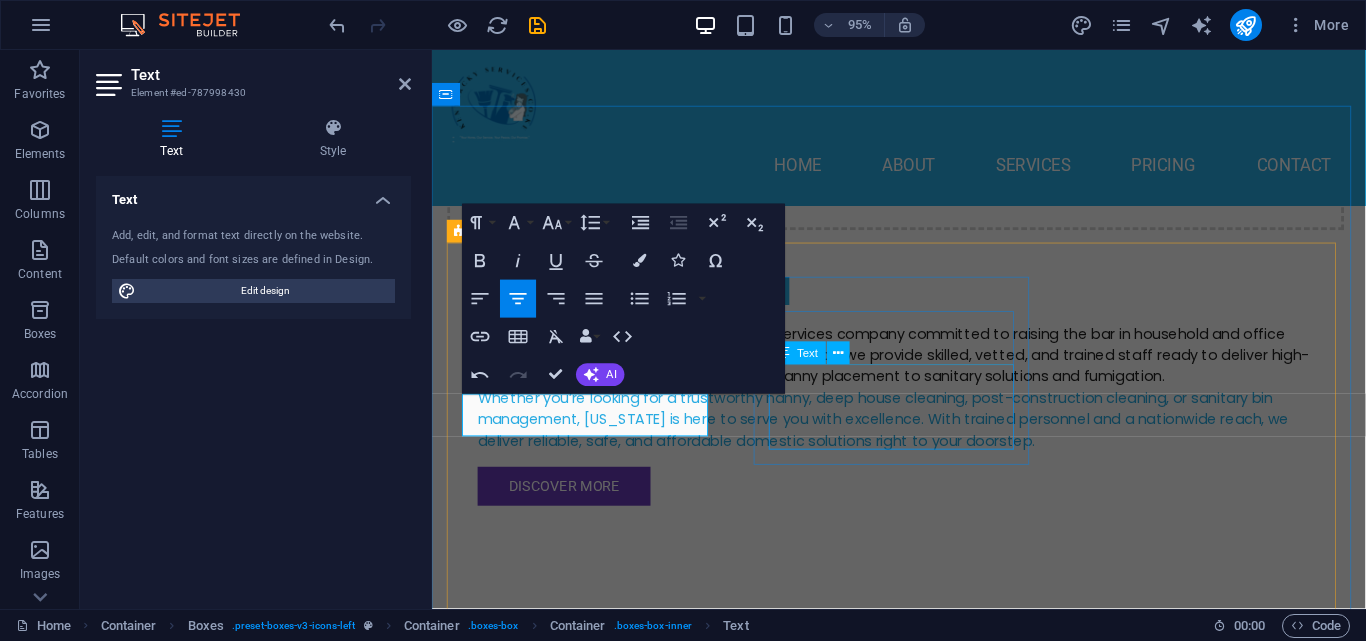click on "Our professional nannies are trained, well-mannered, and background-checked. Office placement fee is 45% of the nanny’s salary." at bounding box center [598, 1955] 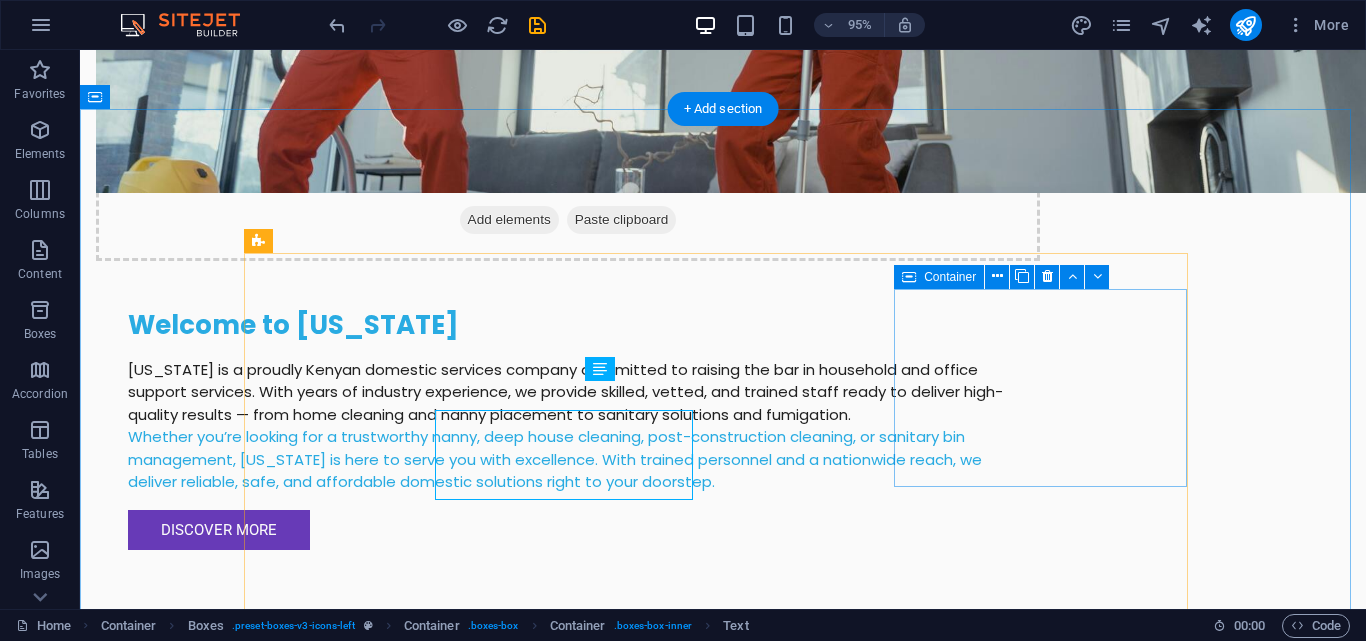 scroll, scrollTop: 1537, scrollLeft: 0, axis: vertical 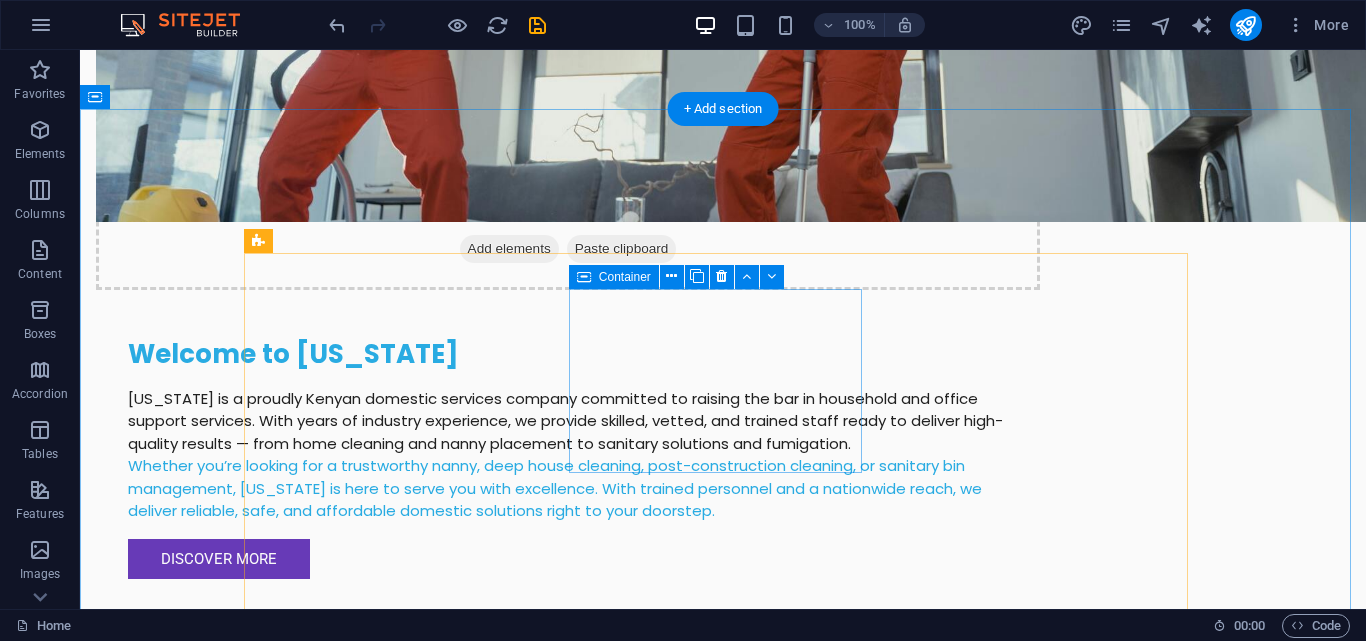 click on "Nanny Services" at bounding box center [397, 1921] 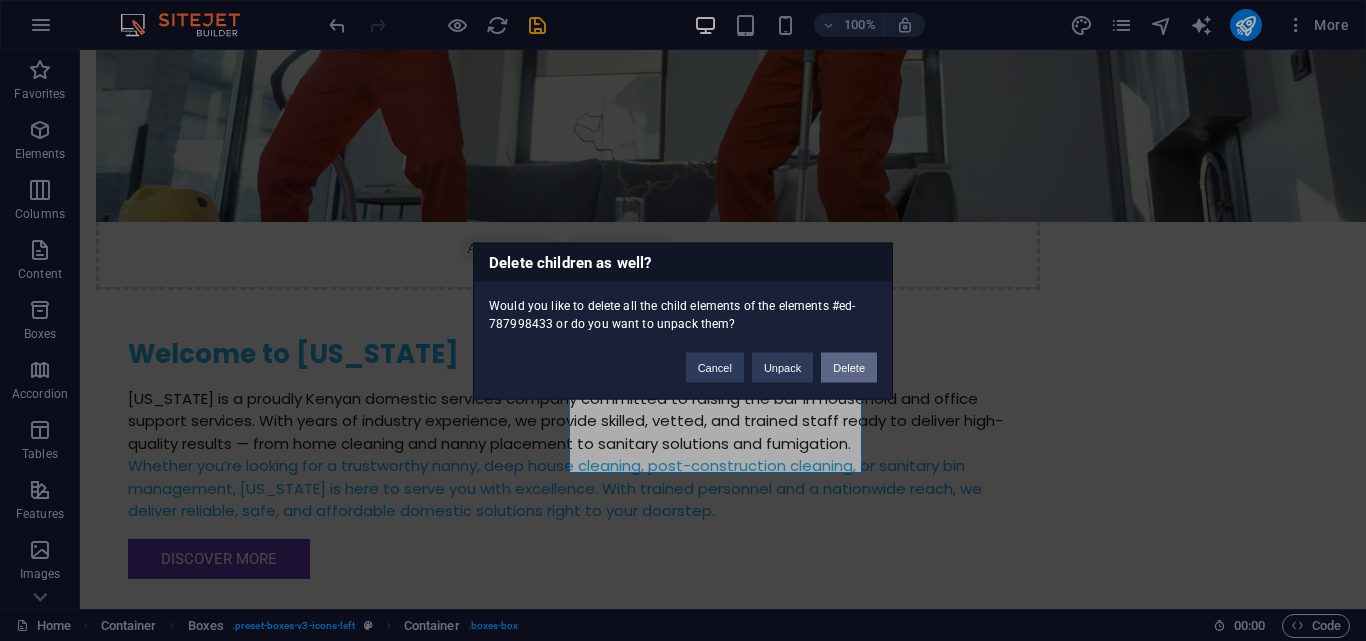 type 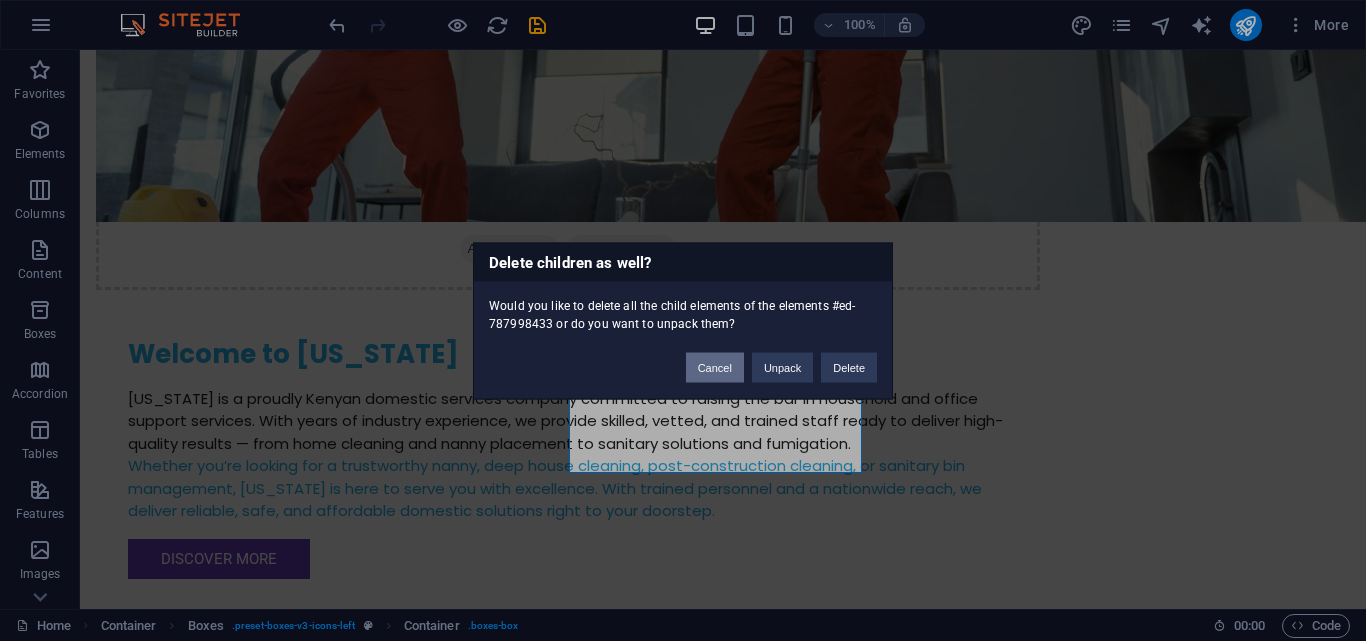 click on "Cancel" at bounding box center (715, 367) 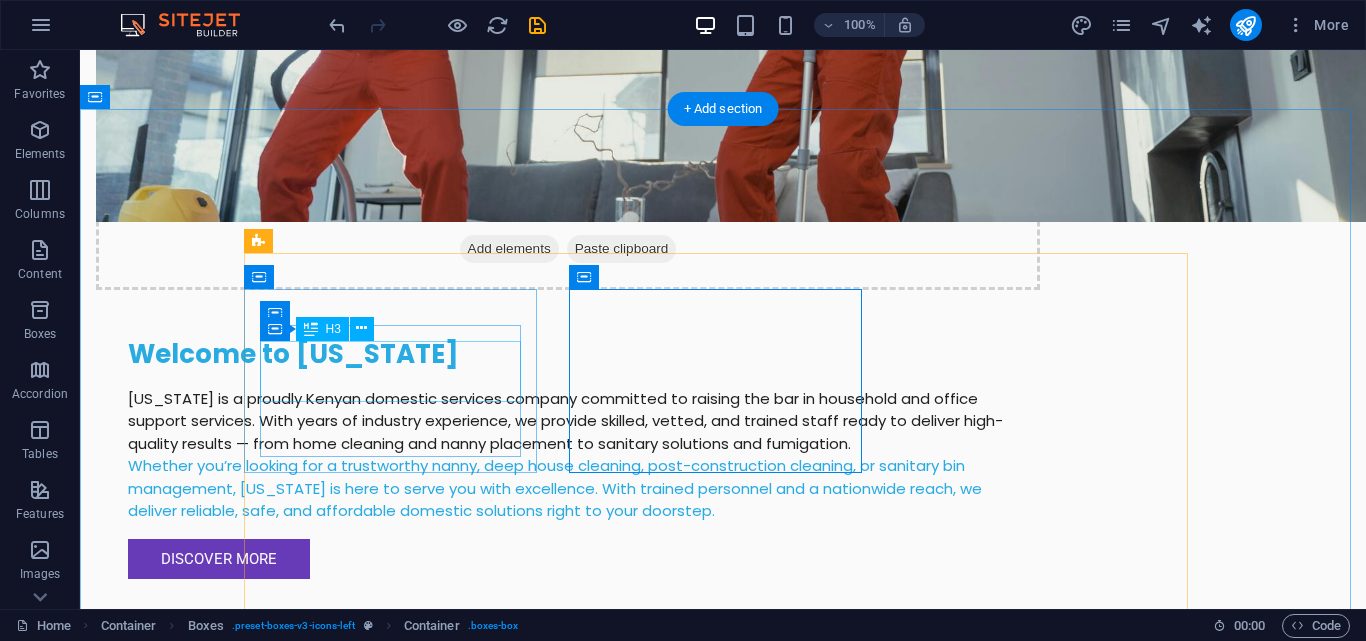 click on "Housekeeping Services" at bounding box center [397, 1713] 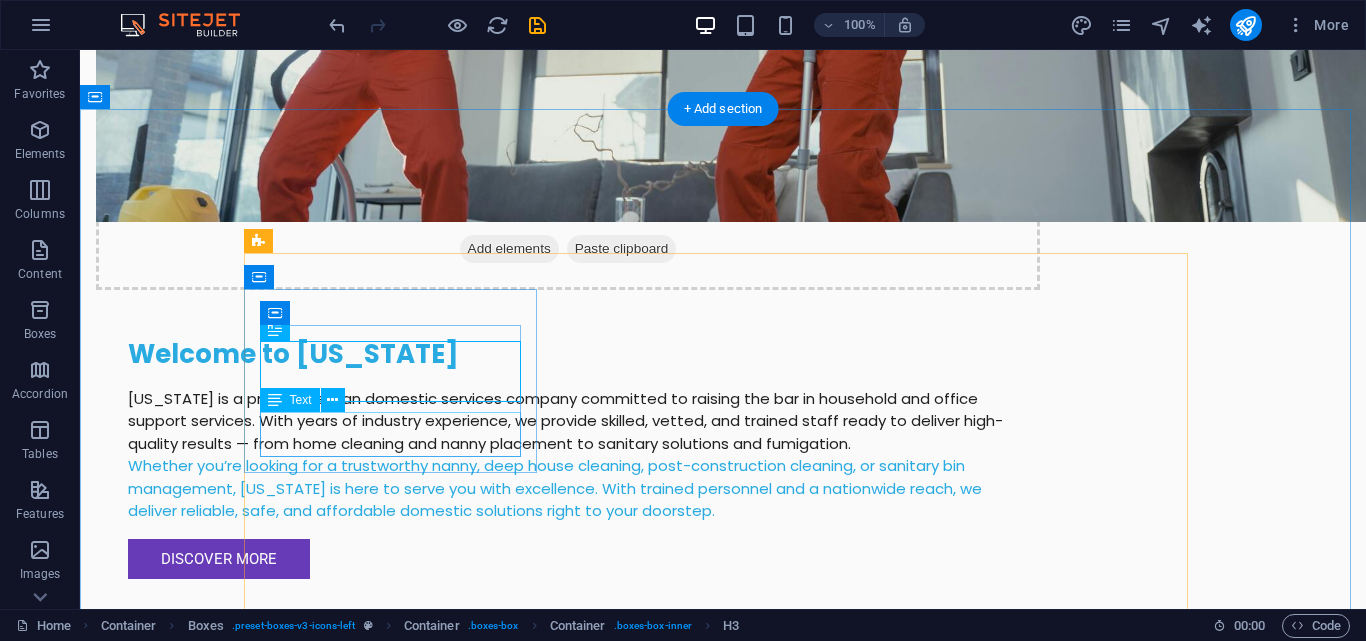 click on "onth Custom quotes available." at bounding box center [397, 1776] 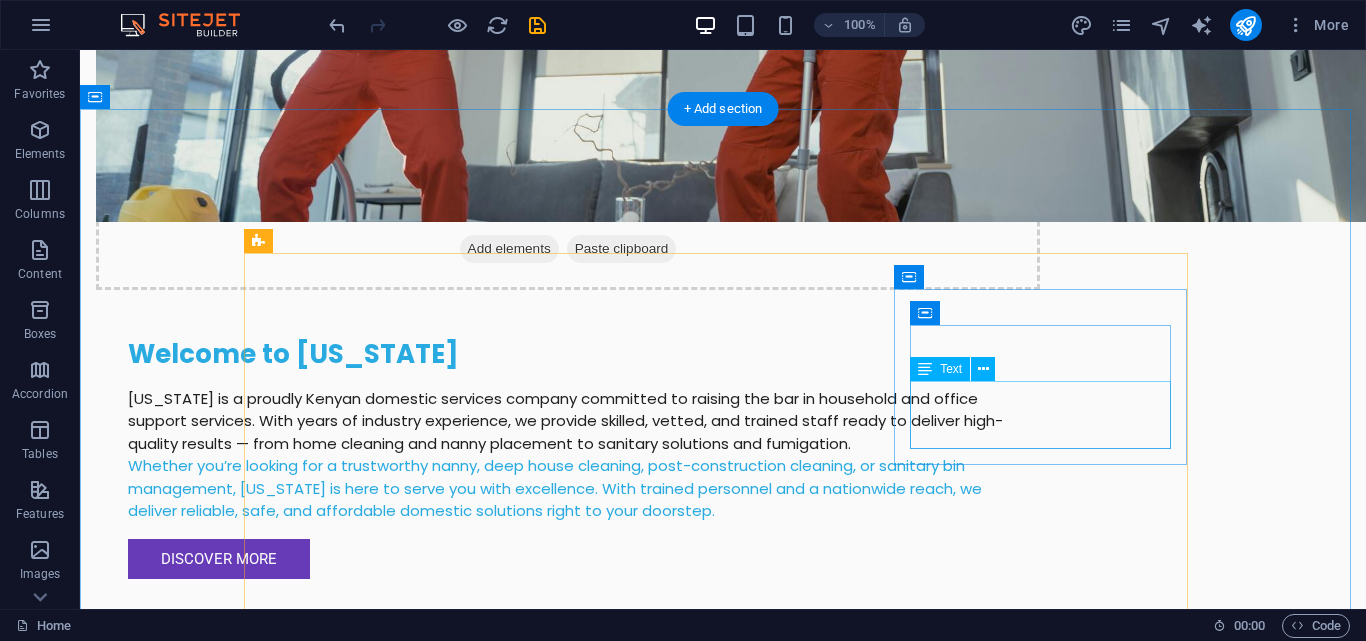 click on "Affordable laundry and cleaning services with prices starting from KES 1,800 per basket." at bounding box center [397, 2109] 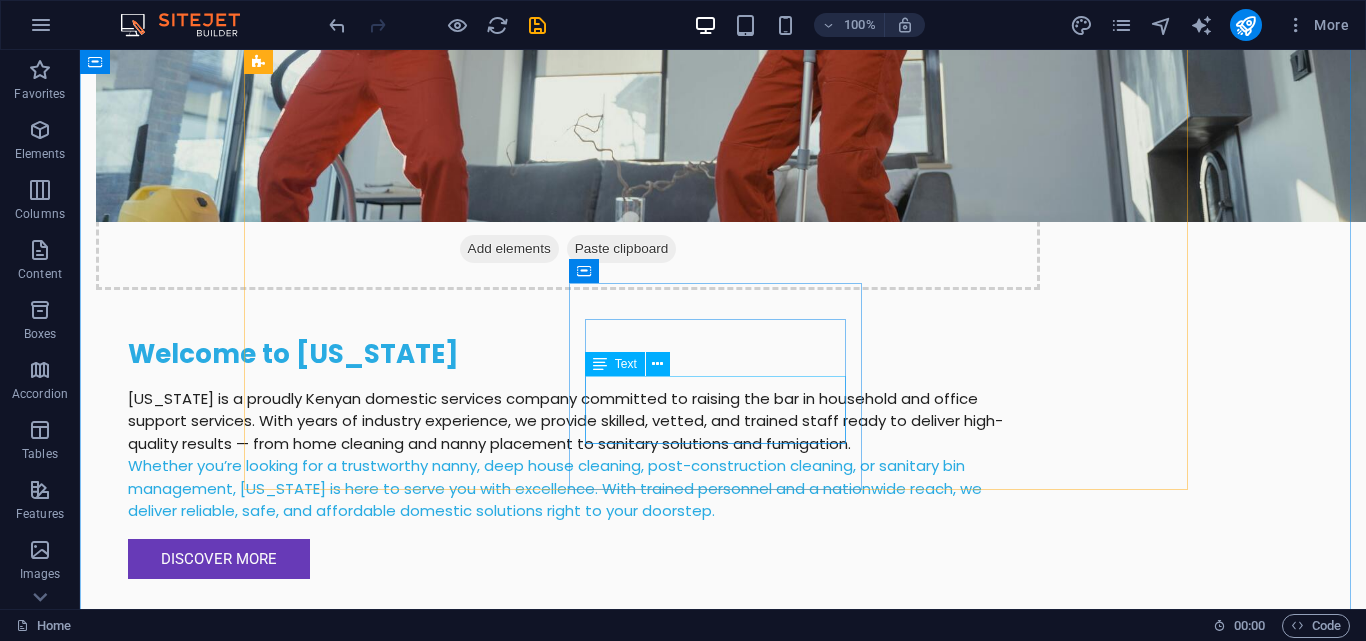 scroll, scrollTop: 1750, scrollLeft: 0, axis: vertical 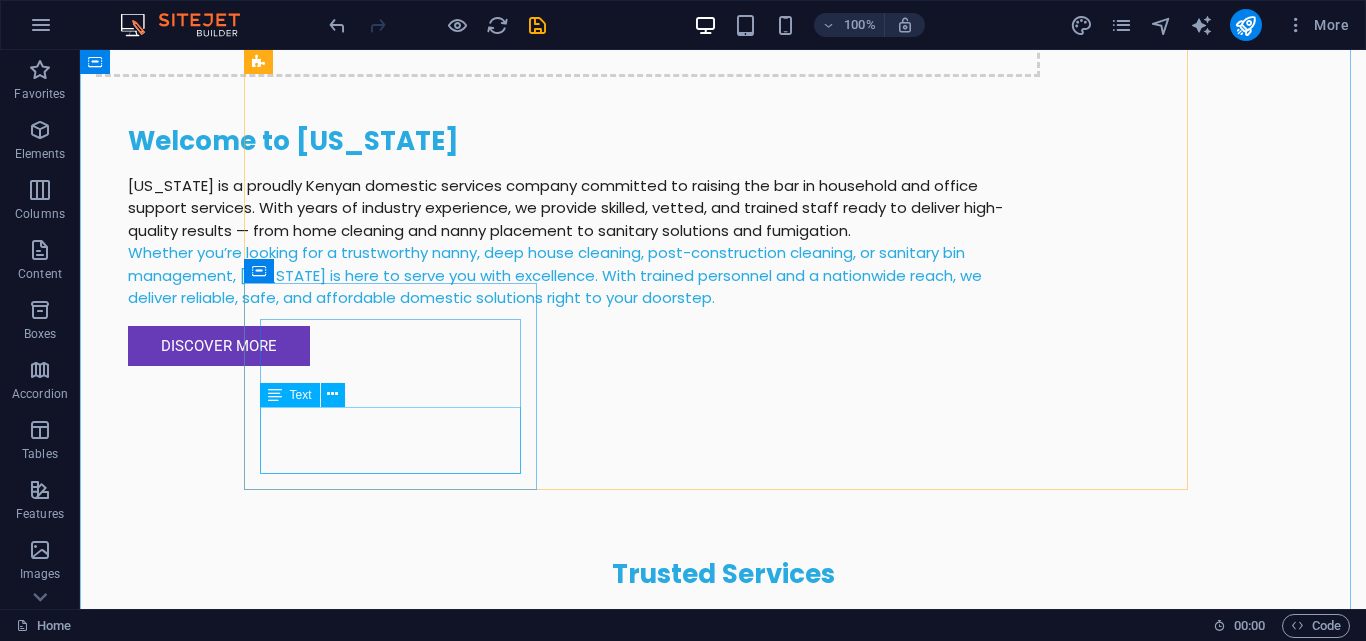 click on "Specialized cleaning services for newly constructed houses, starting from KES 11,000." at bounding box center (397, 2088) 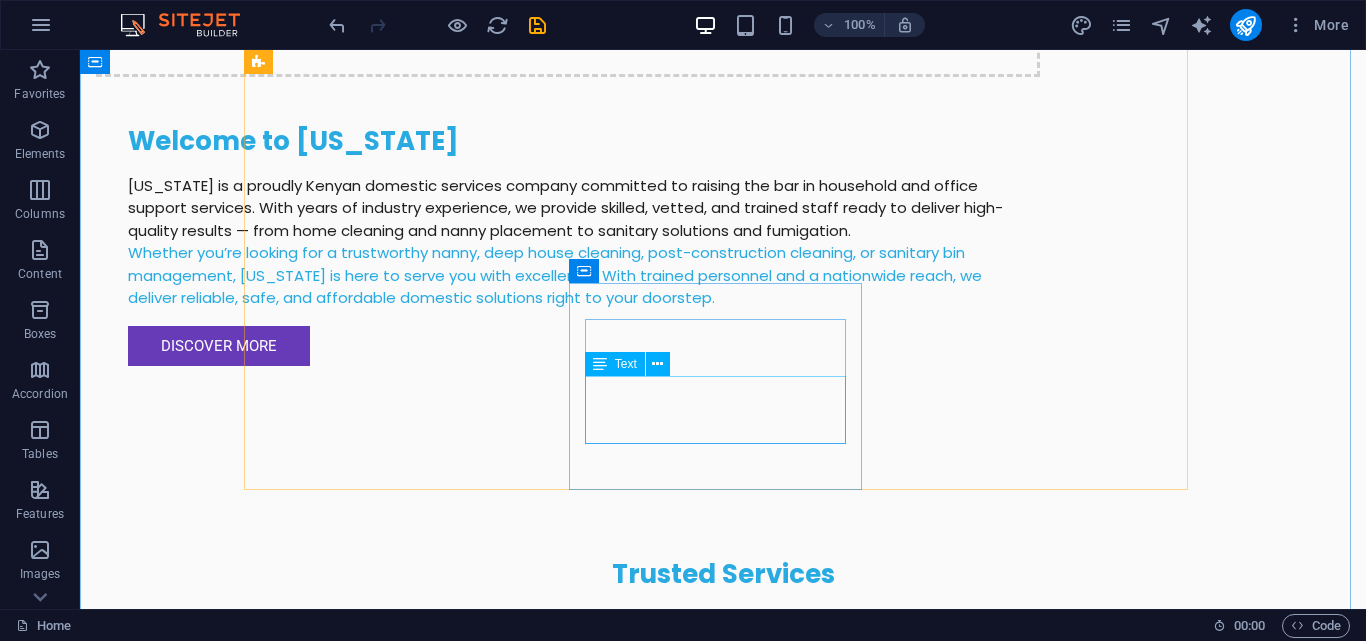 click on "Effective fumigation starting from KES 3,500, including a follow-up service guarantee." at bounding box center (397, 2280) 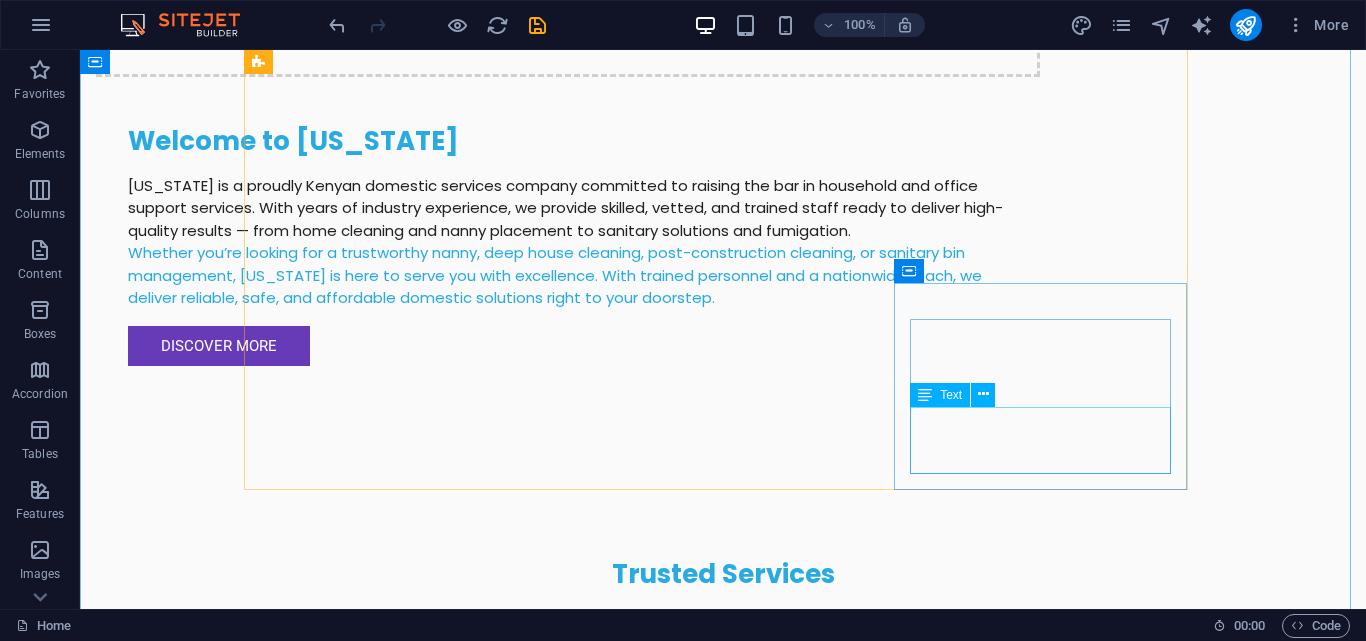 click on "Sanitary bin installation and maintenance services starting at KES 2,000." at bounding box center [397, 2471] 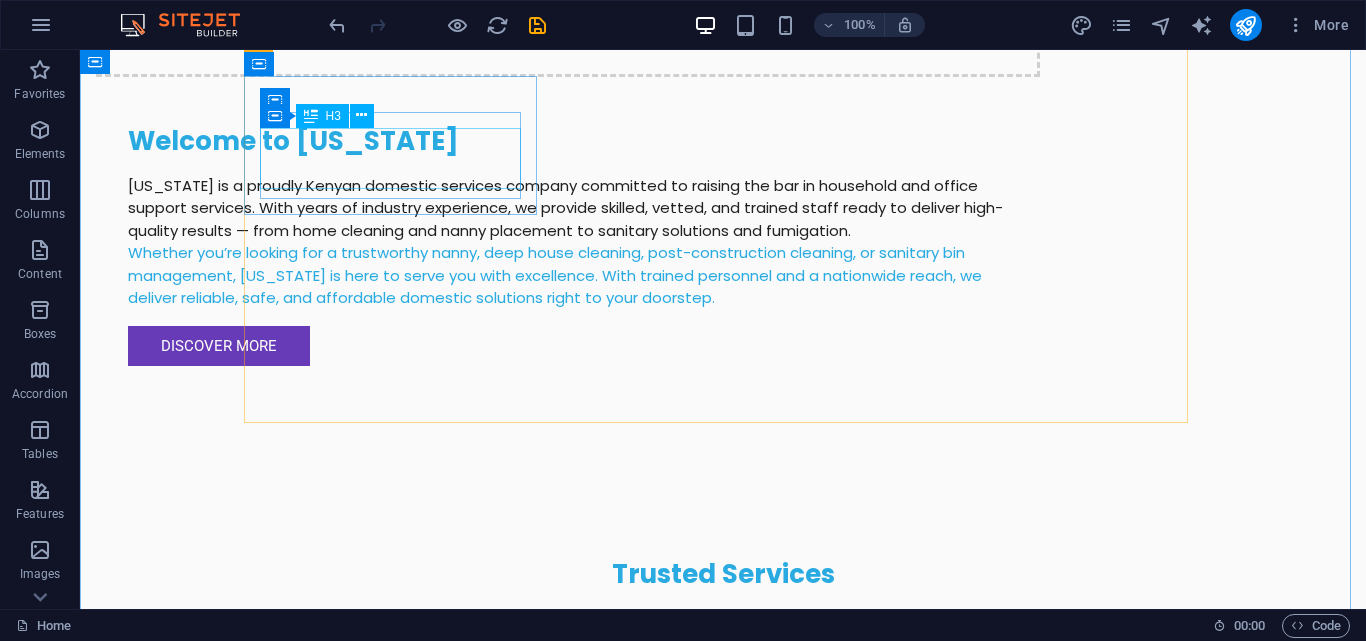 click on "Housekeeping Services" at bounding box center (397, 1500) 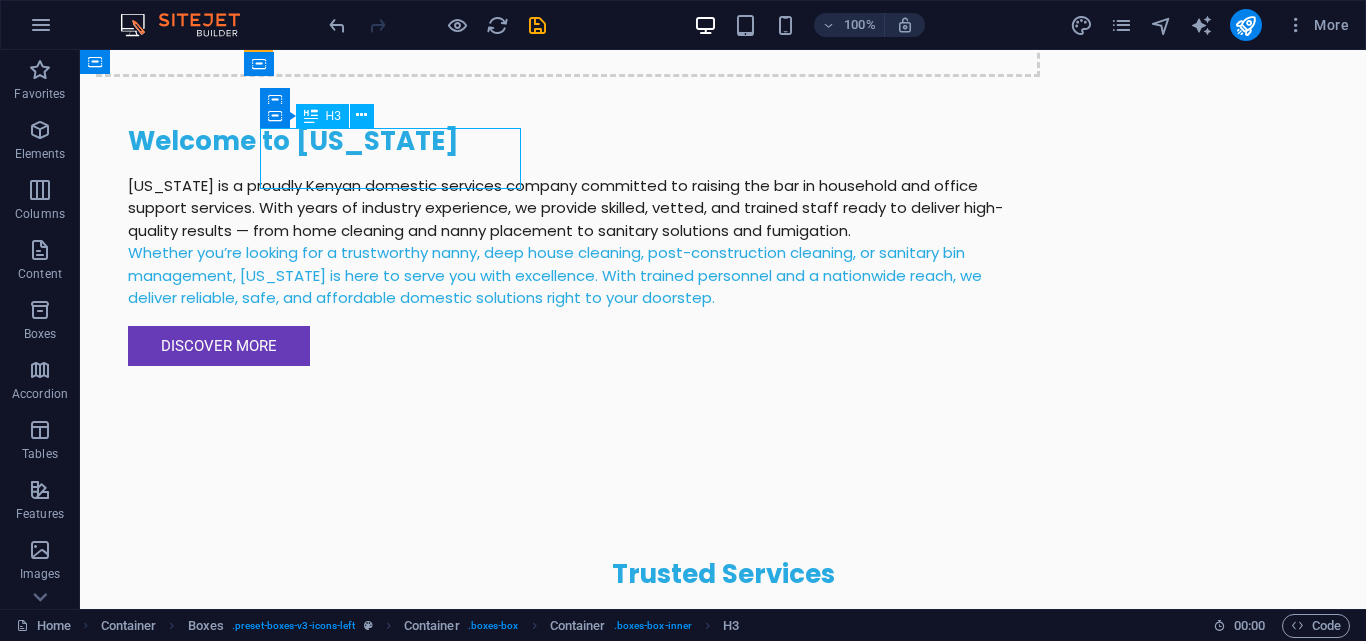 click on "Housekeeping Services" at bounding box center (397, 1500) 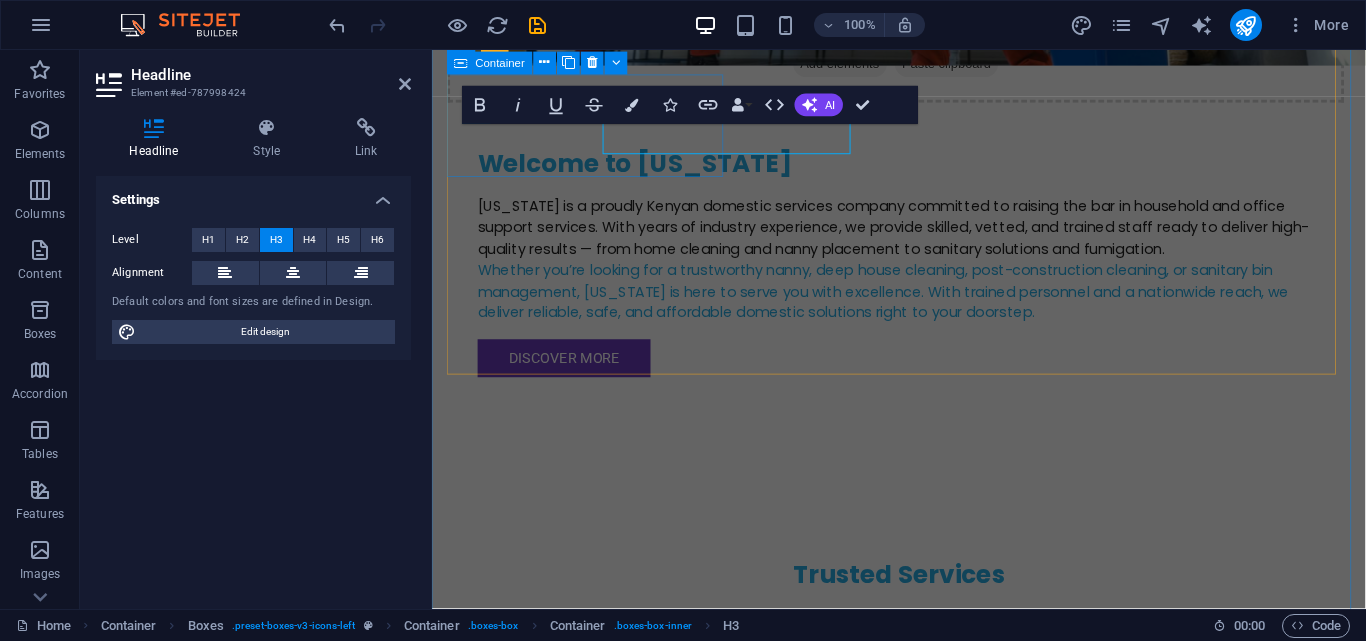 scroll, scrollTop: 1779, scrollLeft: 0, axis: vertical 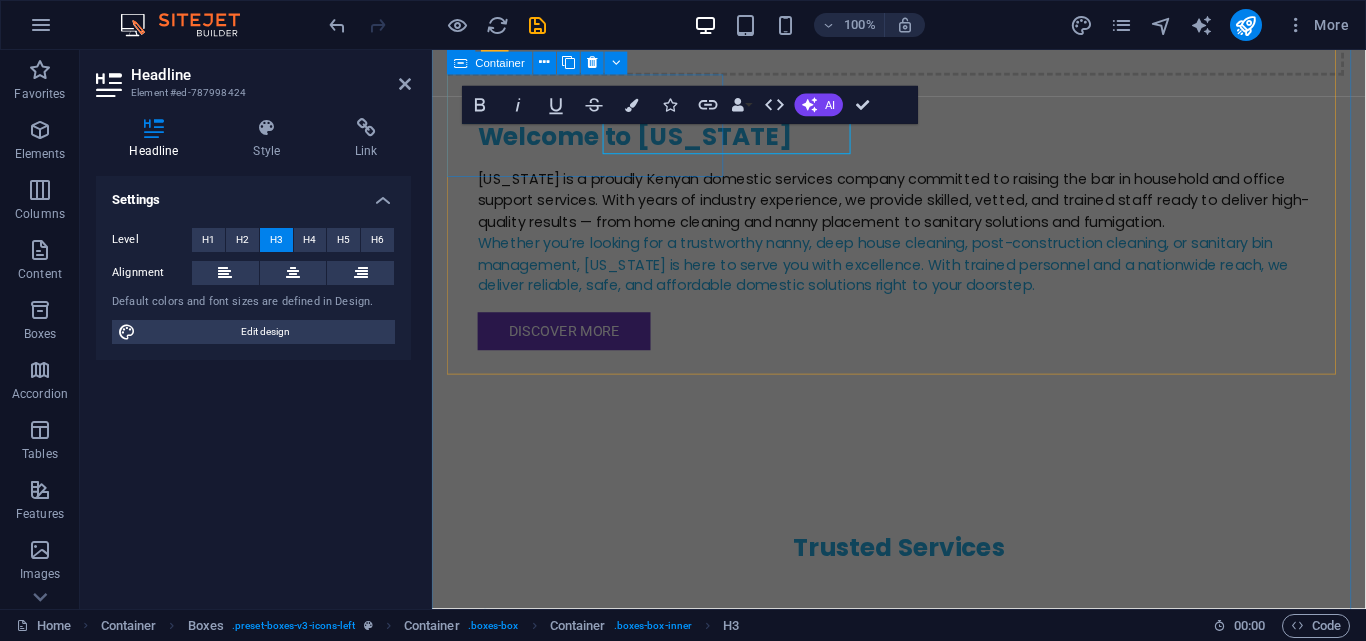 click on "Housekeeping Services" at bounding box center (598, 1500) 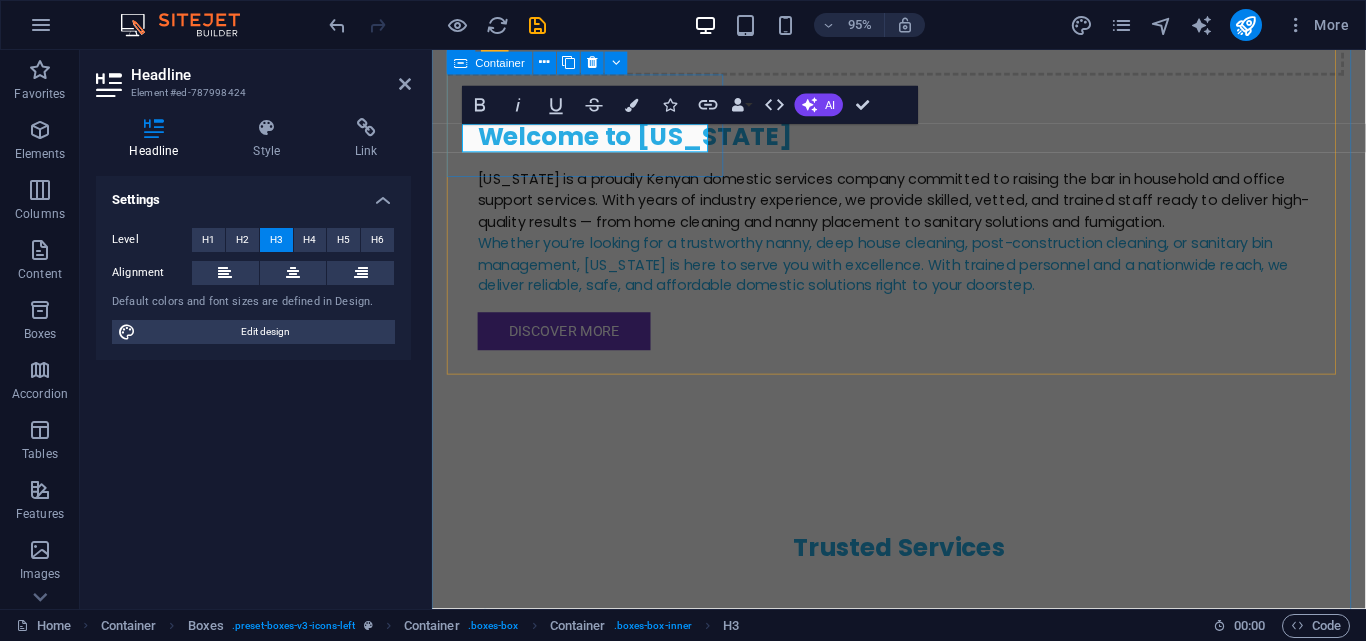 type 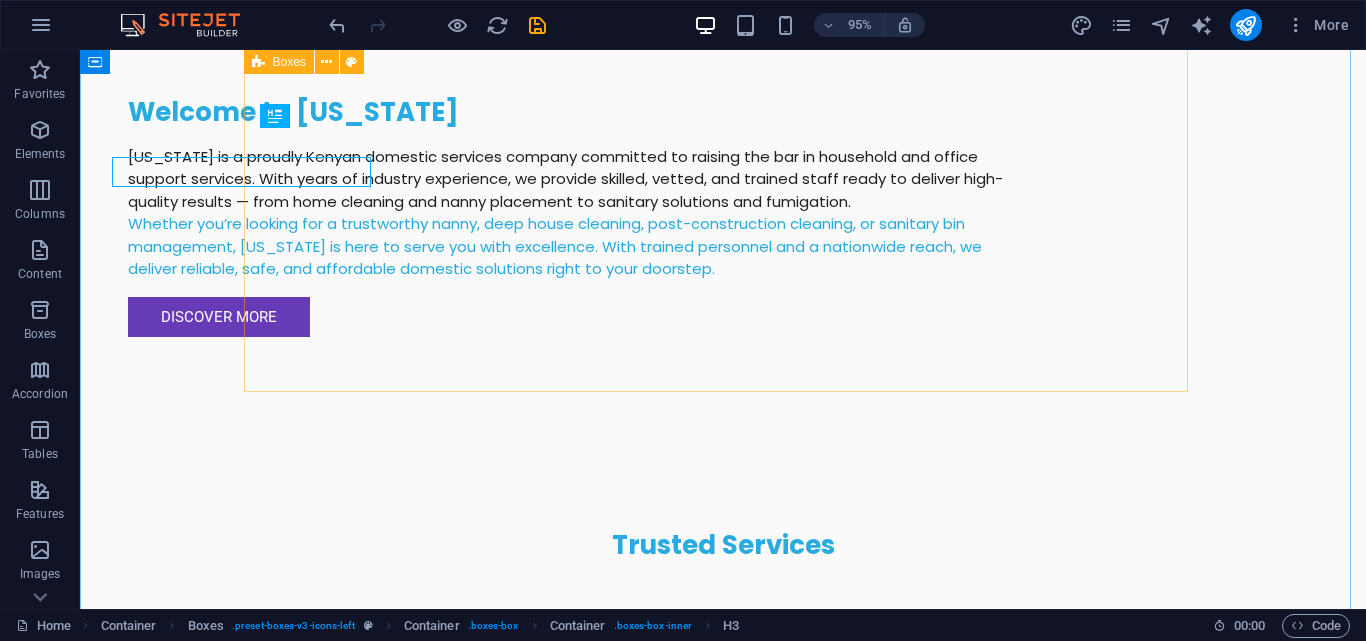 scroll, scrollTop: 1750, scrollLeft: 0, axis: vertical 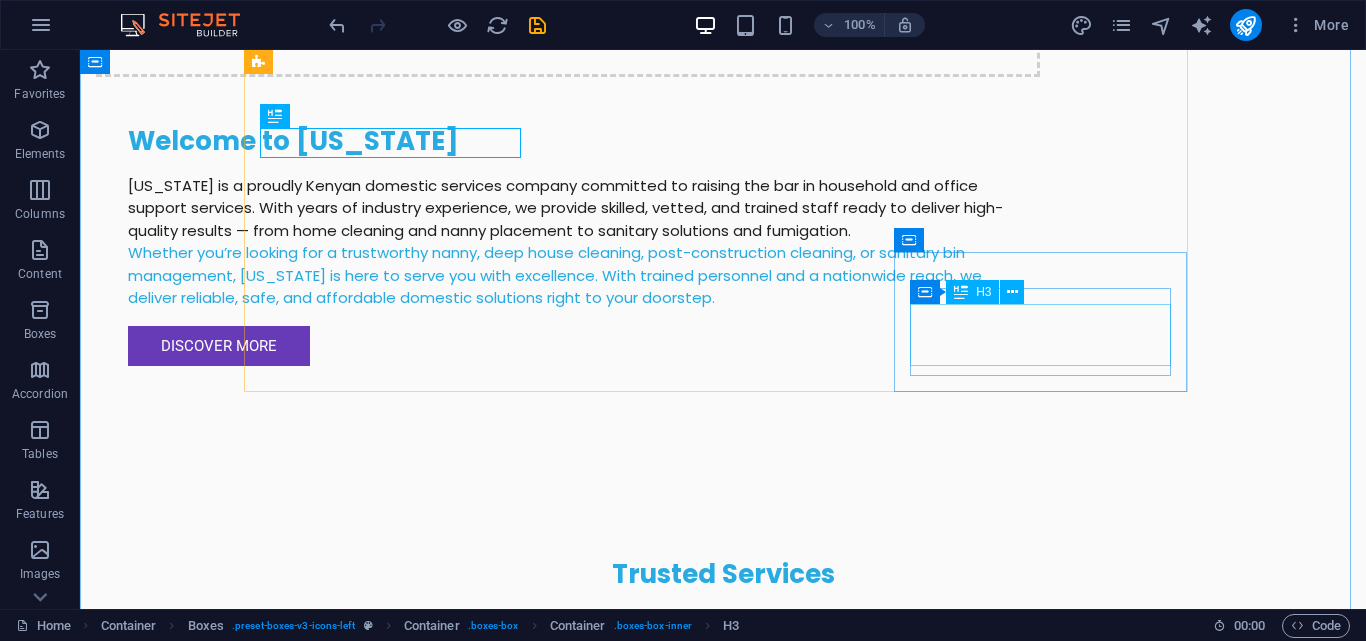 click on "Sanitary Bin Services" at bounding box center [397, 2366] 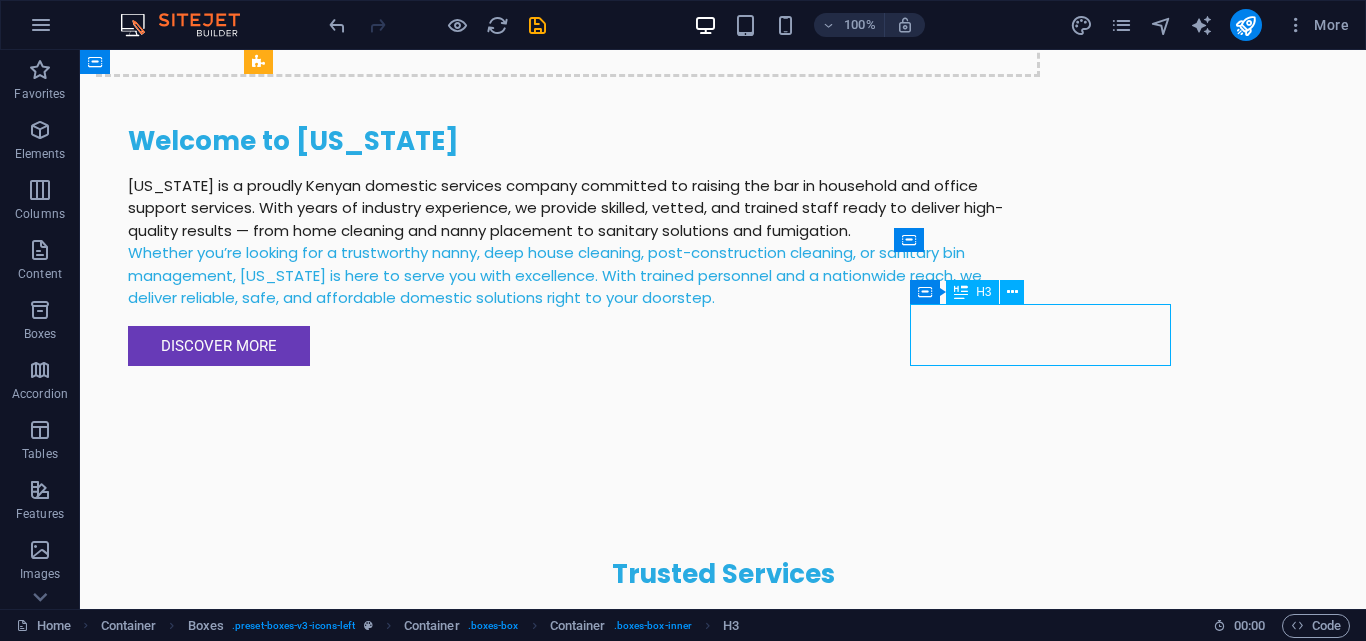 click on "Sanitary Bin Services" at bounding box center (397, 2366) 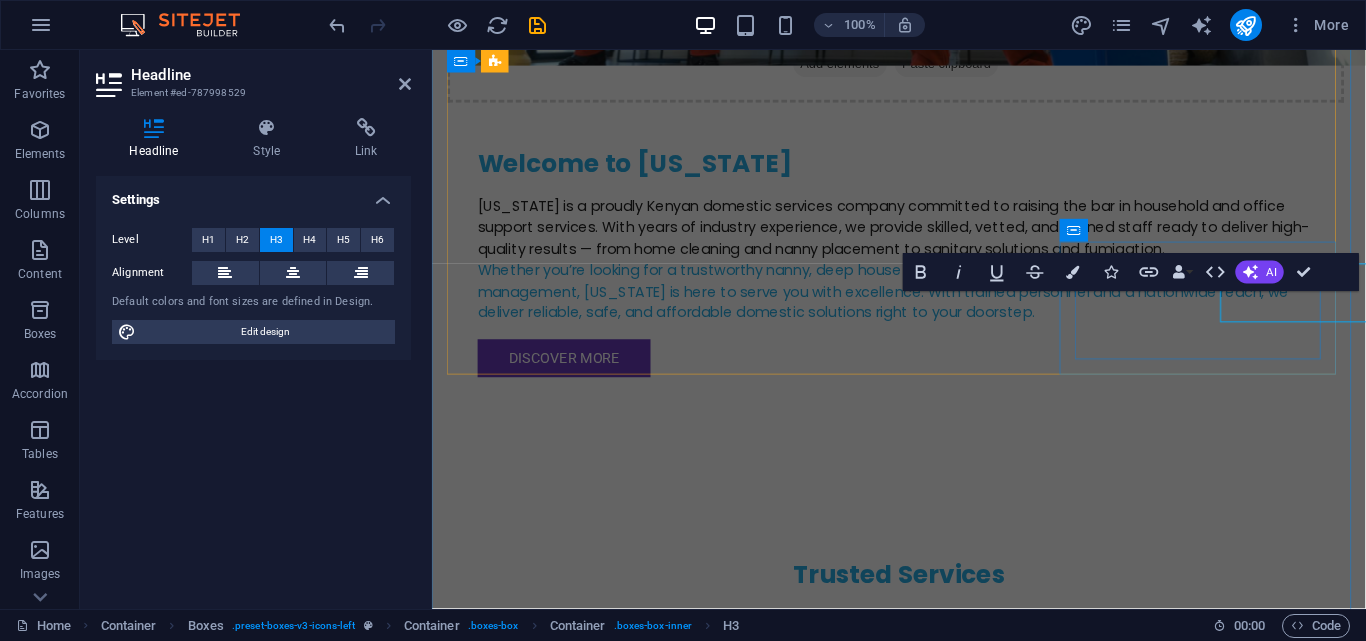 scroll, scrollTop: 1779, scrollLeft: 0, axis: vertical 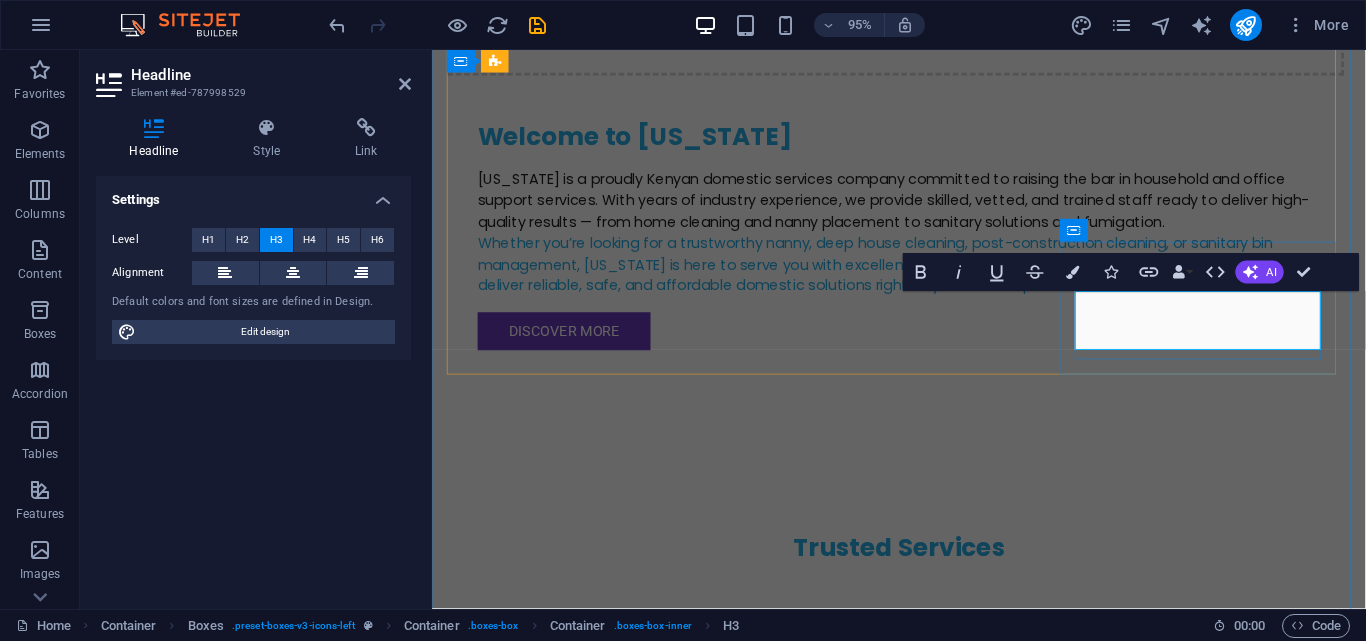 click on "Sanitary Bin Services" at bounding box center (598, 2366) 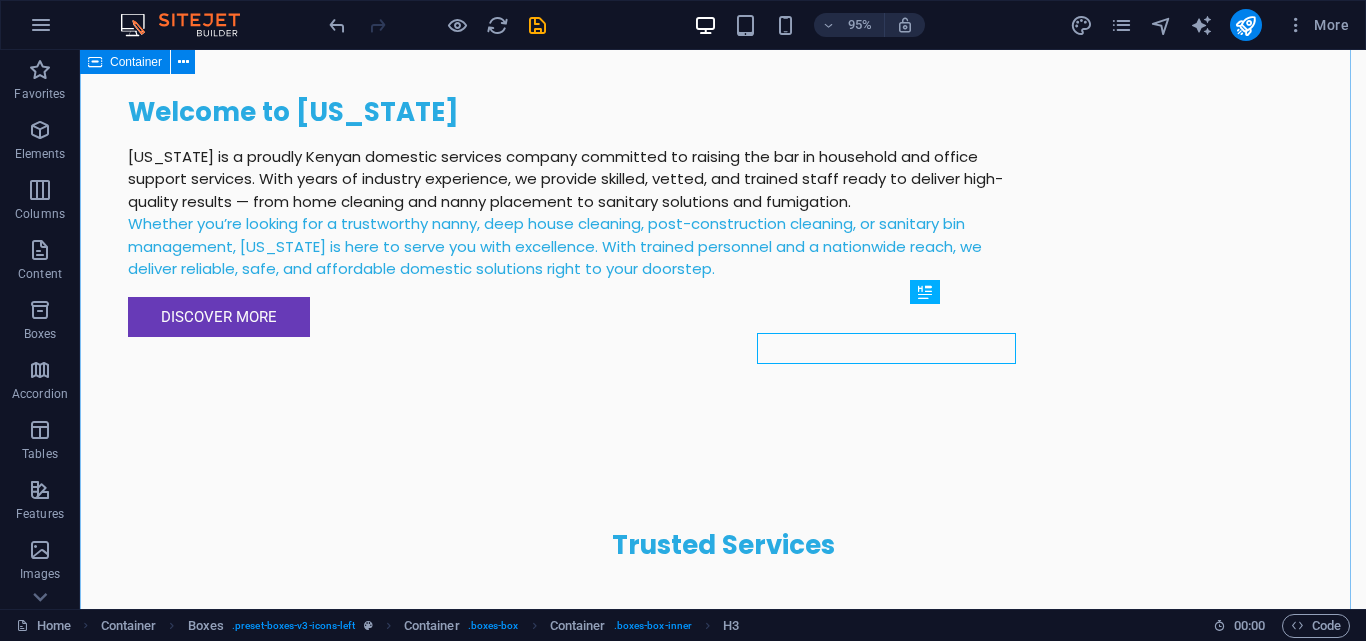 scroll, scrollTop: 1750, scrollLeft: 0, axis: vertical 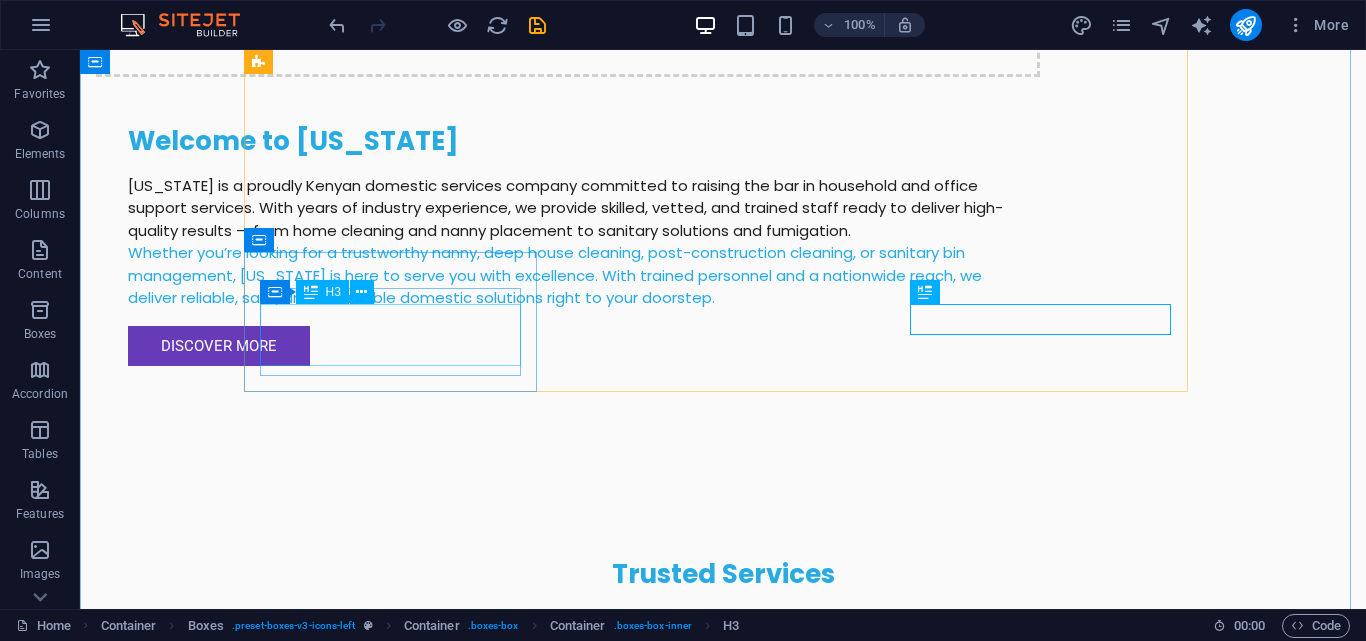 click on "Post-Construction Cleaning" at bounding box center (397, 1983) 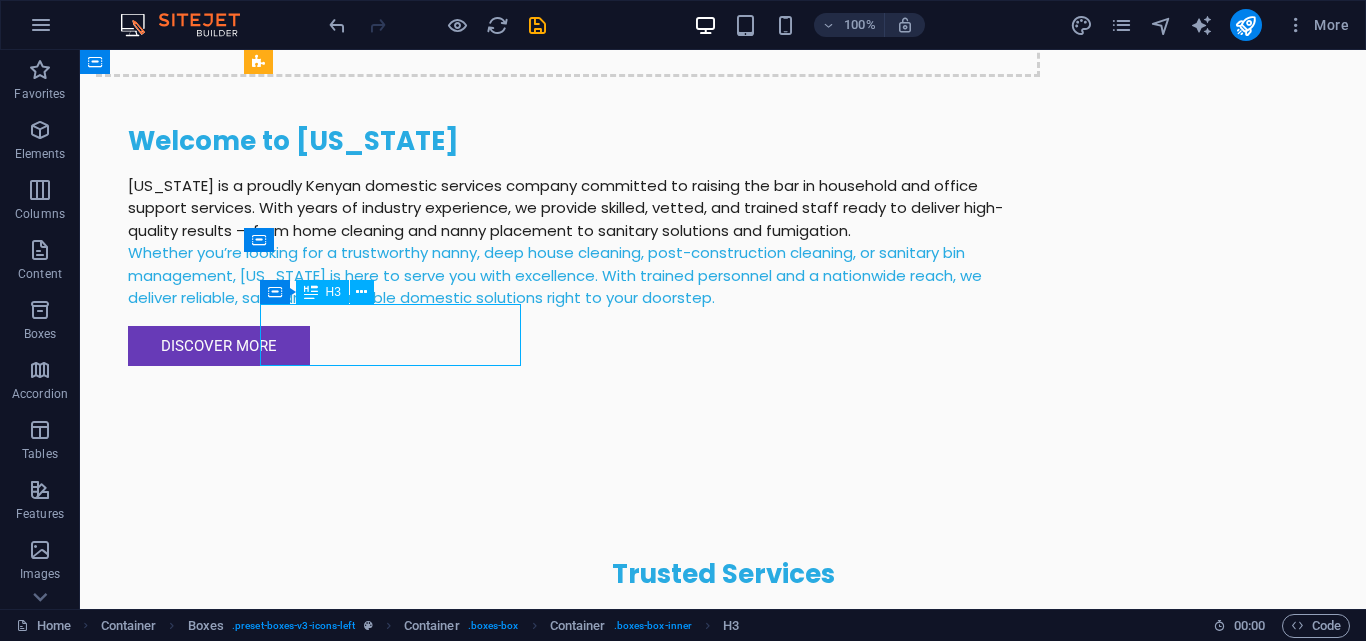 click on "Post-Construction Cleaning" at bounding box center (397, 1983) 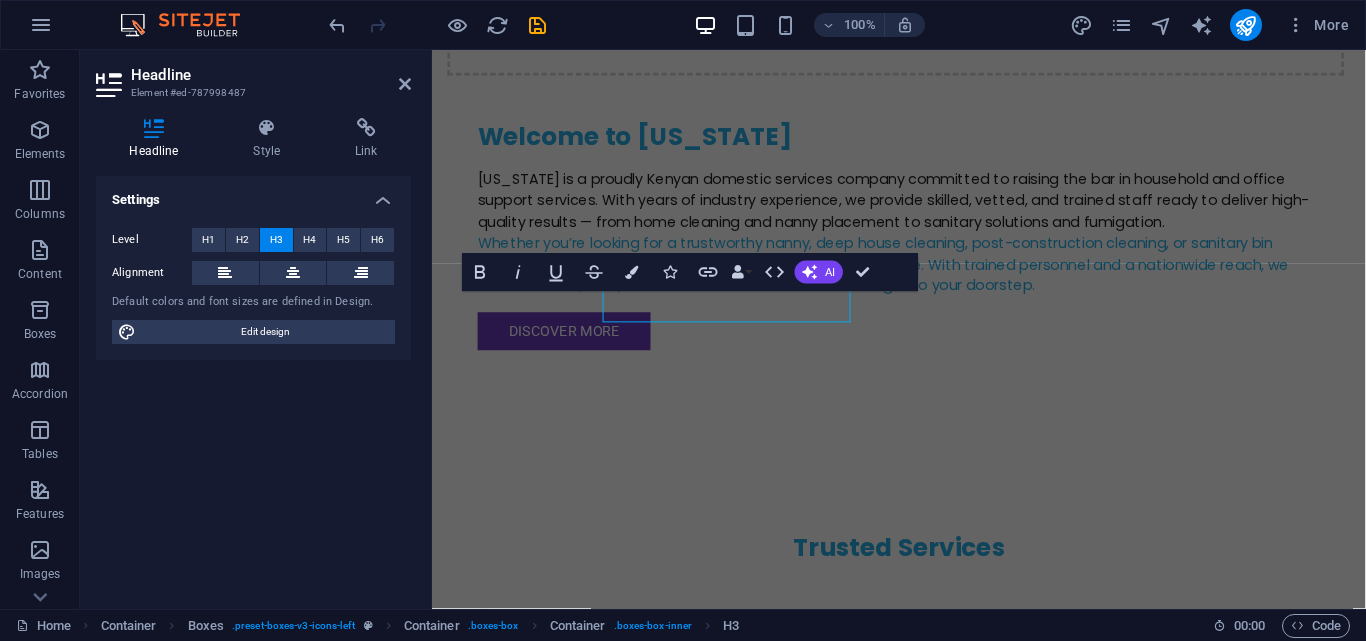 click on "Post-Construction Cleaning" at bounding box center (598, 1983) 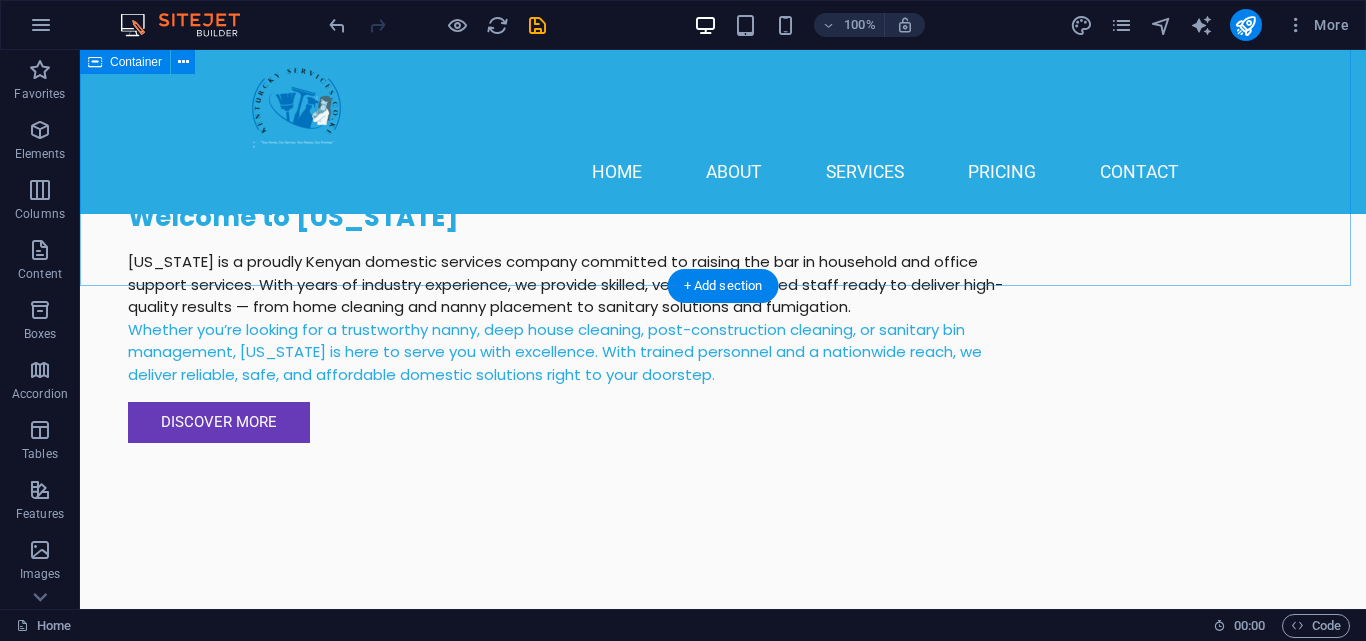 scroll, scrollTop: 1358, scrollLeft: 0, axis: vertical 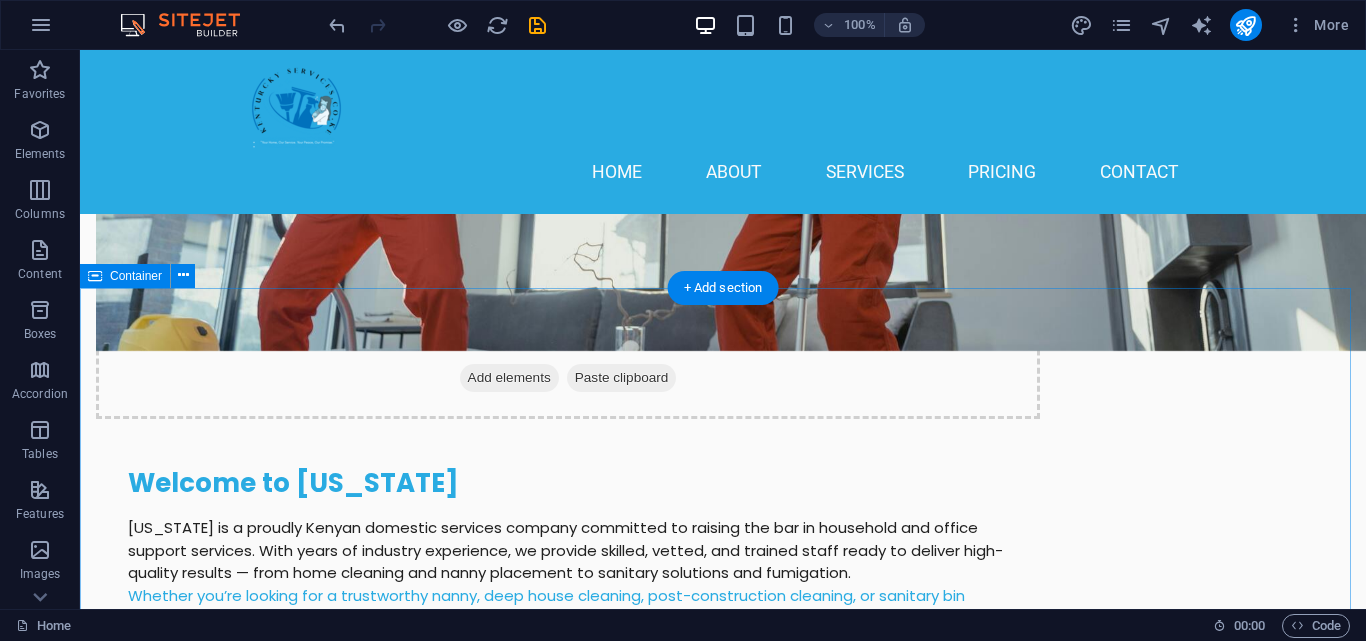 click on "Our Services Housekeeping Nanny Services Mama Fua Services Post-Construction Fumigation Services Sanitary Bin Professional Housekeeping Expert Housekeeping Services Our professional housekeeping services ensure your home is clean, organized, and inviting. From general cleaning starting at KES 1,800 to deep cleaning services at KES 10,000, we cater to your specific needs. Learn More Trained Nannies Trusted Nanny Services We offer well-mannered, trained, and vetted nannies to take care of your little ones. Our office placement fee is 45% of the nanny’s salary, ensuring you get reliable care. First replacement is free! View Details Mama Fua - Laundry Services Reliable Mama Fua Services Enjoy our Mama Fua services with laundry for KES 1,800 per basket, house cleaning from KES 2,000, and shoe cleaning at KES 160 per pair. Tailored pricing for additional tasks available. Get a Quote Post-Construction Cleaning Post-Construction Cleaning Services Book Now Fumigation Services Professional Fumigation Services" at bounding box center [723, 3142] 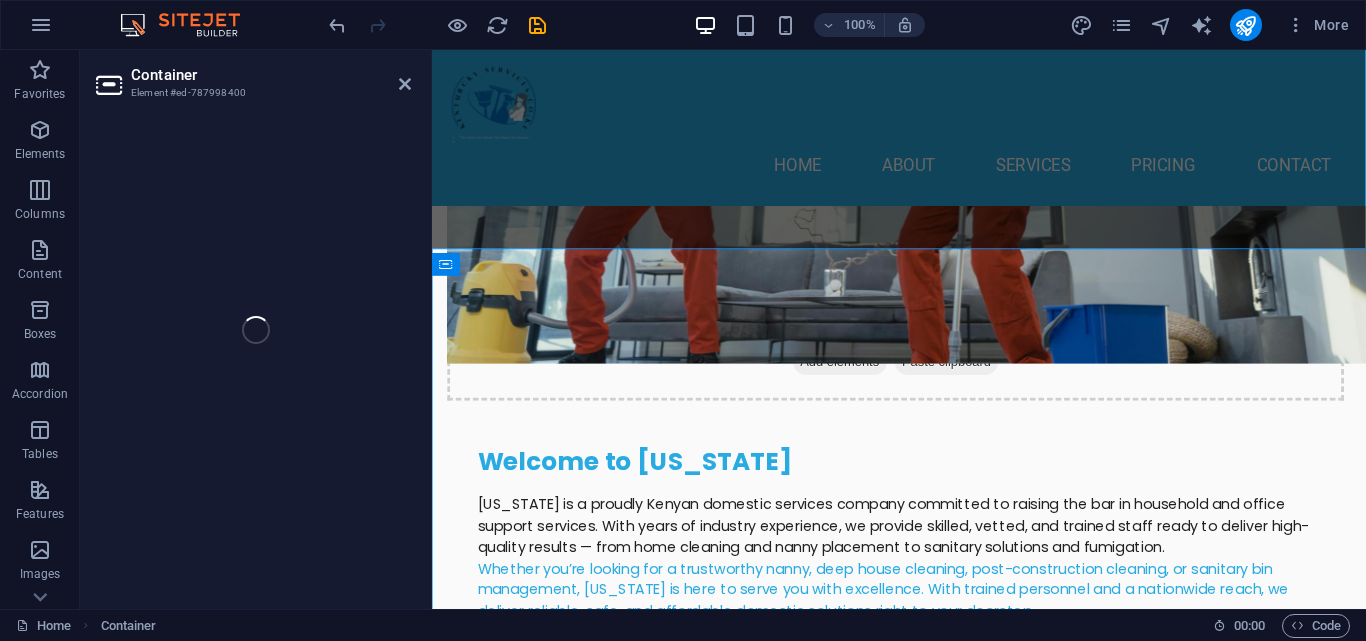scroll, scrollTop: 1387, scrollLeft: 0, axis: vertical 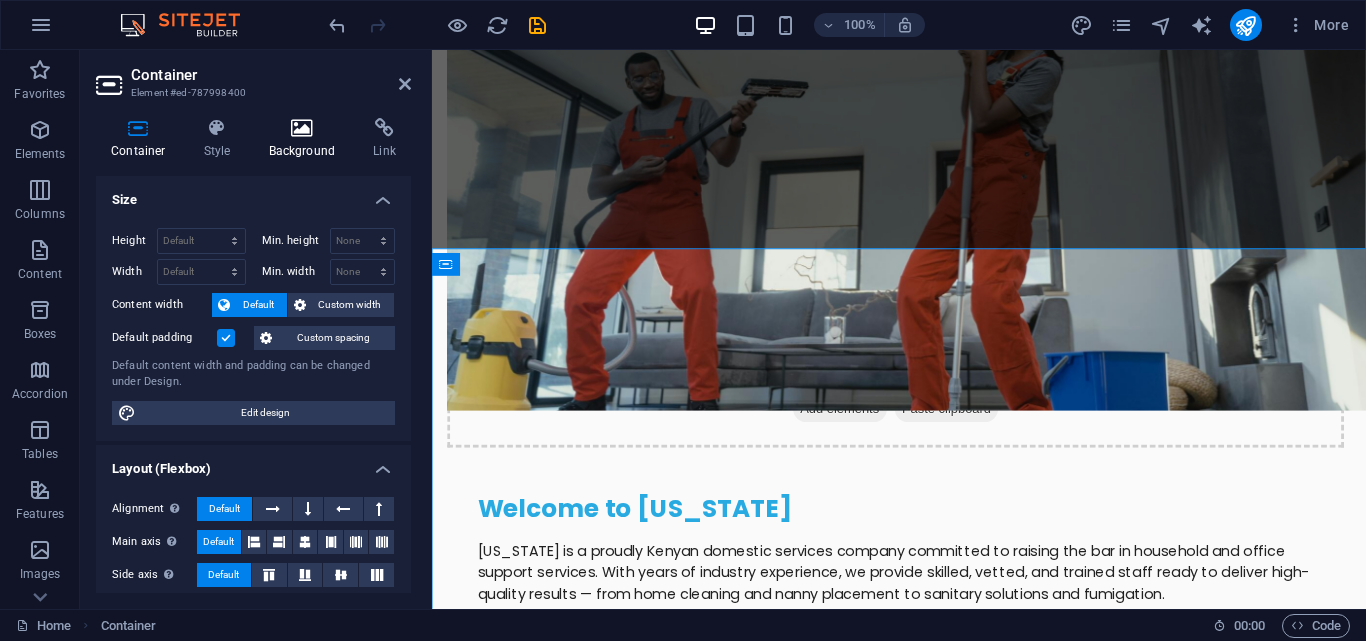 click on "Background" at bounding box center [306, 139] 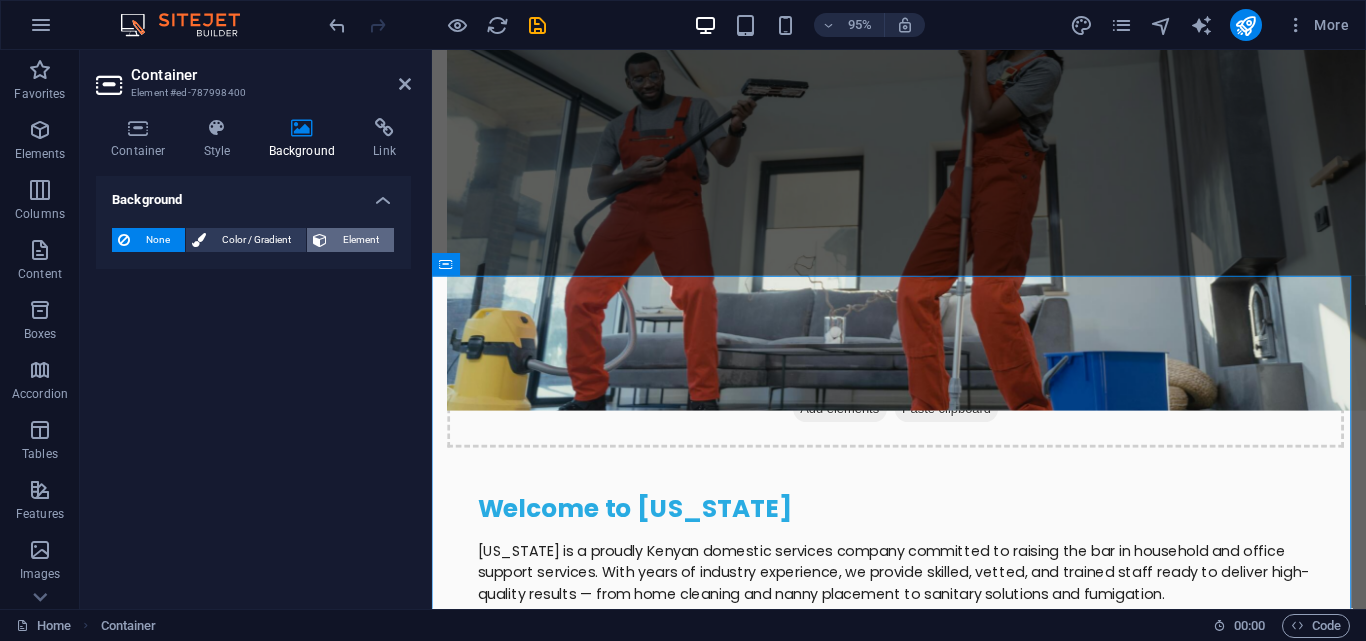 click on "Element" at bounding box center (350, 240) 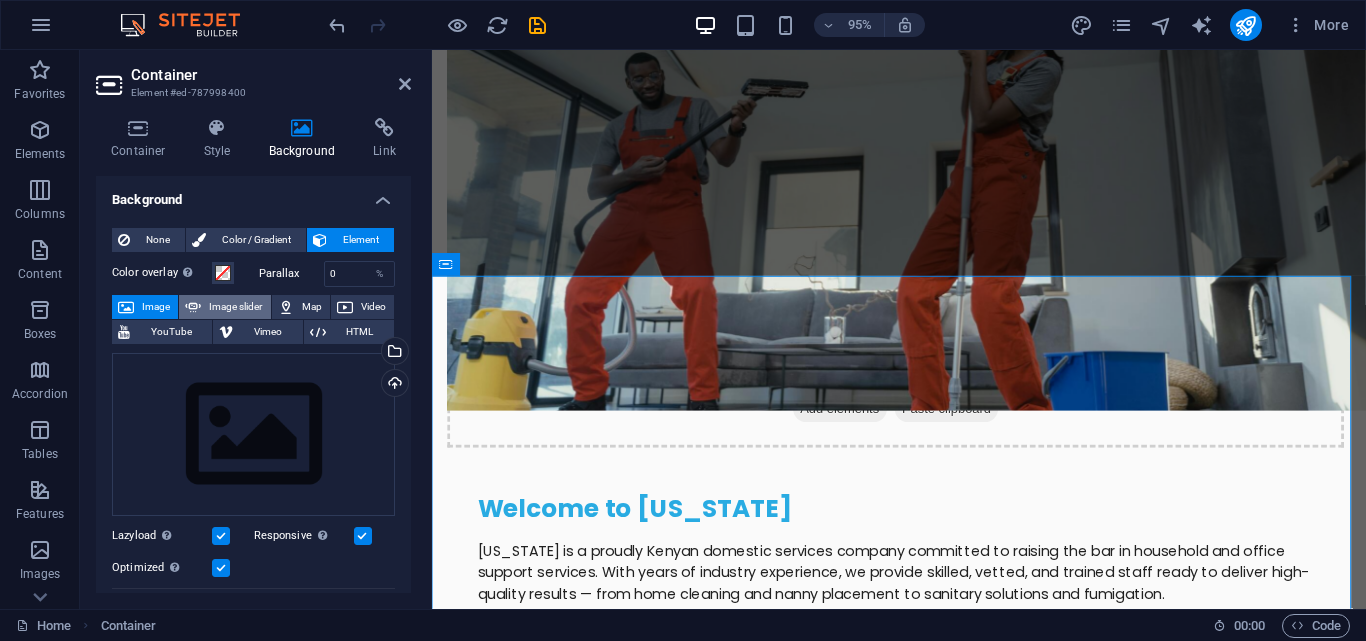 click on "Image slider" at bounding box center (235, 307) 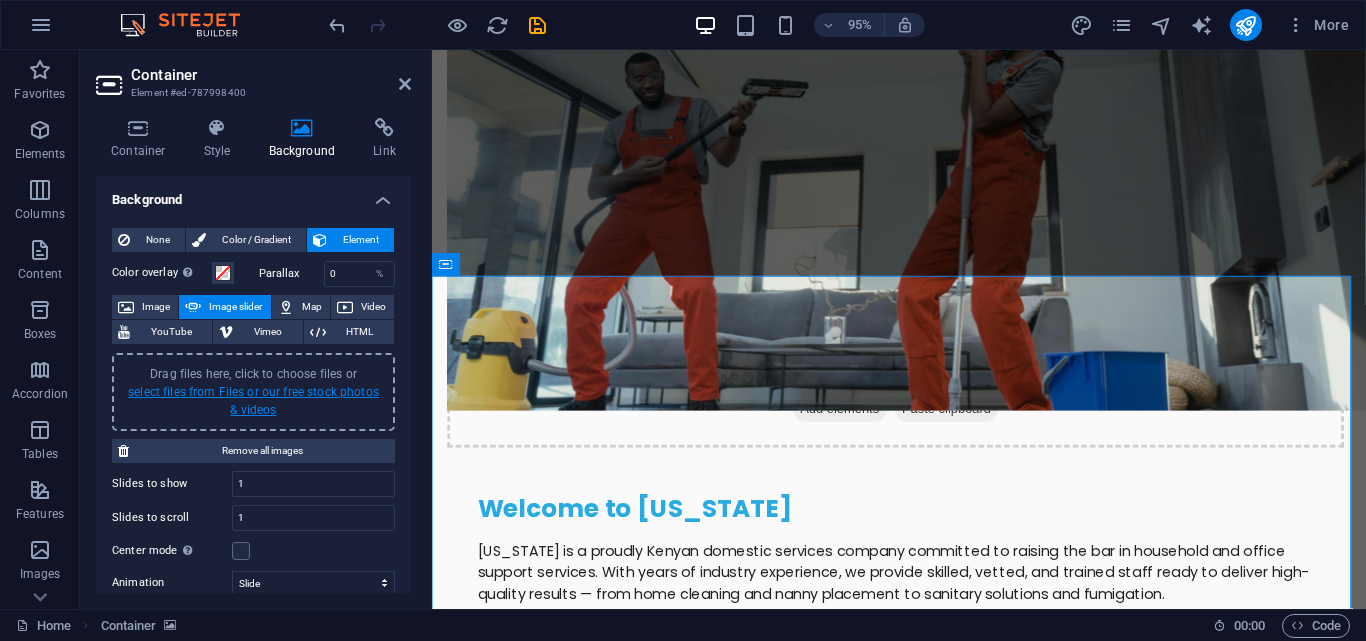 click on "select files from Files or our free stock photos & videos" at bounding box center [253, 401] 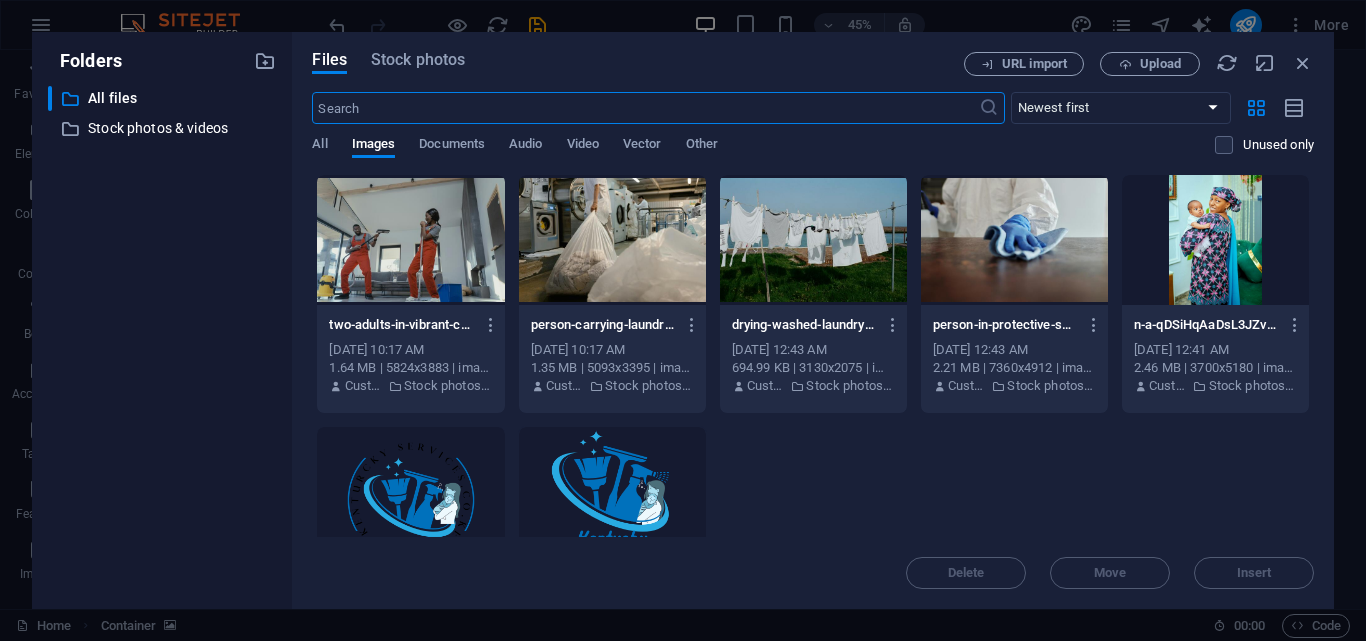 scroll, scrollTop: 2041, scrollLeft: 0, axis: vertical 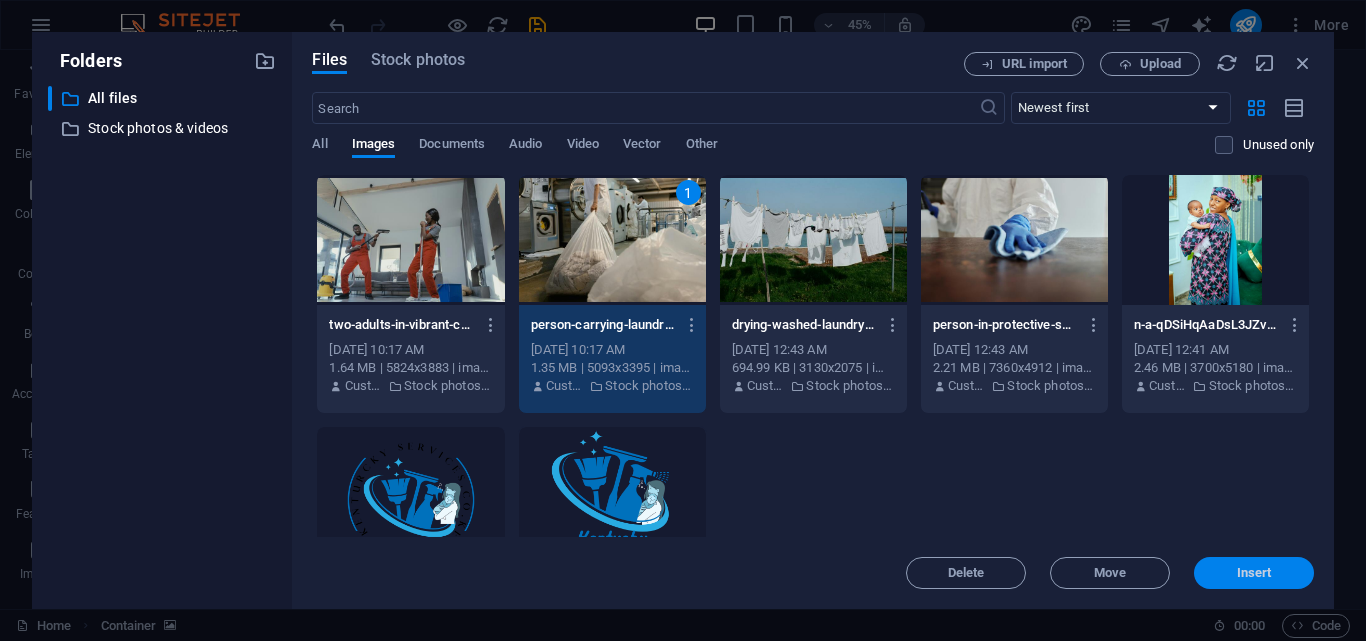 click on "Insert" at bounding box center (1254, 573) 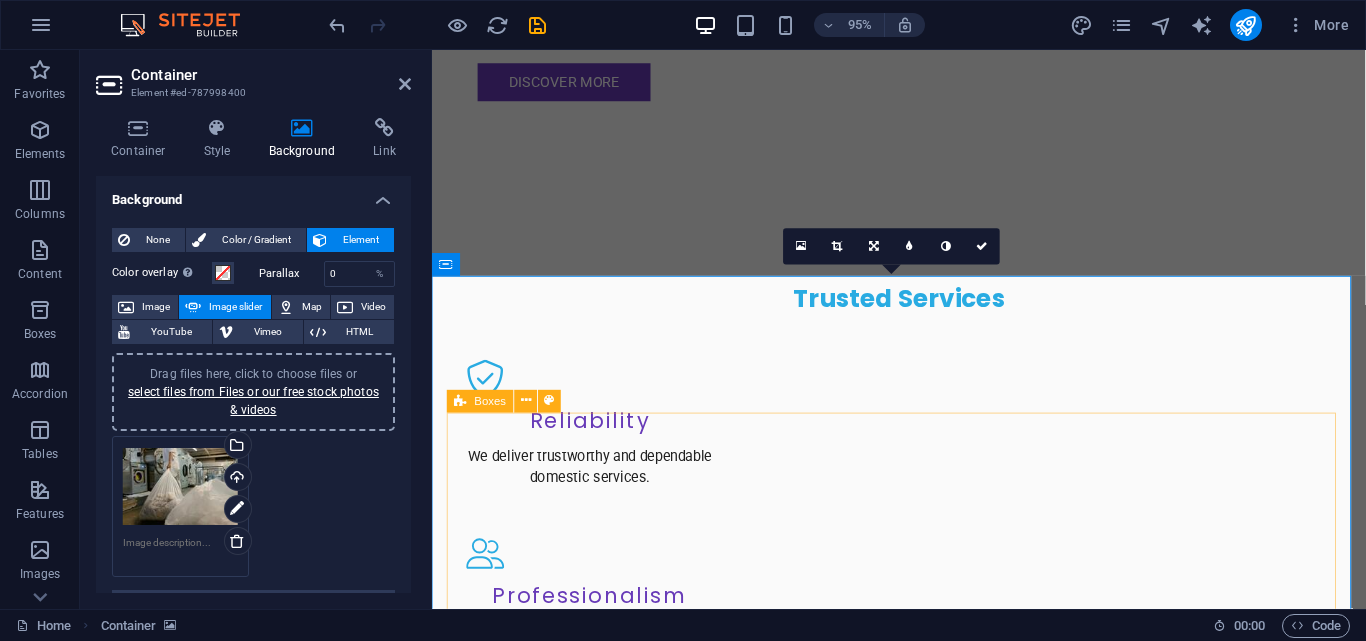 scroll, scrollTop: 1387, scrollLeft: 0, axis: vertical 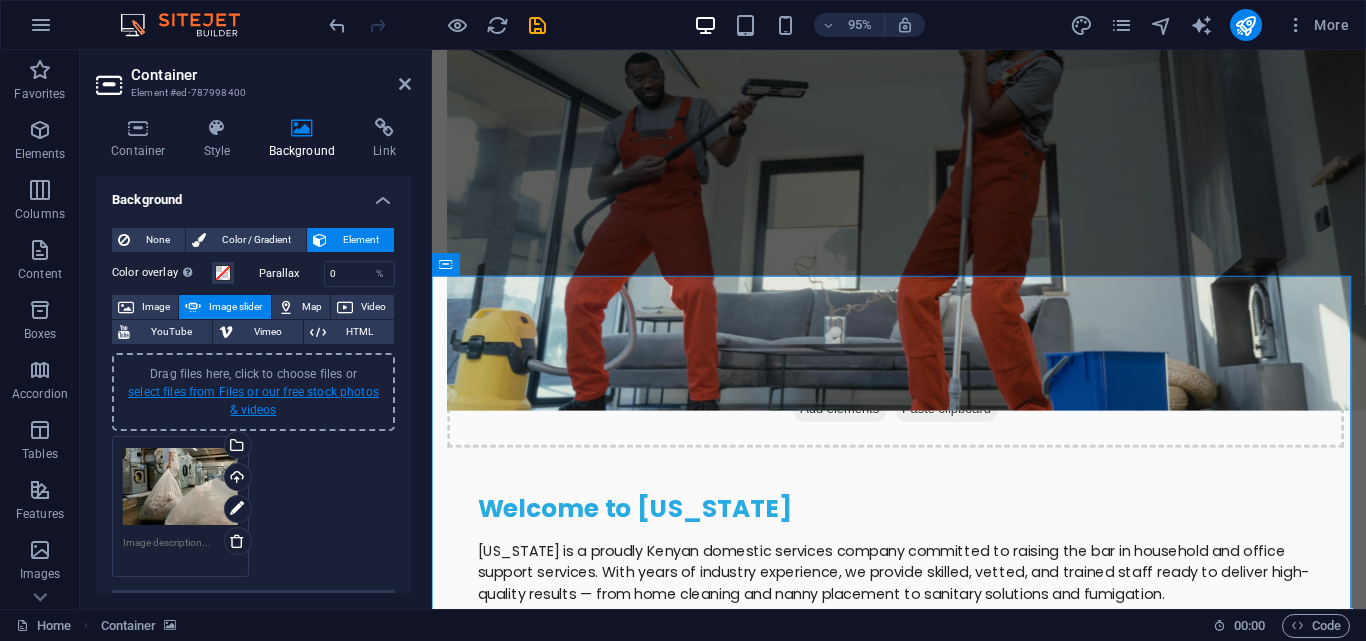 click on "select files from Files or our free stock photos & videos" at bounding box center (253, 401) 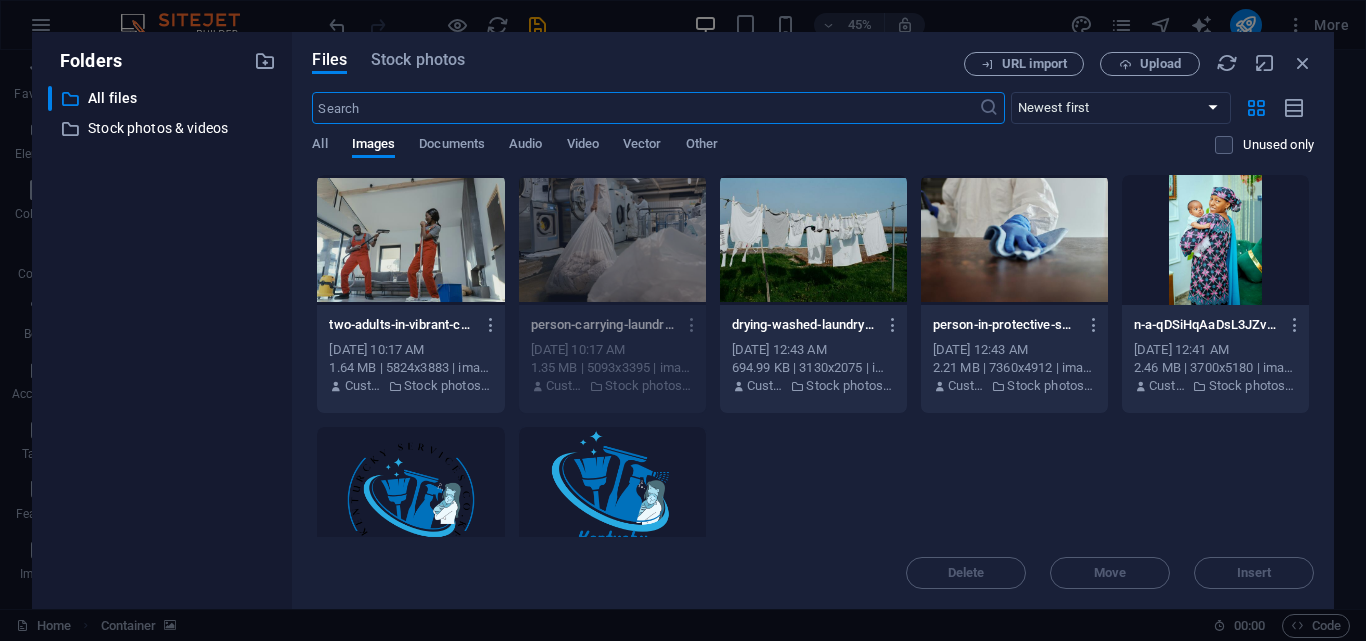 scroll, scrollTop: 2041, scrollLeft: 0, axis: vertical 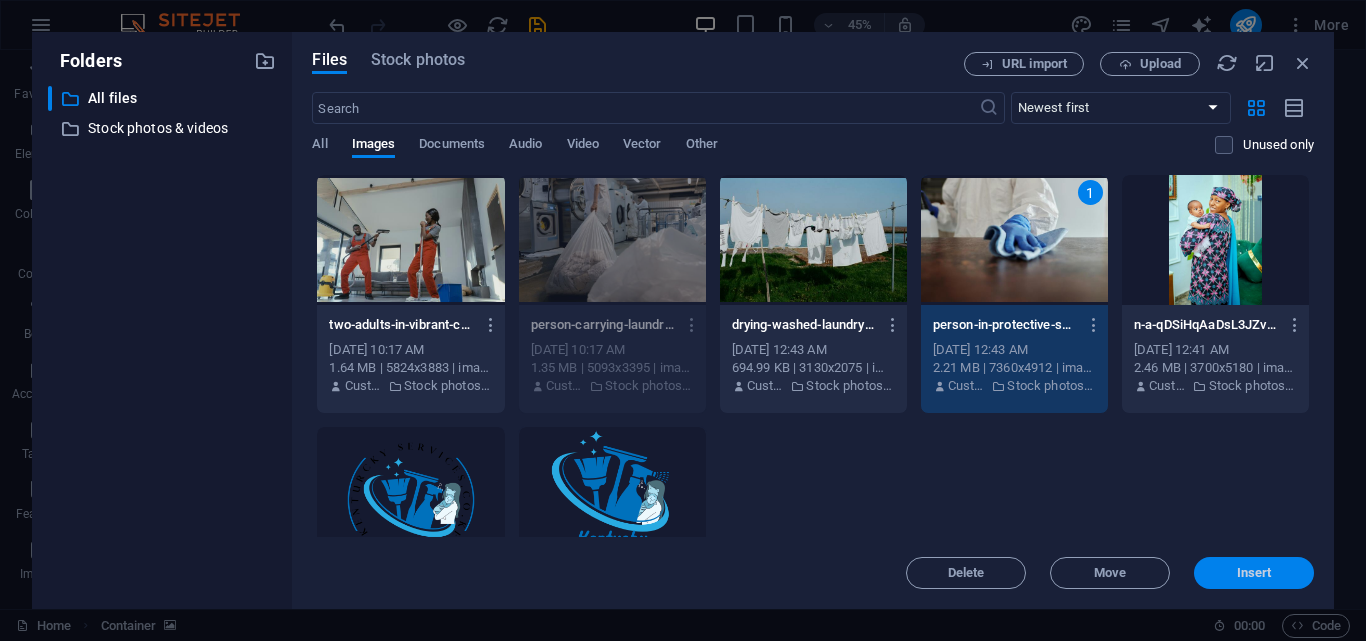 click on "Insert" at bounding box center (1254, 573) 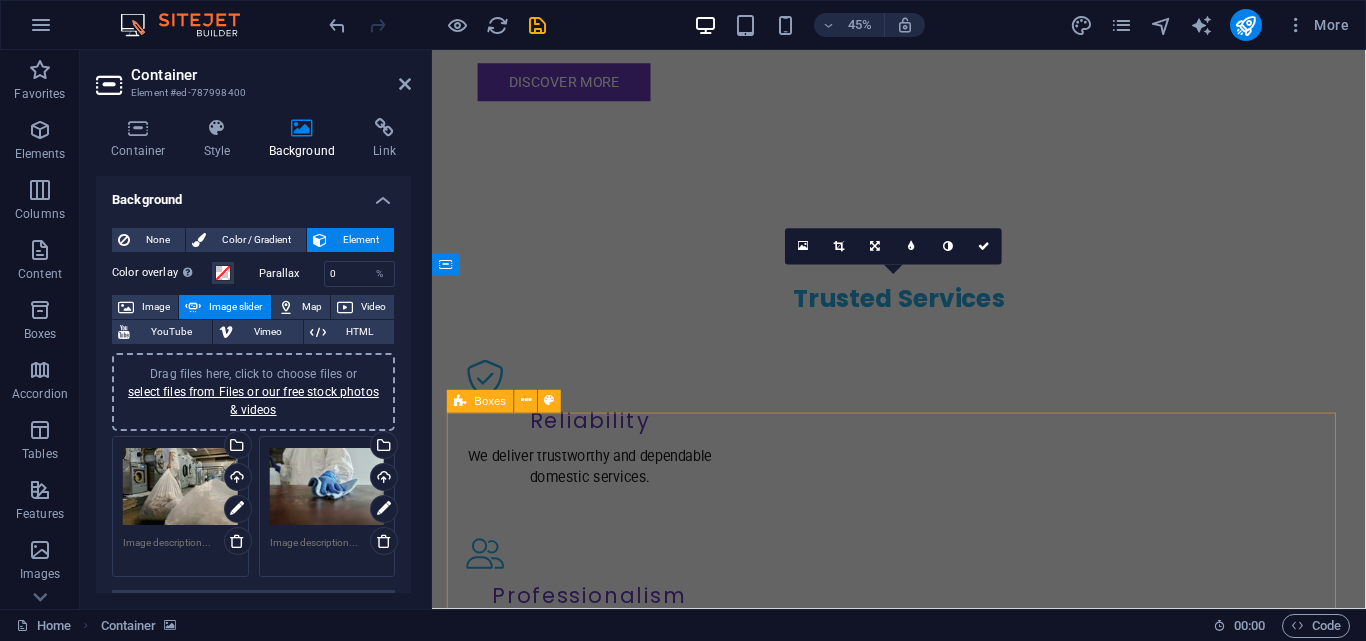 scroll, scrollTop: 1387, scrollLeft: 0, axis: vertical 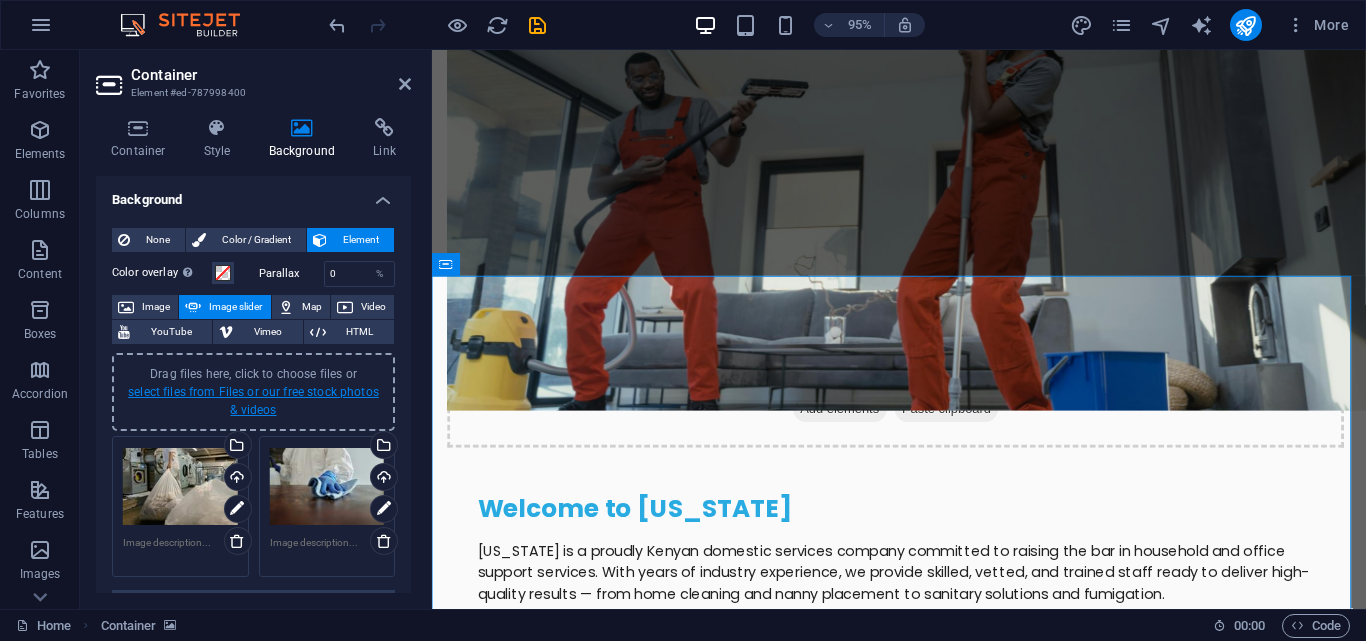 click on "select files from Files or our free stock photos & videos" at bounding box center (253, 401) 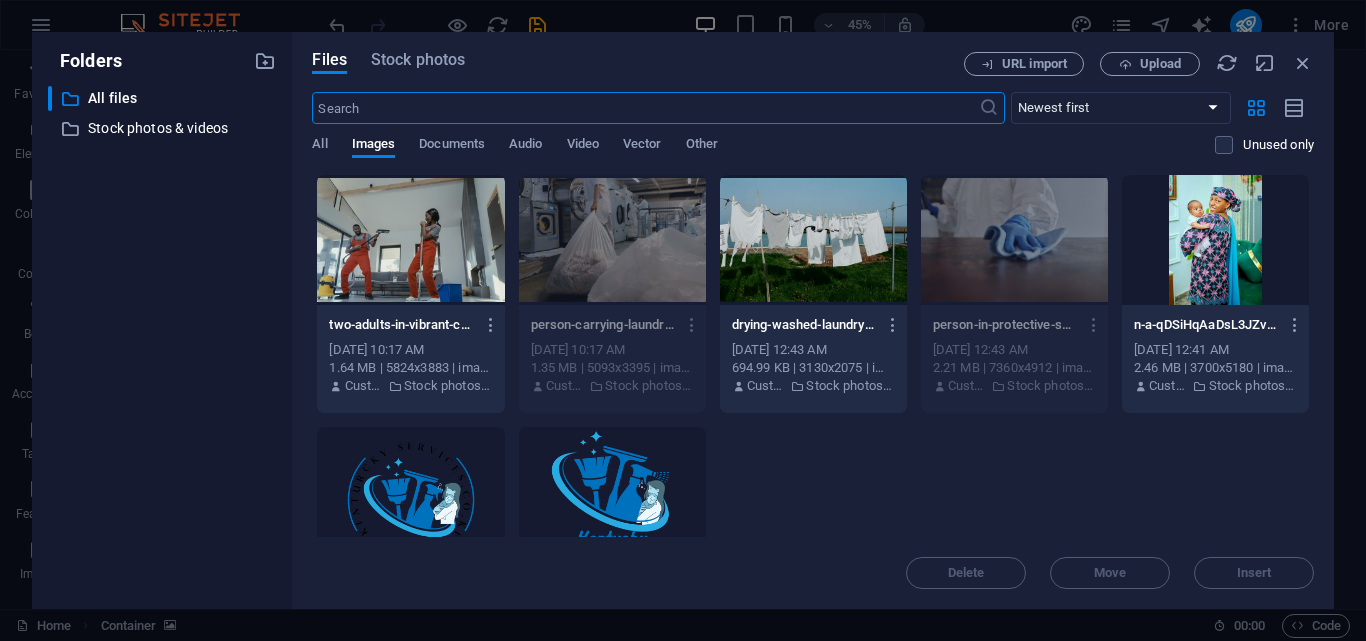 scroll, scrollTop: 2041, scrollLeft: 0, axis: vertical 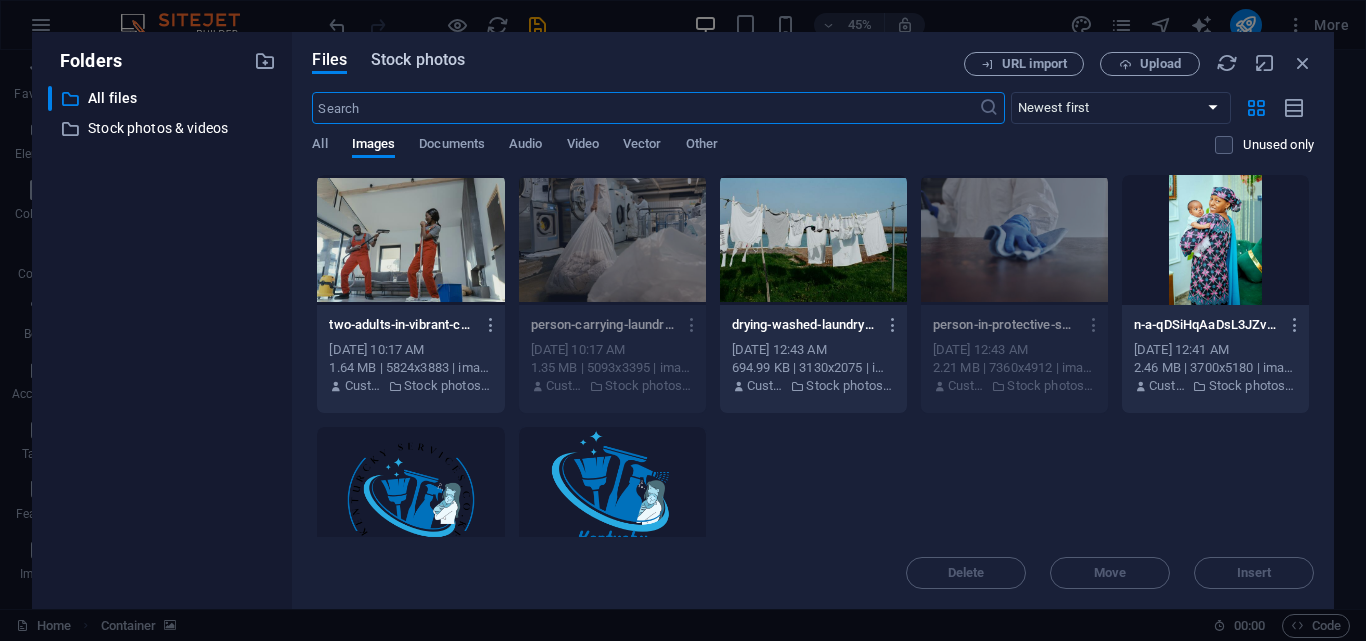 click on "Stock photos" at bounding box center (418, 60) 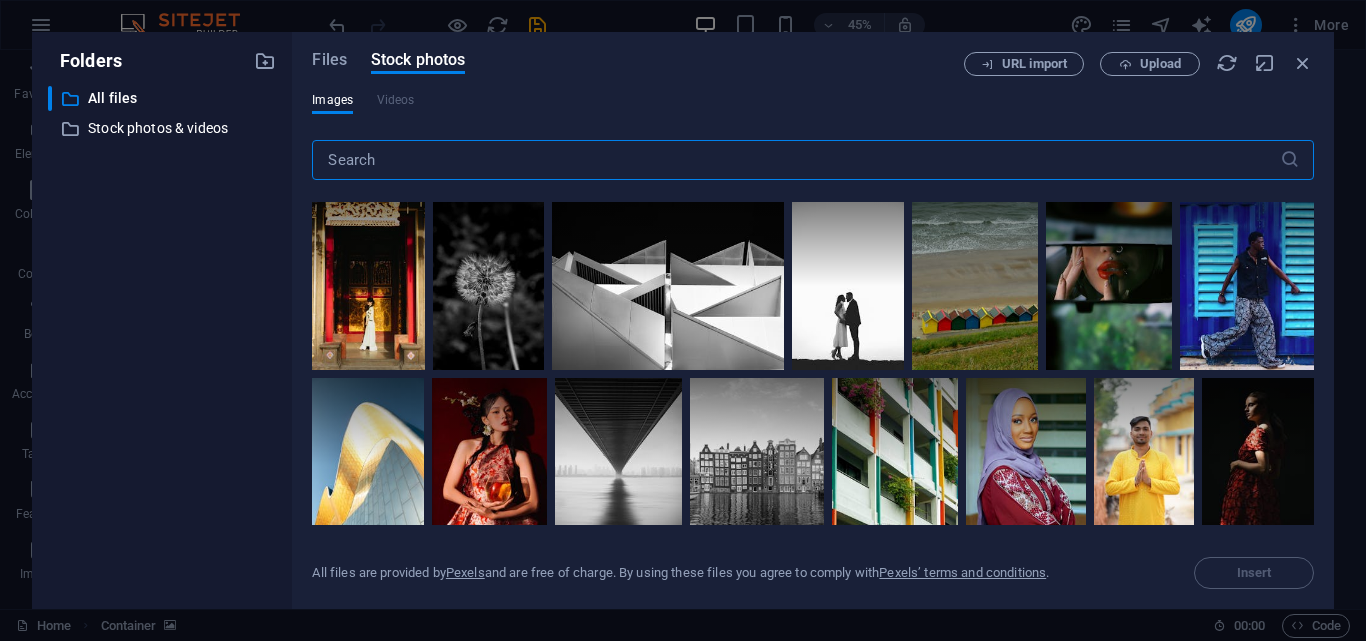 scroll, scrollTop: 374, scrollLeft: 0, axis: vertical 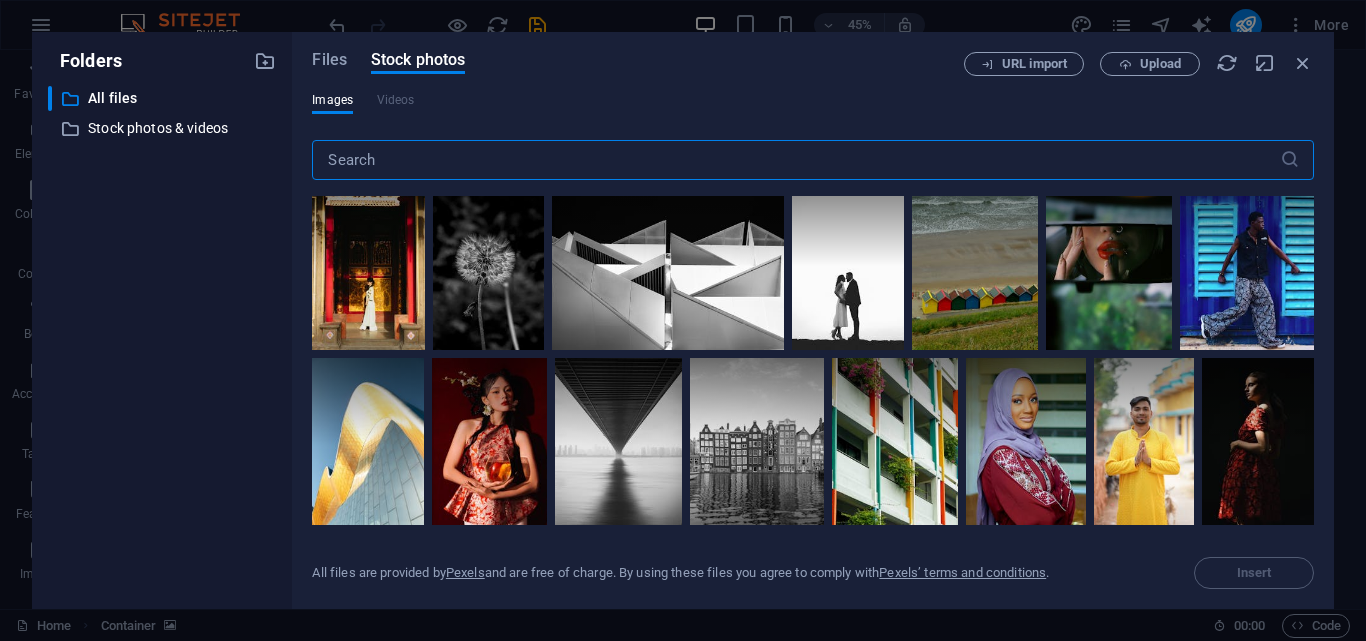 click at bounding box center [795, 160] 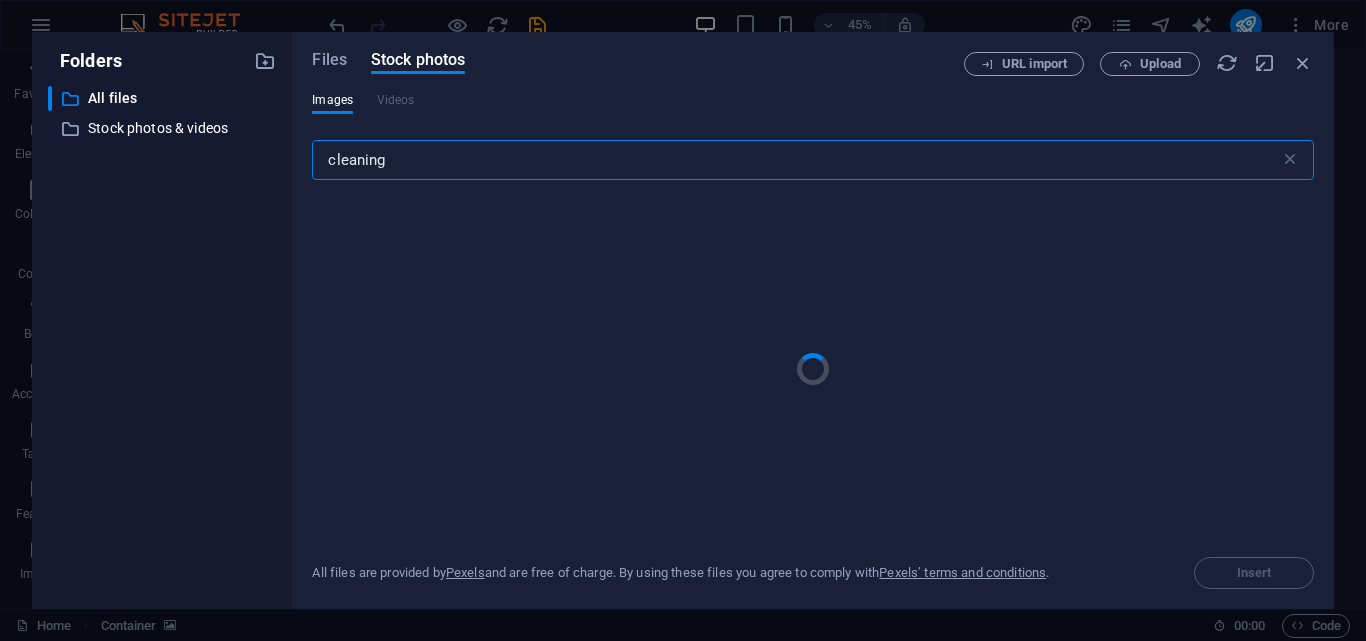 type on "cleaning" 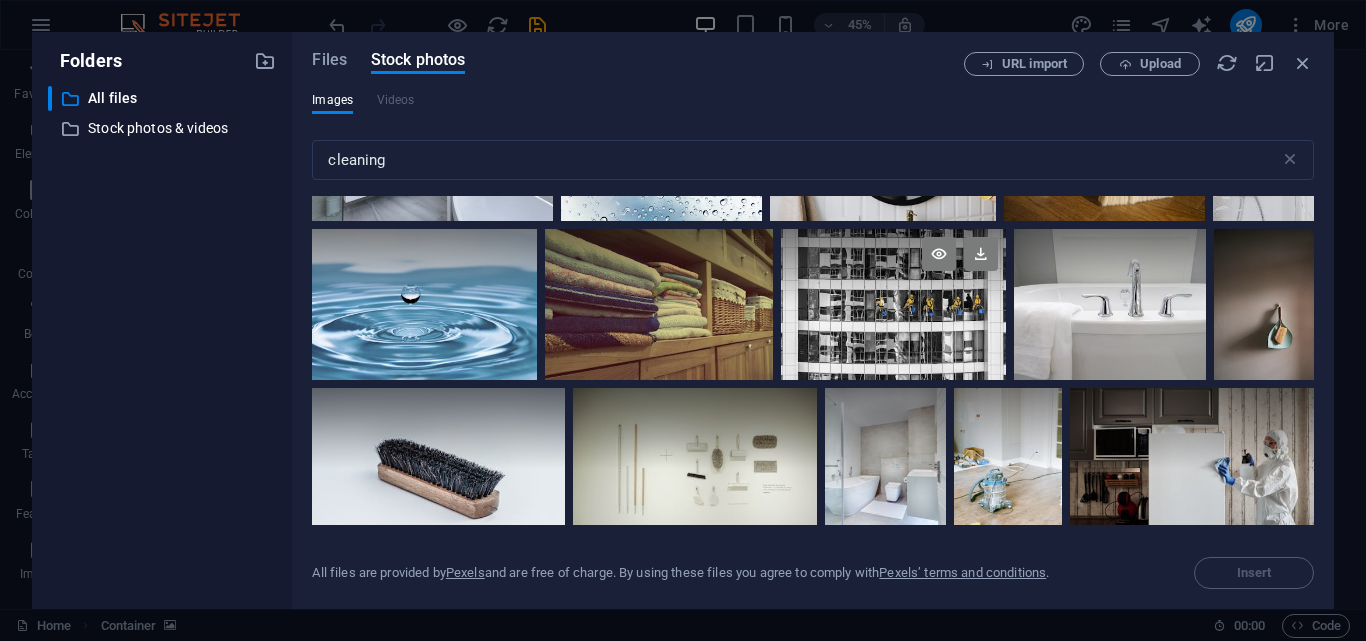 scroll, scrollTop: 599, scrollLeft: 0, axis: vertical 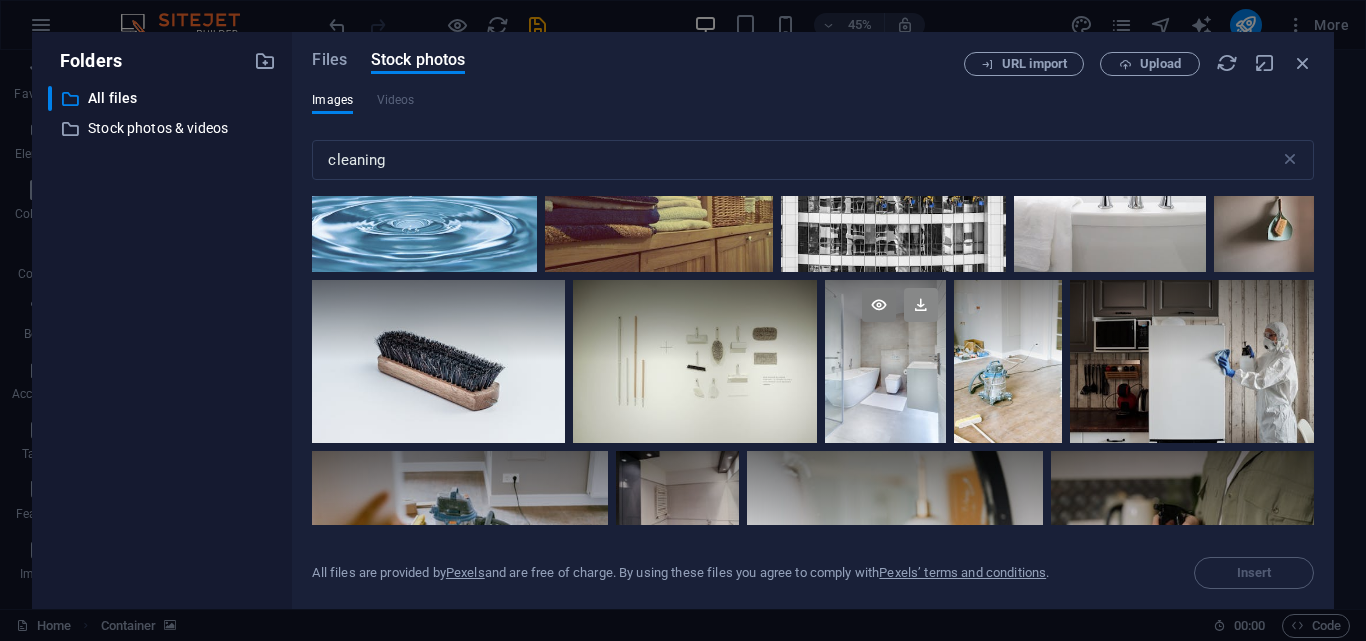 click at bounding box center (921, 305) 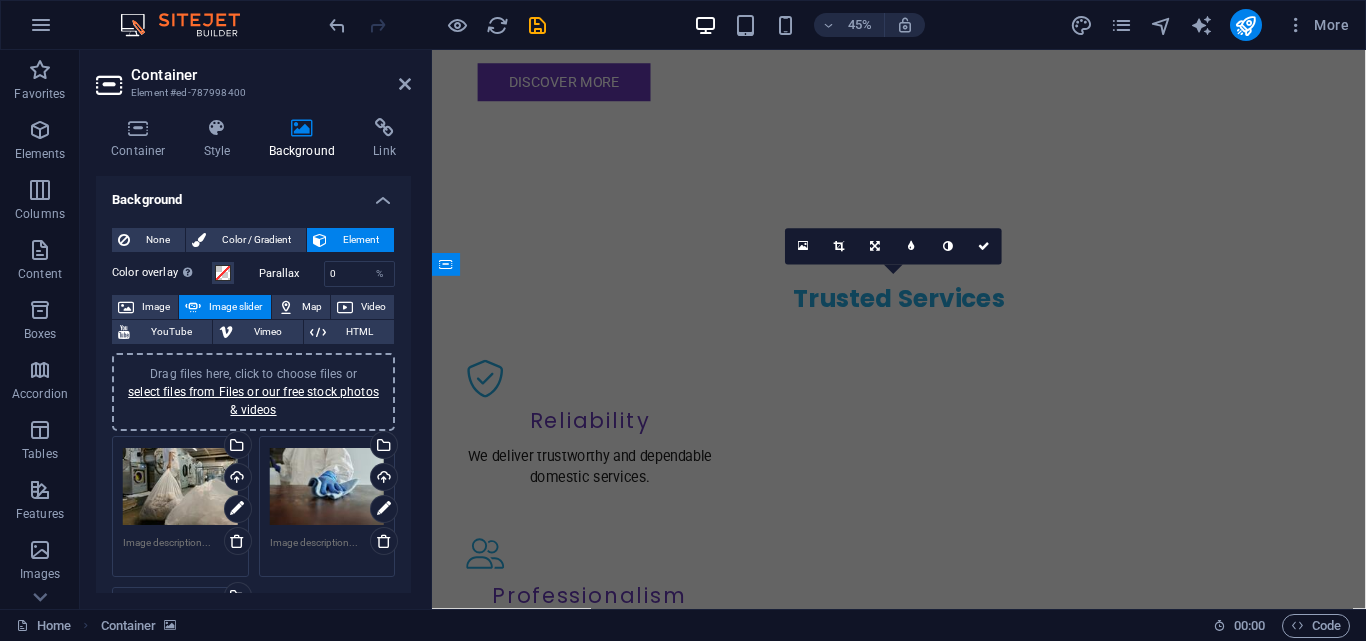 scroll, scrollTop: 1387, scrollLeft: 0, axis: vertical 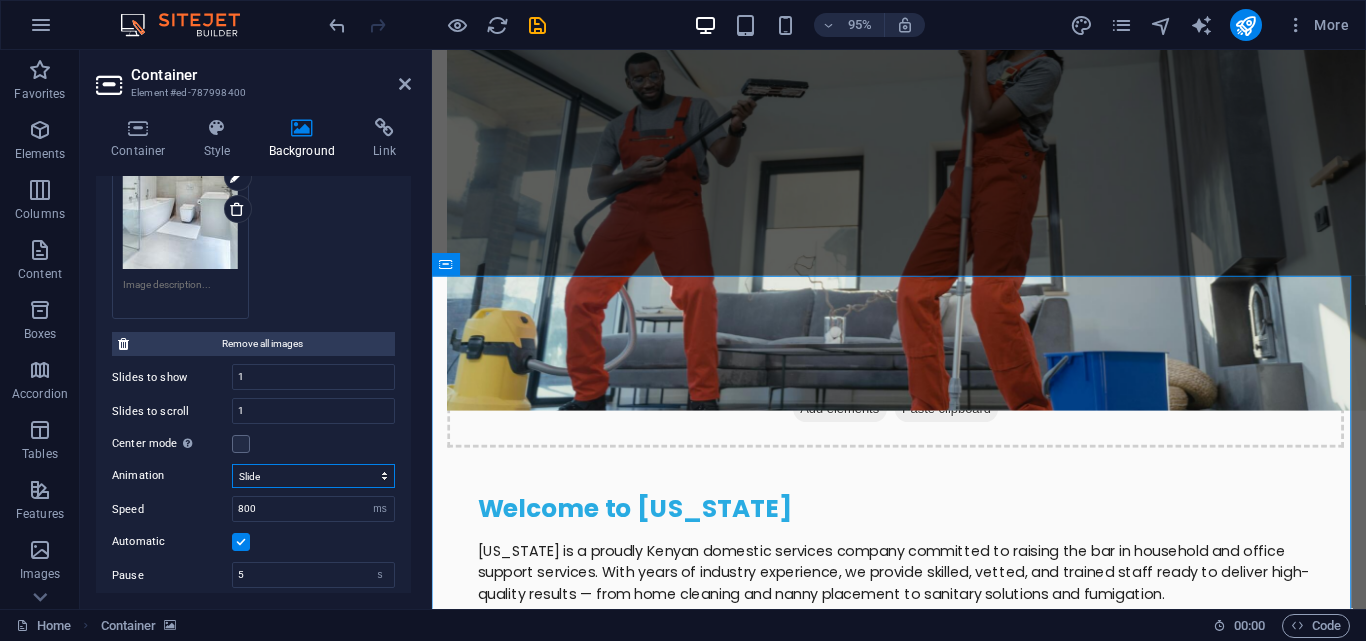 click on "Slide Fade" at bounding box center (313, 476) 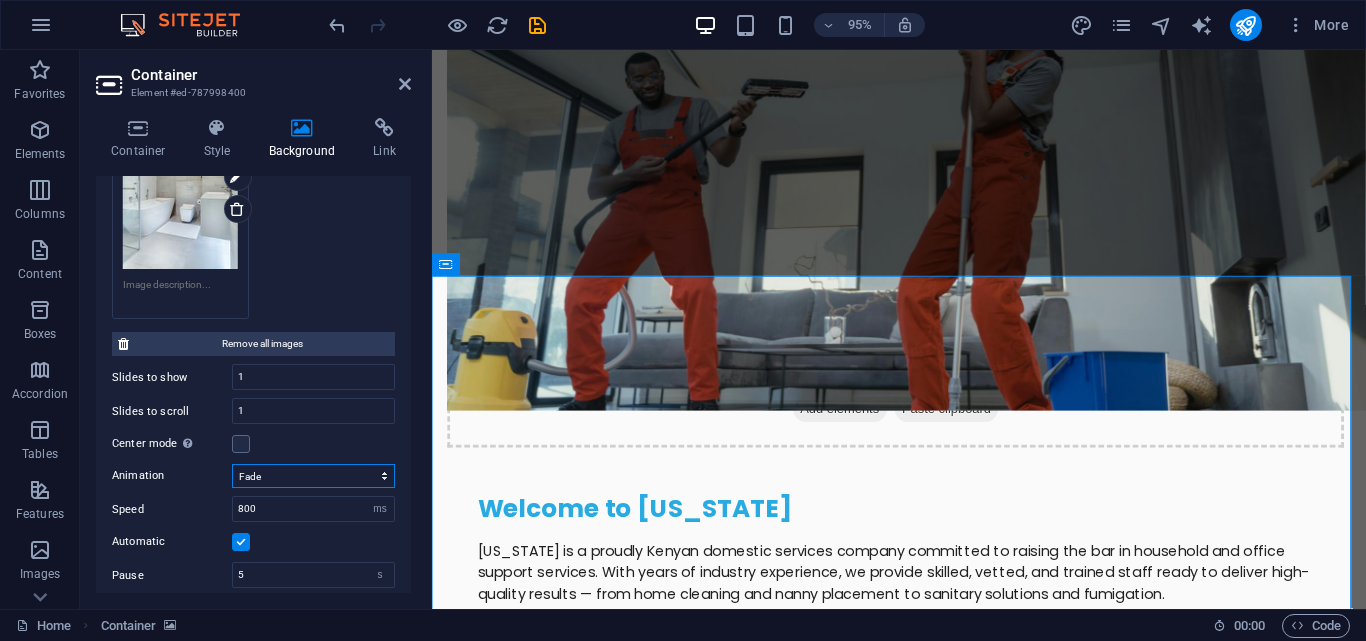 click on "Slide Fade" at bounding box center [313, 476] 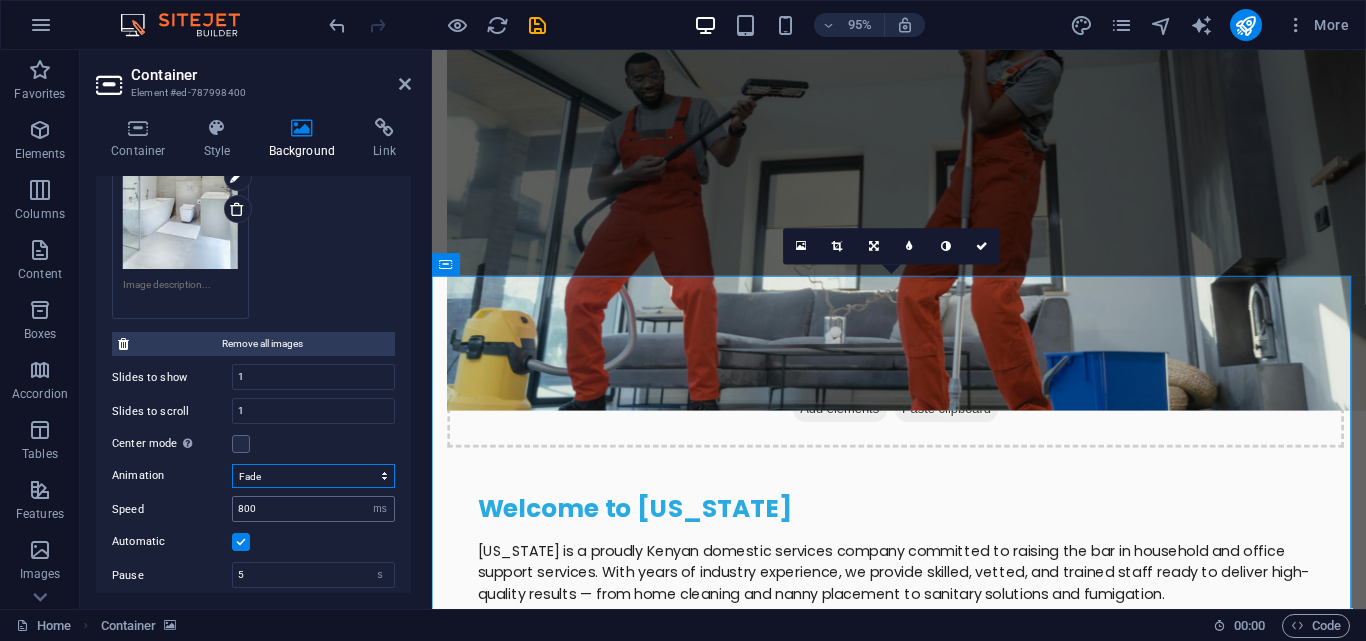 scroll, scrollTop: 548, scrollLeft: 0, axis: vertical 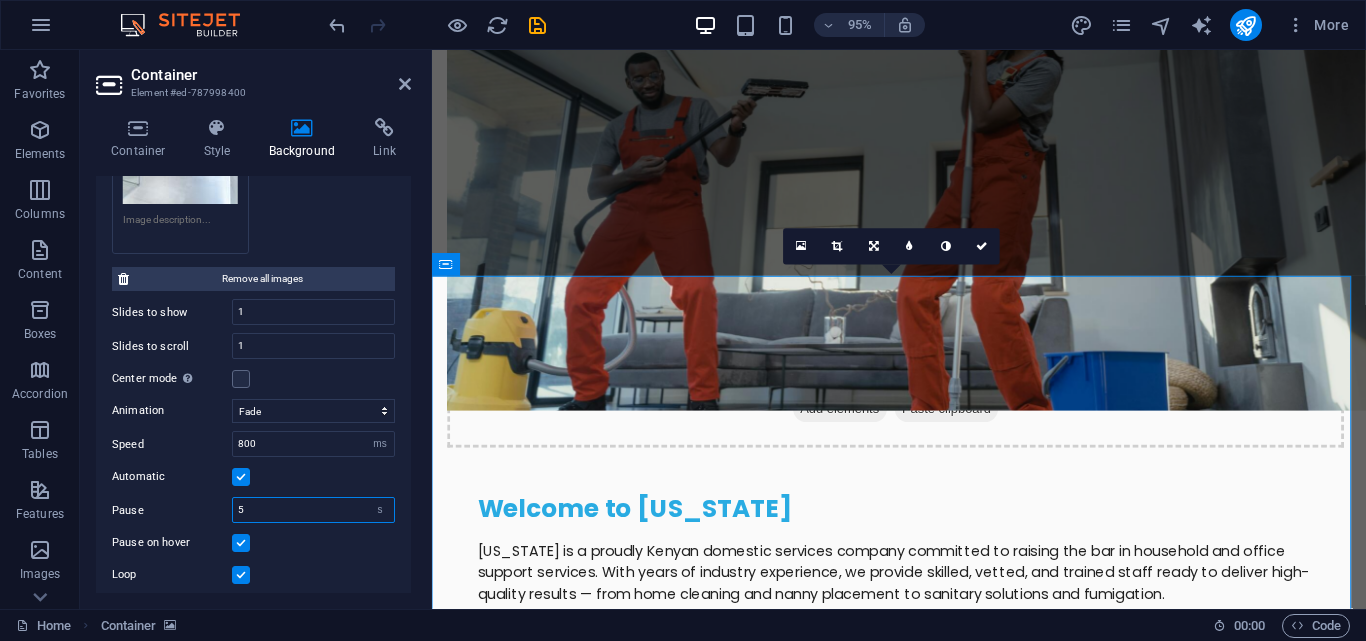 click on "5" at bounding box center [313, 510] 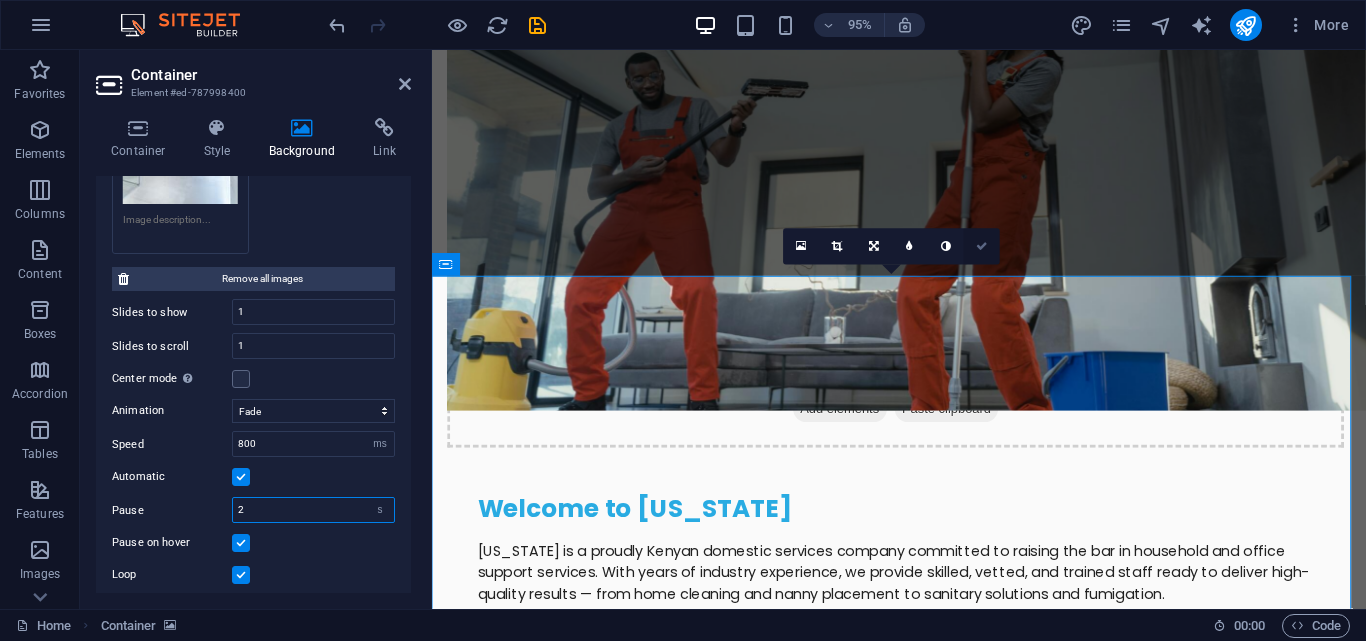 type on "2" 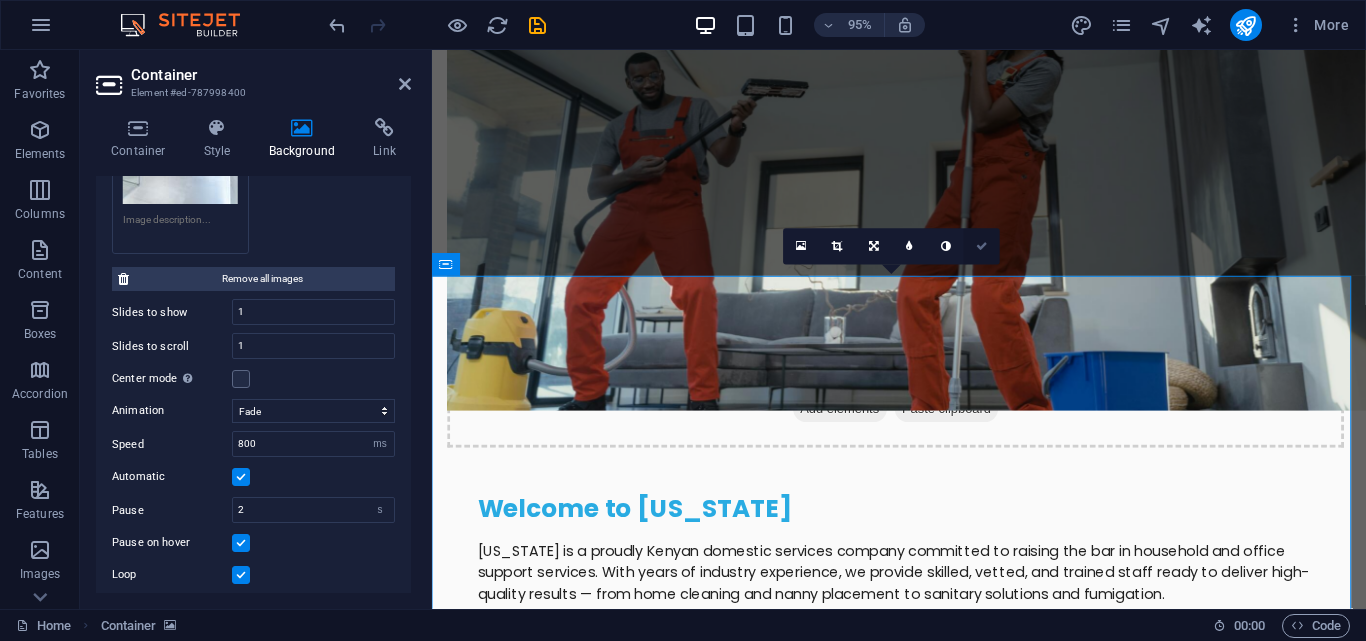 click at bounding box center [982, 246] 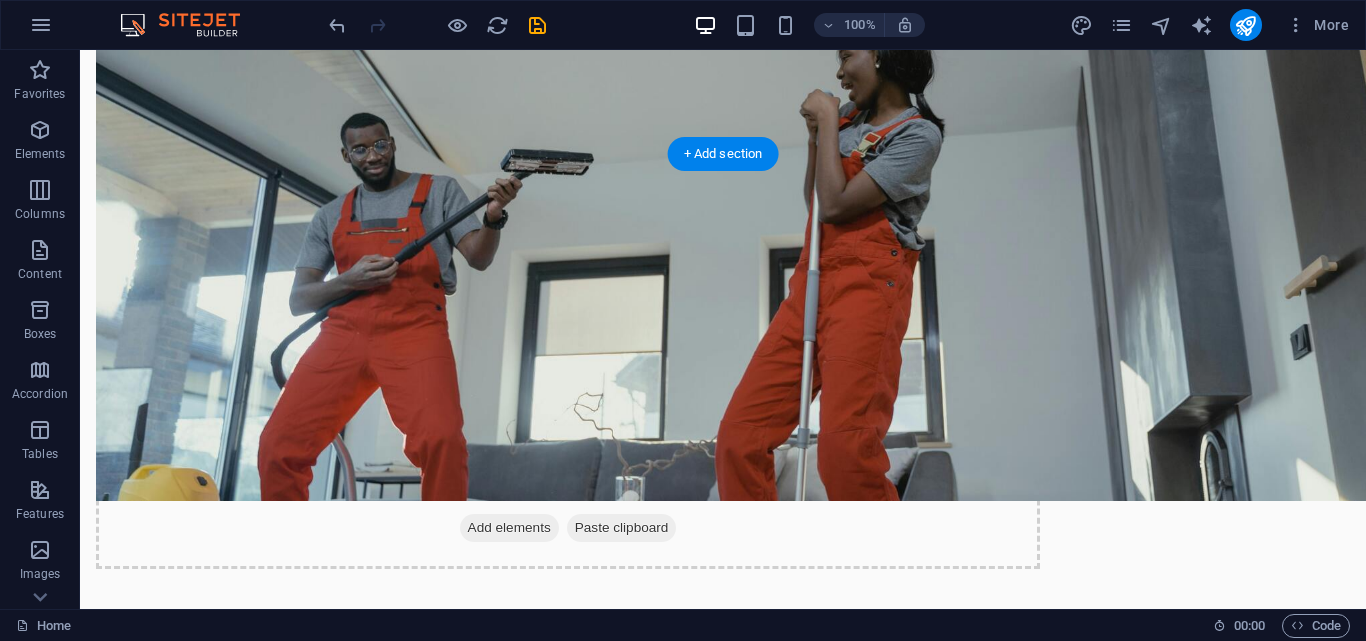scroll, scrollTop: 1492, scrollLeft: 0, axis: vertical 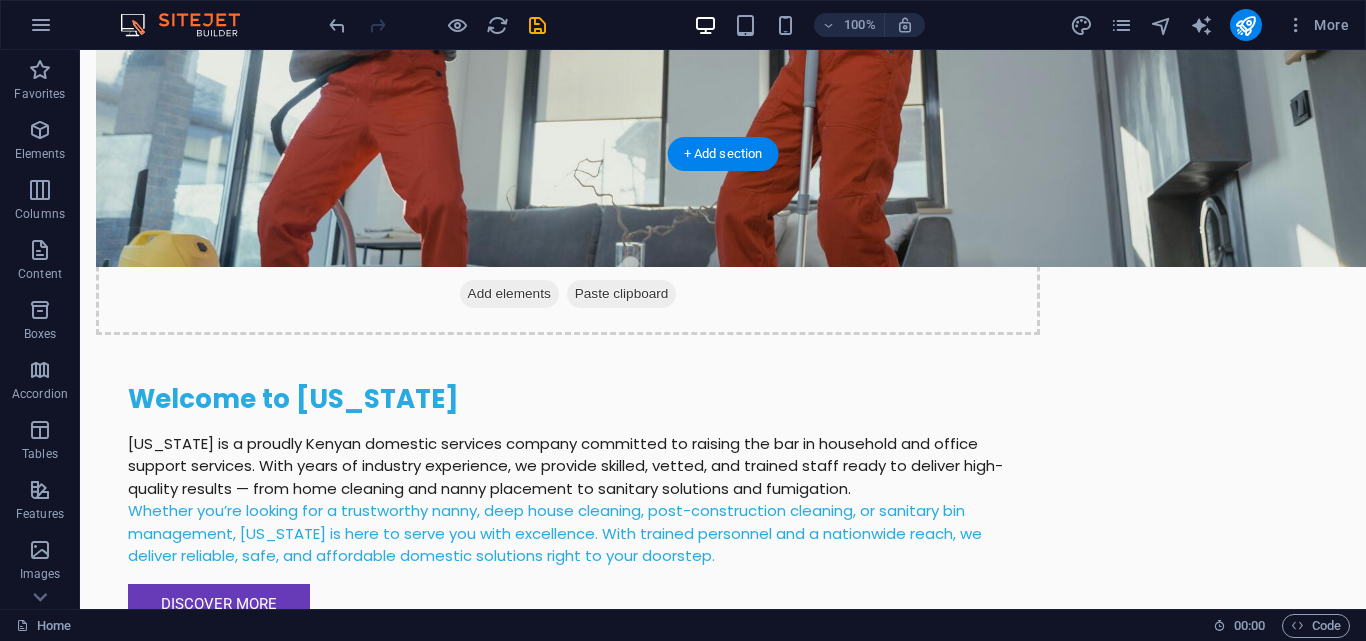 click at bounding box center [-1827, 1495] 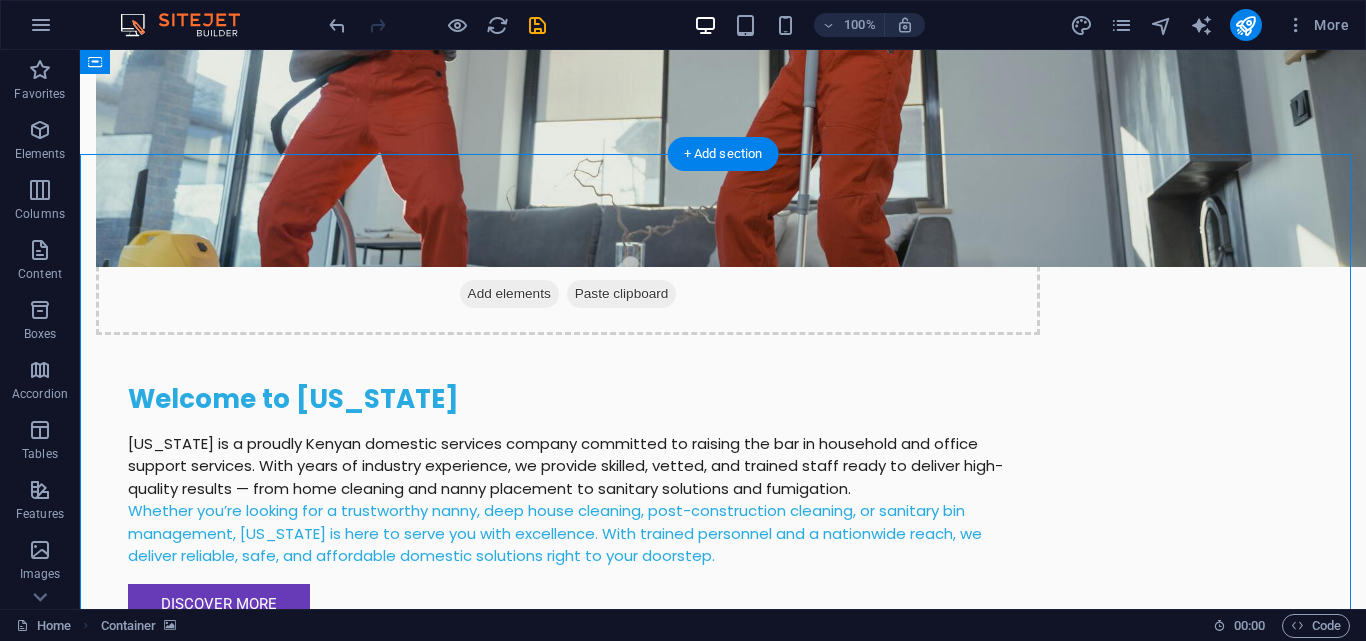 click at bounding box center [-1827, 1495] 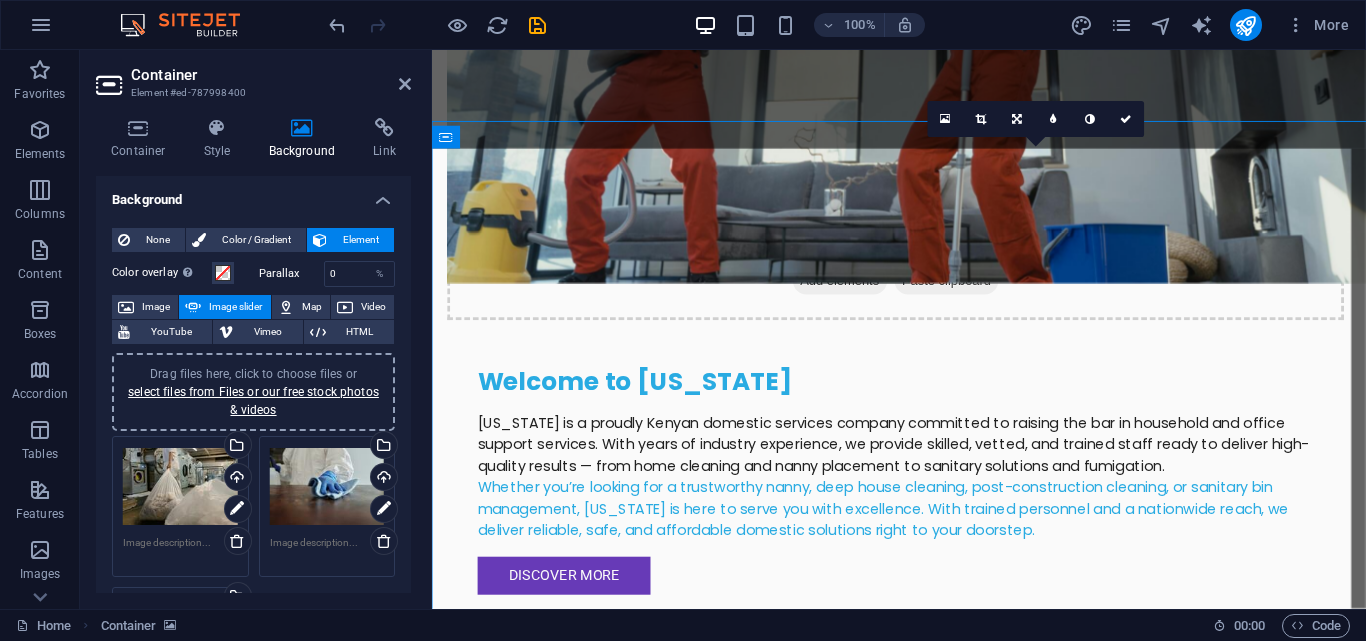 scroll, scrollTop: 1521, scrollLeft: 0, axis: vertical 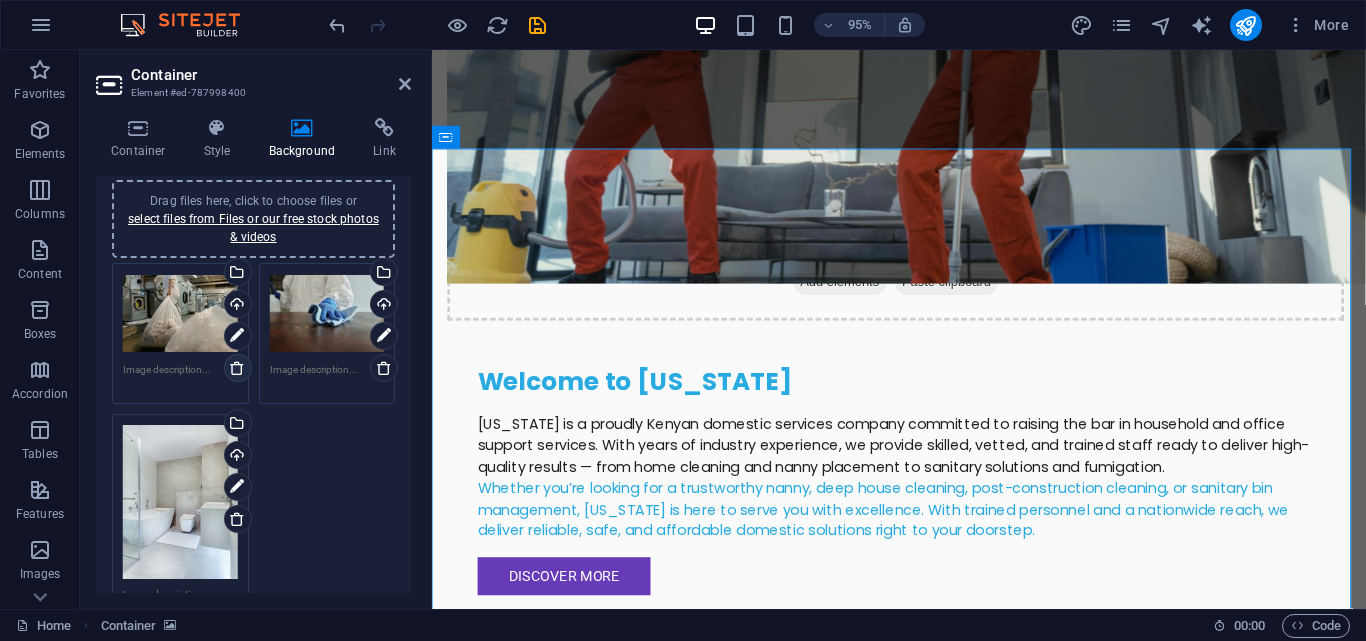 click at bounding box center (237, 368) 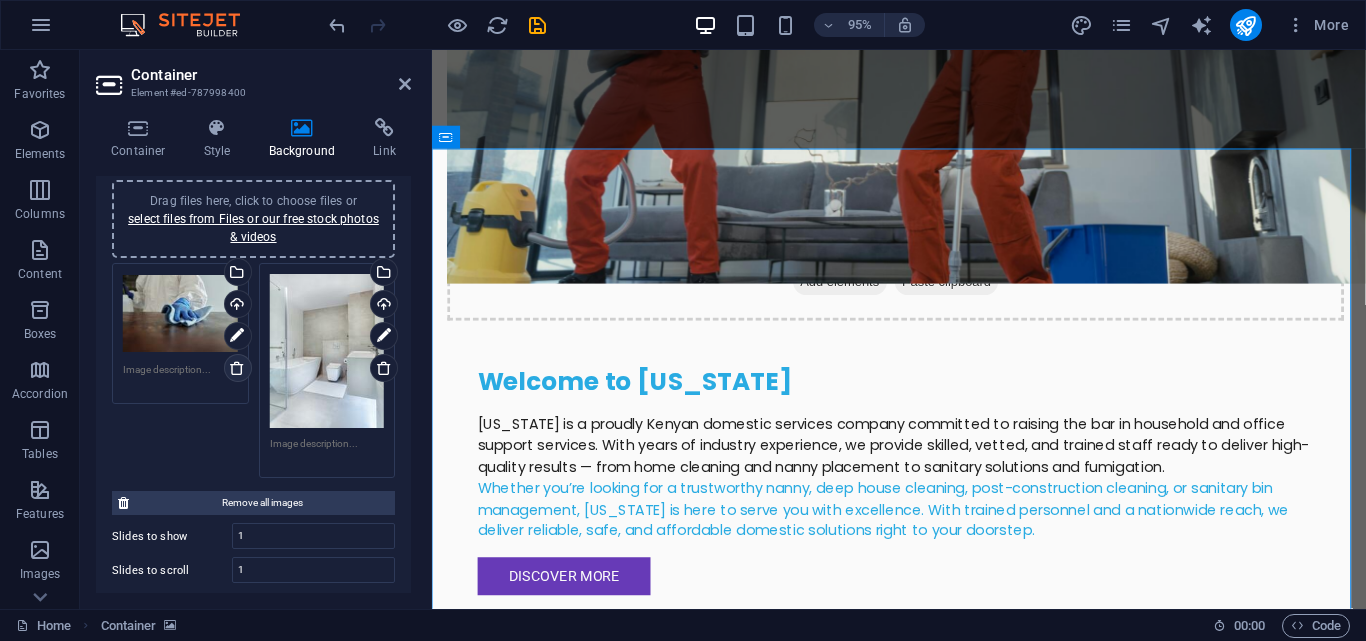 click at bounding box center (237, 368) 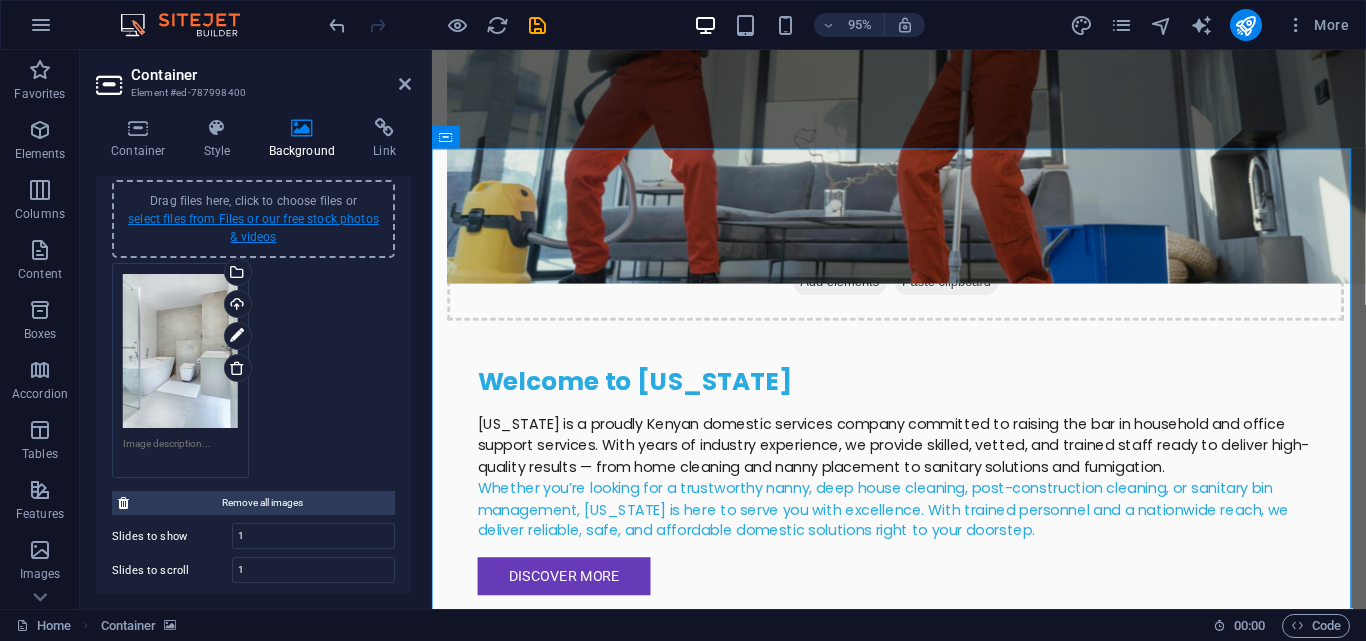 click on "select files from Files or our free stock photos & videos" at bounding box center [253, 228] 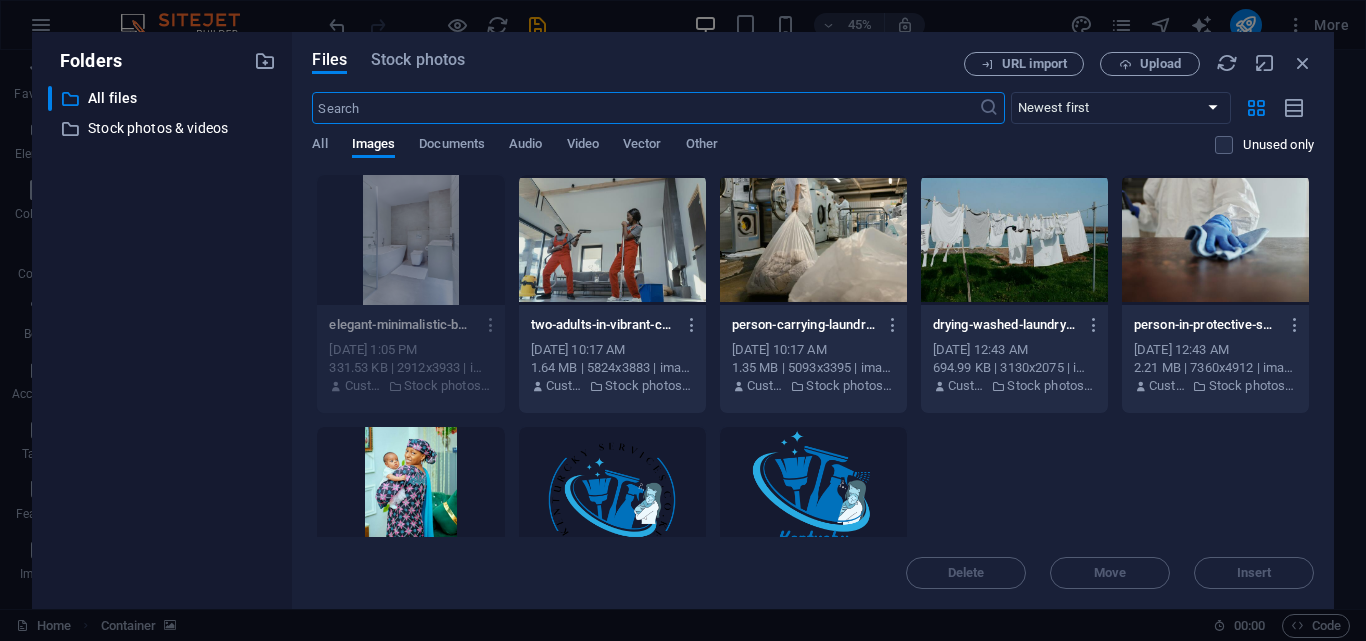 scroll, scrollTop: 2175, scrollLeft: 0, axis: vertical 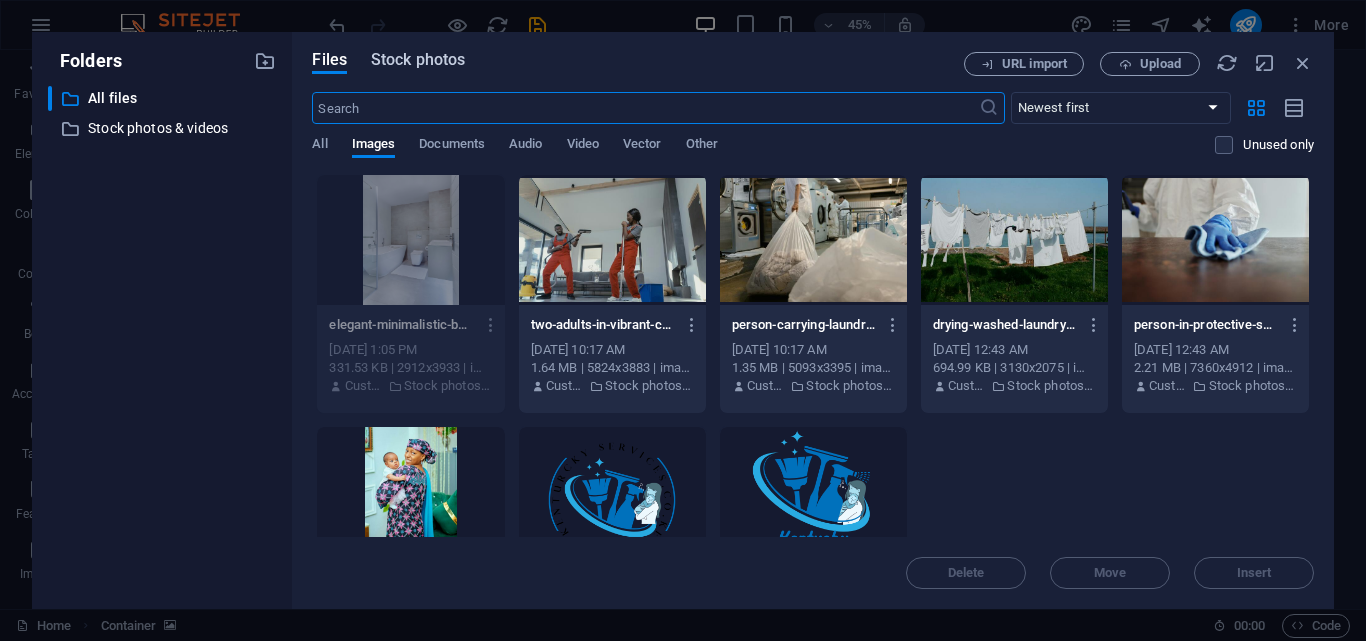 click on "Stock photos" at bounding box center (418, 60) 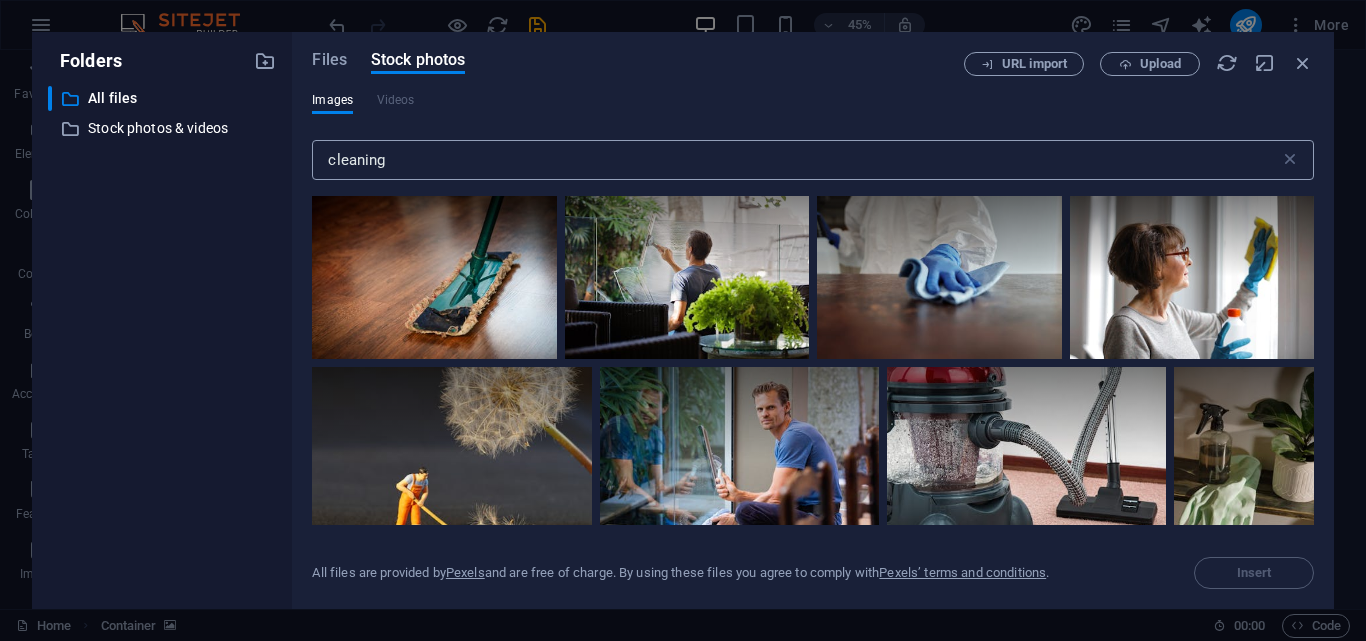 click on "cleaning" at bounding box center [795, 160] 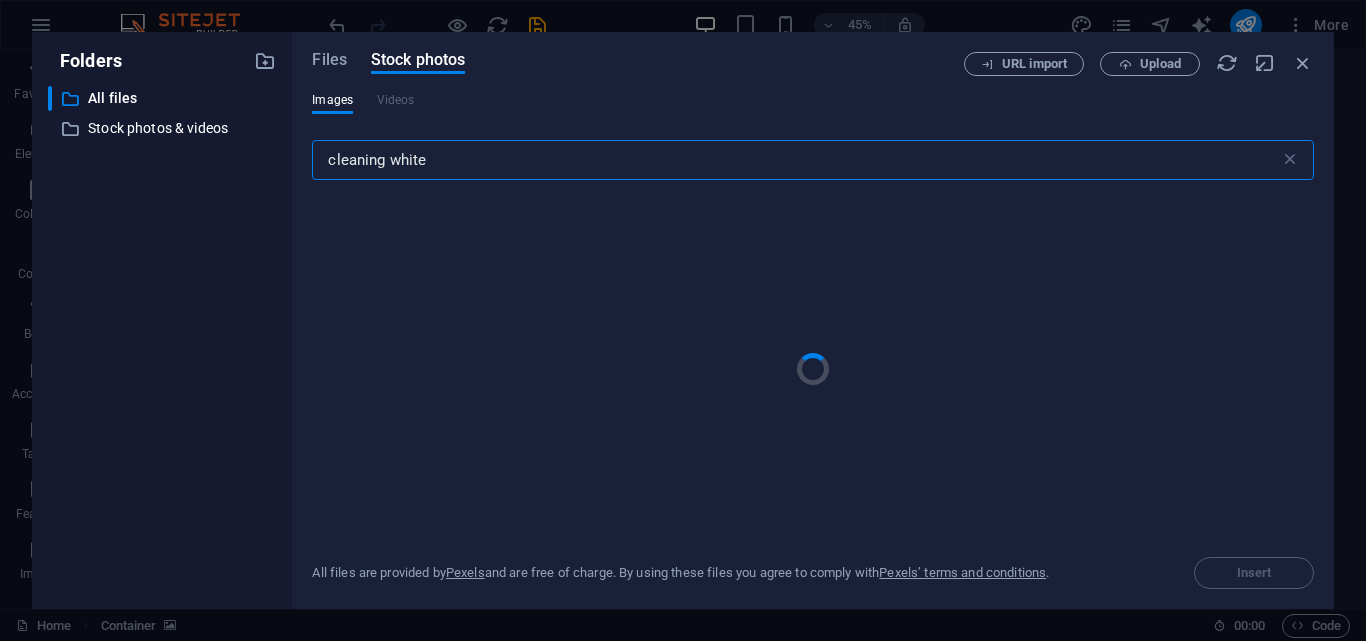 type on "cleaning white" 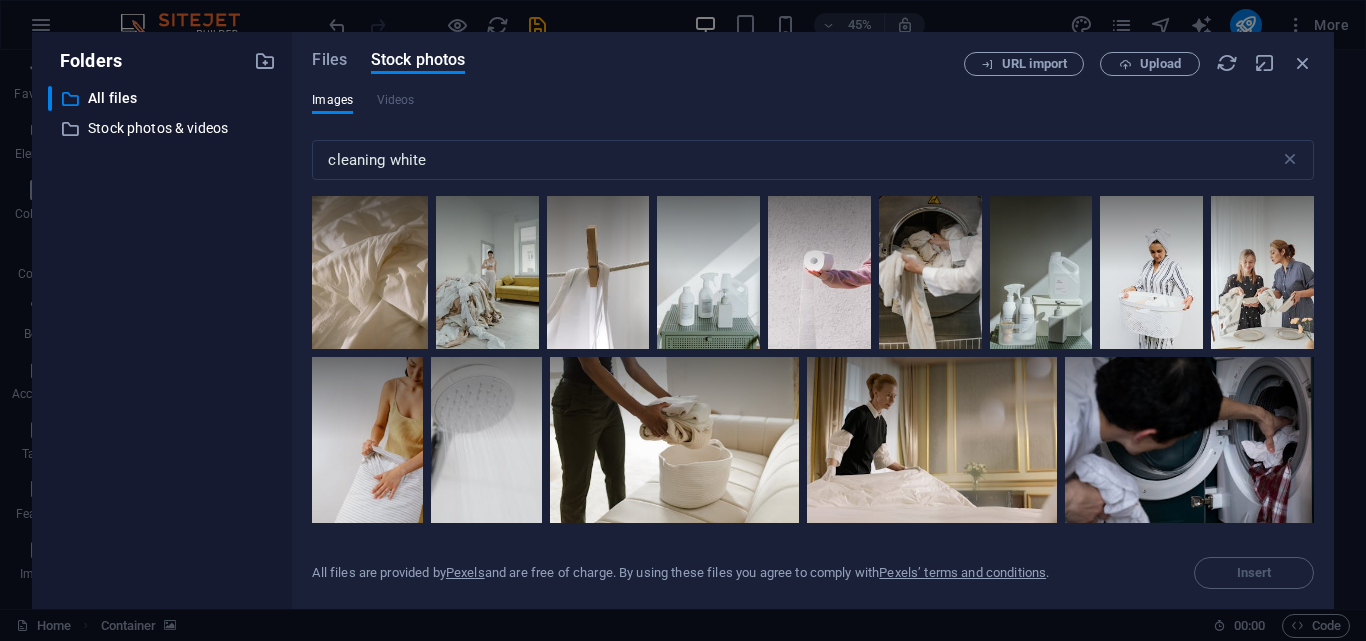 scroll, scrollTop: 0, scrollLeft: 0, axis: both 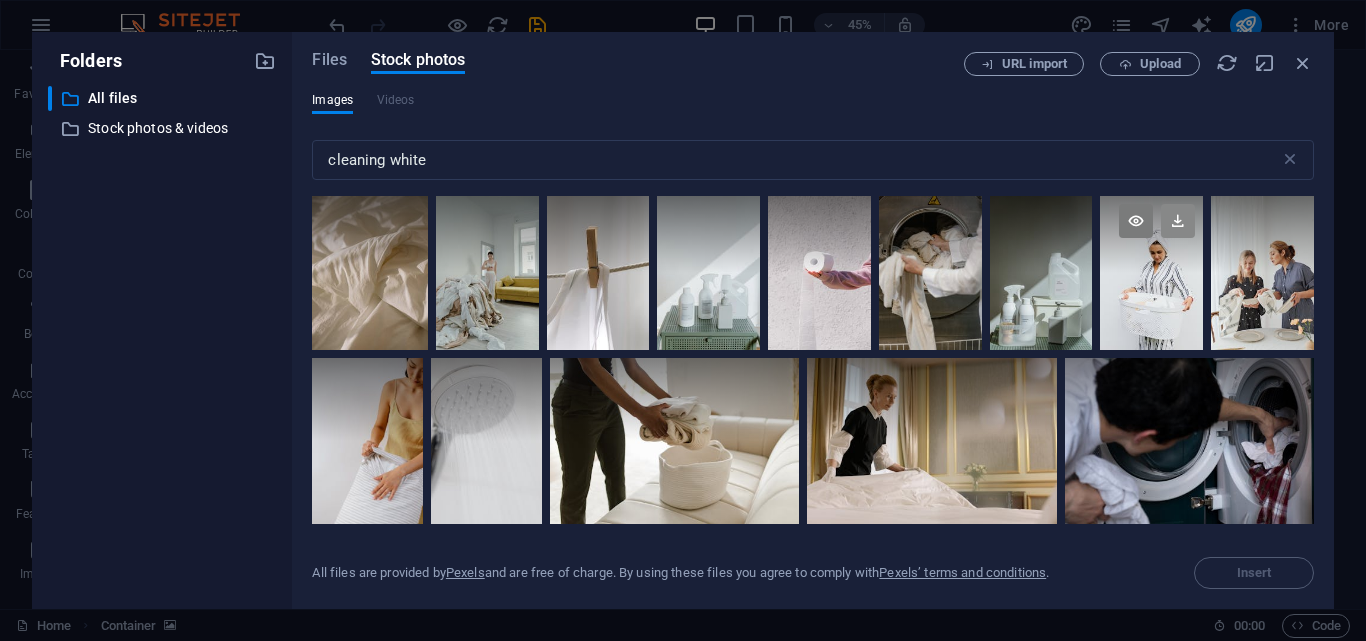 click at bounding box center [1178, 221] 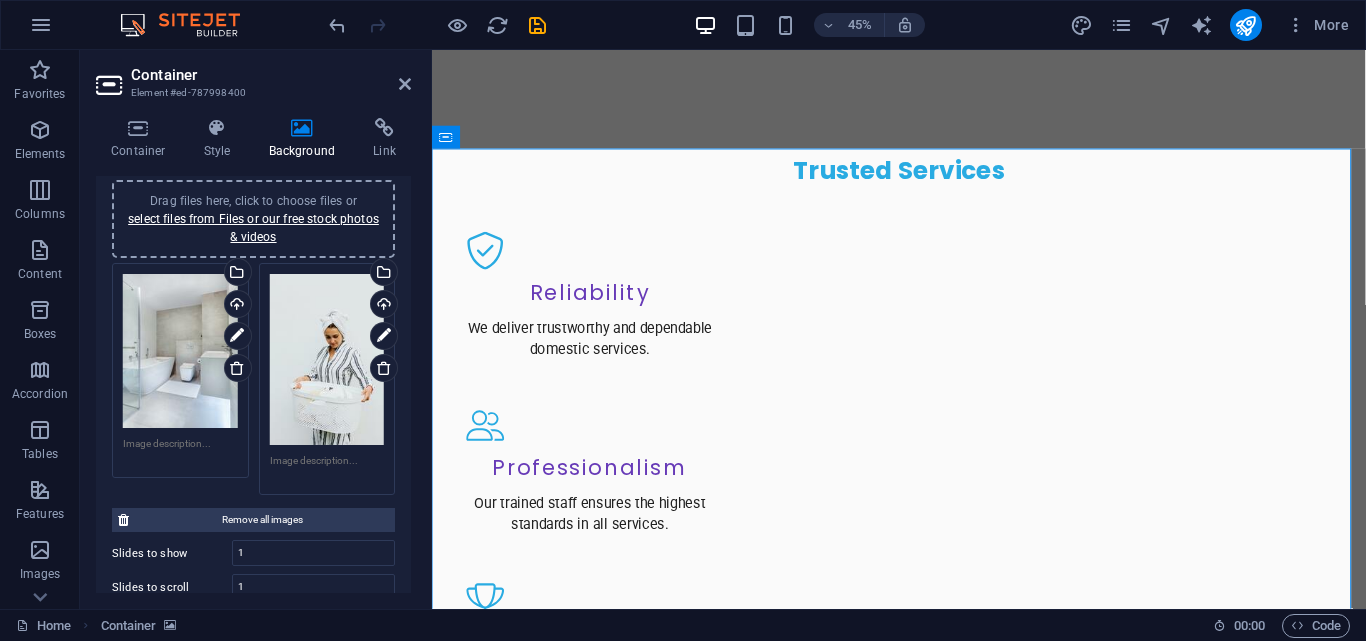 scroll, scrollTop: 1521, scrollLeft: 0, axis: vertical 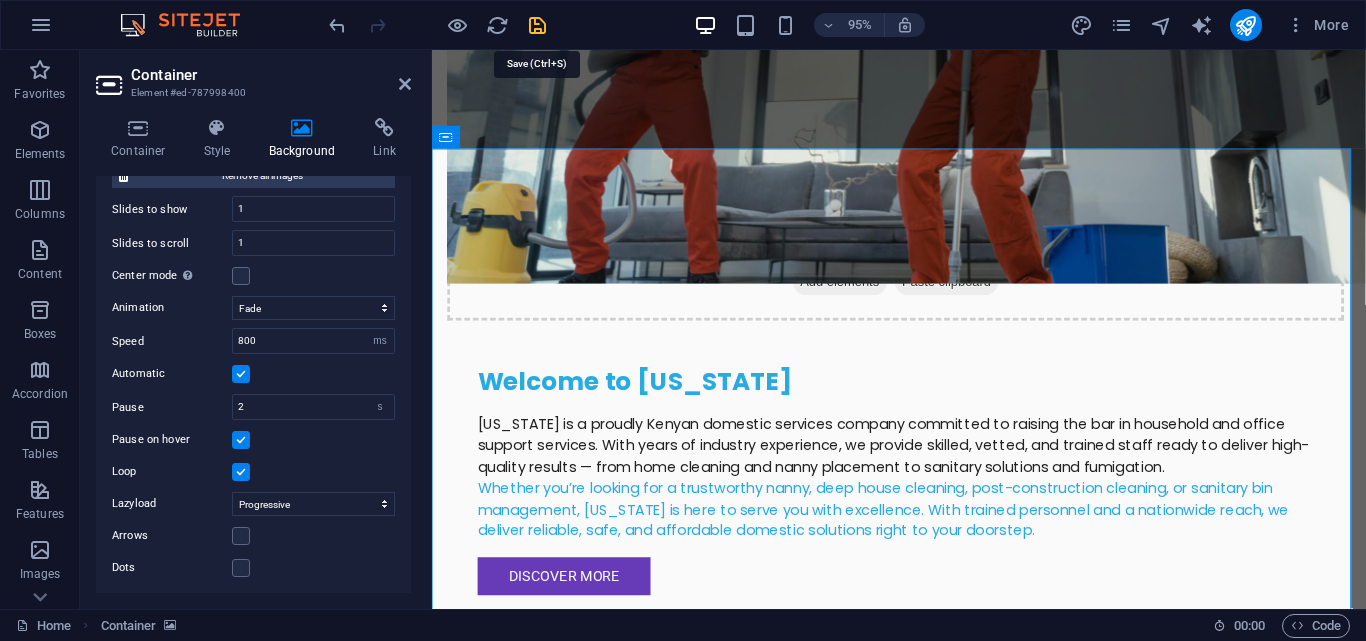 click at bounding box center (537, 25) 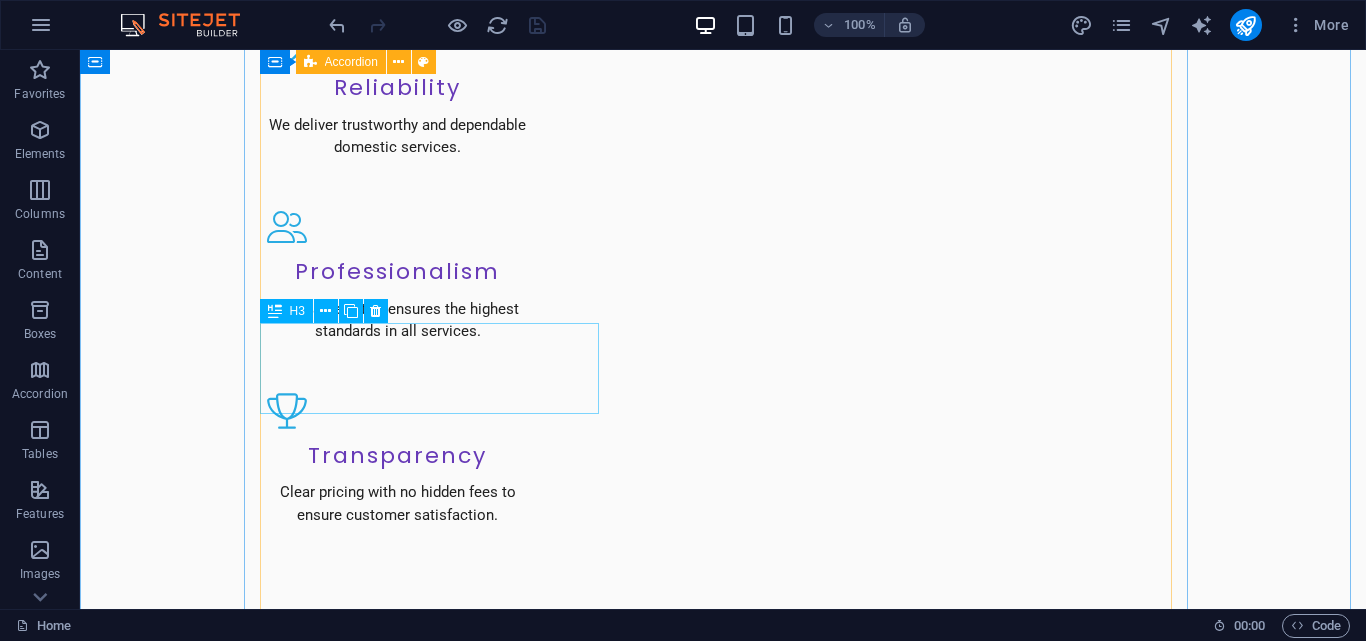 scroll, scrollTop: 2460, scrollLeft: 0, axis: vertical 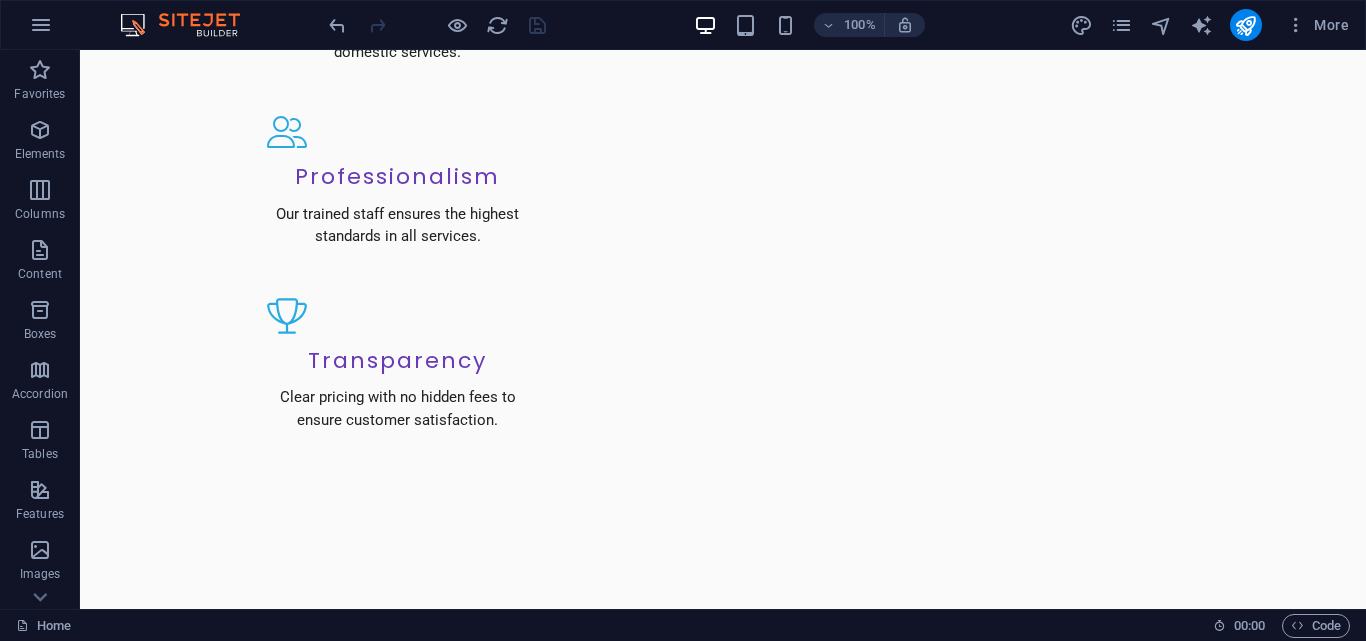 click at bounding box center (715, 527) 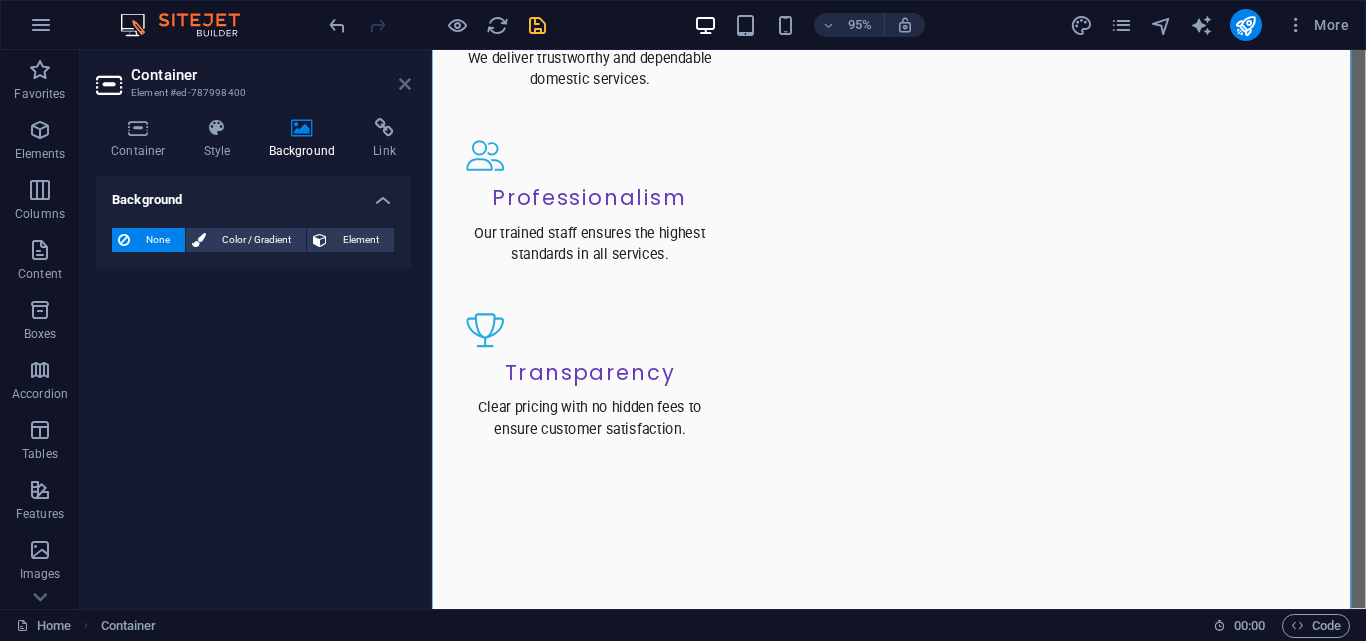 click at bounding box center (405, 84) 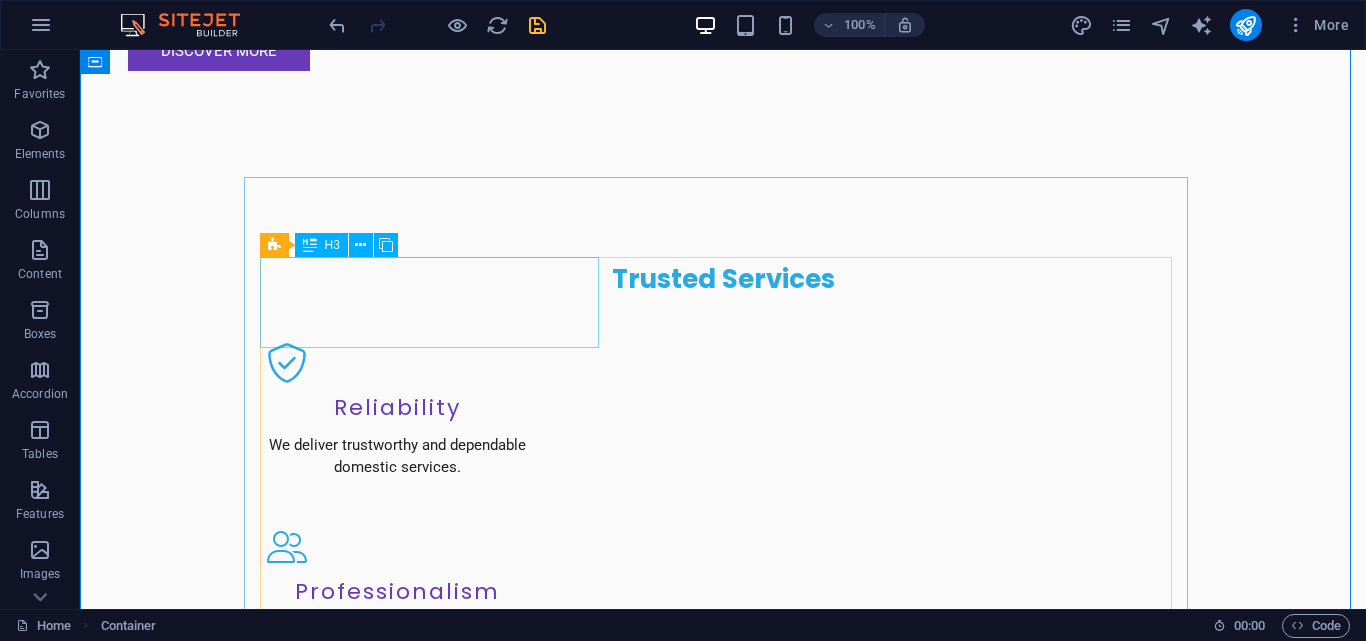 scroll, scrollTop: 1934, scrollLeft: 0, axis: vertical 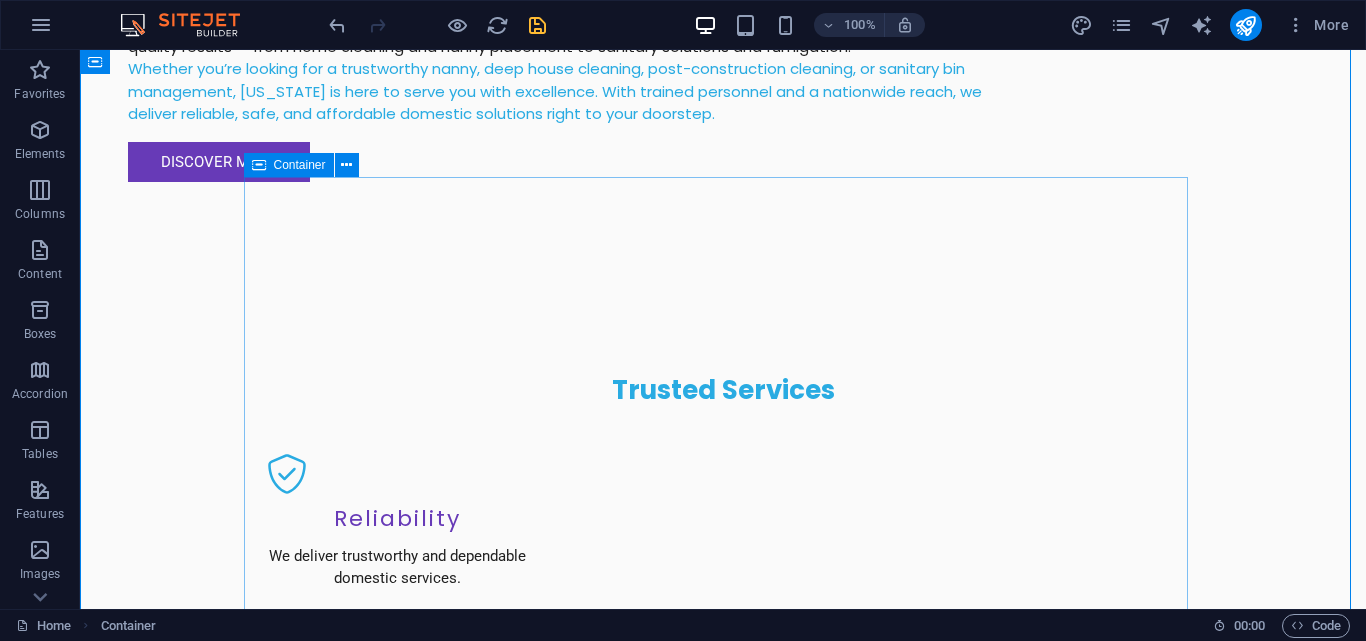 click on "Professional Housekeeping Expert Housekeeping Services Our professional housekeeping services ensure your home is clean, organized, and inviting. From general cleaning starting at KES 1,800 to deep cleaning services at KES 10,000, we cater to your specific needs. Learn More Trained Nannies Trusted Nanny Services We offer well-mannered, trained, and vetted nannies to take care of your little ones. Our office placement fee is 45% of the nanny’s salary, ensuring you get reliable care. First replacement is free! View Details Mama Fua - Laundry Services Reliable Mama Fua Services Enjoy our Mama Fua services with laundry for KES 1,800 per basket, house cleaning from KES 2,000, and shoe cleaning at KES 160 per pair. Tailored pricing for additional tasks available. Get a Quote Post-Construction Cleaning Post-Construction Cleaning Services After your construction project, let us handle the mess. Our cleaning services start at KES 11,000 for bedsitters and increase depending on the number of bedrooms. Book Now" at bounding box center [723, 3137] 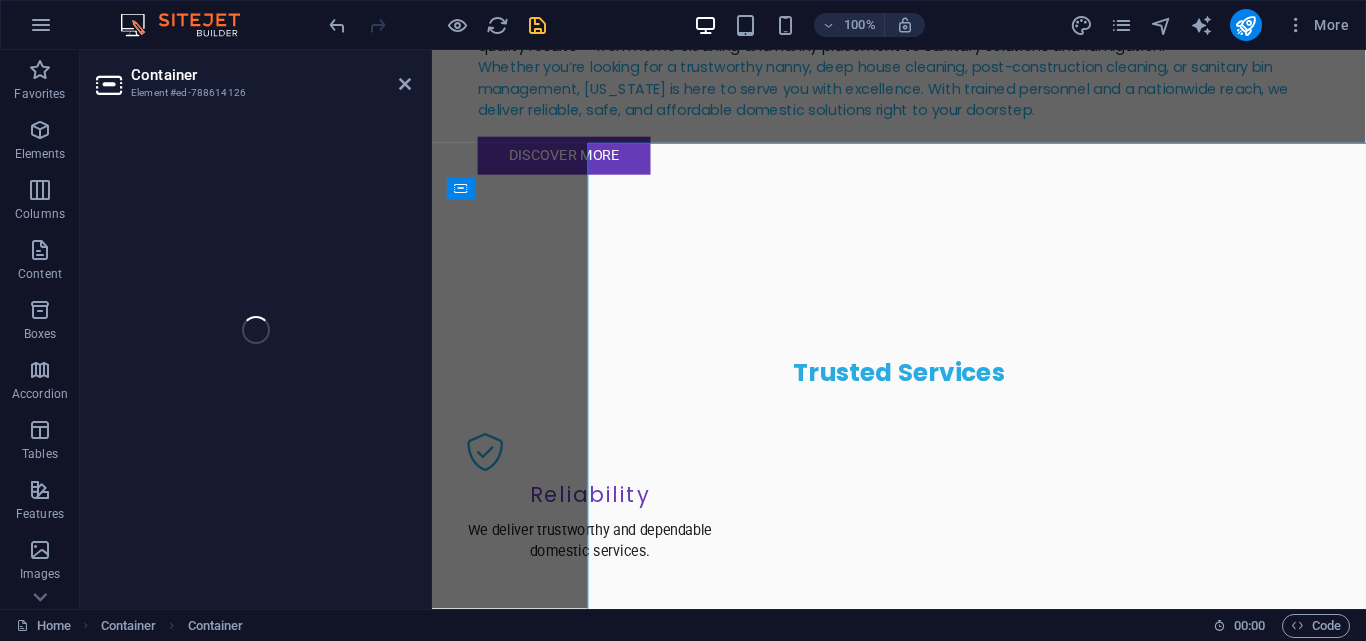 scroll, scrollTop: 1963, scrollLeft: 0, axis: vertical 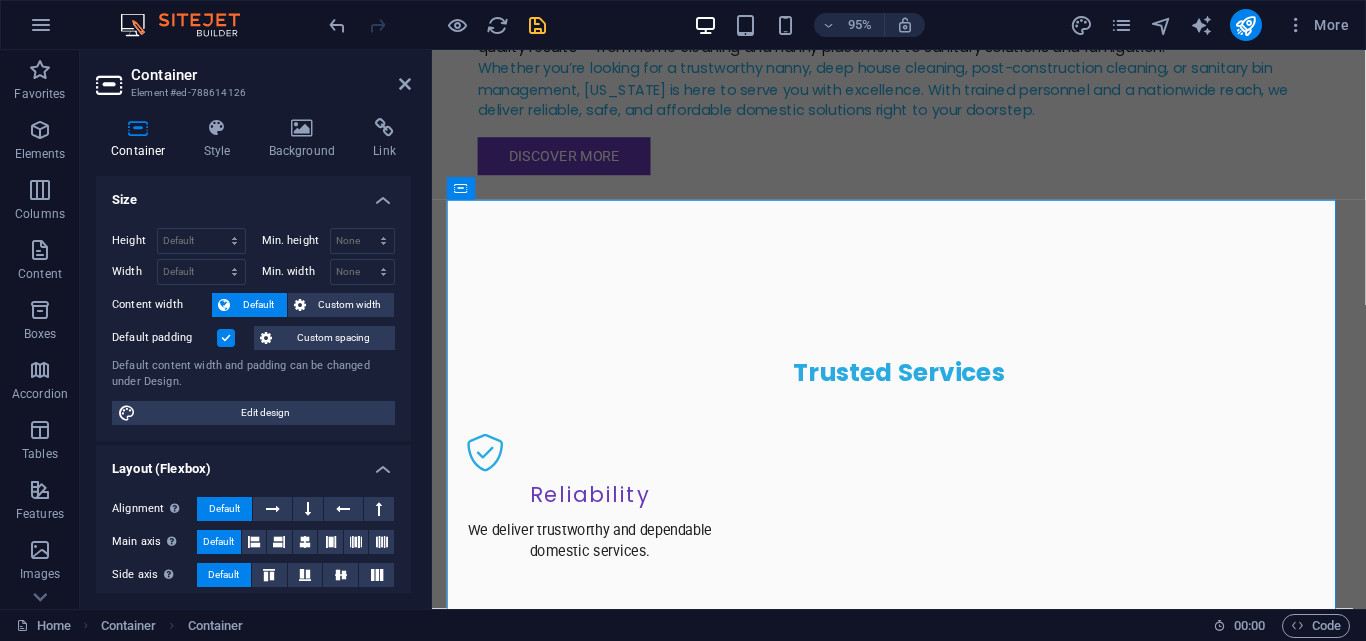 click on "Background" at bounding box center [306, 139] 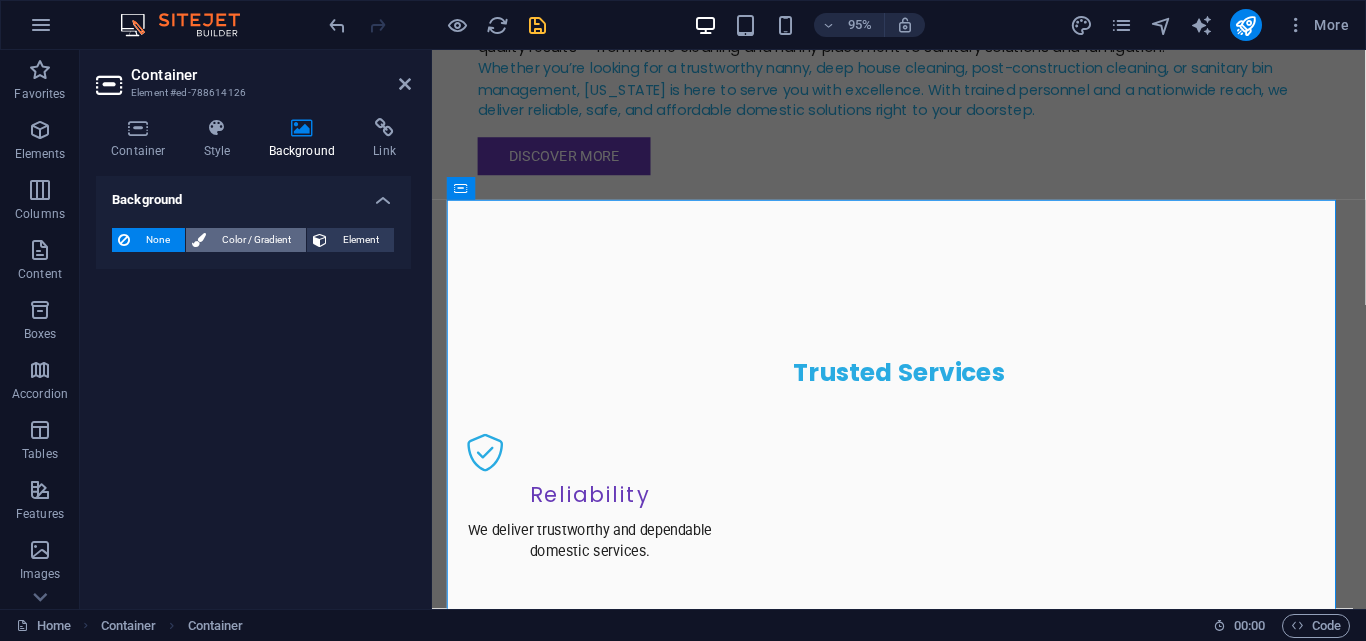 click on "Color / Gradient" at bounding box center (256, 240) 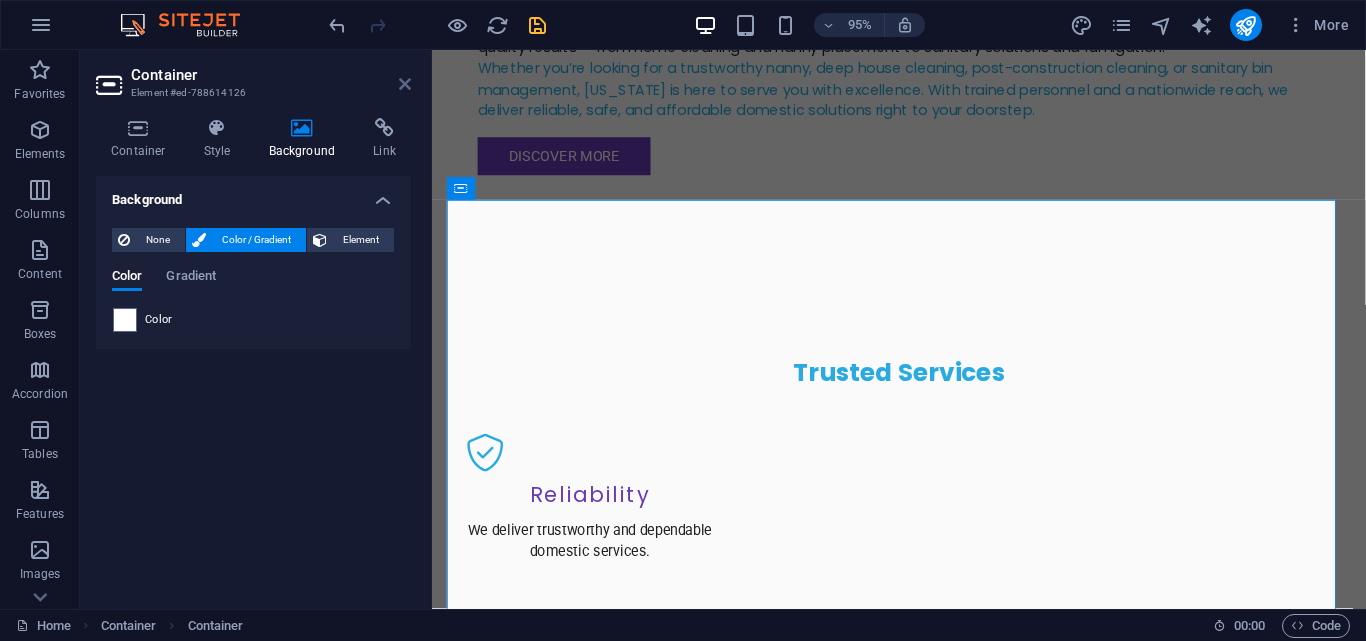 click at bounding box center (405, 84) 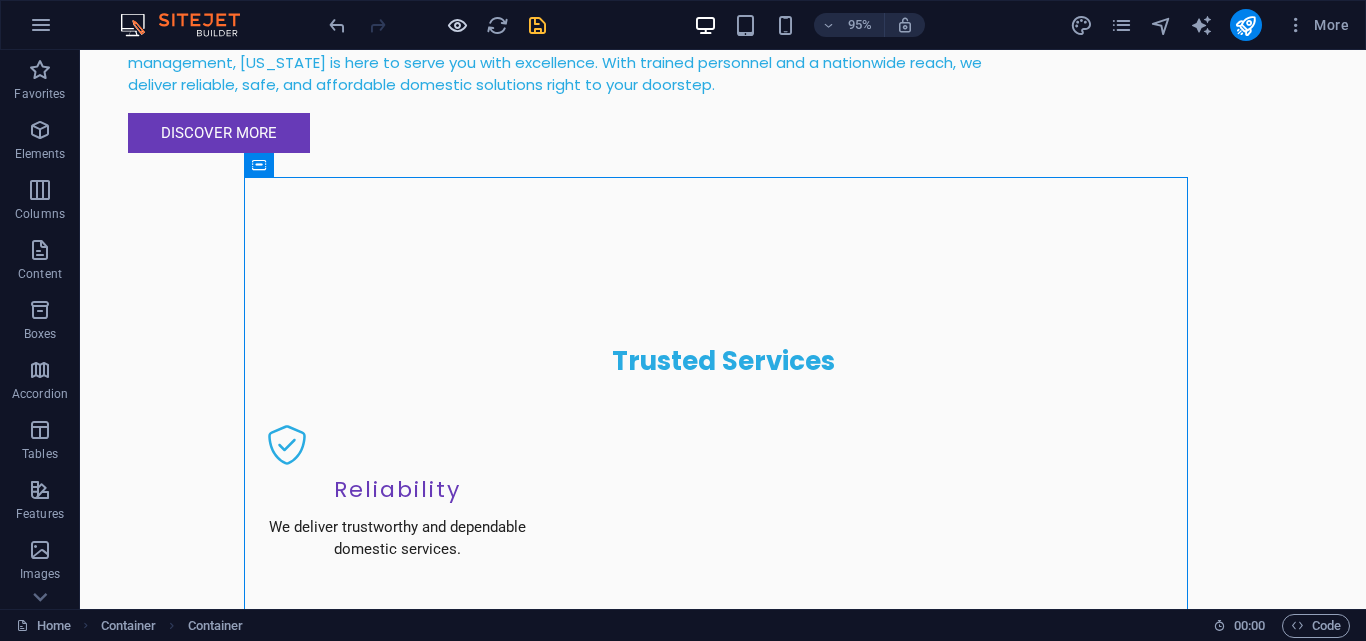 scroll, scrollTop: 1934, scrollLeft: 0, axis: vertical 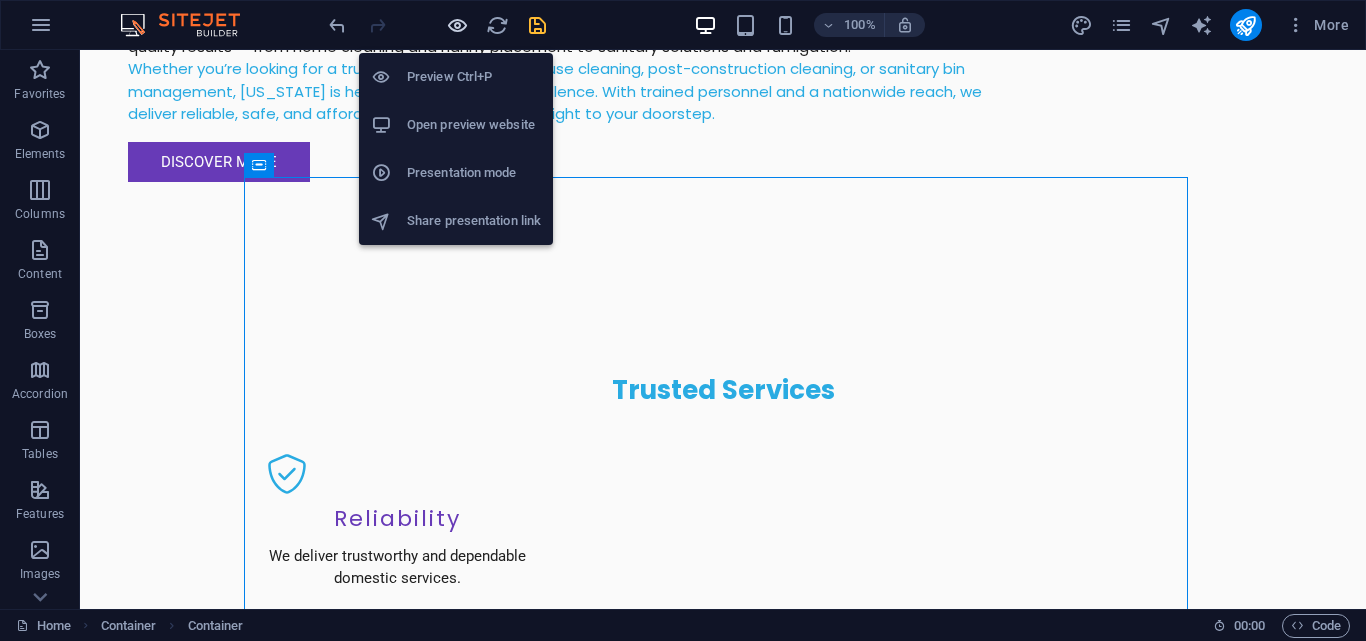 click at bounding box center (457, 25) 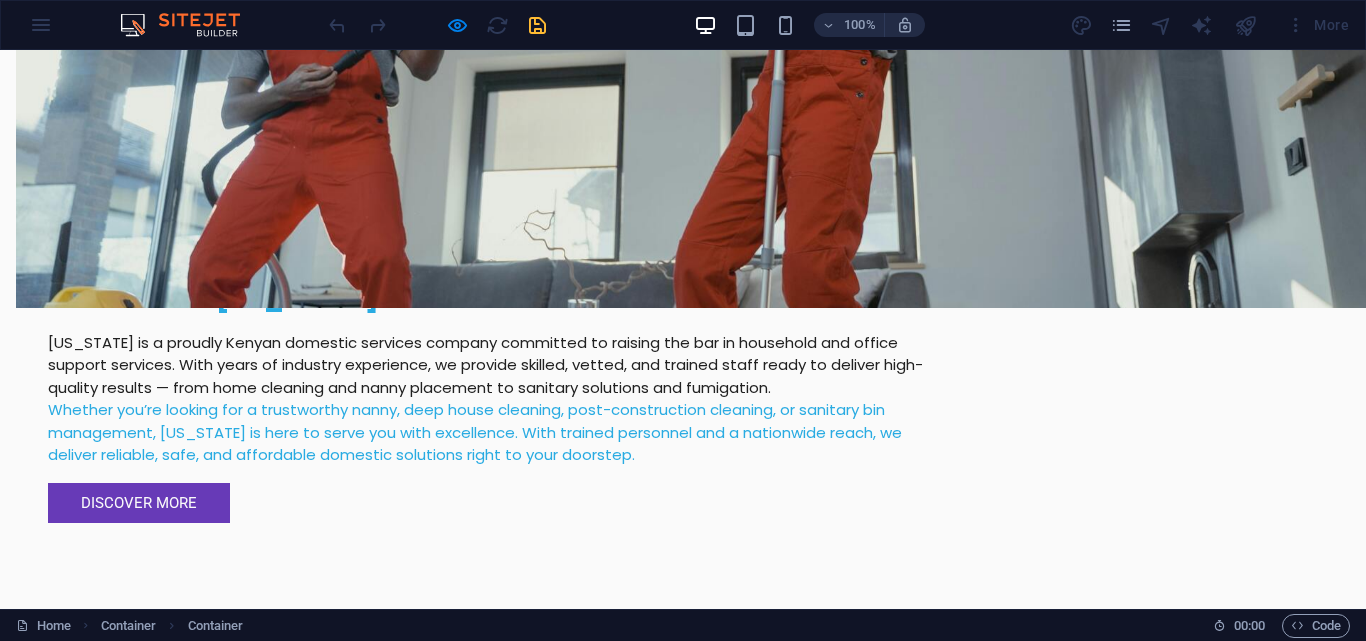 scroll, scrollTop: 1714, scrollLeft: 0, axis: vertical 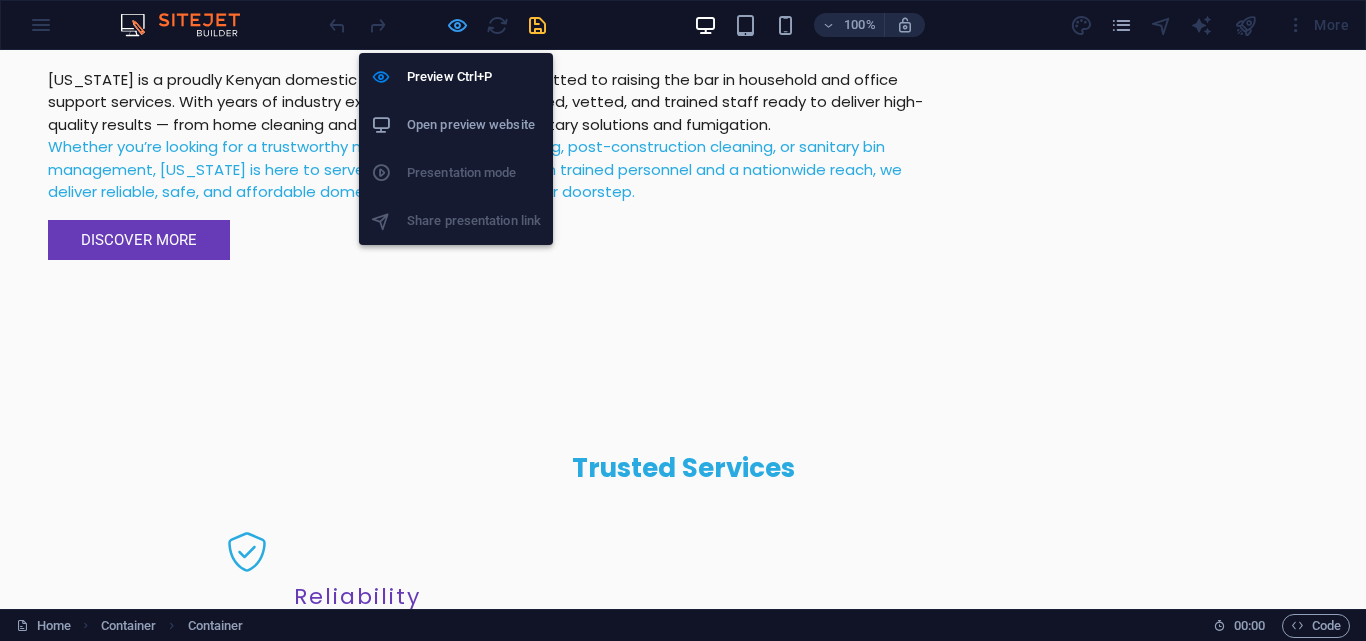 click at bounding box center [457, 25] 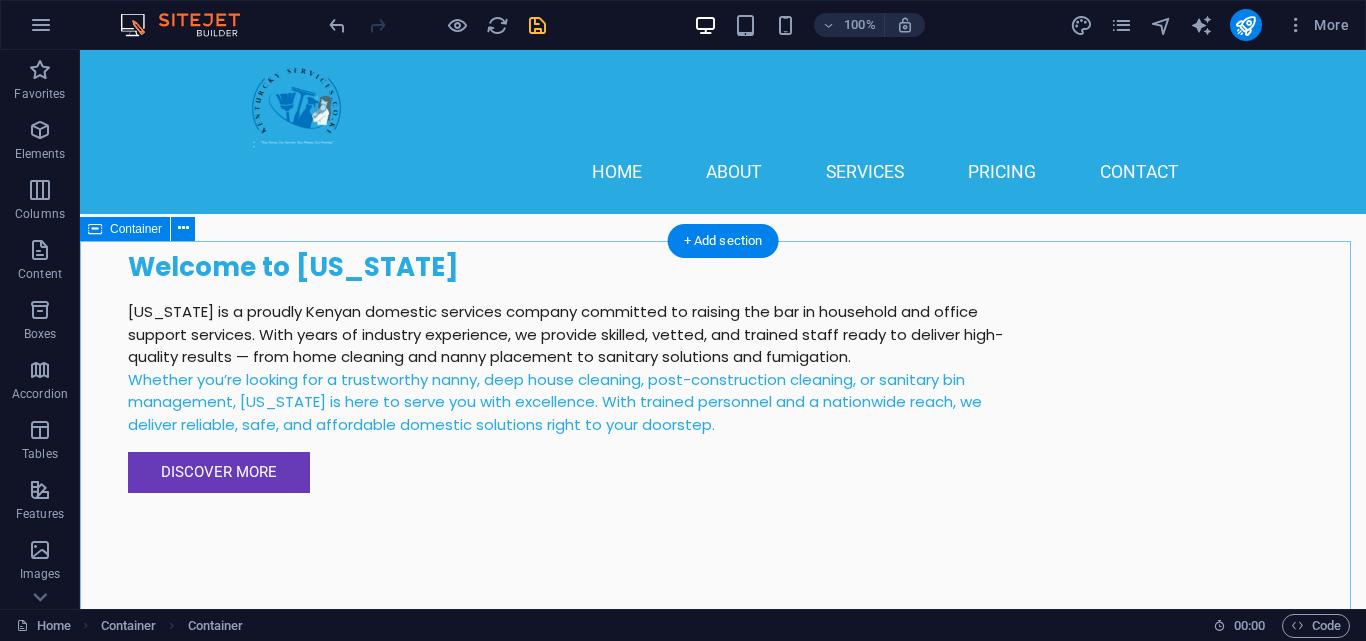 scroll, scrollTop: 1405, scrollLeft: 0, axis: vertical 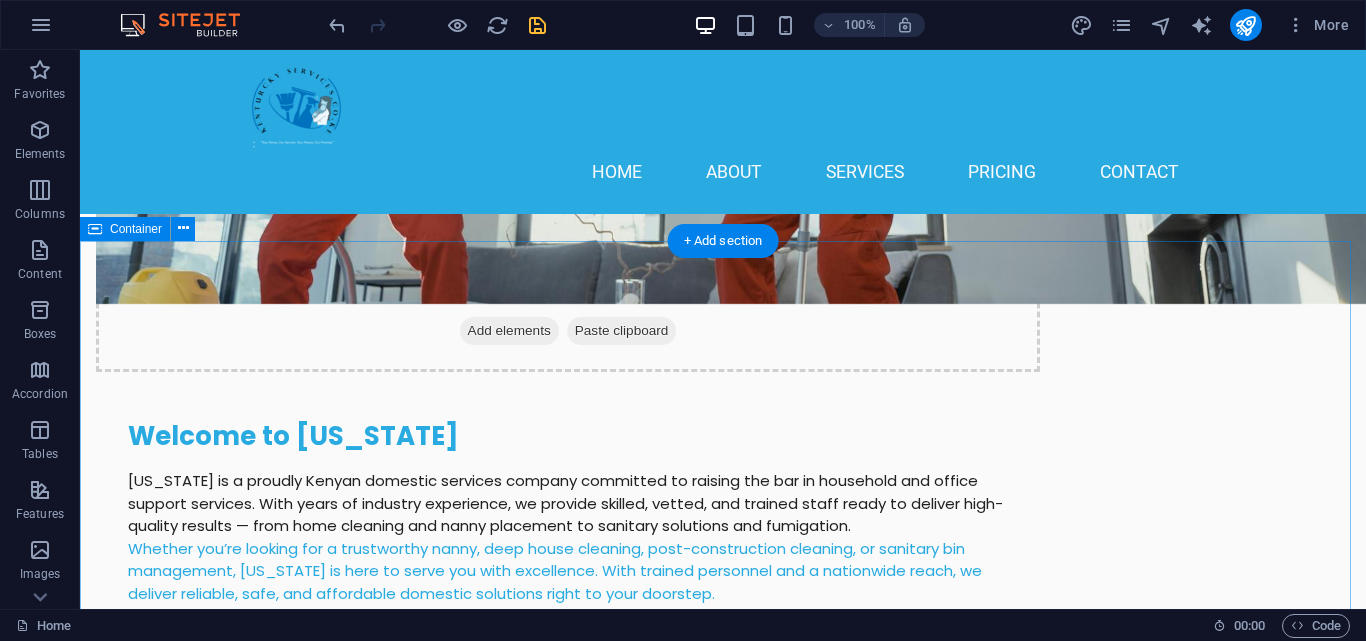 click on "Our Services Housekeeping Nanny Services Mama Fua Services Post-Construction Fumigation Services Sanitary Bin Professional Housekeeping Expert Housekeeping Services Our professional housekeeping services ensure your home is clean, organized, and inviting. From general cleaning starting at KES 1,800 to deep cleaning services at KES 10,000, we cater to your specific needs. Learn More Trained Nannies Trusted Nanny Services We offer well-mannered, trained, and vetted nannies to take care of your little ones. Our office placement fee is 45% of the nanny’s salary, ensuring you get reliable care. First replacement is free! View Details Mama Fua - Laundry Services Reliable Mama Fua Services Enjoy our Mama Fua services with laundry for KES 1,800 per basket, house cleaning from KES 2,000, and shoe cleaning at KES 160 per pair. Tailored pricing for additional tasks available. Get a Quote Post-Construction Cleaning Post-Construction Cleaning Services Book Now Fumigation Services Professional Fumigation Services" at bounding box center [723, 3095] 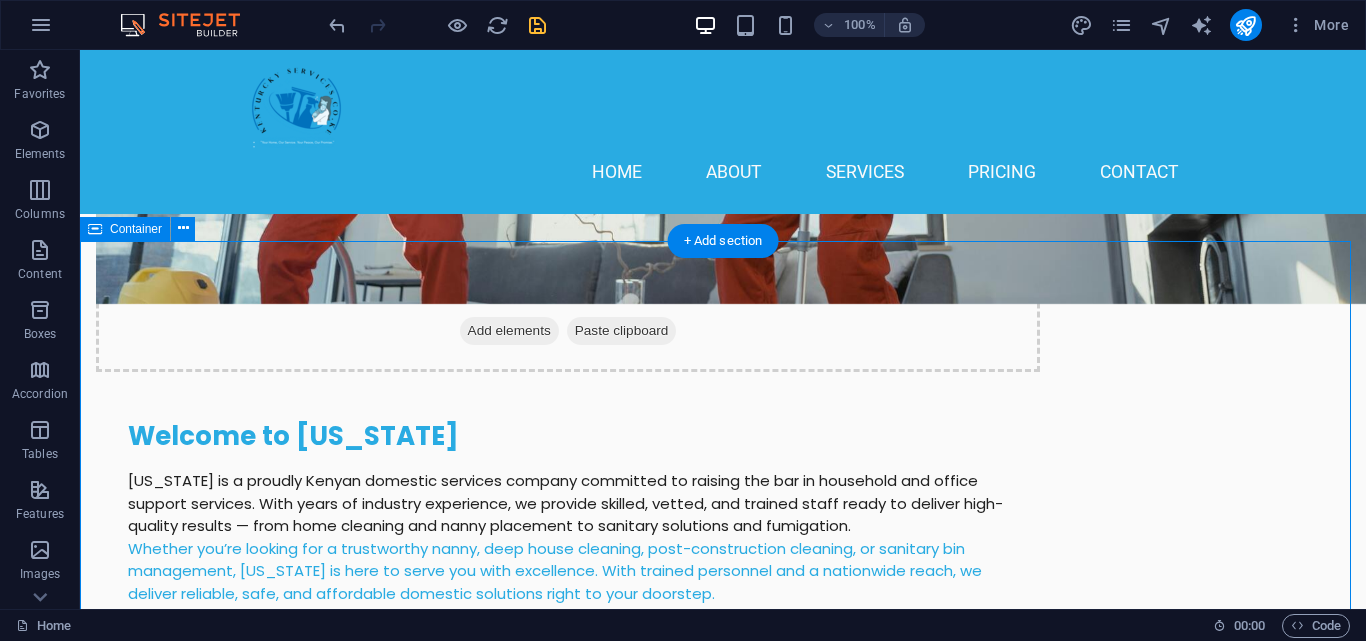 click on "Our Services Housekeeping Nanny Services Mama Fua Services Post-Construction Fumigation Services Sanitary Bin Professional Housekeeping Expert Housekeeping Services Our professional housekeeping services ensure your home is clean, organized, and inviting. From general cleaning starting at KES 1,800 to deep cleaning services at KES 10,000, we cater to your specific needs. Learn More Trained Nannies Trusted Nanny Services We offer well-mannered, trained, and vetted nannies to take care of your little ones. Our office placement fee is 45% of the nanny’s salary, ensuring you get reliable care. First replacement is free! View Details Mama Fua - Laundry Services Reliable Mama Fua Services Enjoy our Mama Fua services with laundry for KES 1,800 per basket, house cleaning from KES 2,000, and shoe cleaning at KES 160 per pair. Tailored pricing for additional tasks available. Get a Quote Post-Construction Cleaning Post-Construction Cleaning Services Book Now Fumigation Services Professional Fumigation Services" at bounding box center (723, 3095) 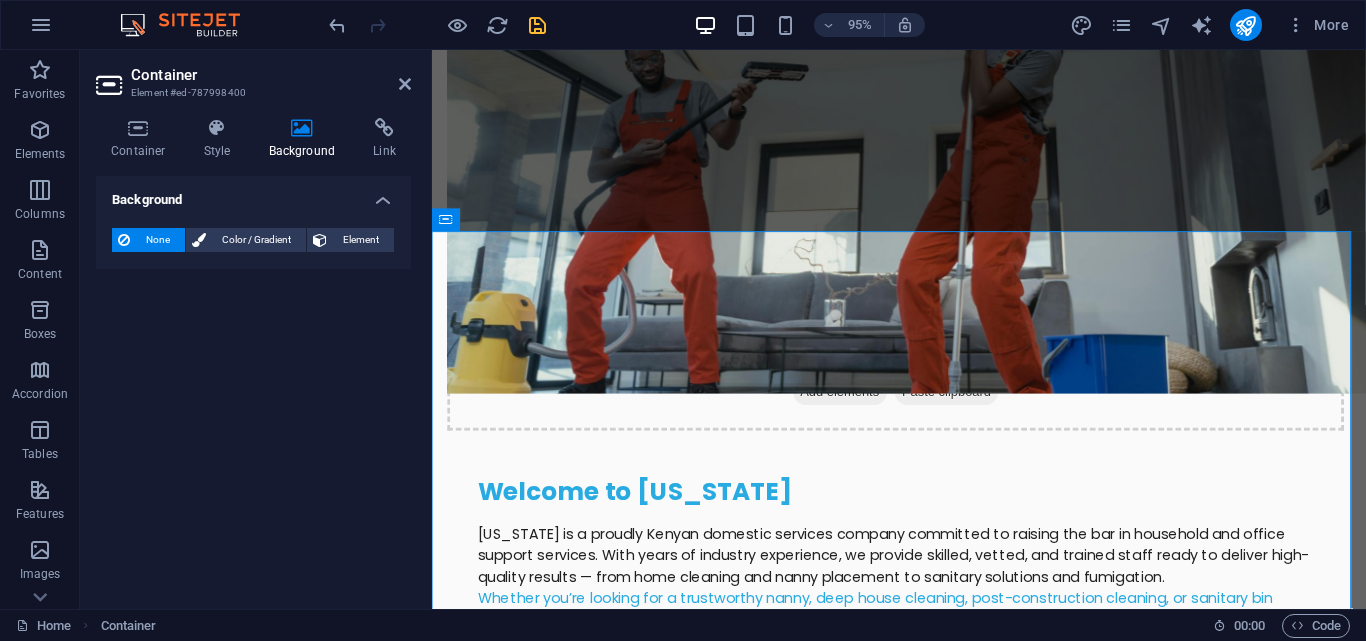 scroll, scrollTop: 1434, scrollLeft: 0, axis: vertical 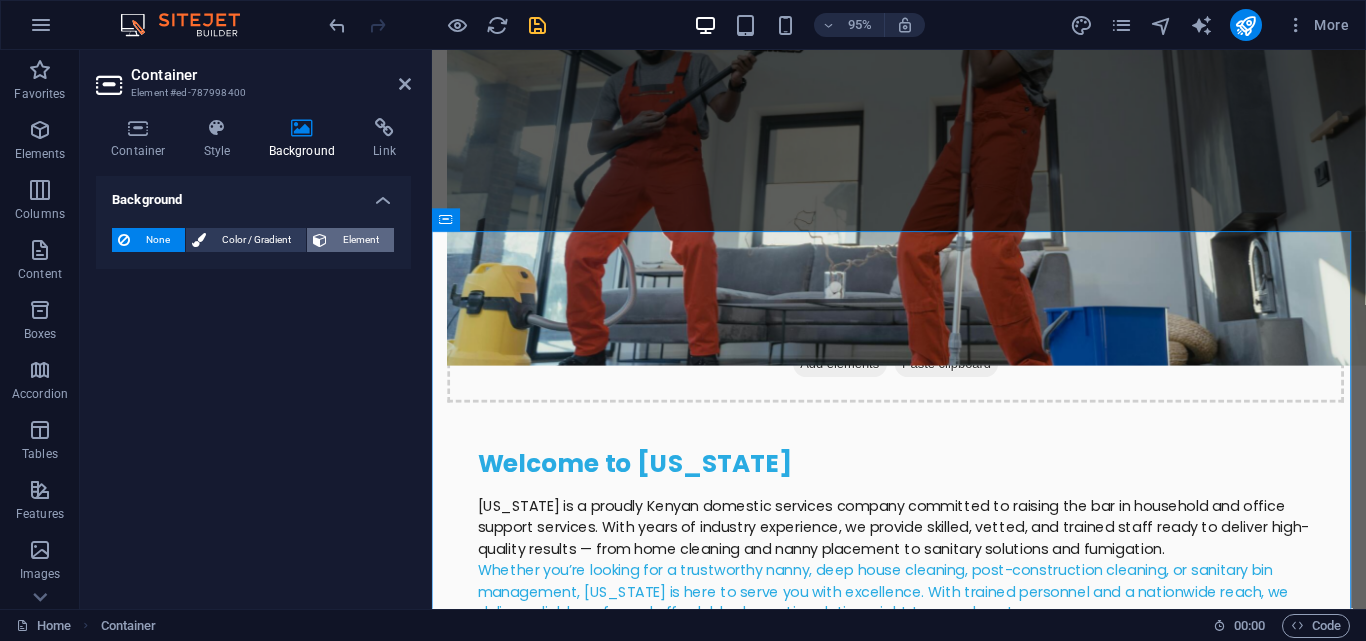 click on "Element" at bounding box center (360, 240) 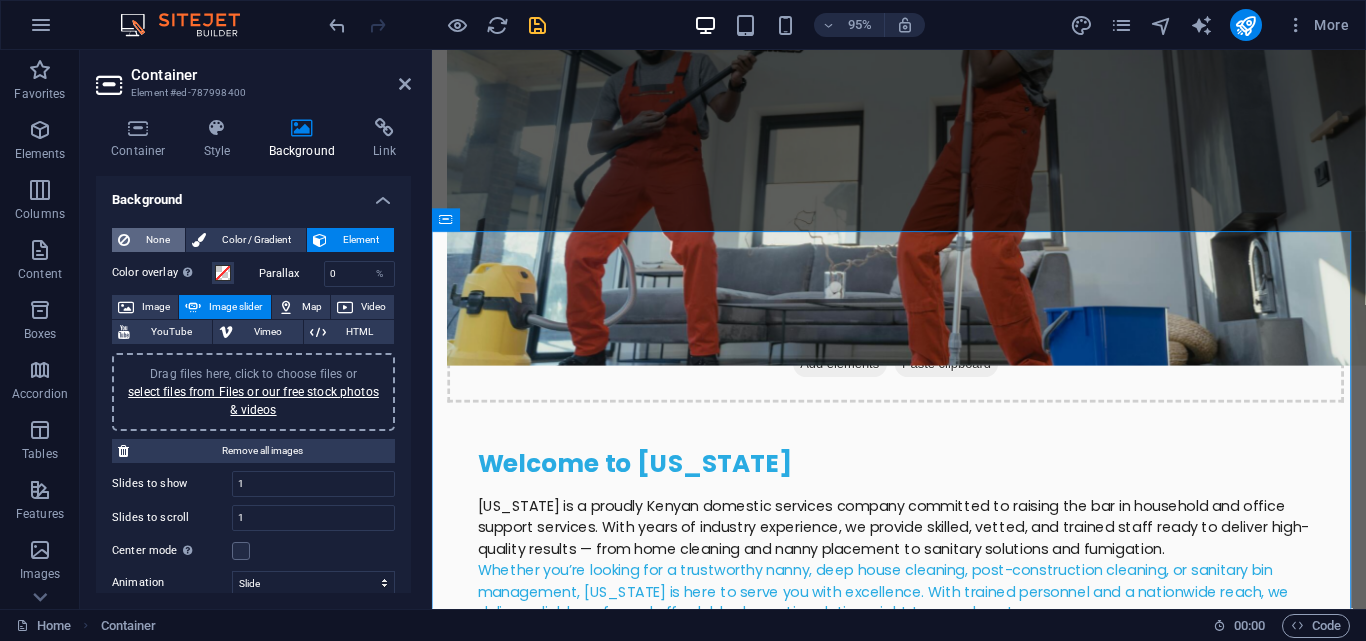 click on "None" at bounding box center (157, 240) 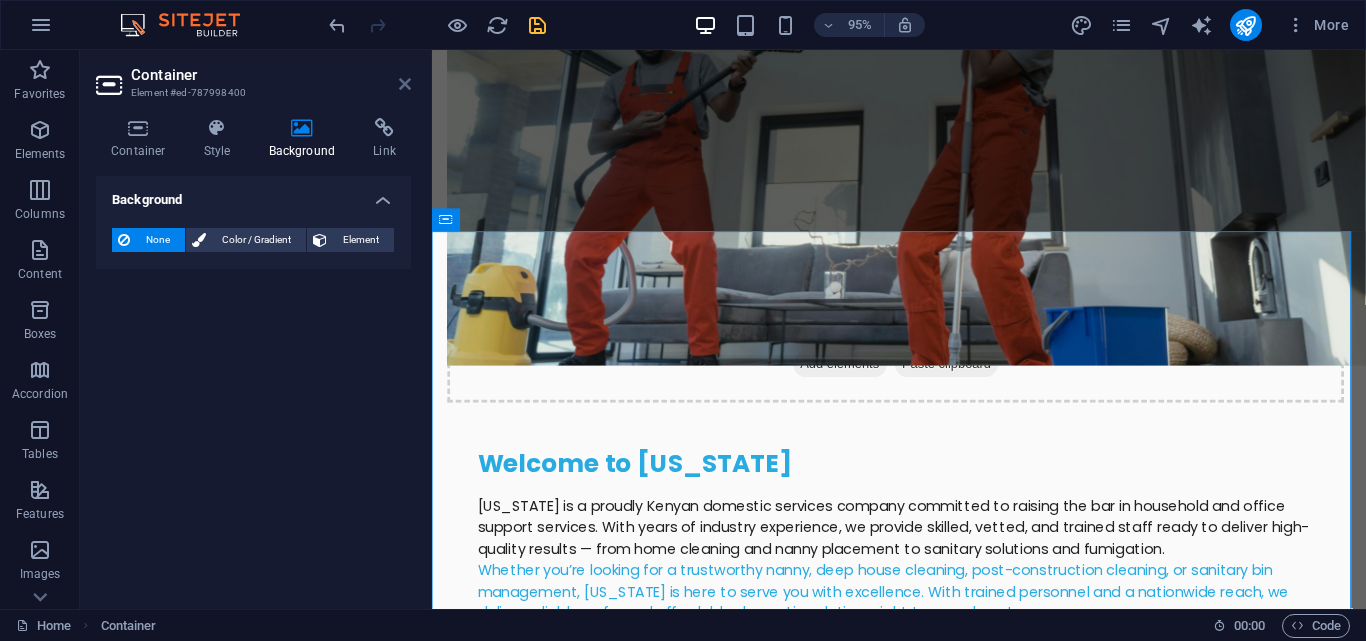 click at bounding box center [405, 84] 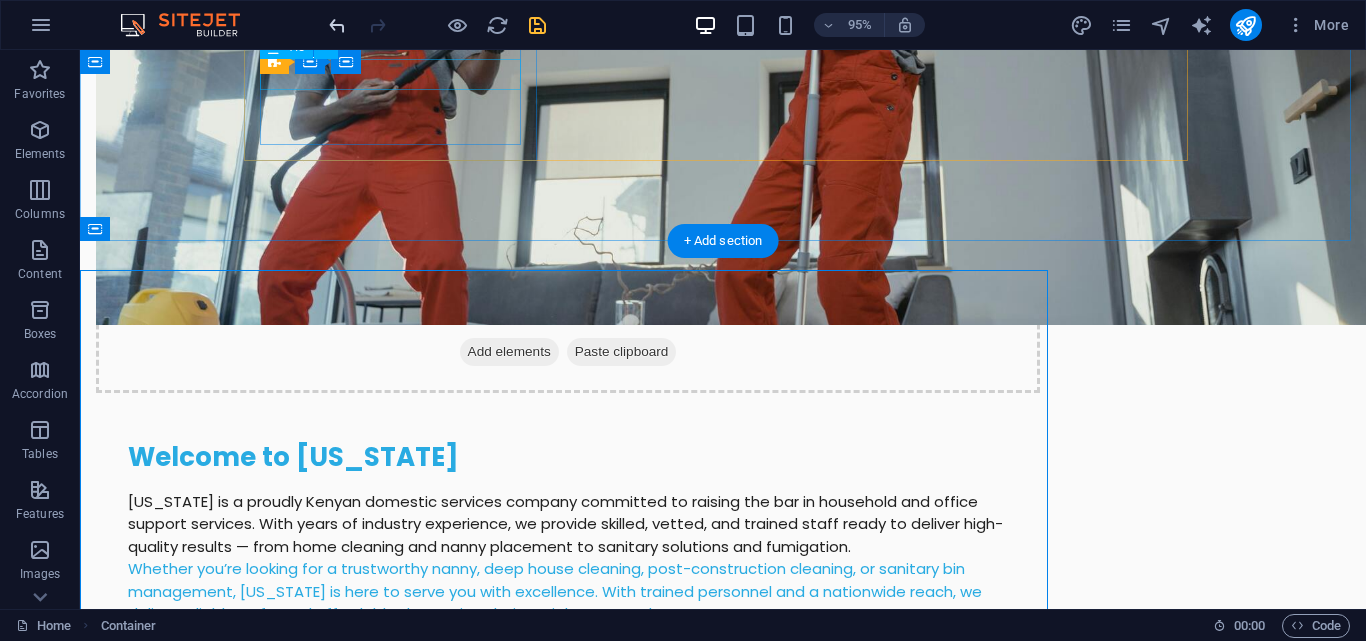 click at bounding box center [337, 25] 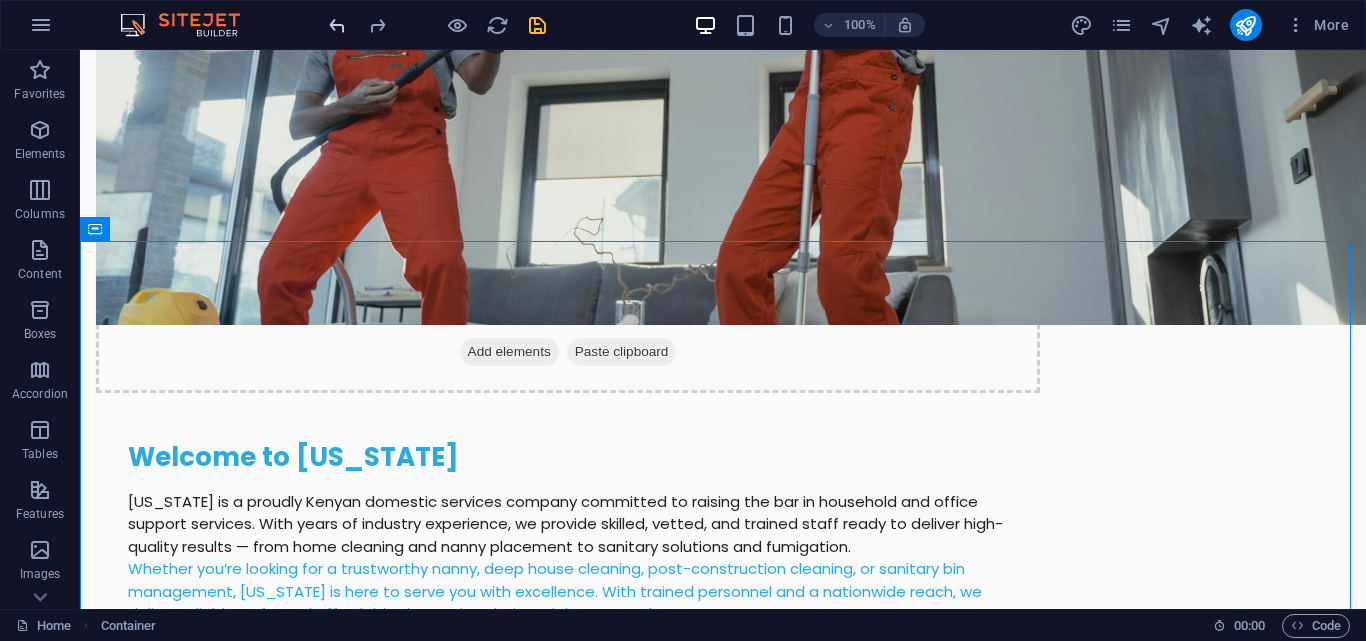 scroll, scrollTop: 1405, scrollLeft: 0, axis: vertical 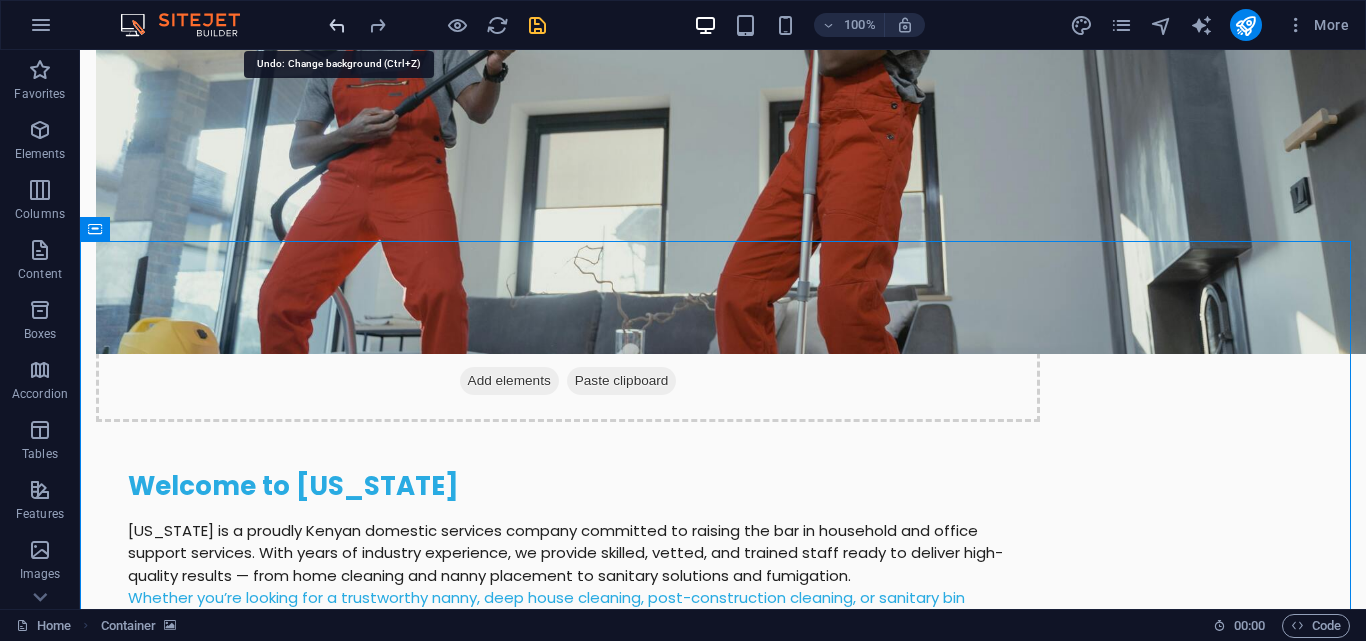 click at bounding box center (337, 25) 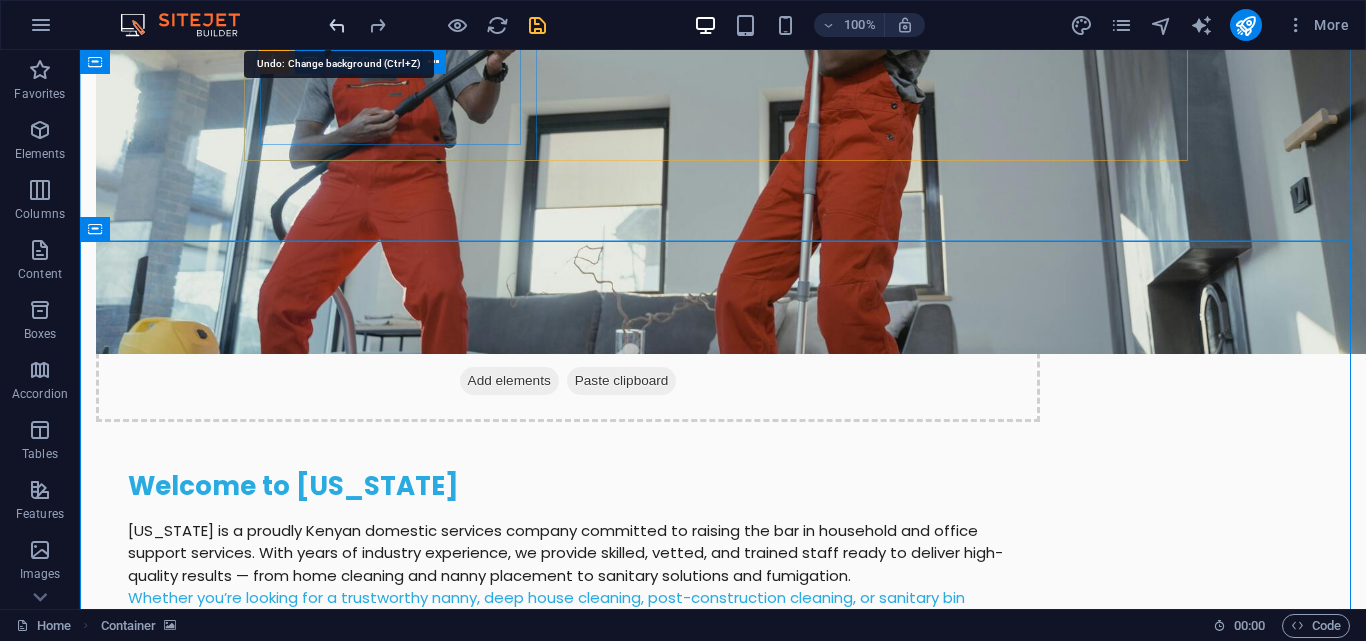 click at bounding box center (337, 25) 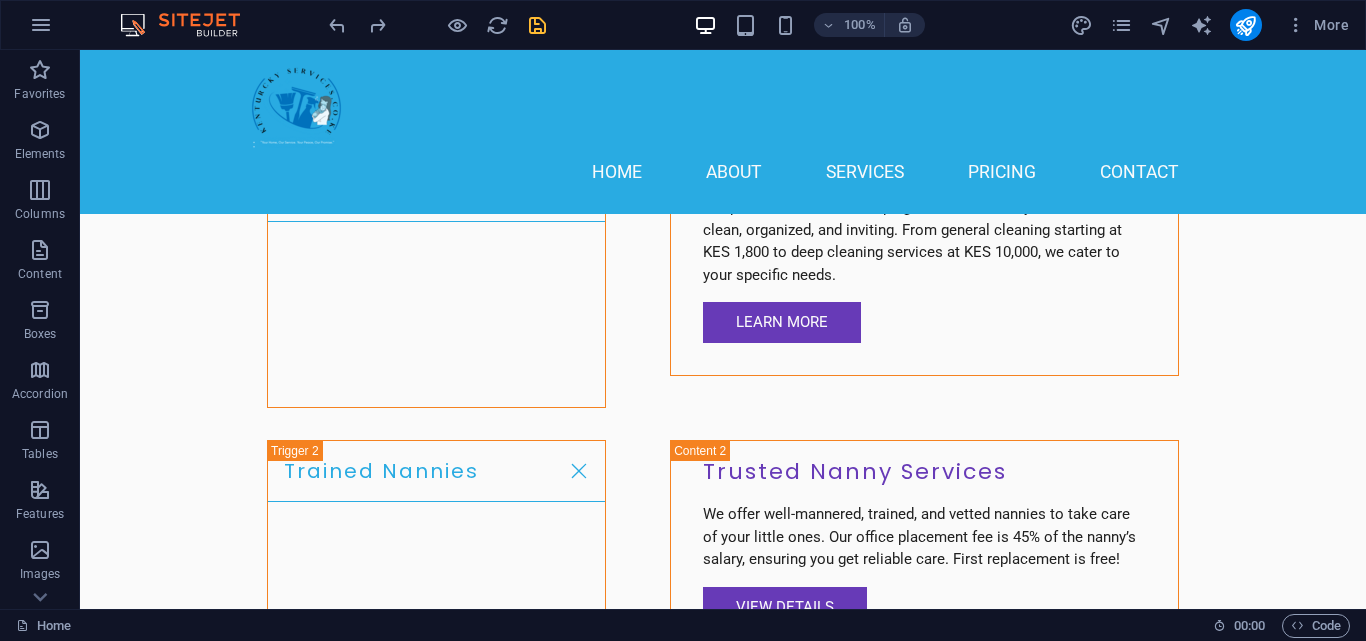 scroll, scrollTop: 3856, scrollLeft: 0, axis: vertical 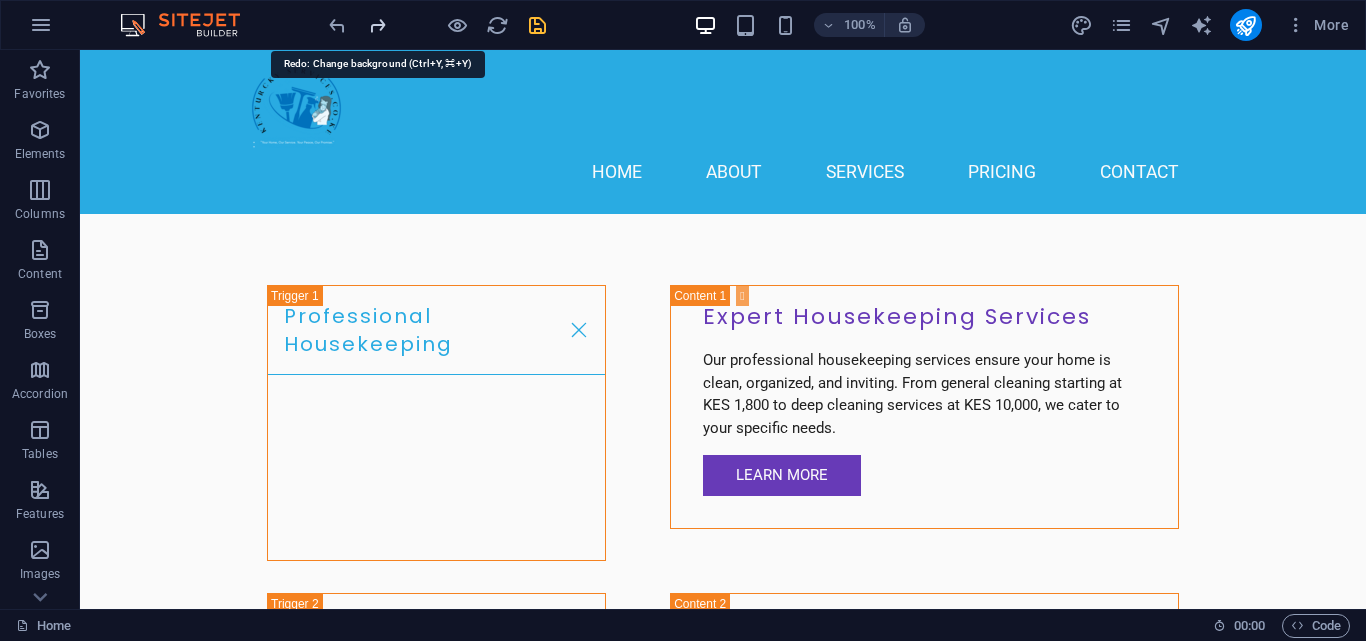 click at bounding box center (377, 25) 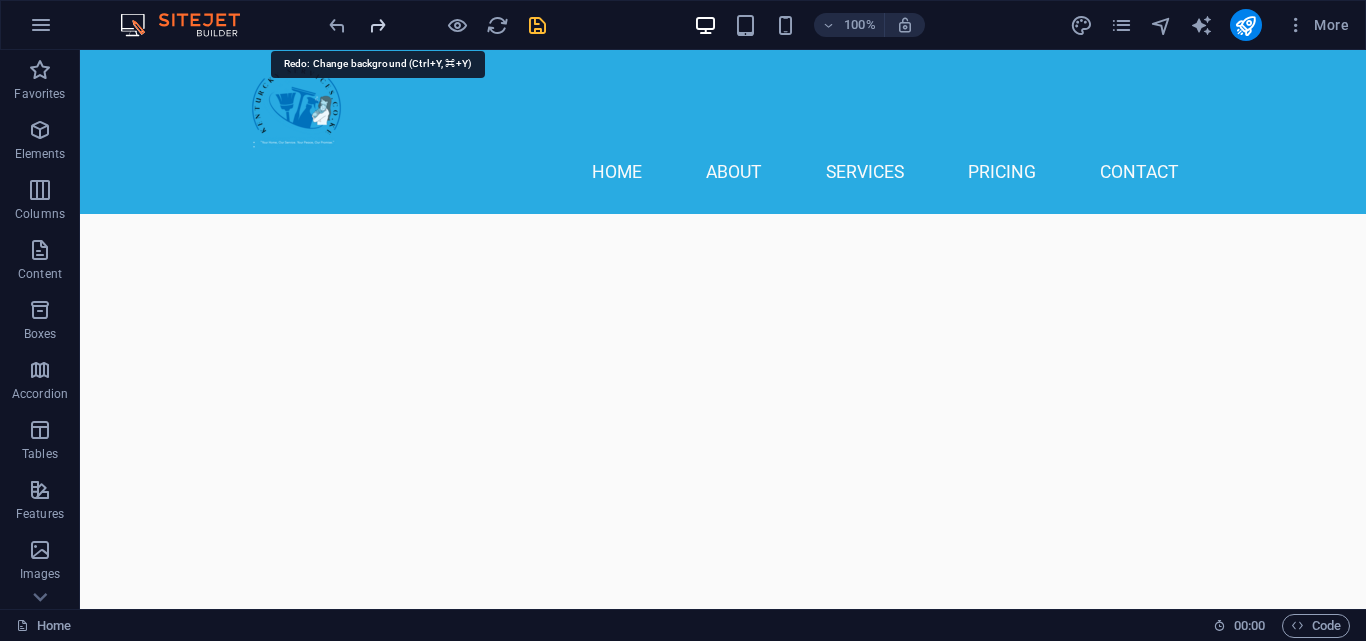 click at bounding box center (377, 25) 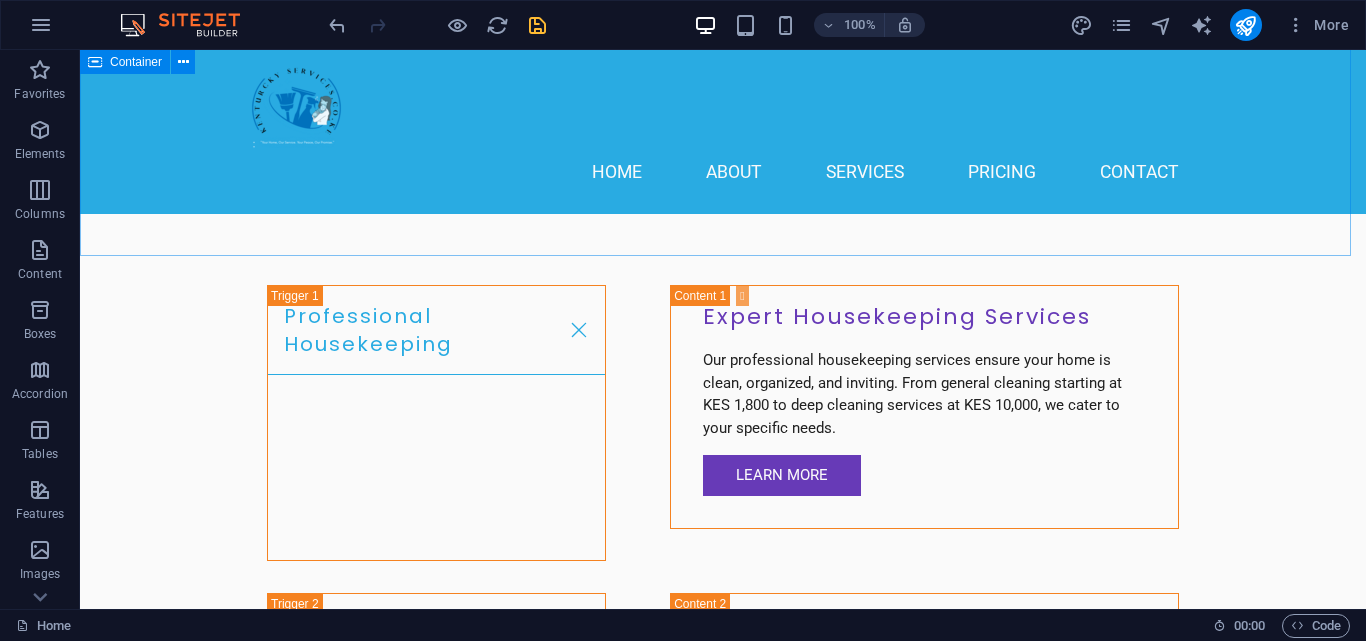 click on "Our Services Housekeeping Nanny Services Mama Fua Services Post-Construction Fumigation Services Sanitary Bin Professional Housekeeping Expert Housekeeping Services Our professional housekeeping services ensure your home is clean, organized, and inviting. From general cleaning starting at KES 1,800 to deep cleaning services at KES 10,000, we cater to your specific needs. Learn More Trained Nannies Trusted Nanny Services We offer well-mannered, trained, and vetted nannies to take care of your little ones. Our office placement fee is 45% of the nanny’s salary, ensuring you get reliable care. First replacement is free! View Details Mama Fua - Laundry Services Reliable Mama Fua Services Enjoy our Mama Fua services with laundry for KES 1,800 per basket, house cleaning from KES 2,000, and shoe cleaning at KES 160 per pair. Tailored pricing for additional tasks available. Get a Quote Post-Construction Cleaning Post-Construction Cleaning Services Book Now Fumigation Services Professional Fumigation Services" at bounding box center (723, 644) 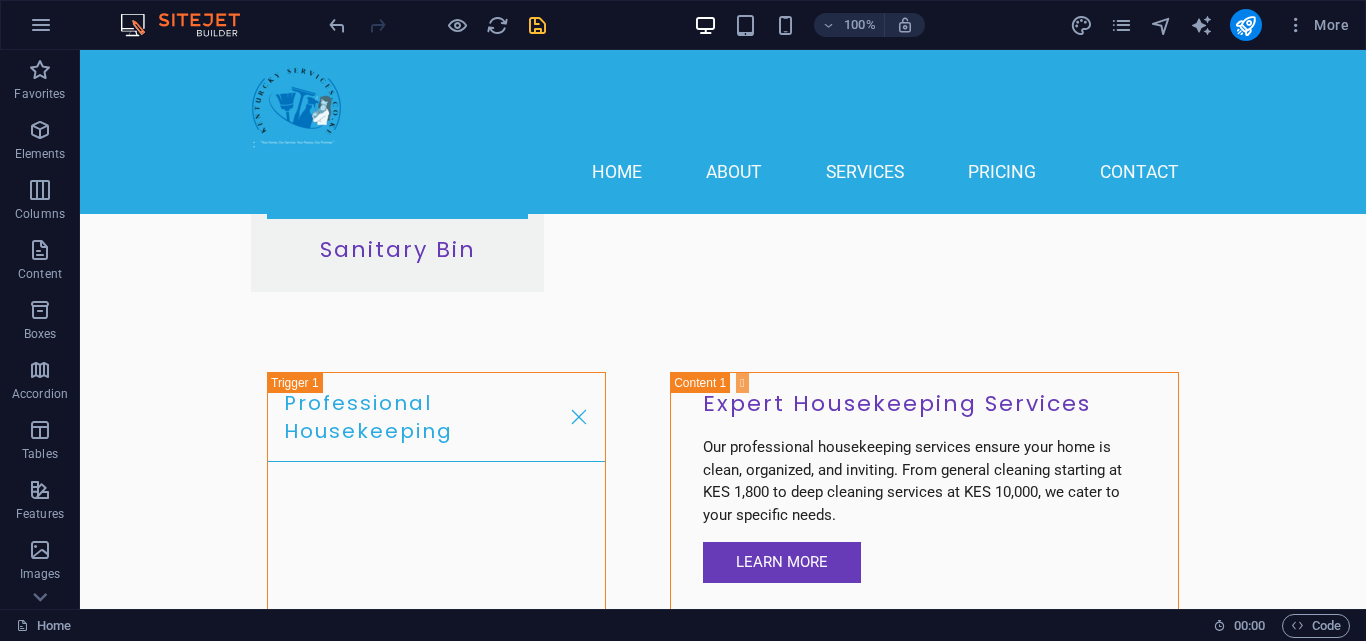 scroll, scrollTop: 3582, scrollLeft: 0, axis: vertical 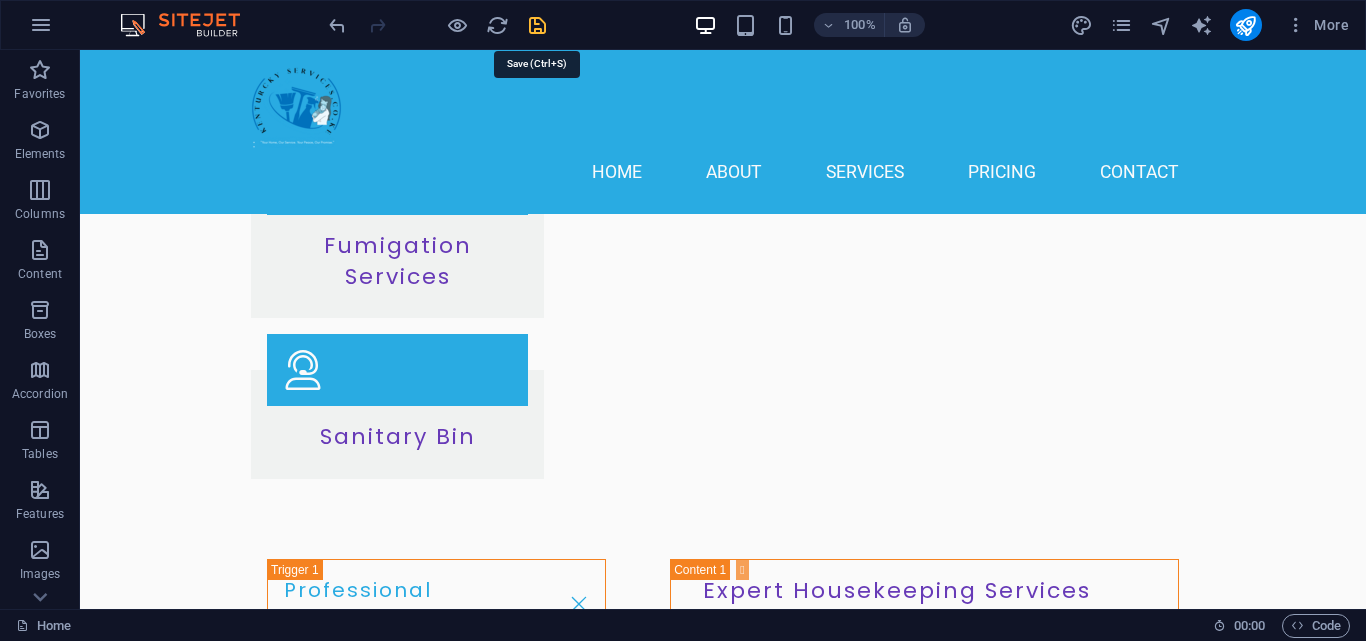click at bounding box center [537, 25] 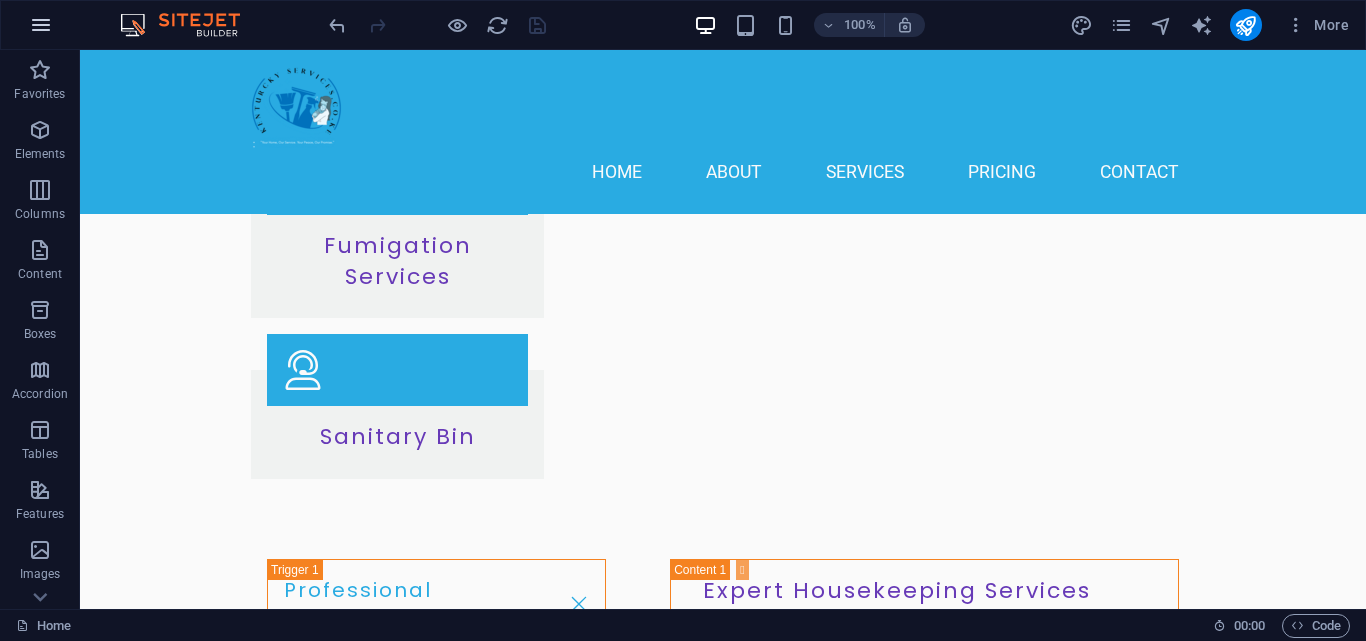 click at bounding box center [41, 25] 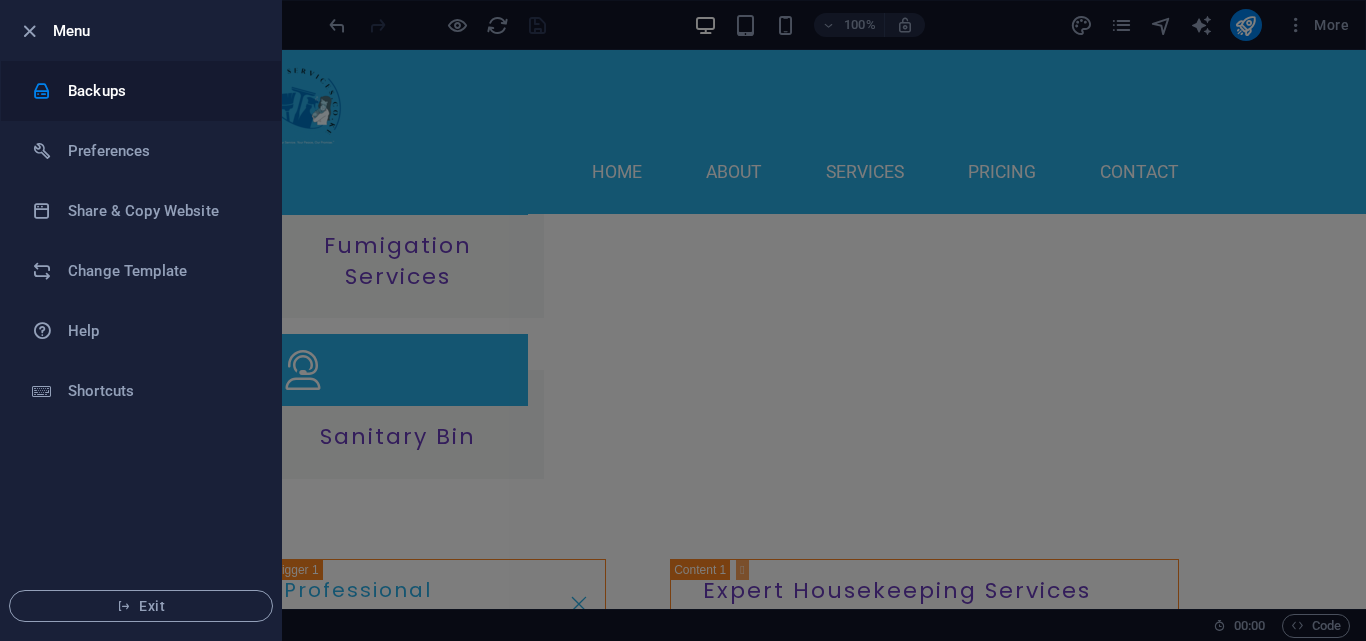 click on "Backups" at bounding box center (141, 91) 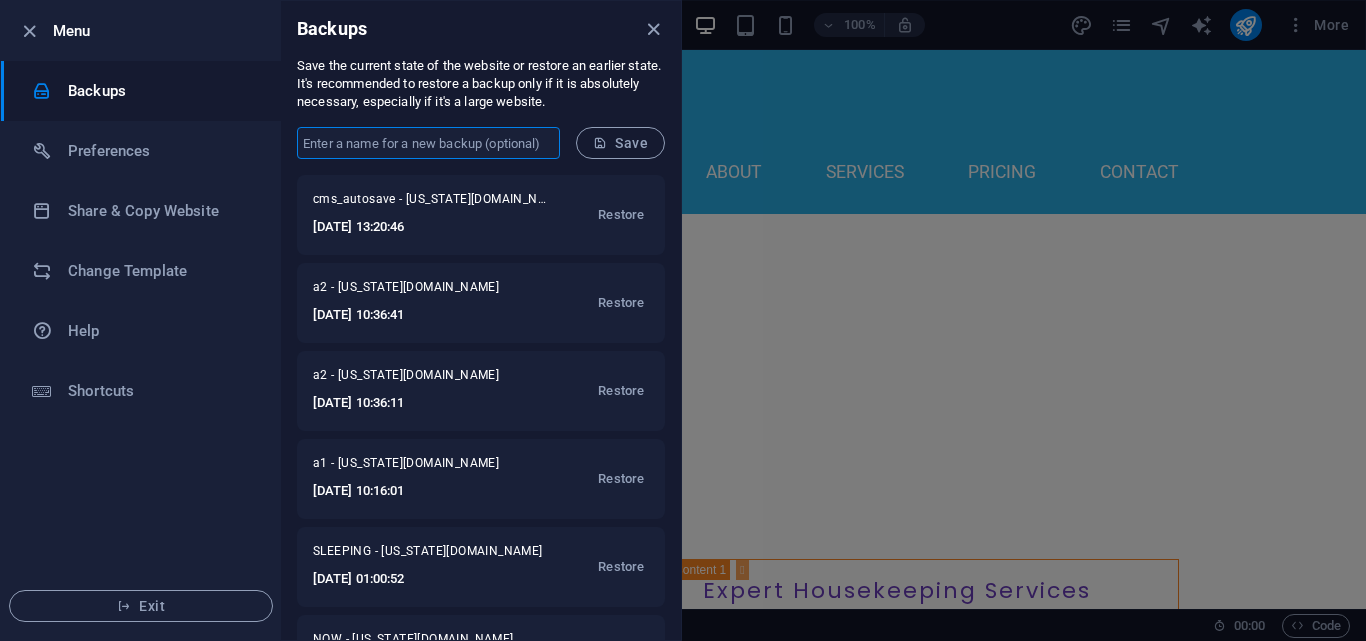 click at bounding box center (428, 143) 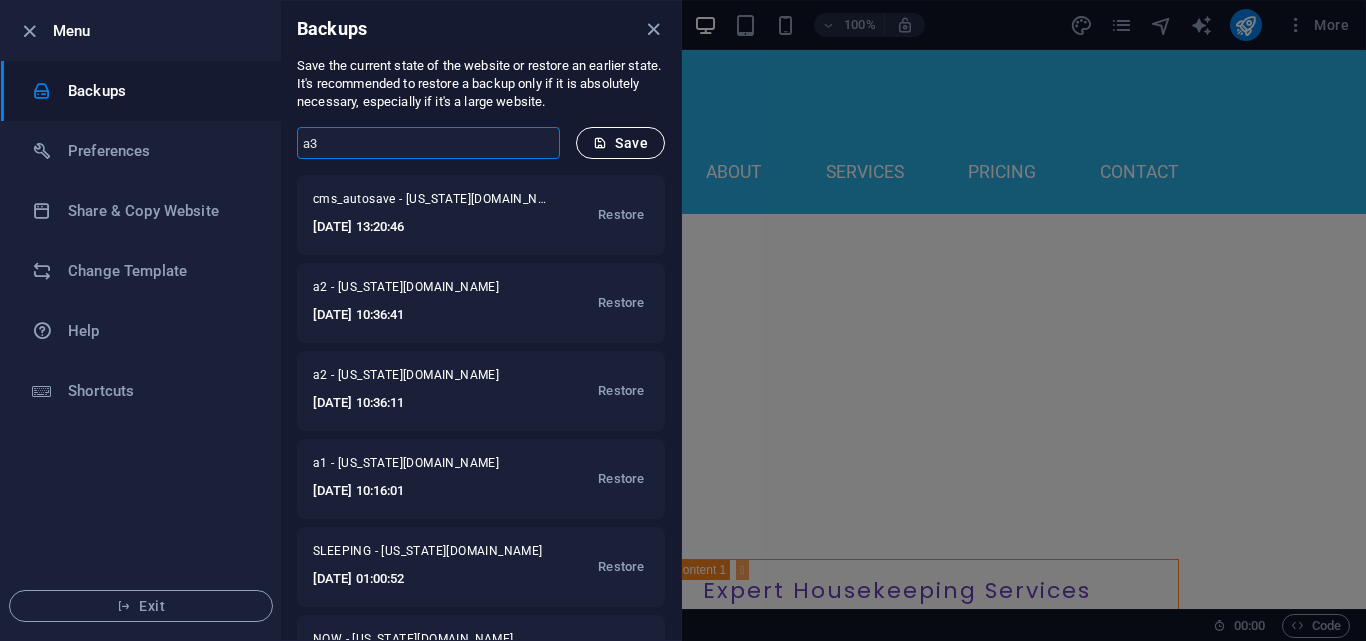 type on "a3" 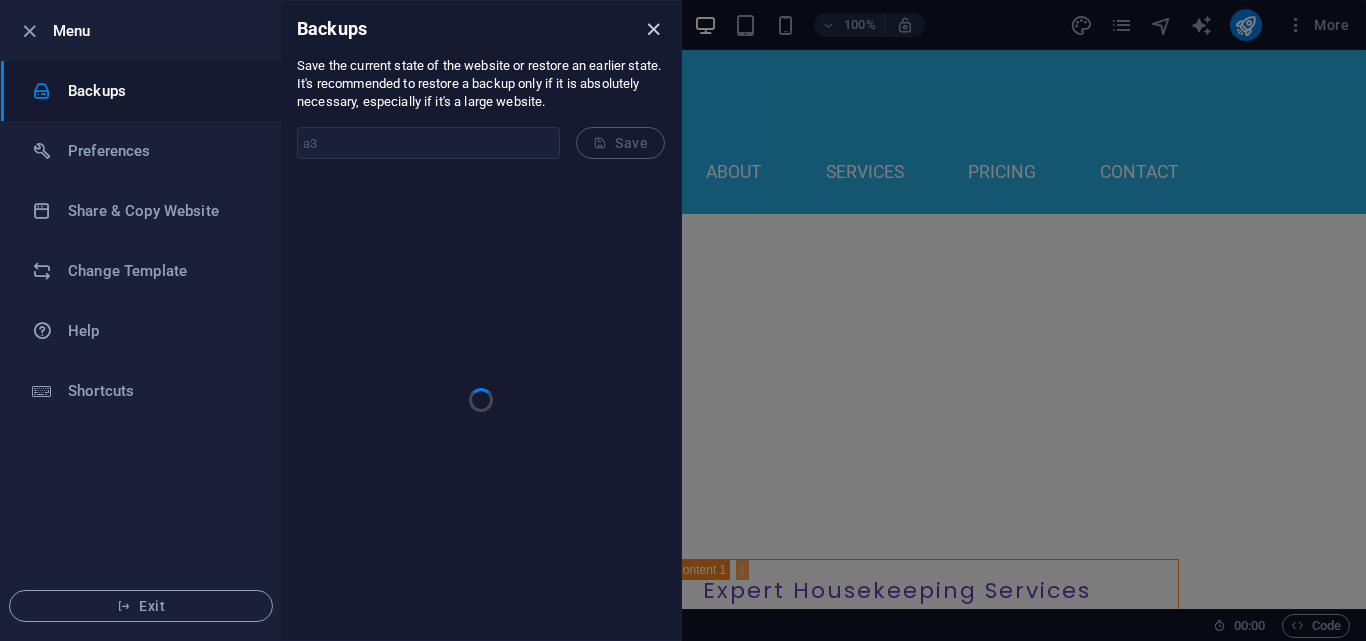 click at bounding box center (653, 29) 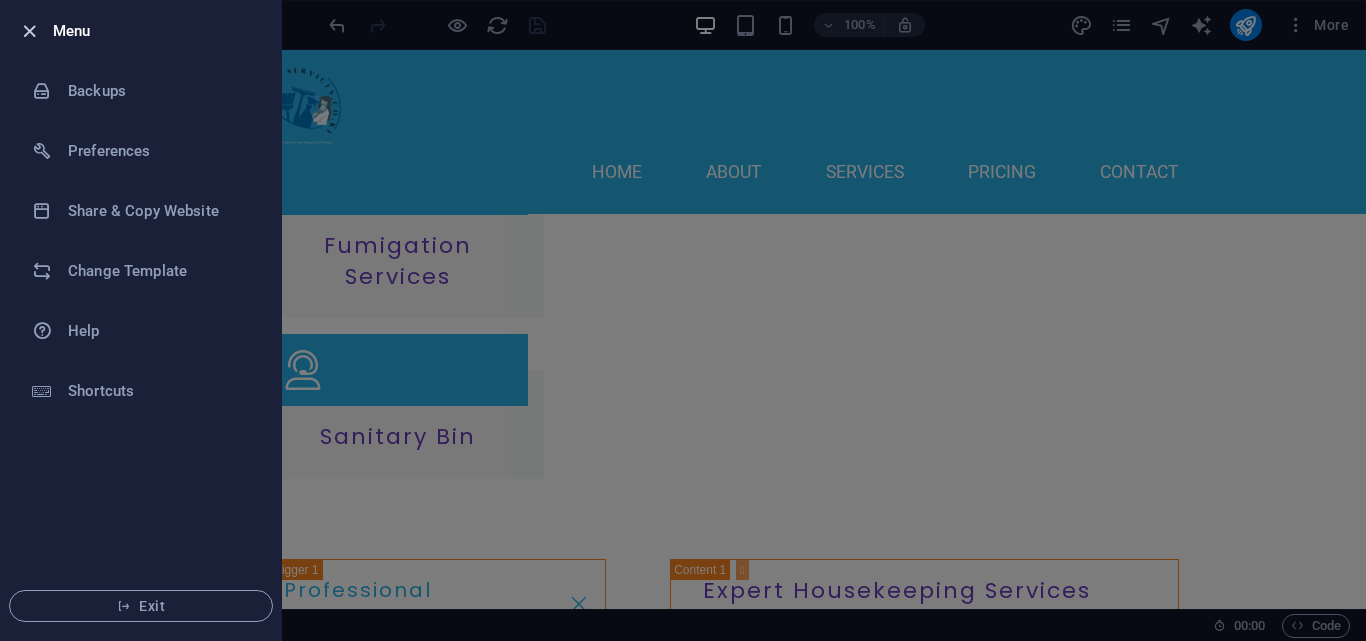 click at bounding box center [29, 31] 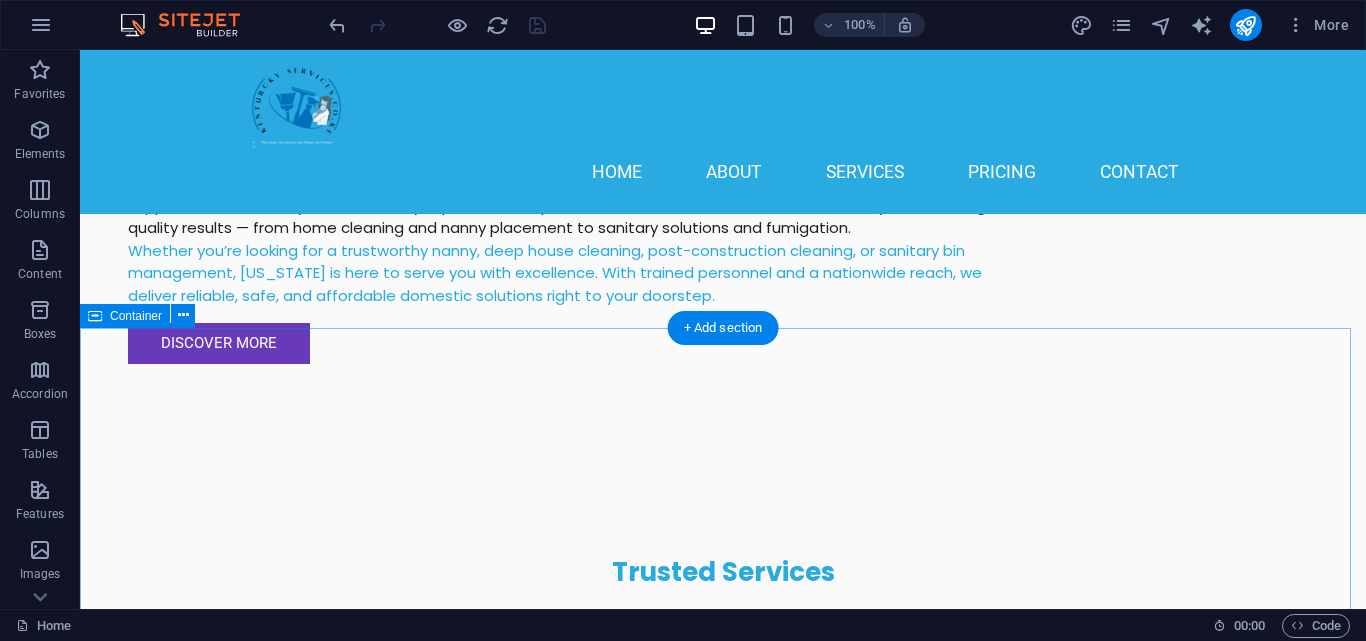 scroll, scrollTop: 1318, scrollLeft: 0, axis: vertical 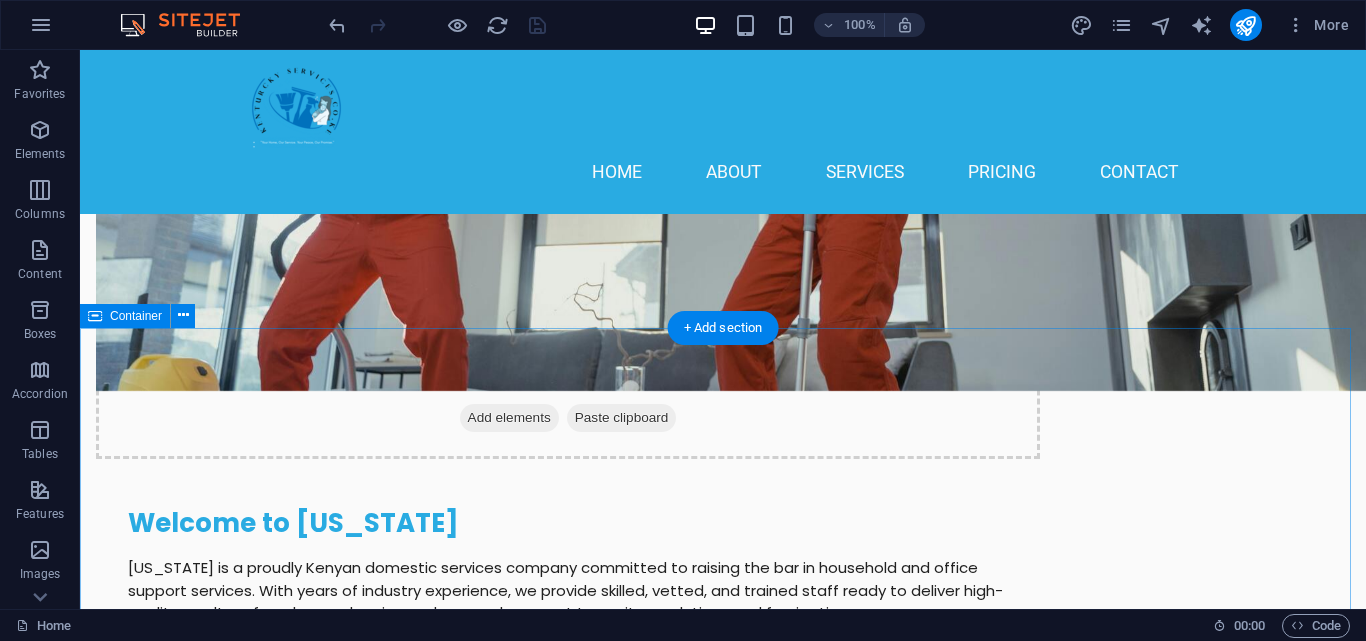 click on "Our Services Housekeeping Nanny Services Mama Fua Services Post-Construction Fumigation Services Sanitary Bin Professional Housekeeping Expert Housekeeping Services Our professional housekeeping services ensure your home is clean, organized, and inviting. From general cleaning starting at KES 1,800 to deep cleaning services at KES 10,000, we cater to your specific needs. Learn More Trained Nannies Trusted Nanny Services We offer well-mannered, trained, and vetted nannies to take care of your little ones. Our office placement fee is 45% of the nanny’s salary, ensuring you get reliable care. First replacement is free! View Details Mama Fua - Laundry Services Reliable Mama Fua Services Enjoy our Mama Fua services with laundry for KES 1,800 per basket, house cleaning from KES 2,000, and shoe cleaning at KES 160 per pair. Tailored pricing for additional tasks available. Get a Quote Post-Construction Cleaning Post-Construction Cleaning Services Book Now Fumigation Services Professional Fumigation Services" at bounding box center (723, 3182) 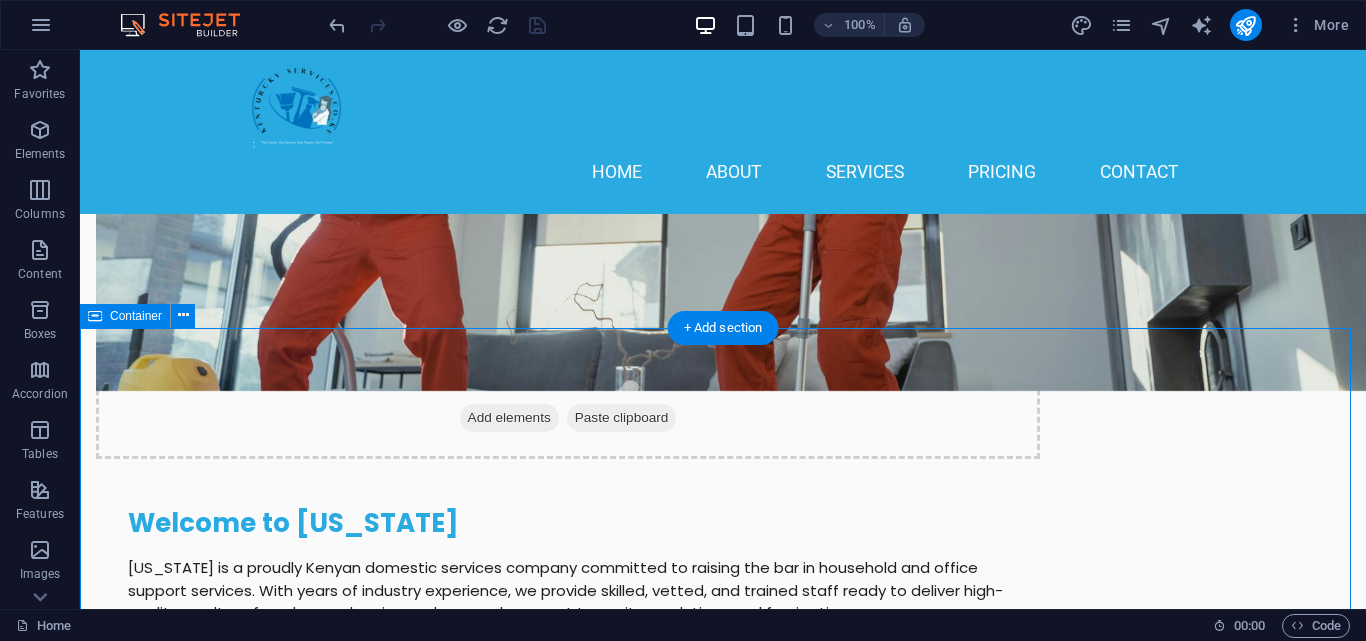 click on "Our Services Housekeeping Nanny Services Mama Fua Services Post-Construction Fumigation Services Sanitary Bin Professional Housekeeping Expert Housekeeping Services Our professional housekeeping services ensure your home is clean, organized, and inviting. From general cleaning starting at KES 1,800 to deep cleaning services at KES 10,000, we cater to your specific needs. Learn More Trained Nannies Trusted Nanny Services We offer well-mannered, trained, and vetted nannies to take care of your little ones. Our office placement fee is 45% of the nanny’s salary, ensuring you get reliable care. First replacement is free! View Details Mama Fua - Laundry Services Reliable Mama Fua Services Enjoy our Mama Fua services with laundry for KES 1,800 per basket, house cleaning from KES 2,000, and shoe cleaning at KES 160 per pair. Tailored pricing for additional tasks available. Get a Quote Post-Construction Cleaning Post-Construction Cleaning Services Book Now Fumigation Services Professional Fumigation Services" at bounding box center (723, 3182) 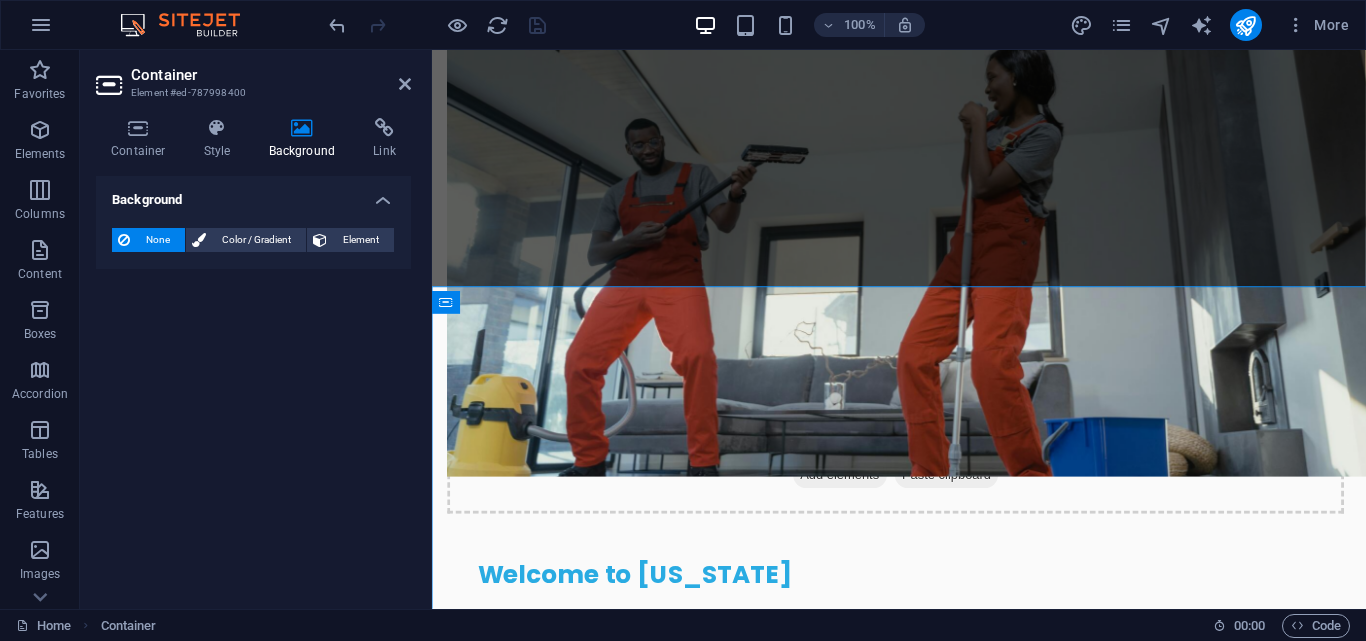scroll, scrollTop: 1347, scrollLeft: 0, axis: vertical 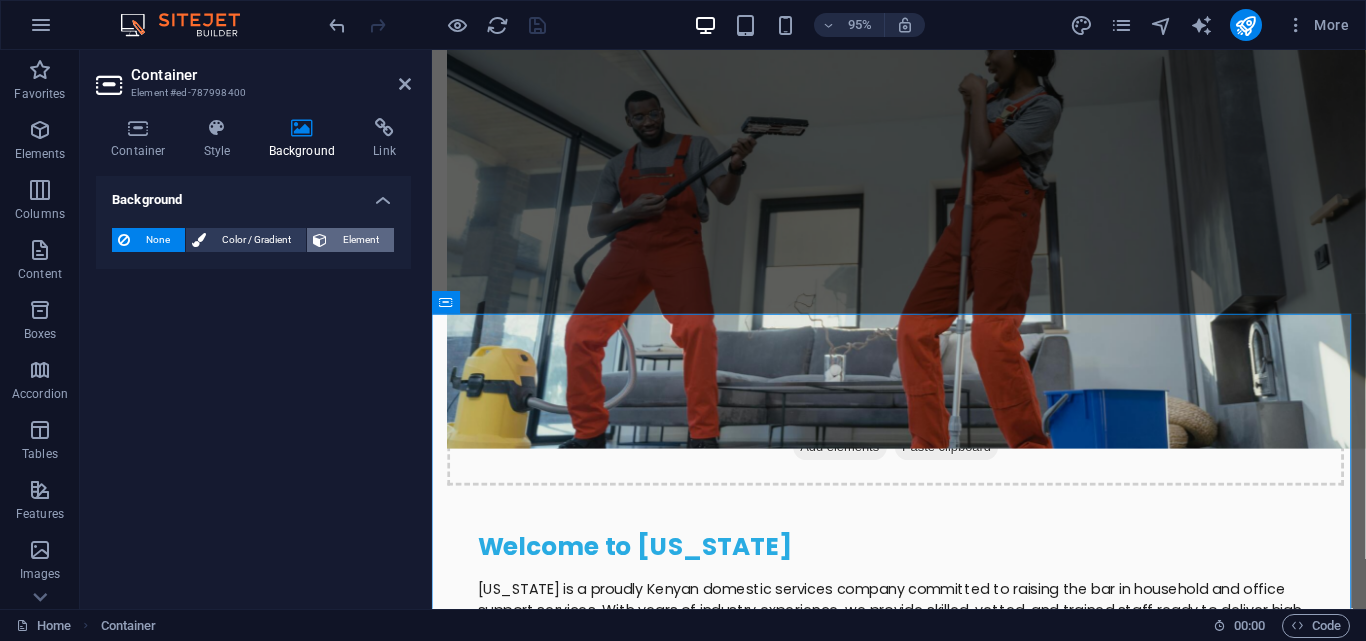click at bounding box center [320, 240] 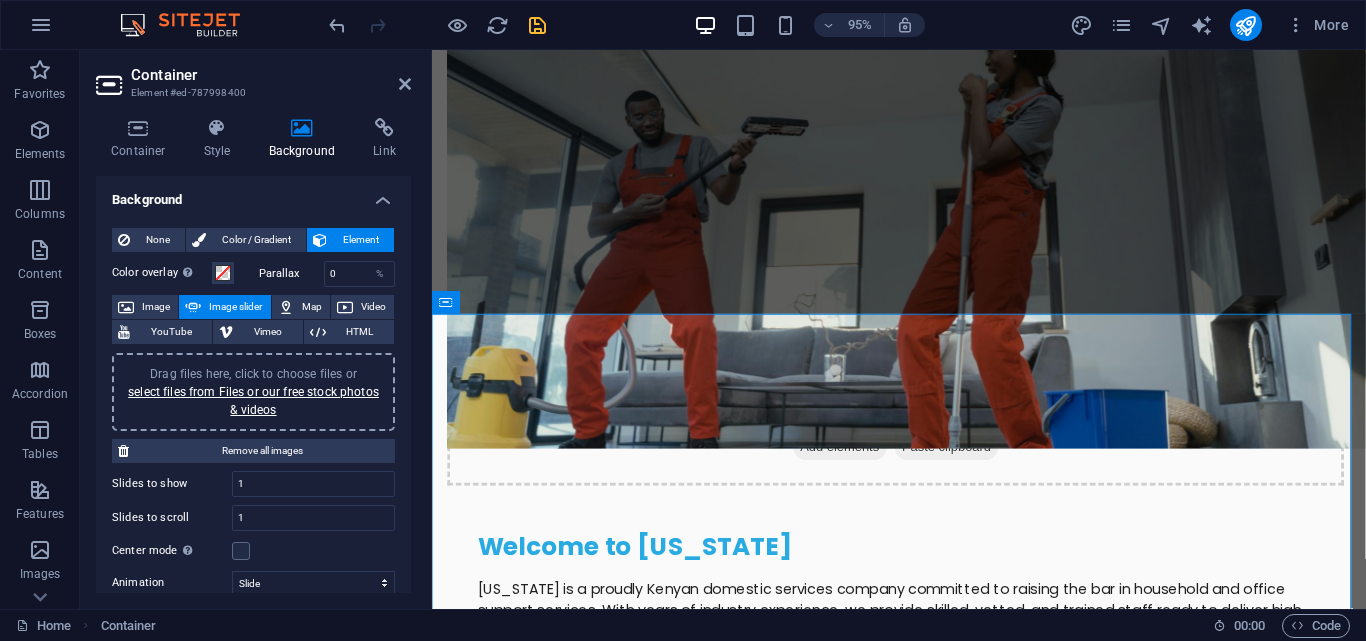 click on "Image slider" at bounding box center [235, 307] 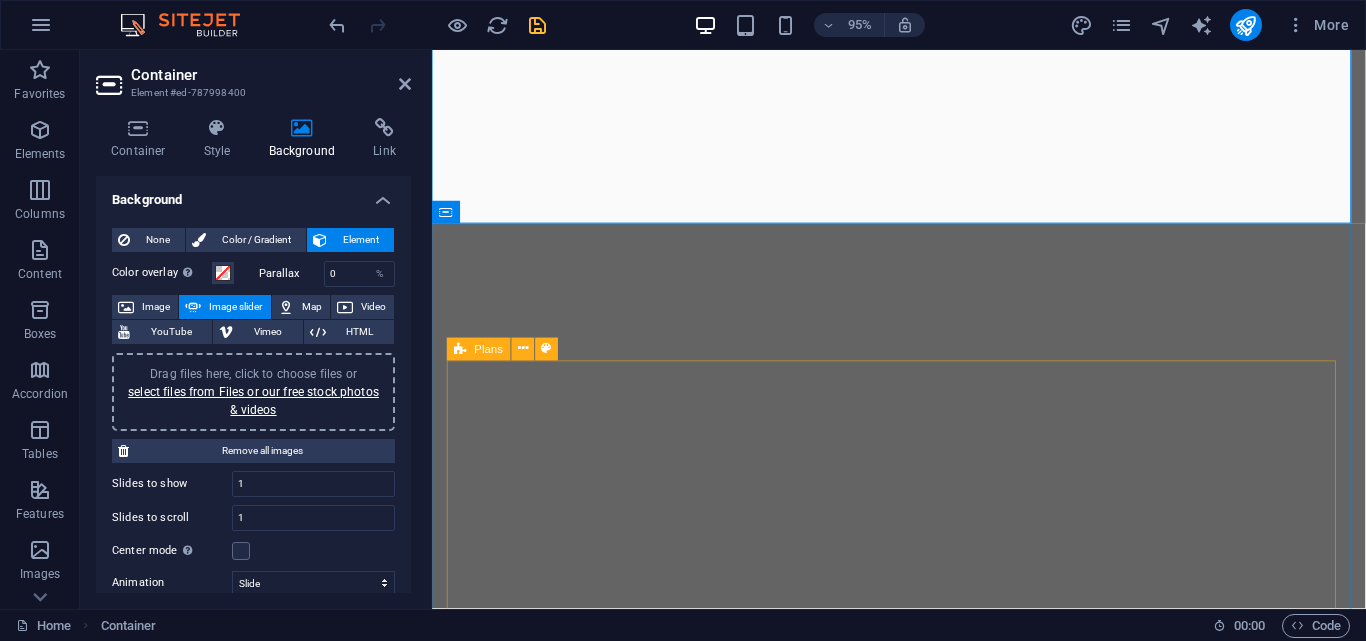 scroll, scrollTop: 3939, scrollLeft: 0, axis: vertical 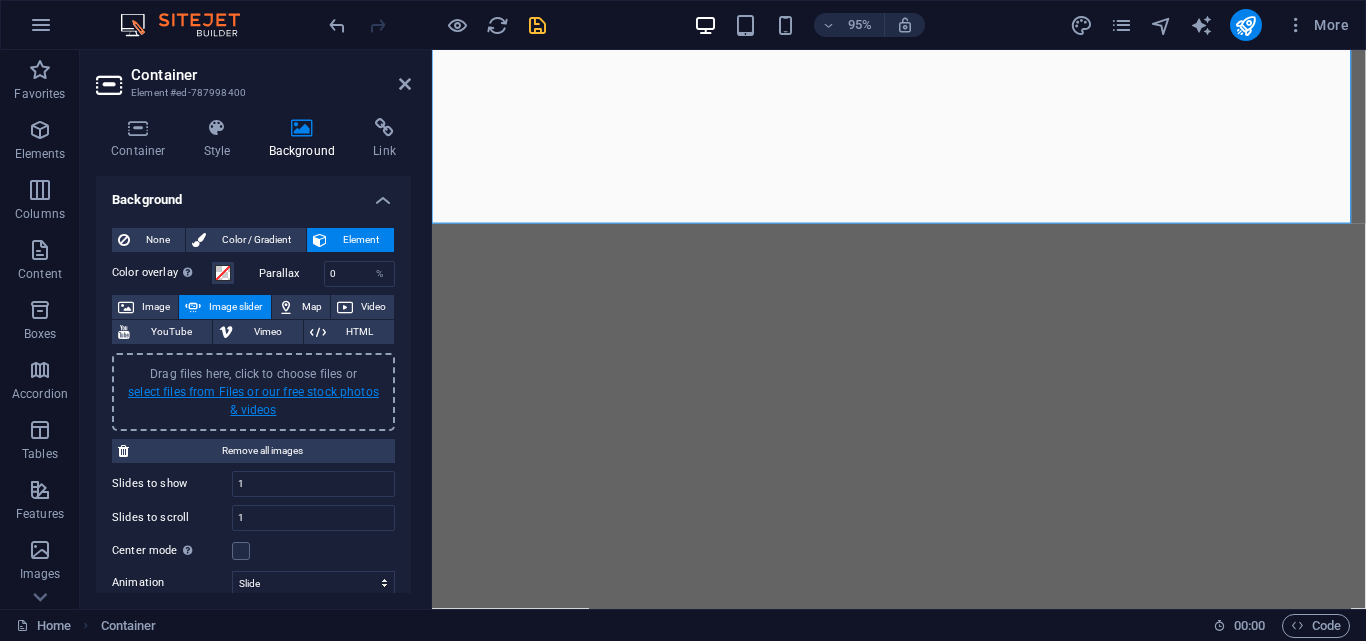 click on "select files from Files or our free stock photos & videos" at bounding box center (253, 401) 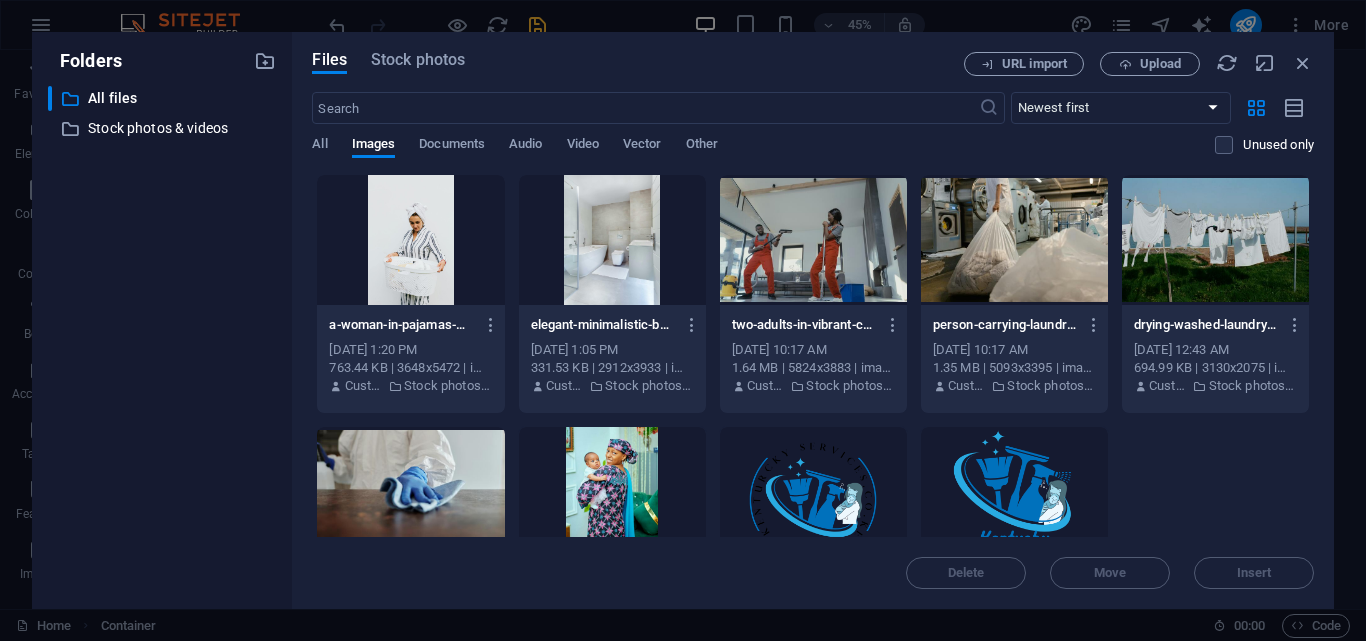 click at bounding box center [612, 240] 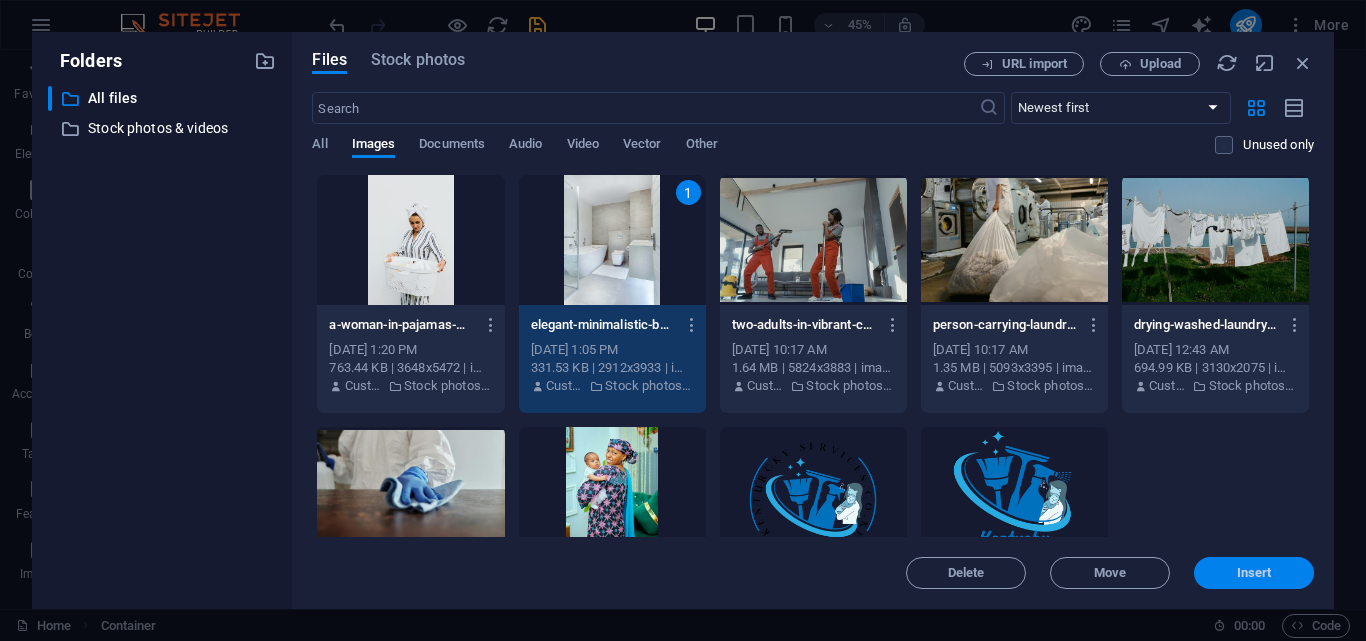 click on "Insert" at bounding box center [1254, 573] 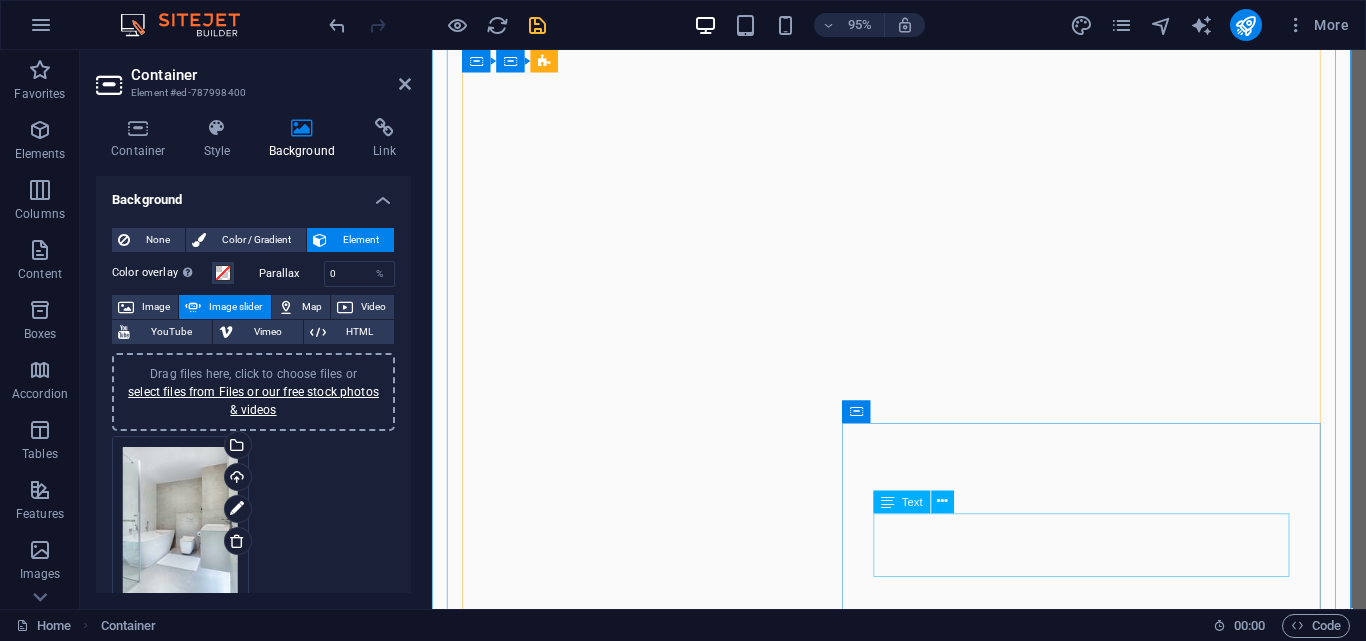 scroll, scrollTop: 3285, scrollLeft: 0, axis: vertical 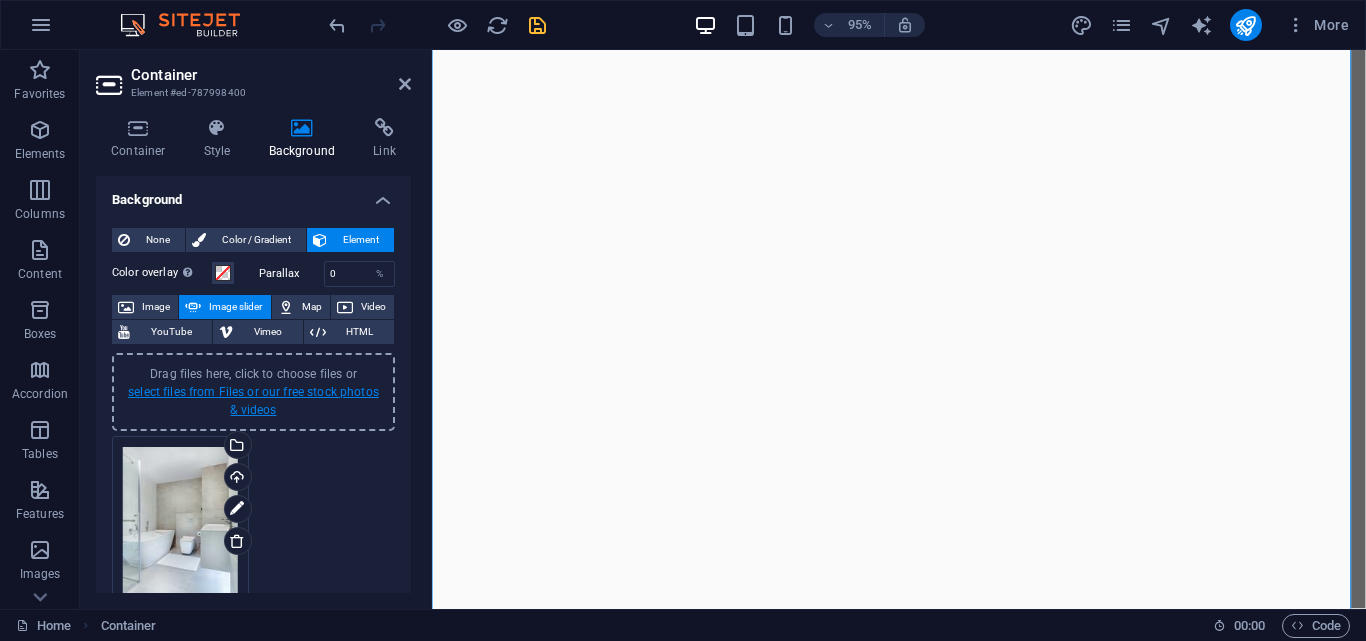 click on "select files from Files or our free stock photos & videos" at bounding box center (253, 401) 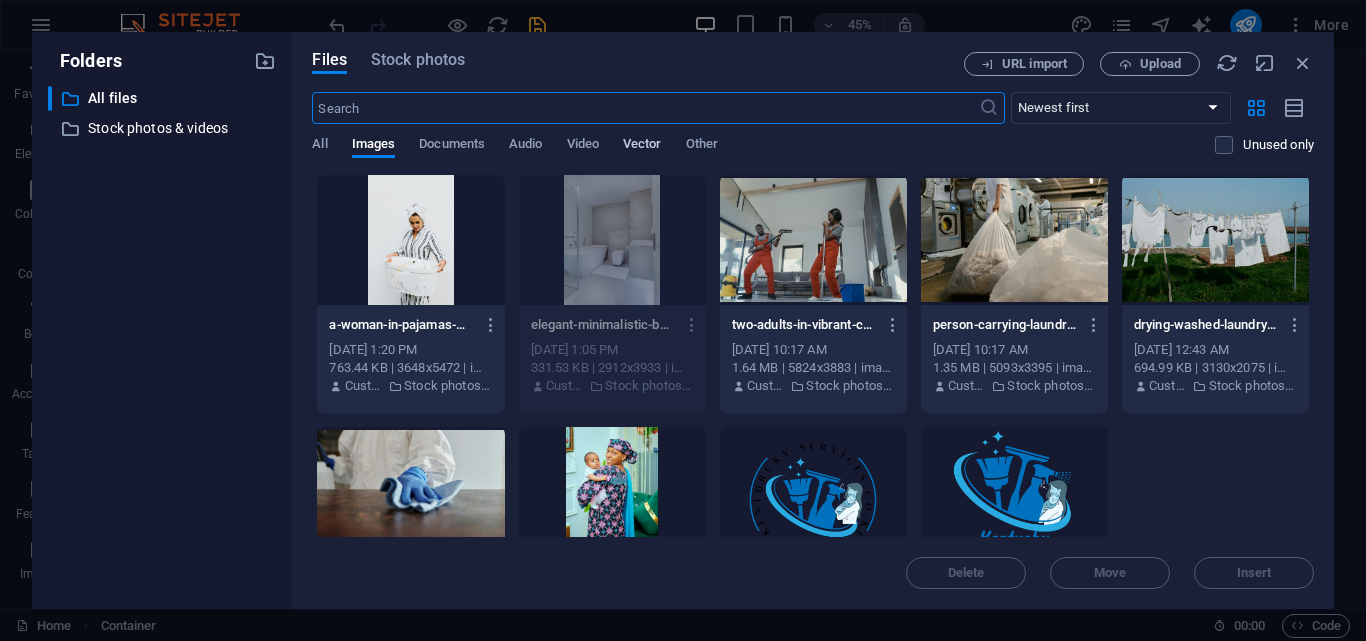 scroll, scrollTop: 3939, scrollLeft: 0, axis: vertical 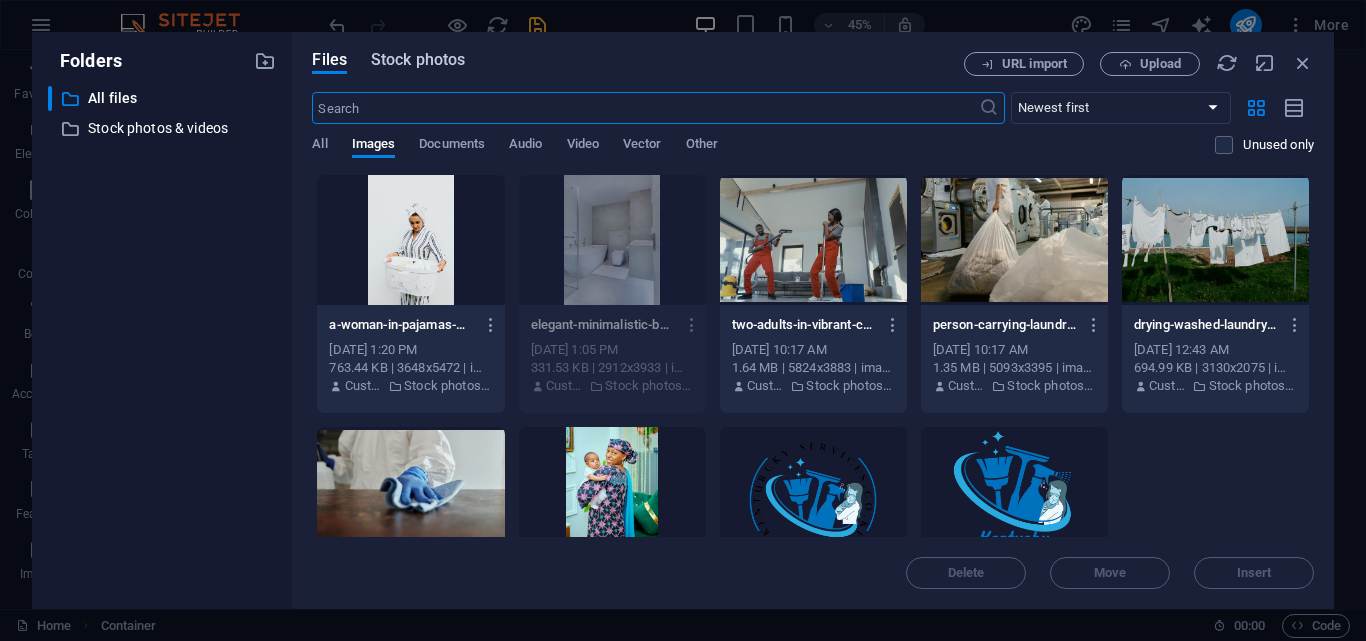 click on "Stock photos" at bounding box center (418, 60) 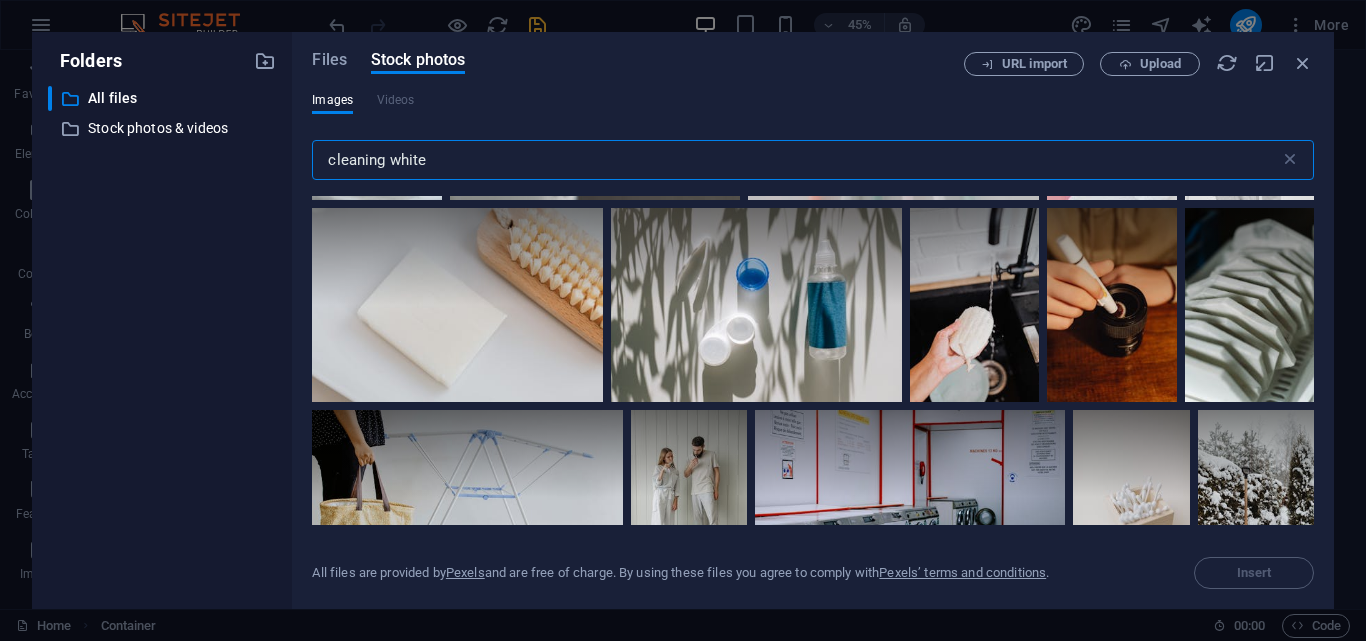 scroll, scrollTop: 2130, scrollLeft: 0, axis: vertical 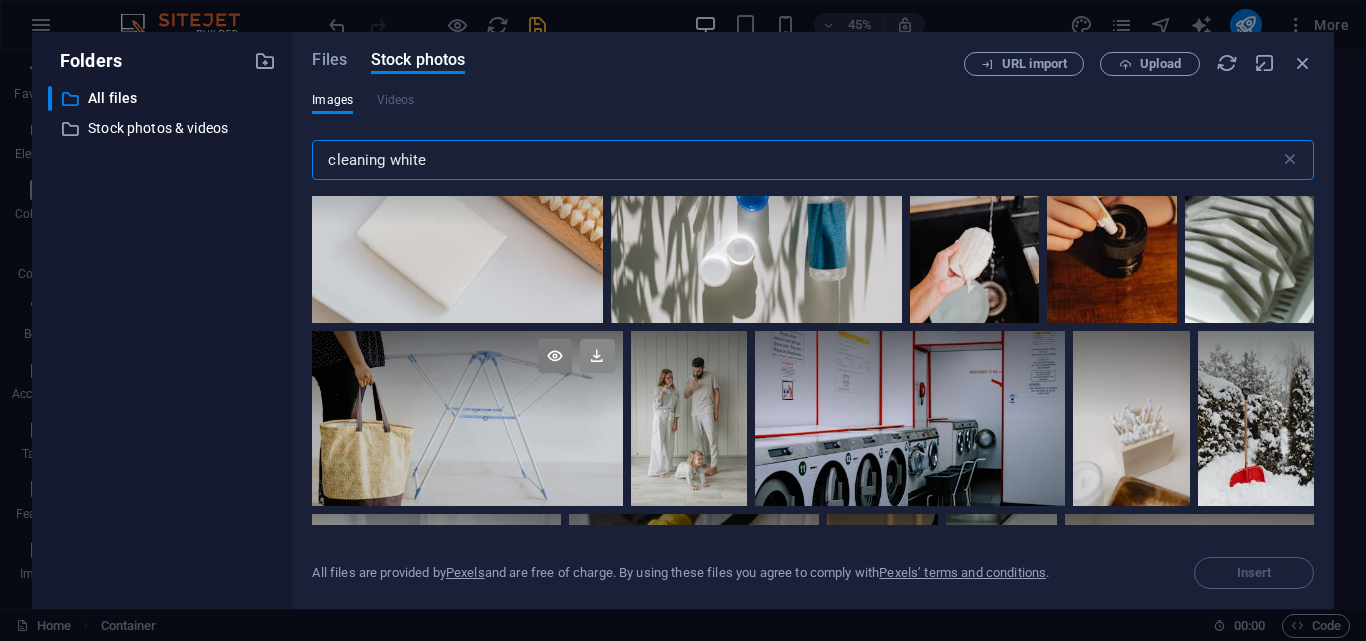 click at bounding box center (597, 356) 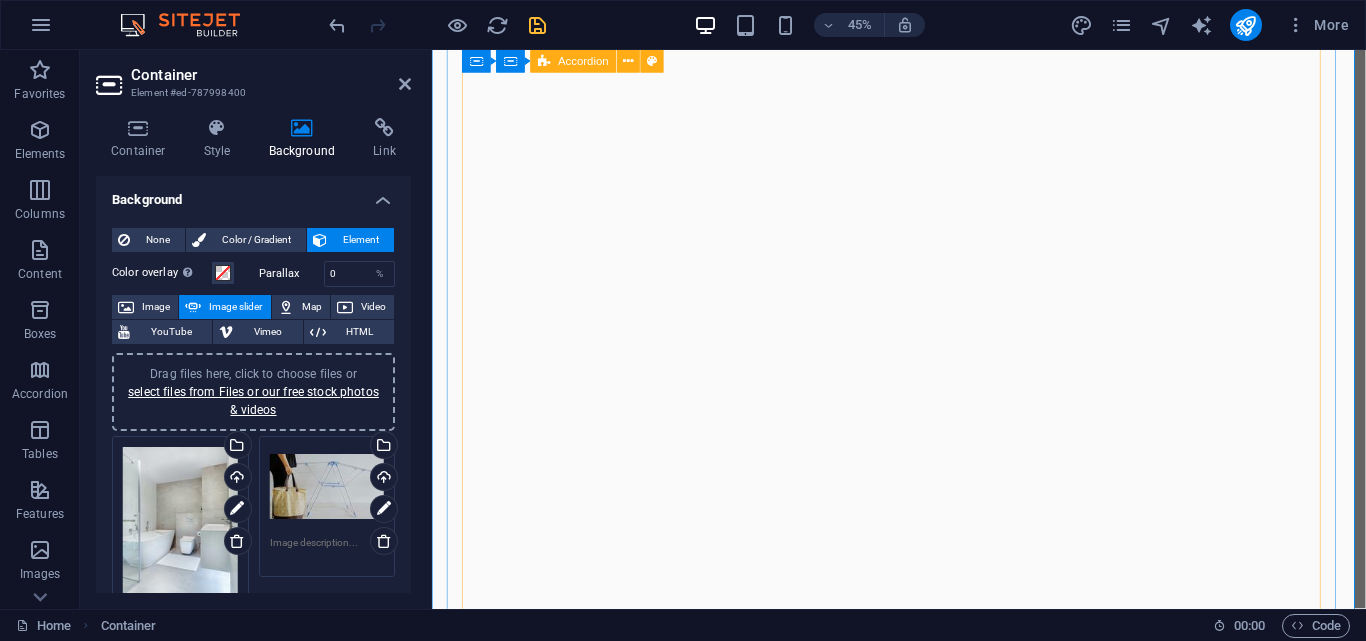 scroll, scrollTop: 3285, scrollLeft: 0, axis: vertical 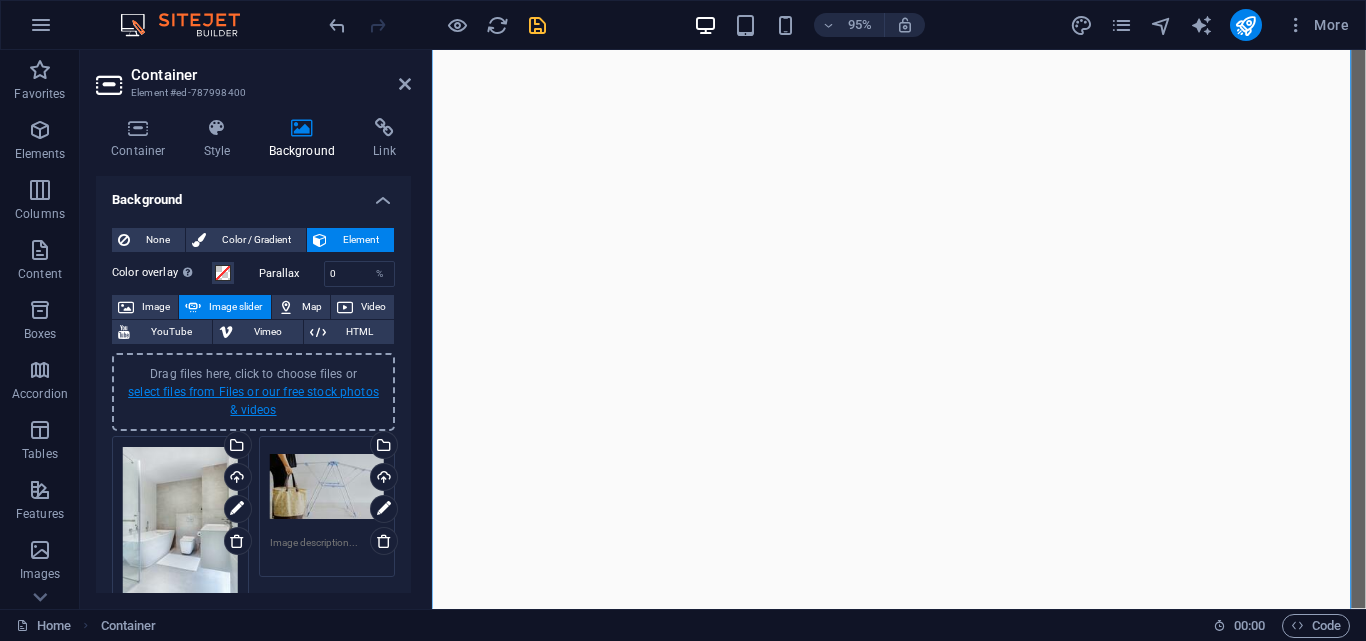 click on "select files from Files or our free stock photos & videos" at bounding box center [253, 401] 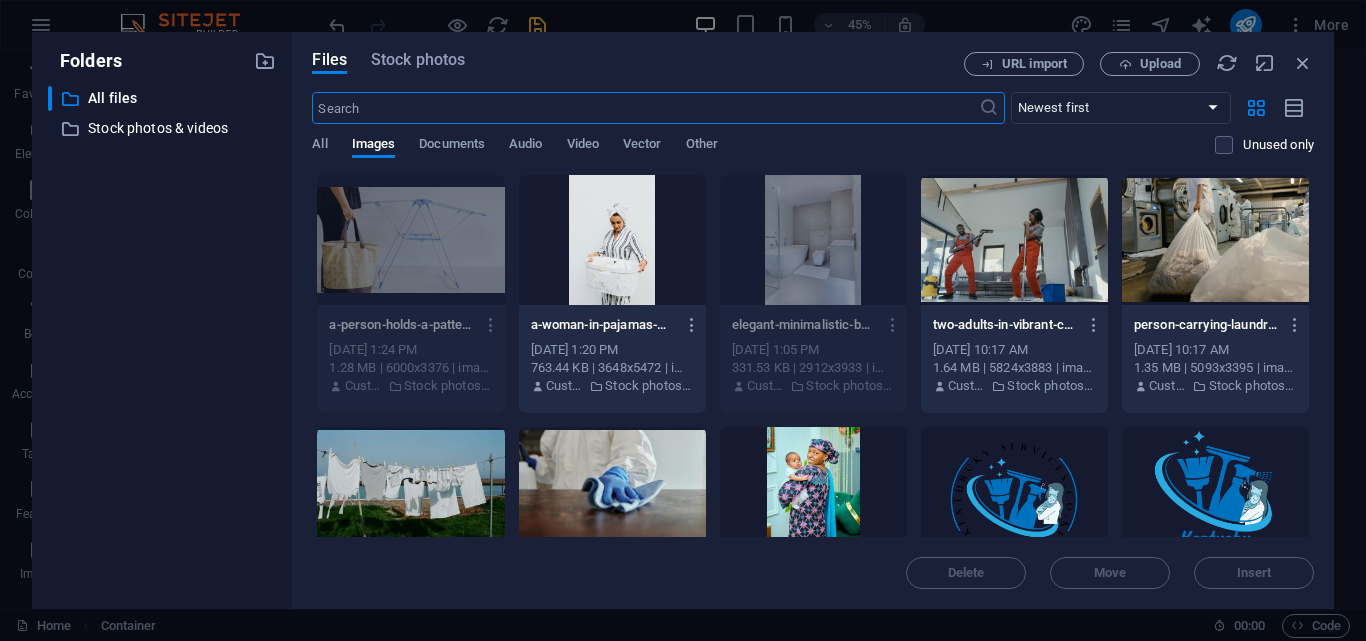 scroll, scrollTop: 3939, scrollLeft: 0, axis: vertical 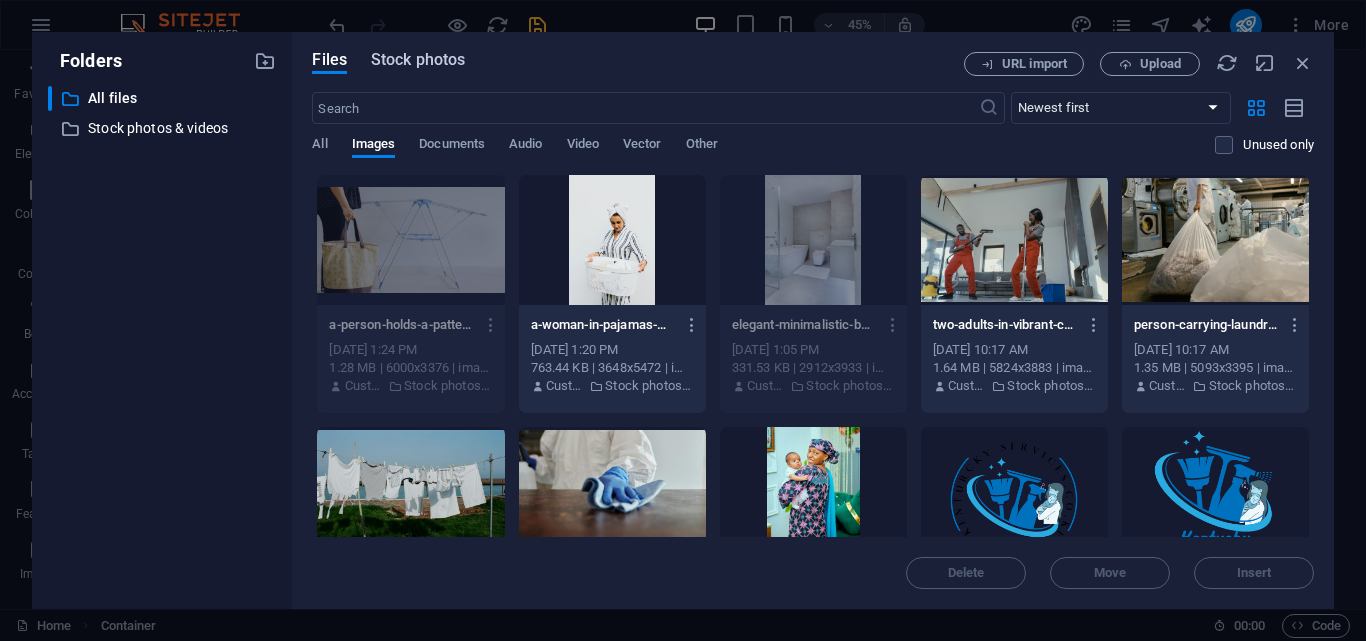 click on "Stock photos" at bounding box center (418, 60) 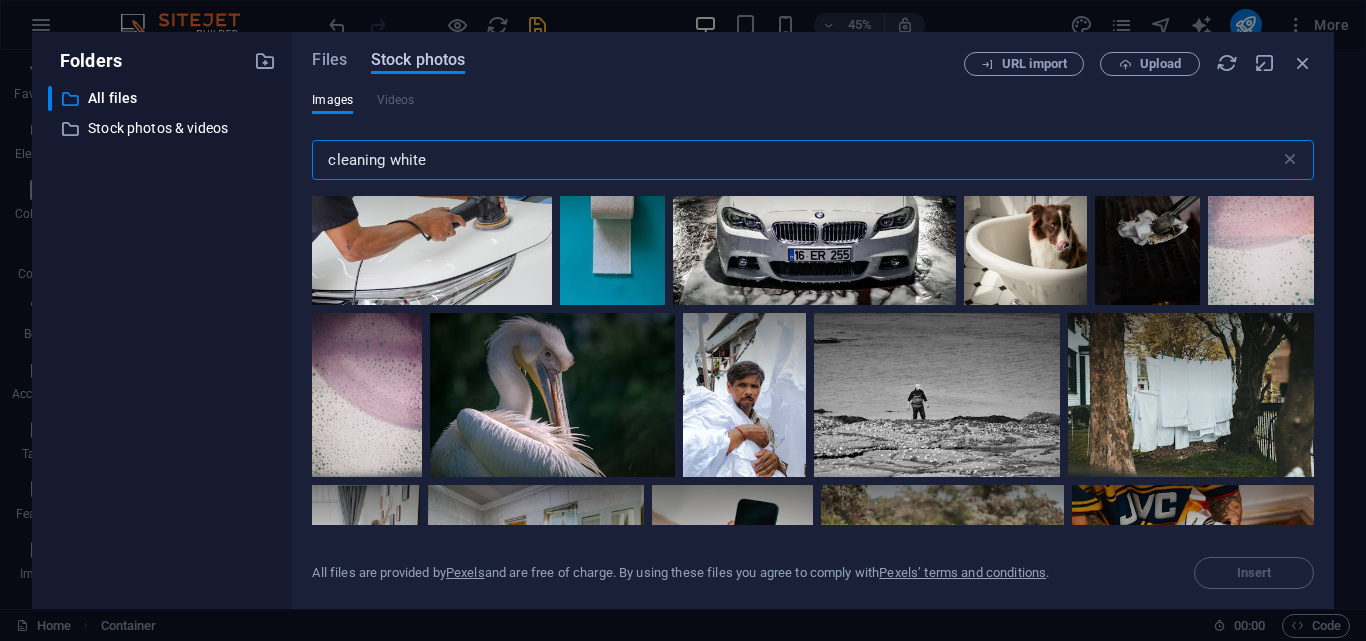 scroll, scrollTop: 5733, scrollLeft: 0, axis: vertical 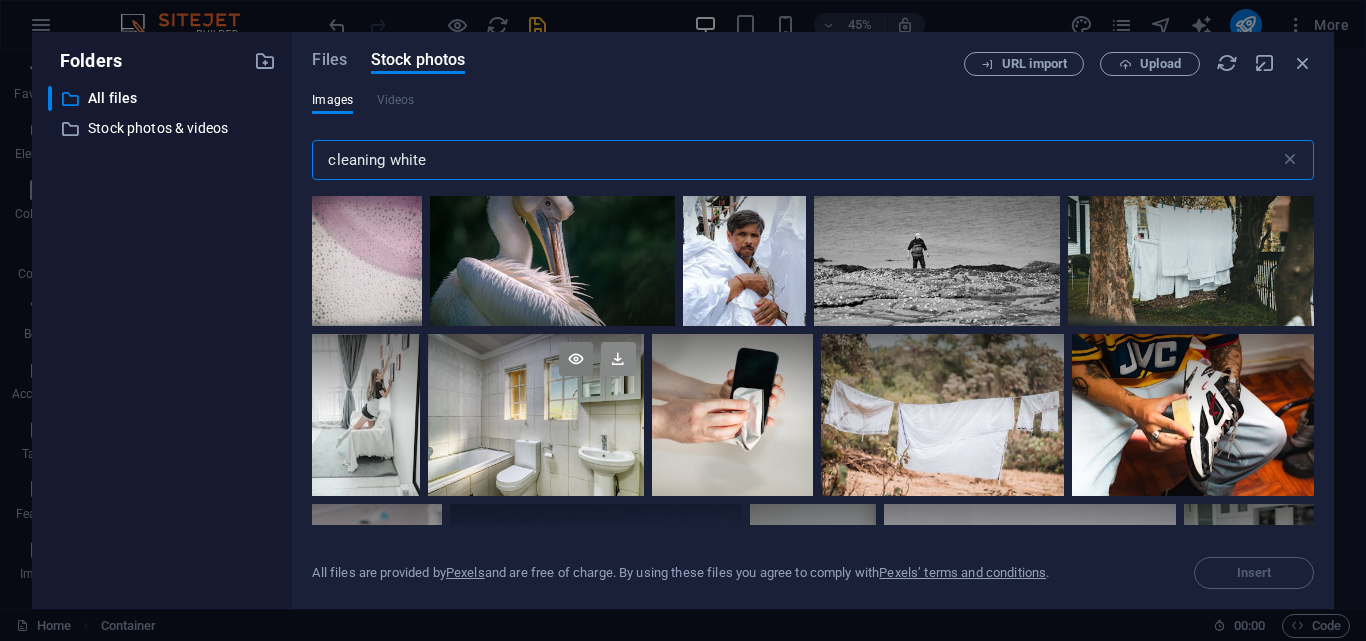 click at bounding box center (618, 359) 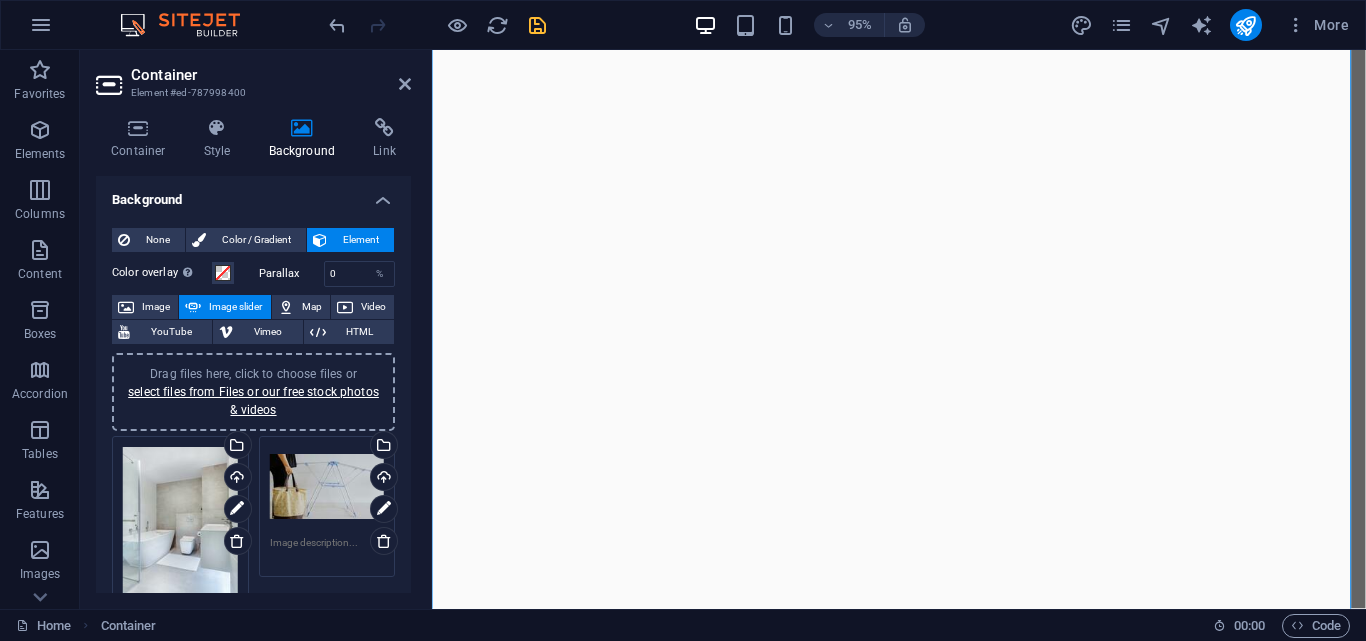scroll, scrollTop: 3496, scrollLeft: 0, axis: vertical 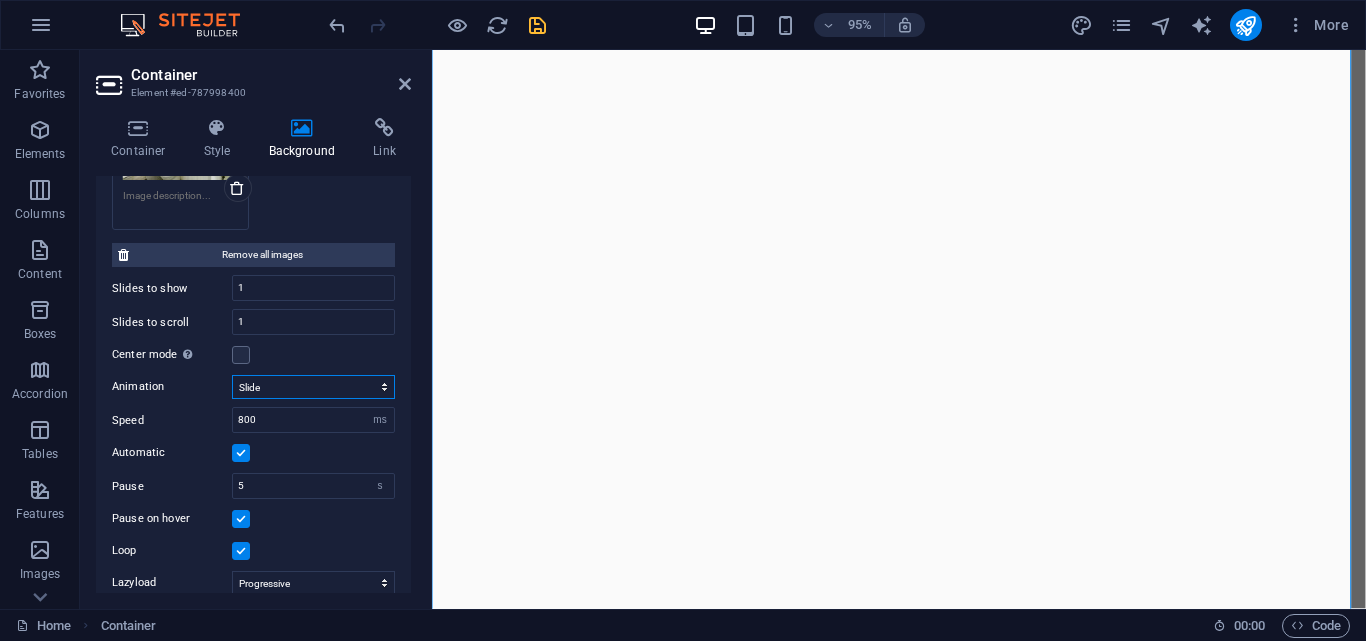click on "Slide Fade" at bounding box center (313, 387) 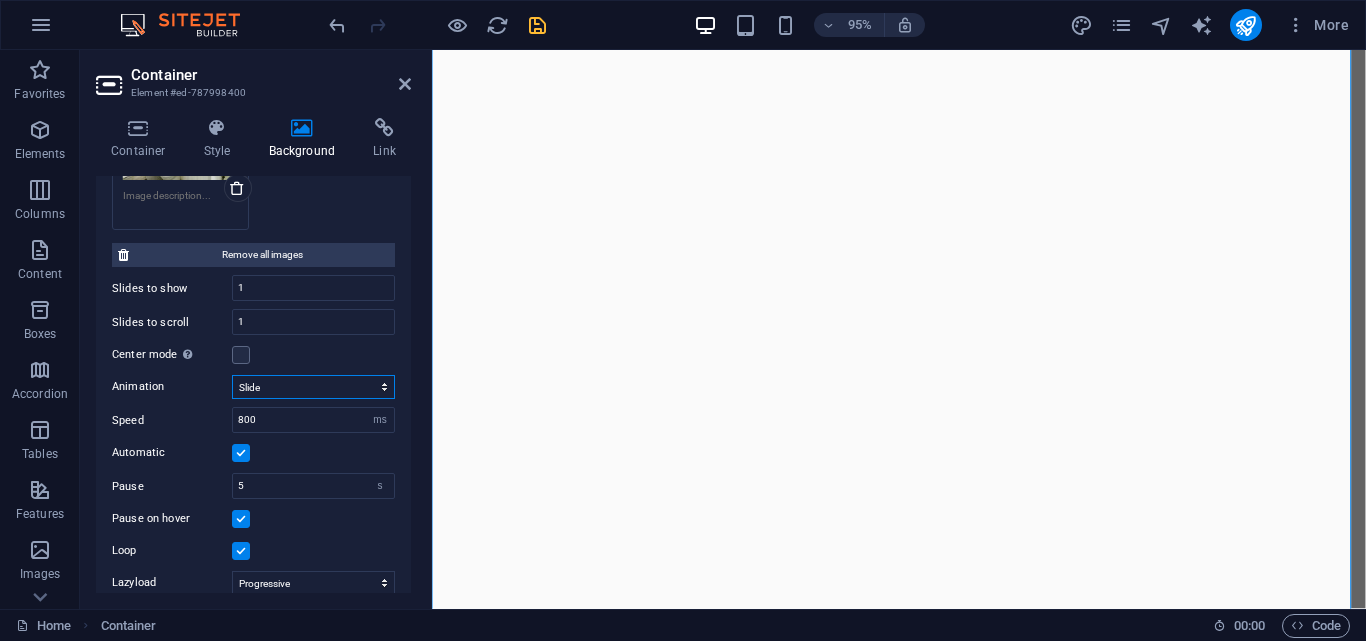 click on "Slide Fade" at bounding box center [313, 387] 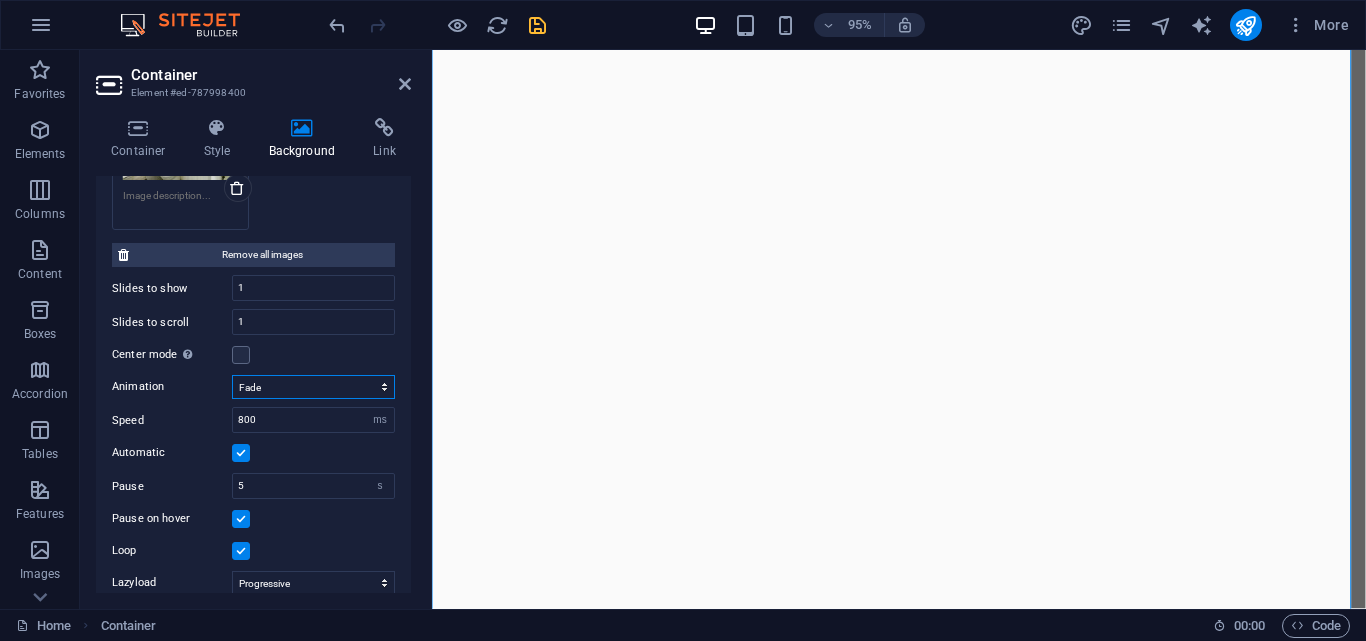 click on "Slide Fade" at bounding box center [313, 387] 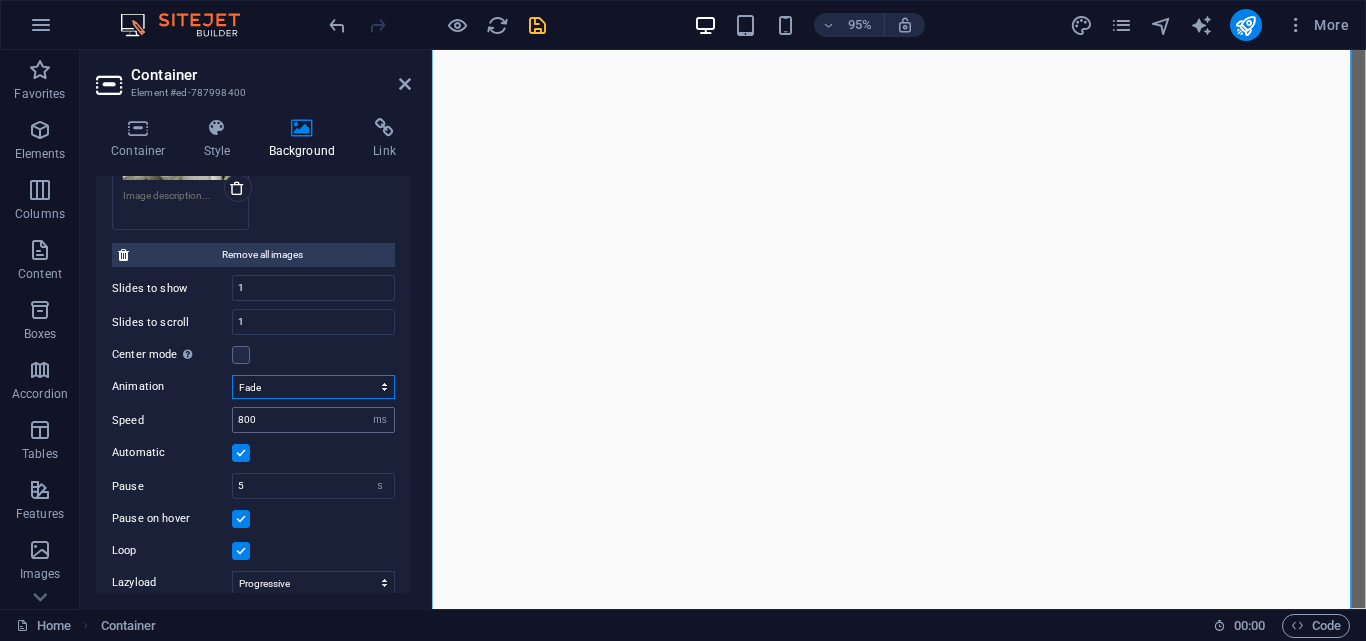 scroll, scrollTop: 656, scrollLeft: 0, axis: vertical 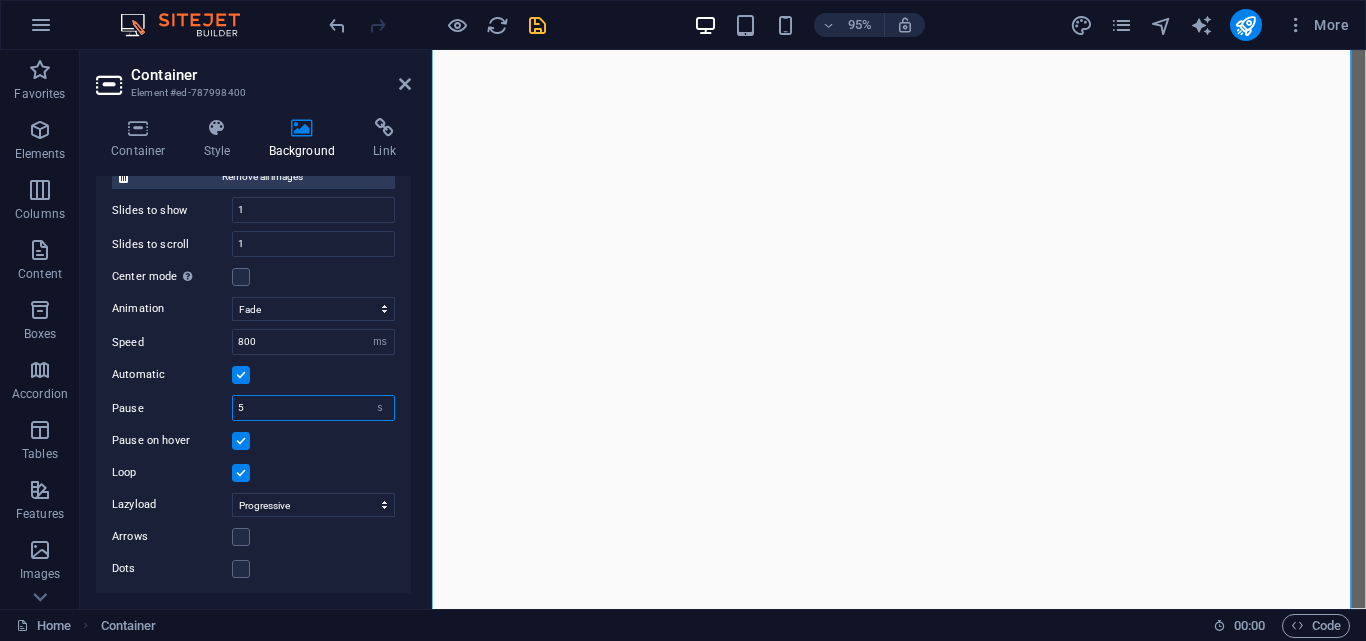 click on "5" at bounding box center (313, 408) 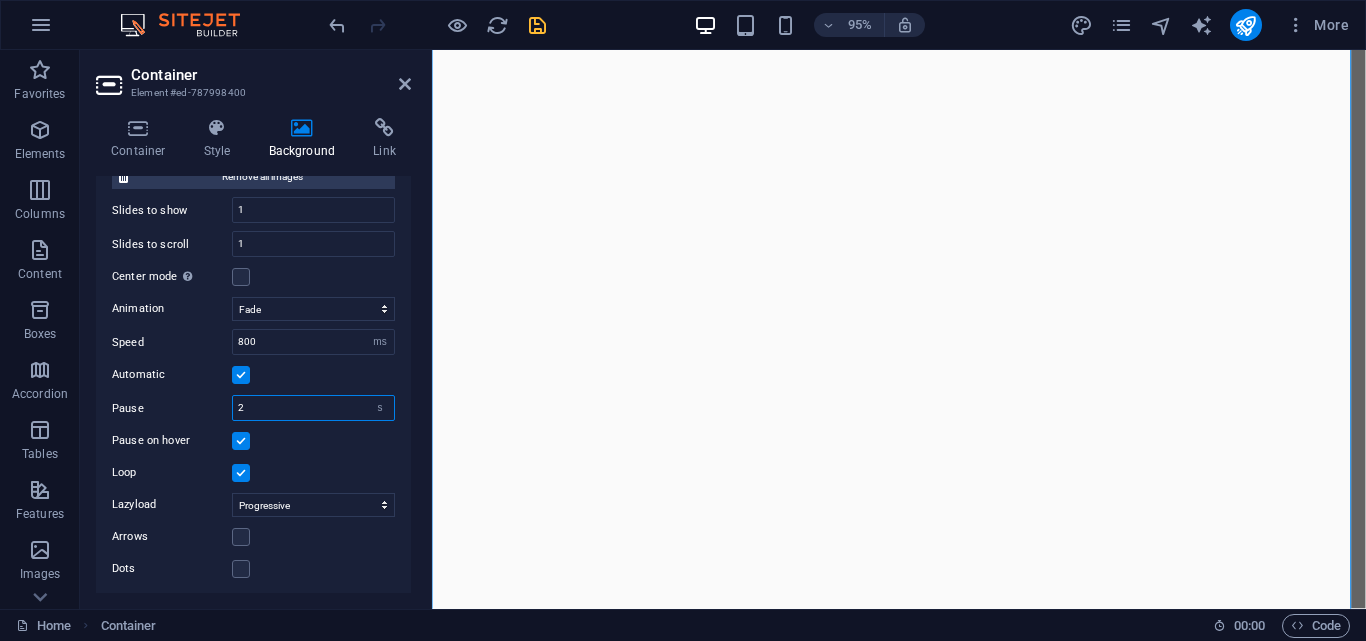 type on "1.9" 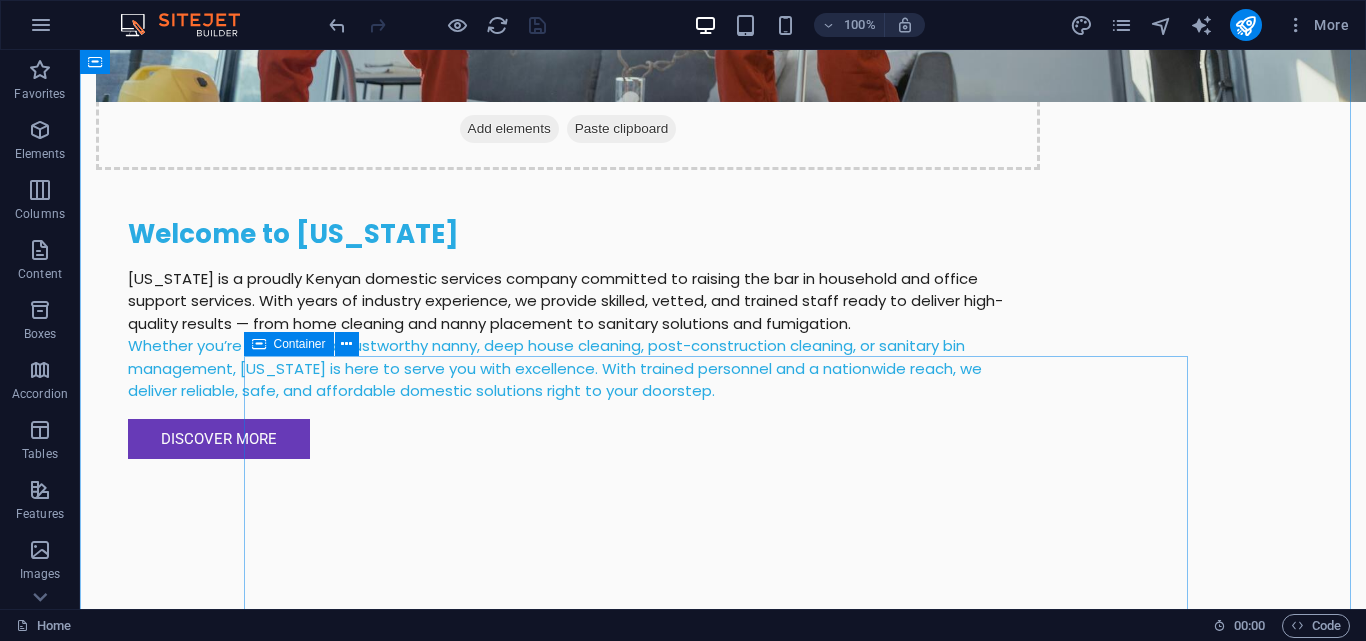 scroll, scrollTop: 1755, scrollLeft: 0, axis: vertical 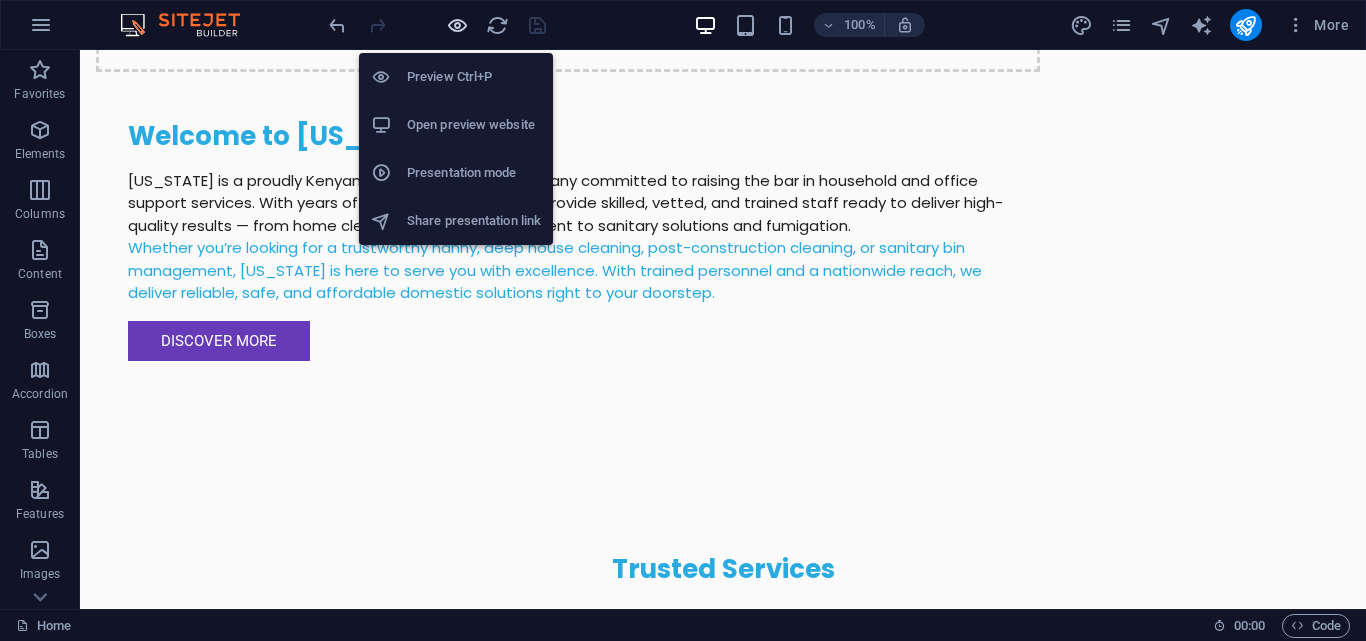 click at bounding box center [457, 25] 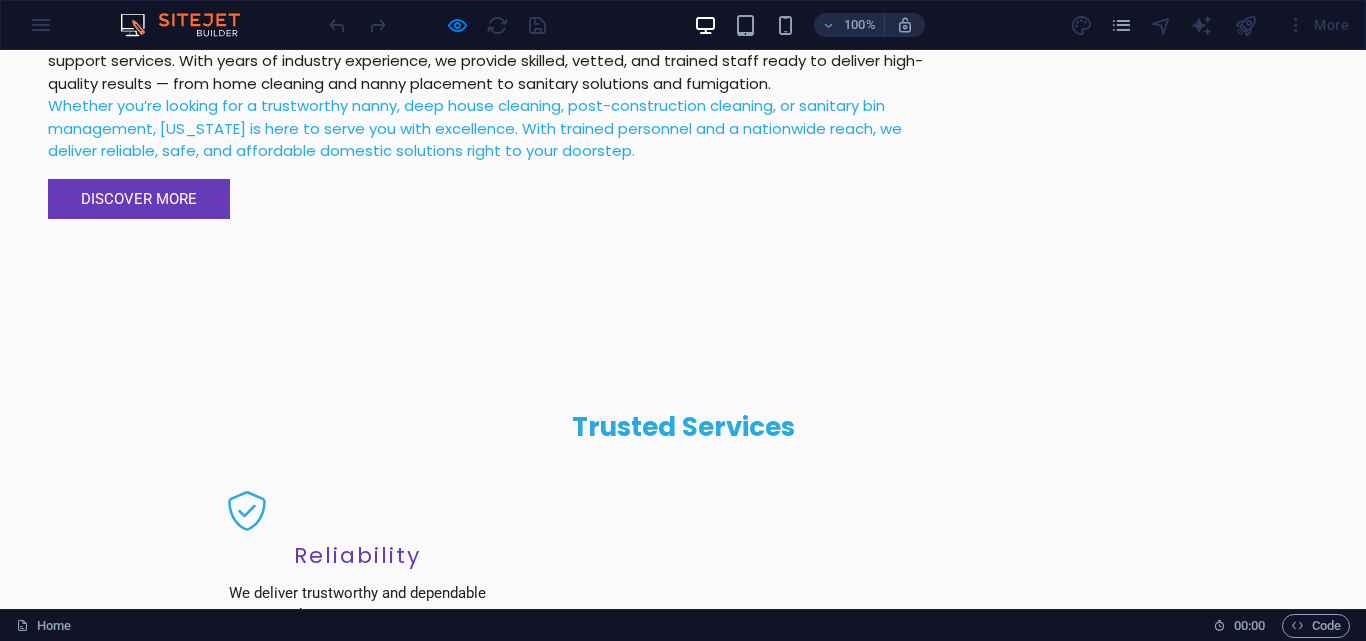 scroll, scrollTop: 1978, scrollLeft: 0, axis: vertical 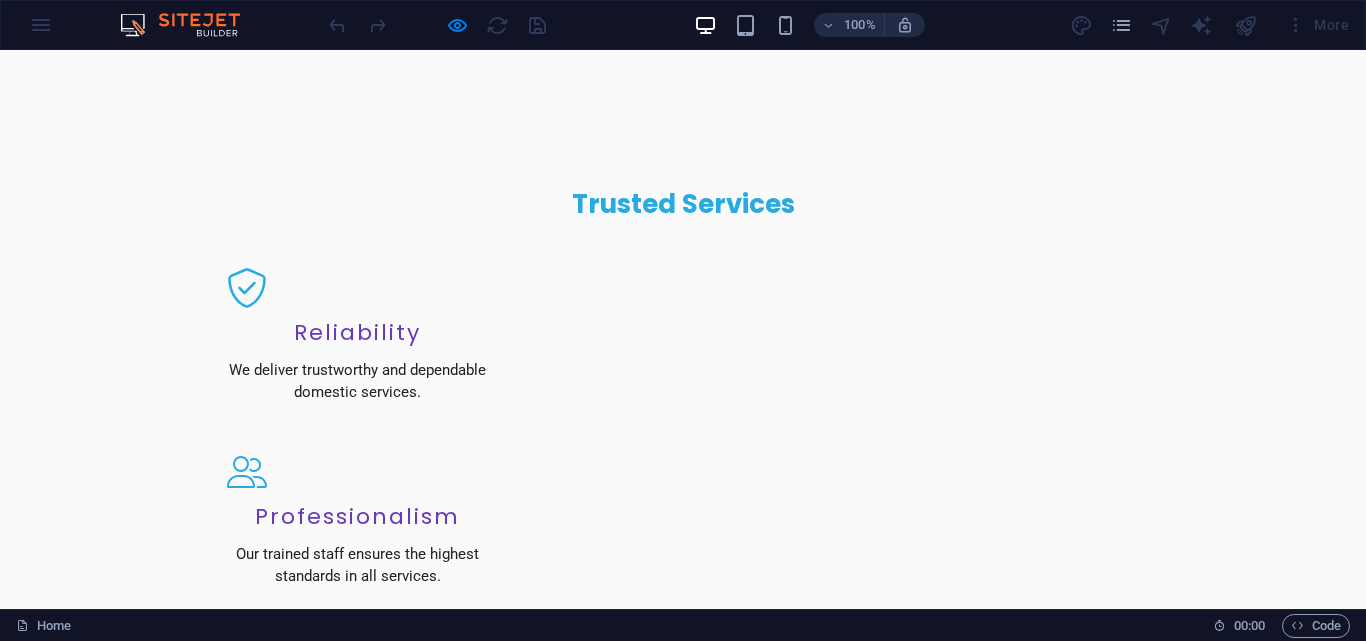 click on "Professional Housekeeping" at bounding box center [396, 3430] 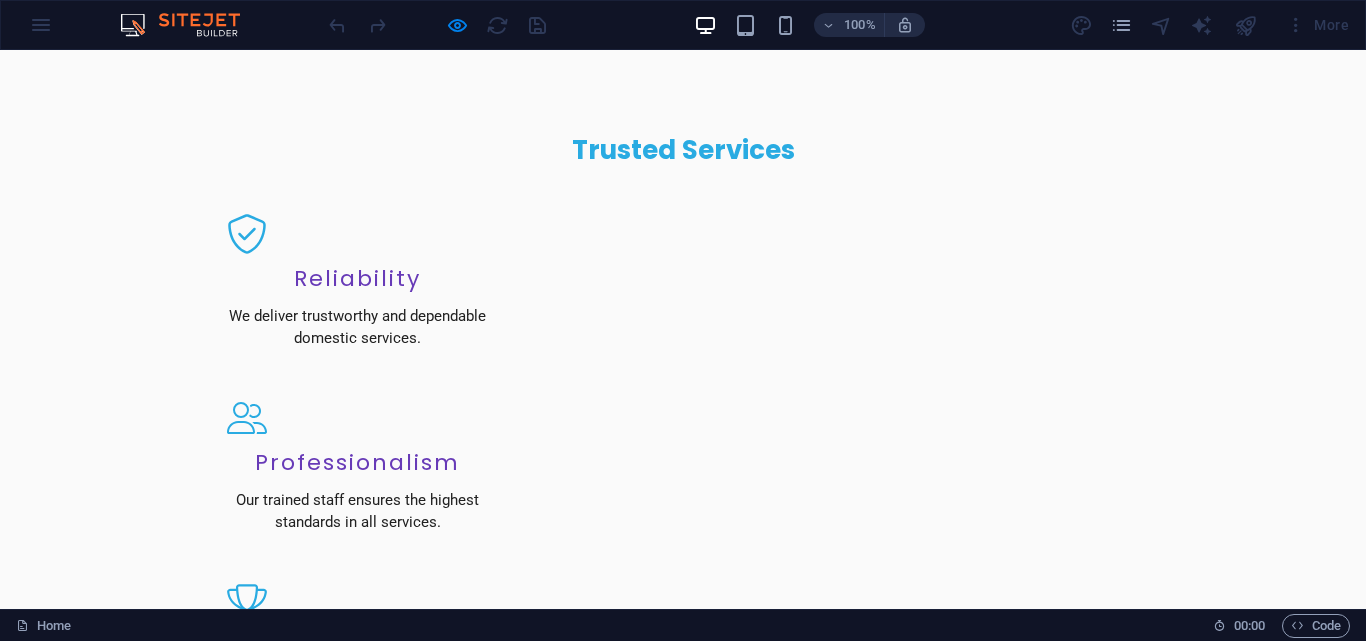 scroll, scrollTop: 2153, scrollLeft: 0, axis: vertical 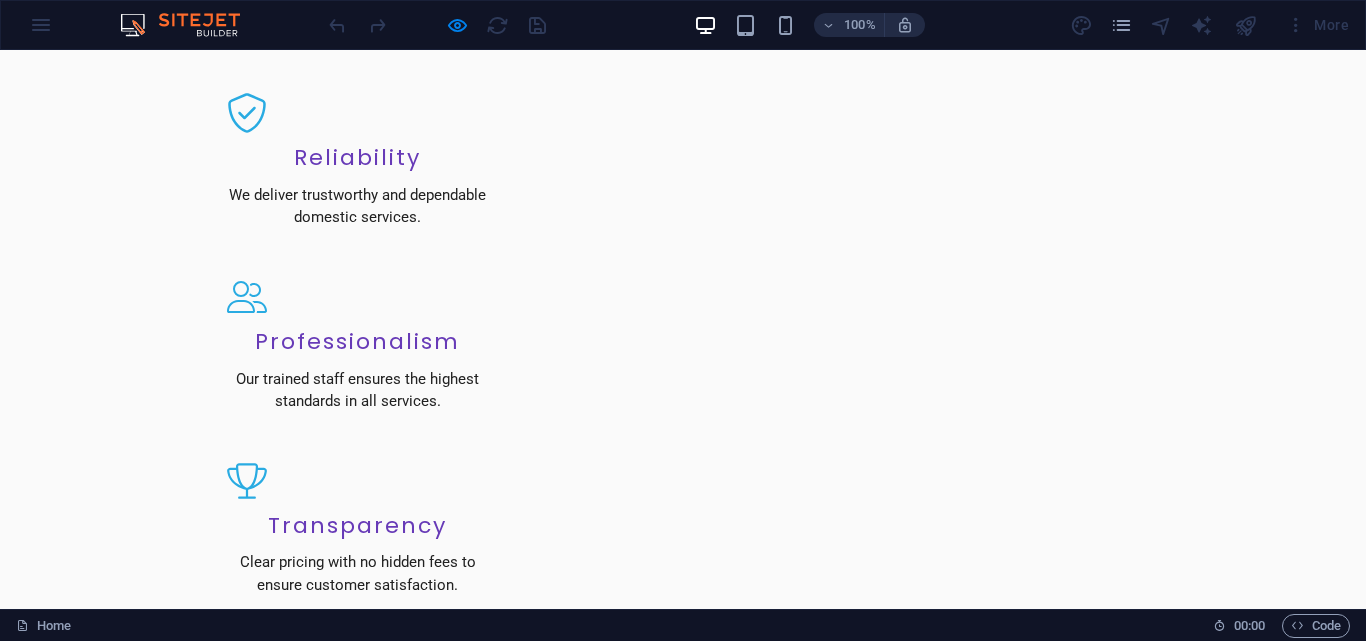 click on "Mama Fua - Laundry Services" at bounding box center (396, 3469) 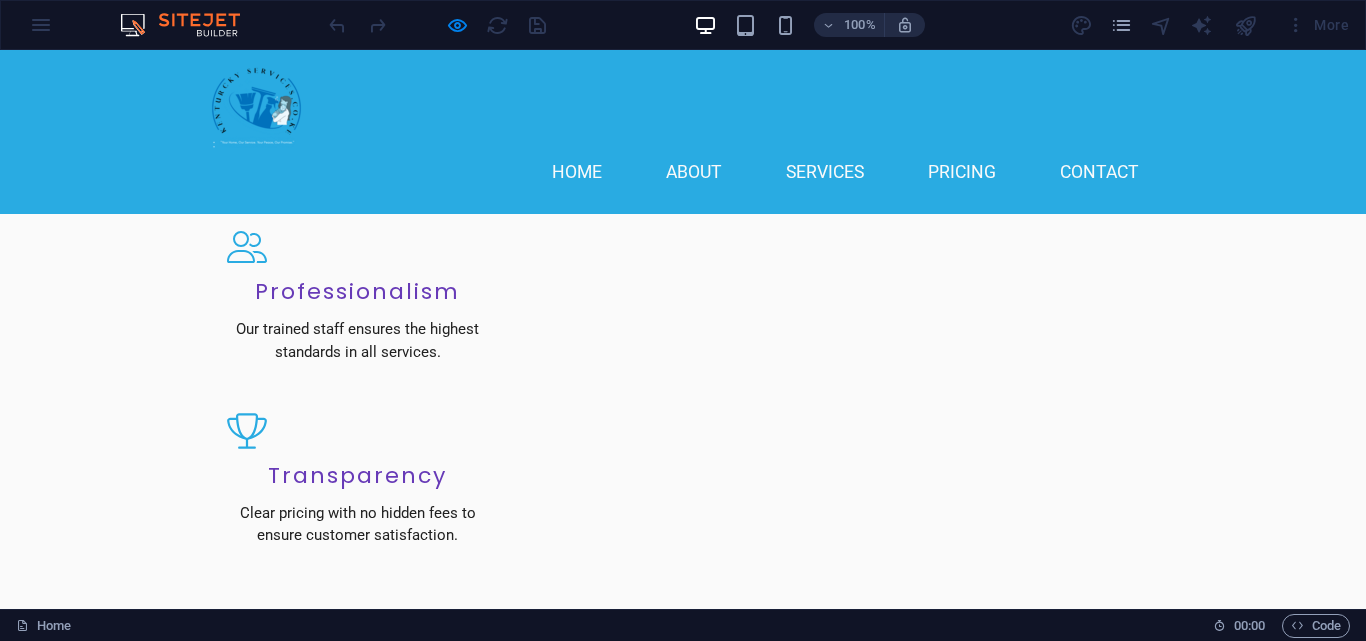 scroll, scrollTop: 1927, scrollLeft: 0, axis: vertical 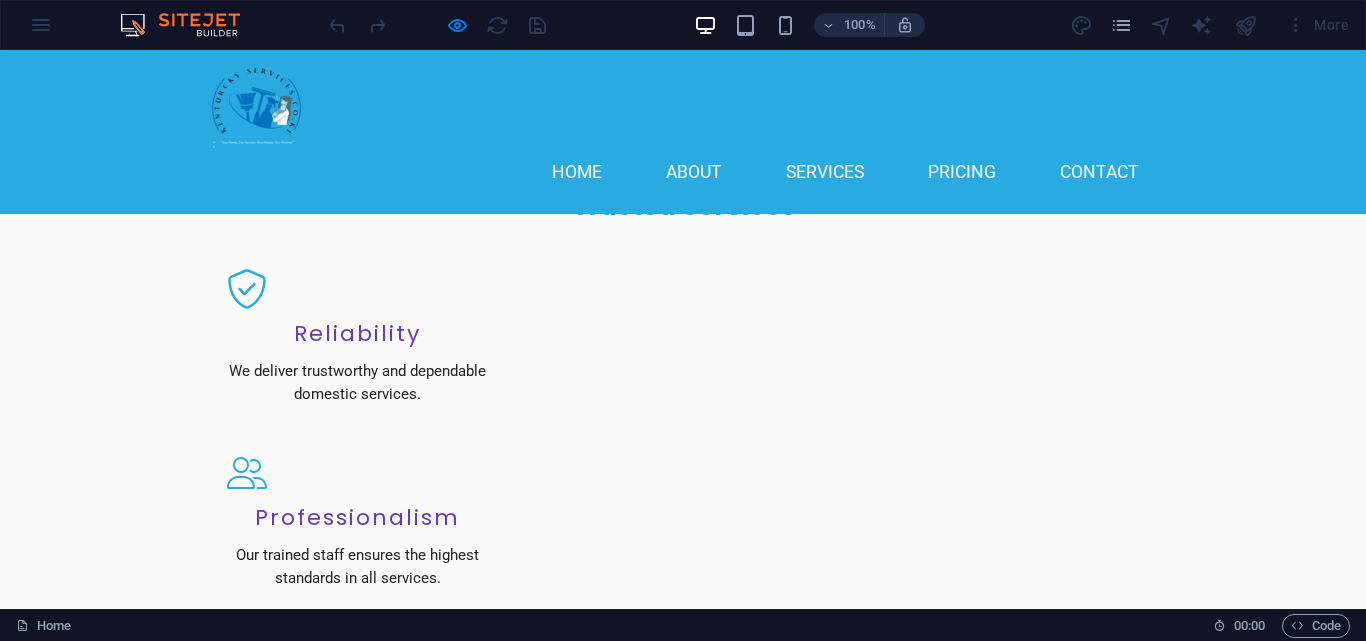 click on "Mama Fua - Laundry Services" at bounding box center [396, 3645] 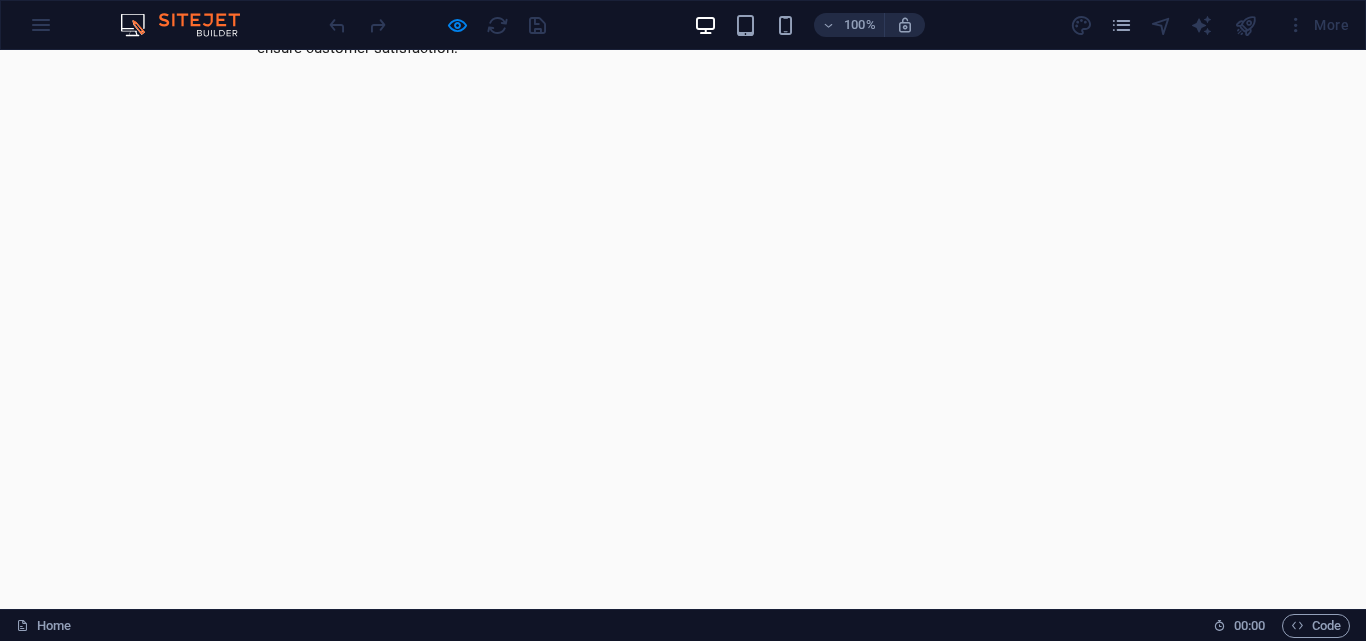 scroll, scrollTop: 2997, scrollLeft: 0, axis: vertical 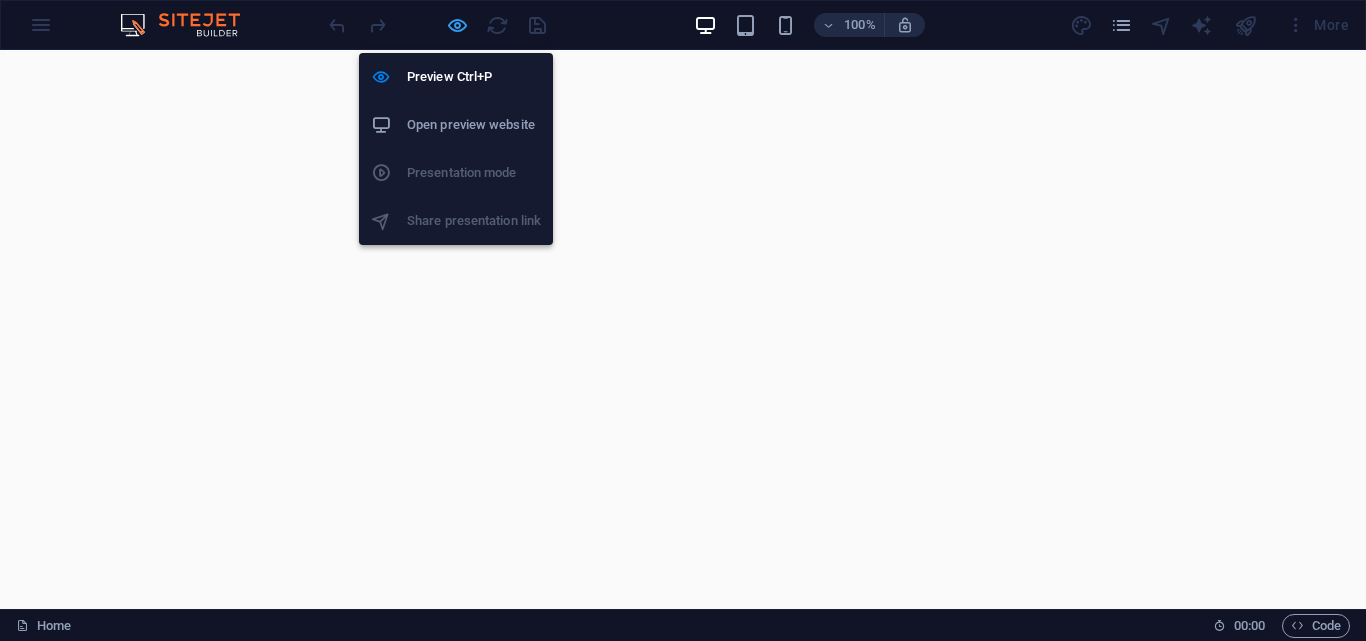 click at bounding box center (457, 25) 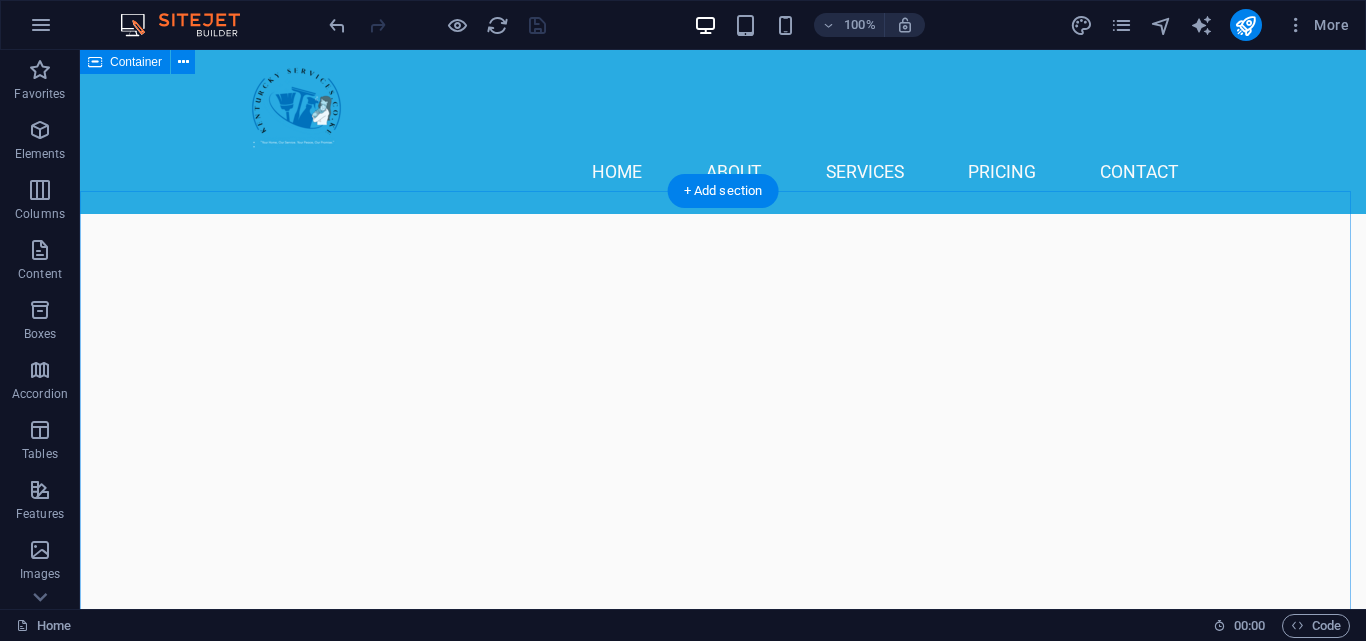 scroll, scrollTop: 3914, scrollLeft: 0, axis: vertical 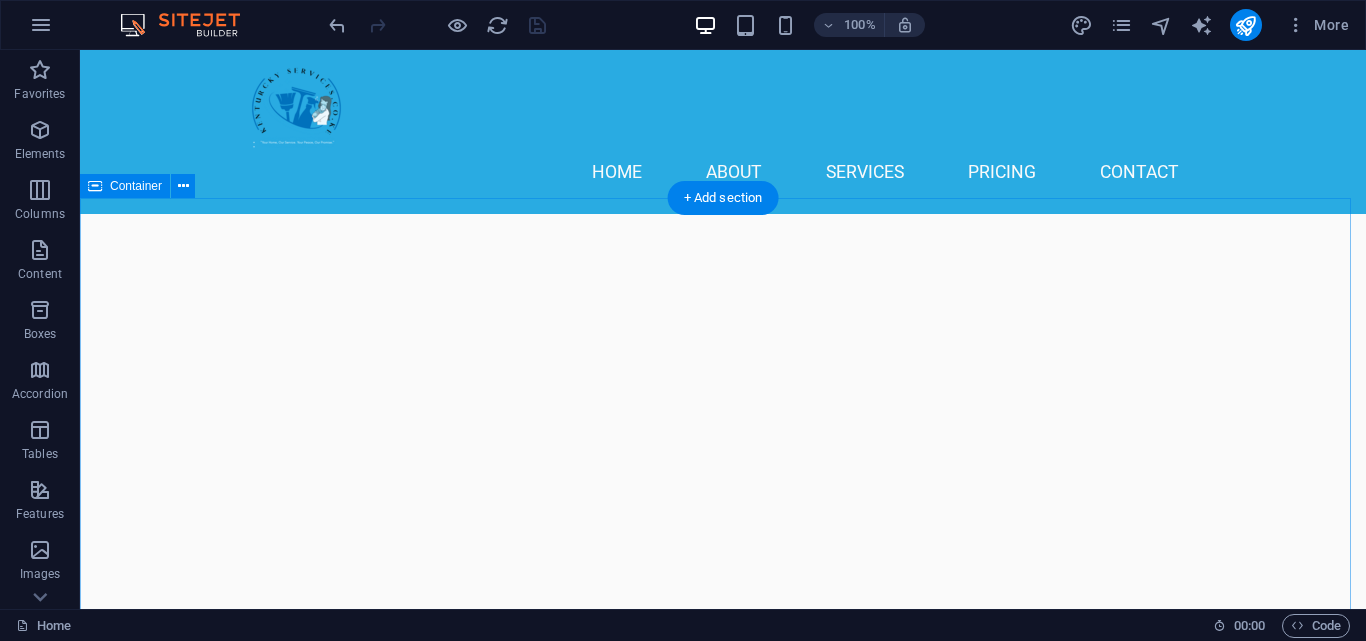 click on "Affordable Pricing Plans Basic Nanny Service KES 9,000+ Well-trained, vetted nannies 45% office placement fee First replacement free Official contract for salaries over KES 10,000 Order Nanny Mama Fua Services From KES 1,800 Laundry per basket General house cleaning Shoe cleaning Pricing based on scope of work Order Cleaning Comprehensive Housekeeping From KES 1,800 General cleaning Deep cleaning services Post-construction cleaning Tailored quotes for larger homes Get a Quote" at bounding box center (723, 5396) 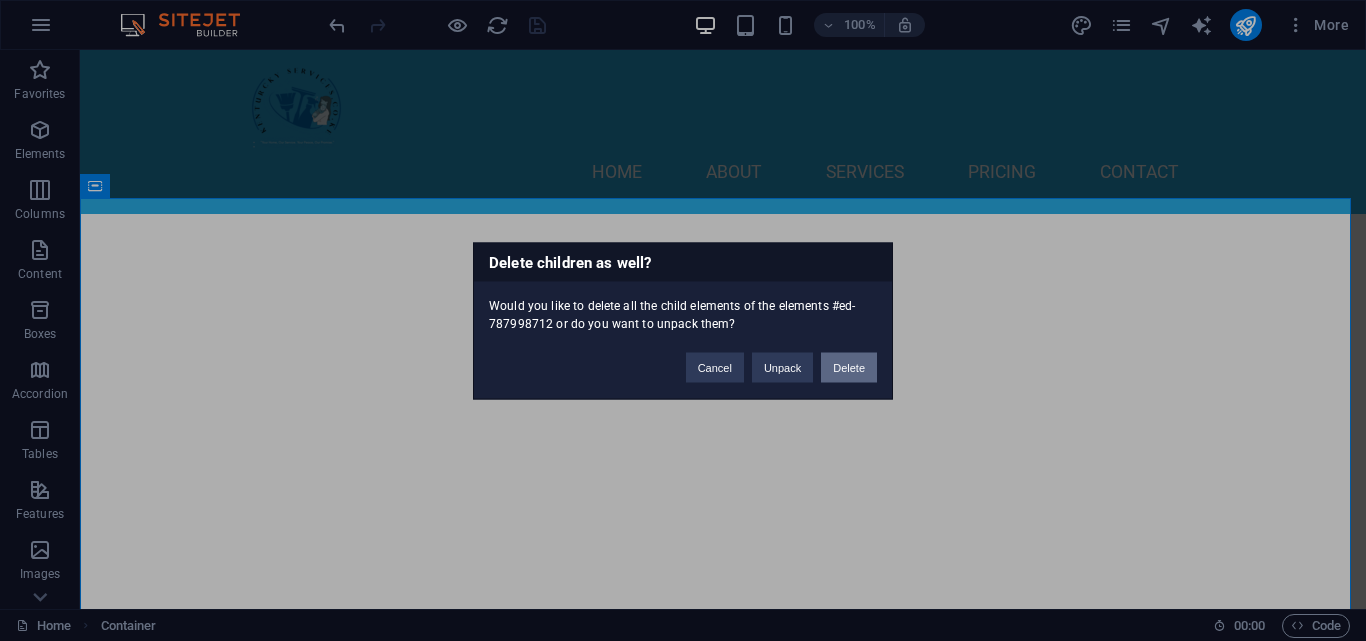 click on "Delete" at bounding box center [849, 367] 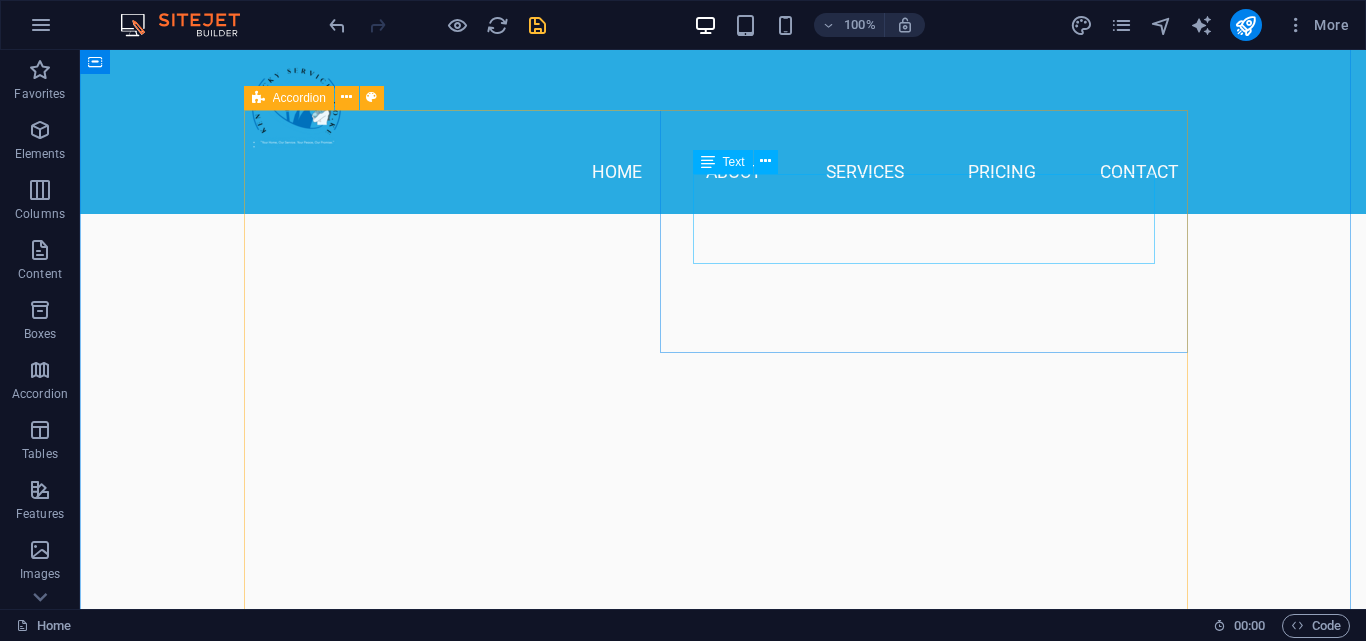 scroll, scrollTop: 3855, scrollLeft: 0, axis: vertical 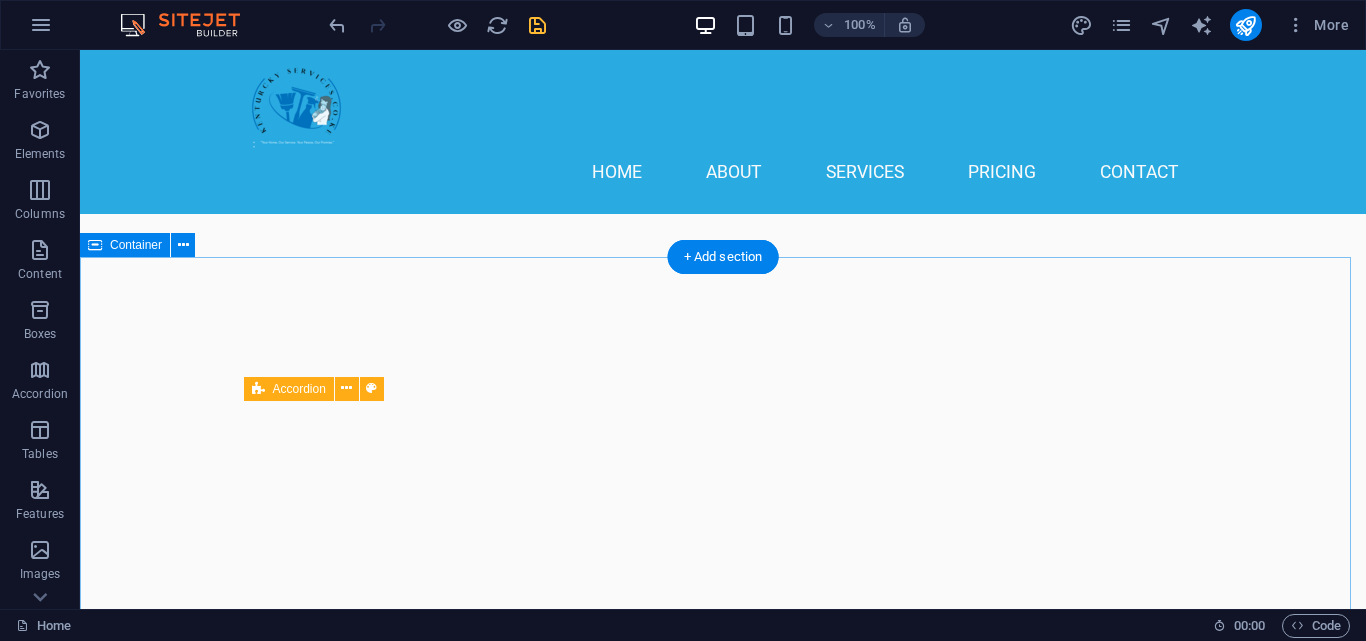 click on "Our Services Professional Housekeeping Expert Housekeeping Services Our professional housekeeping services ensure your home is clean, organized, and inviting. From general cleaning starting at KES 1,800 to deep cleaning services at KES 10,000, we cater to your specific needs. Learn More Trained Nannies Trusted Nanny Services We offer well-mannered, trained, and vetted nannies to take care of your little ones. Our office placement fee is 45% of the nanny’s salary, ensuring you get reliable care. First replacement is free! View Details Mama Fua - Laundry Services Reliable Mama Fua Services Enjoy our Mama Fua services with laundry for KES 1,800 per basket, house cleaning from KES 2,000, and shoe cleaning at KES 160 per pair. Tailored pricing for additional tasks available. Get a Quote Post-Construction Cleaning Post-Construction Cleaning Services After your construction project, let us handle the mess. Our cleaning services start at KES 11,000 for bedsitters and increase depending on the number of bedrooms." at bounding box center (723, 5665) 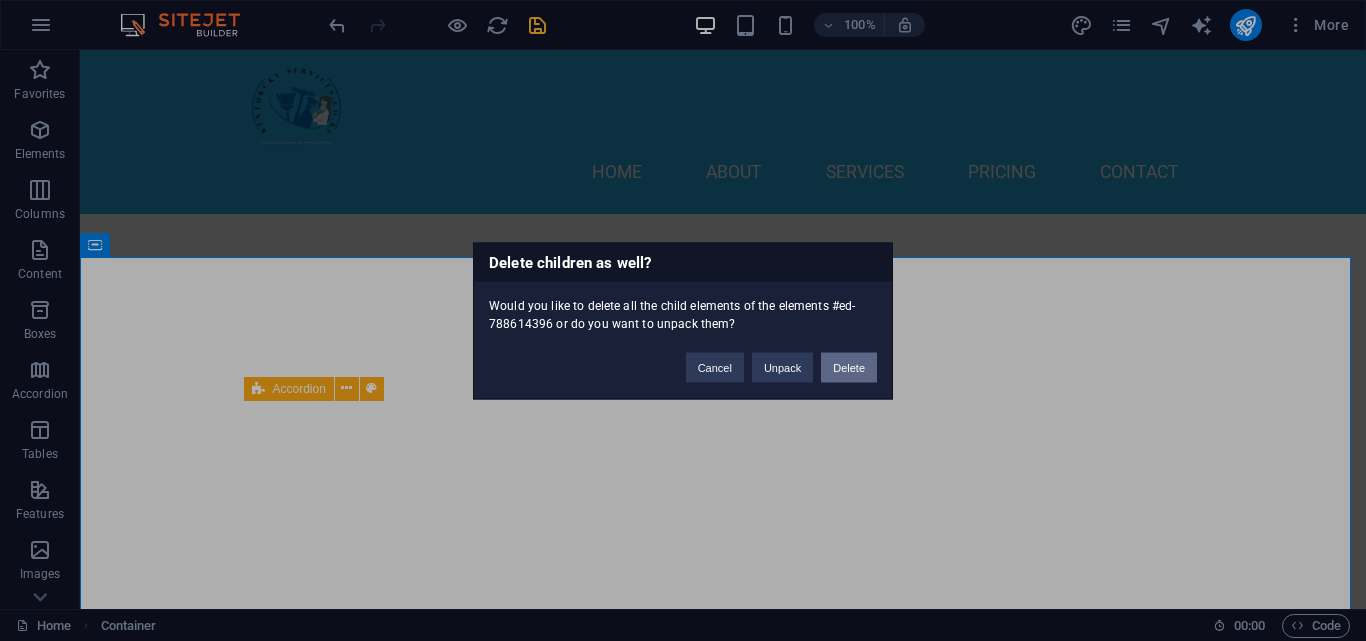 click on "Delete" at bounding box center [849, 367] 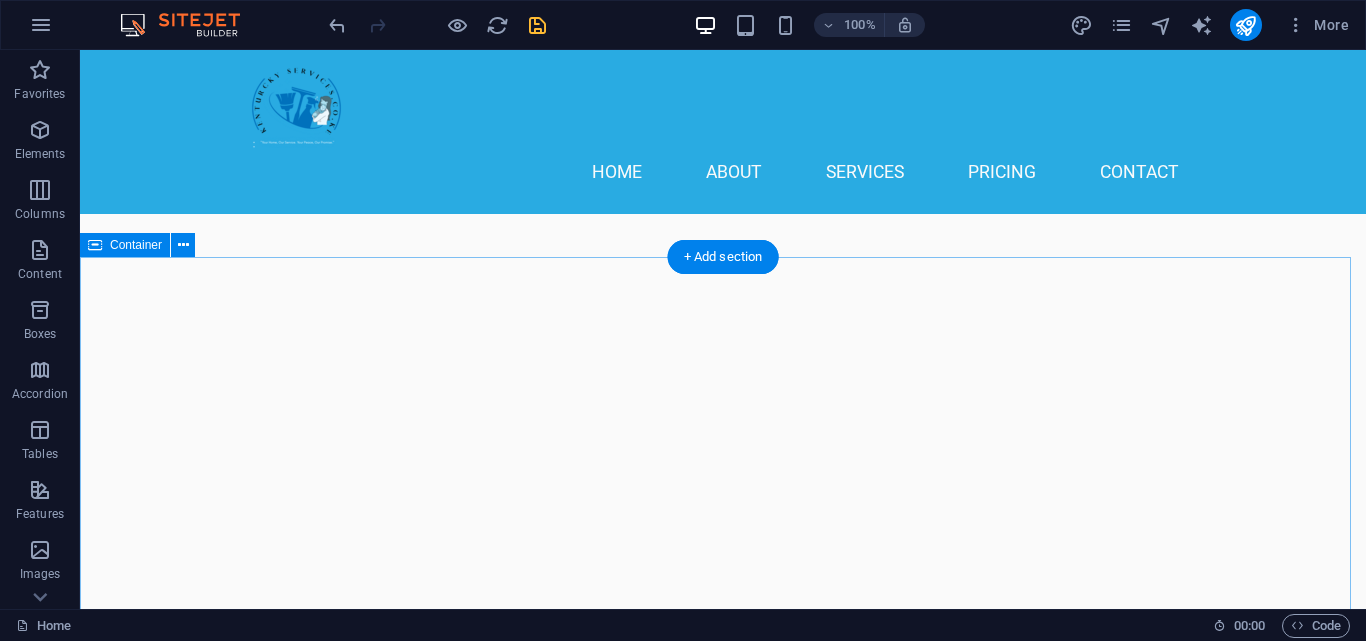 click on "Our Services Professional Housekeeping Expert Housekeeping Services Our professional housekeeping services ensure your home is clean, organized, and inviting. From general cleaning starting at KES 1,800 to deep cleaning services at KES 10,000, we cater to your specific needs. Learn More Trained Nannies Trusted Nanny Services We offer well-mannered, trained, and vetted nannies to take care of your little ones. Our office placement fee is 45% of the nanny’s salary, ensuring you get reliable care. First replacement is free! View Details Mama Fua - Laundry Services Reliable Mama Fua Services Enjoy our Mama Fua services with laundry for KES 1,800 per basket, house cleaning from KES 2,000, and shoe cleaning at KES 160 per pair. Tailored pricing for additional tasks available. Get a Quote Post-Construction Cleaning Post-Construction Cleaning Services After your construction project, let us handle the mess. Our cleaning services start at KES 11,000 for bedsitters and increase depending on the number of bedrooms." at bounding box center (723, 5665) 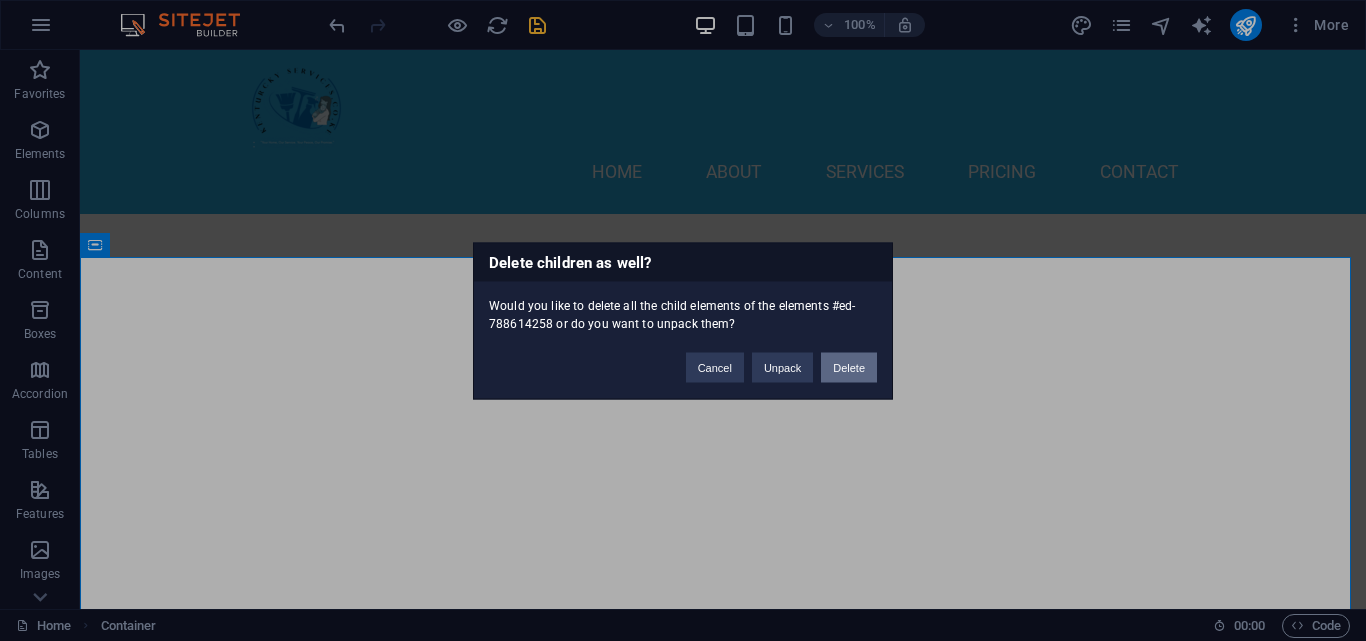 click on "Delete" at bounding box center (849, 367) 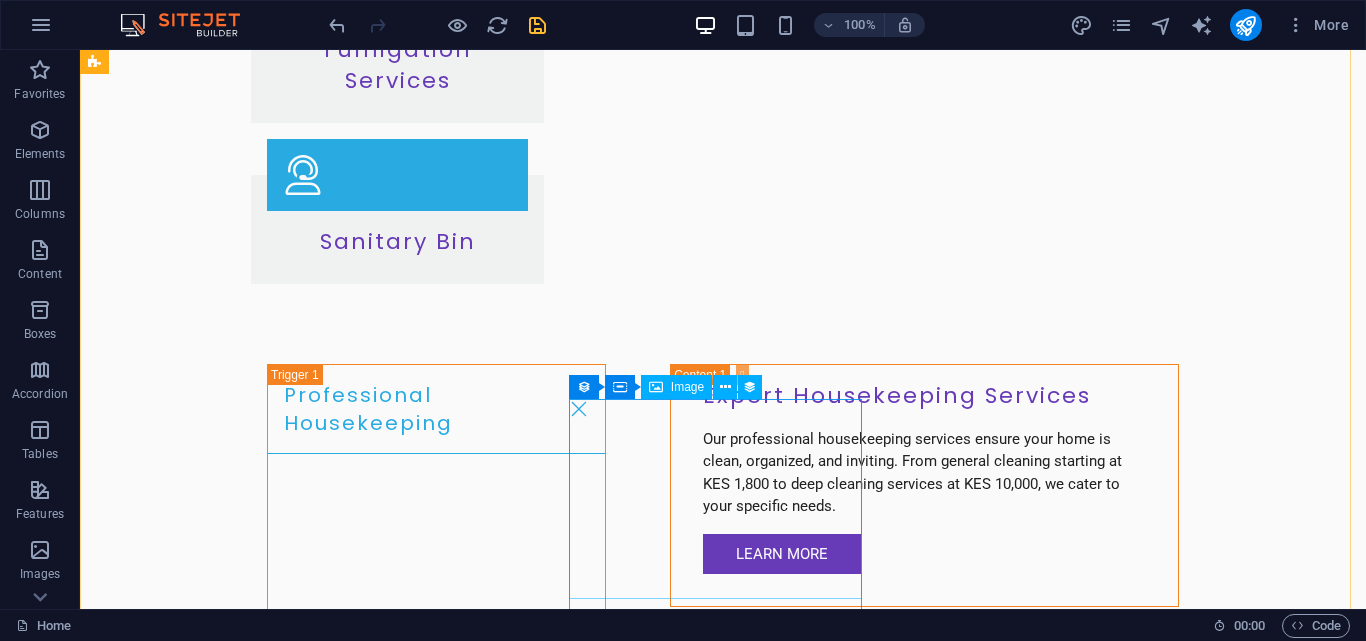 scroll, scrollTop: 6556, scrollLeft: 0, axis: vertical 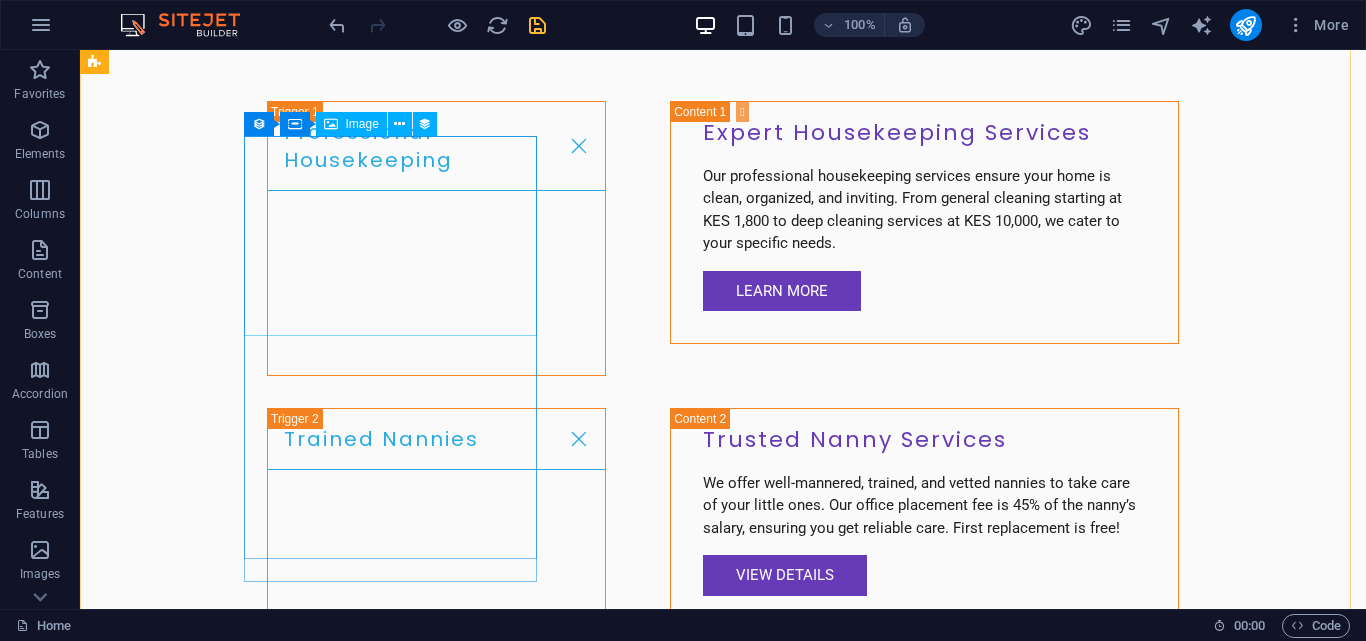 click at bounding box center (568, 7476) 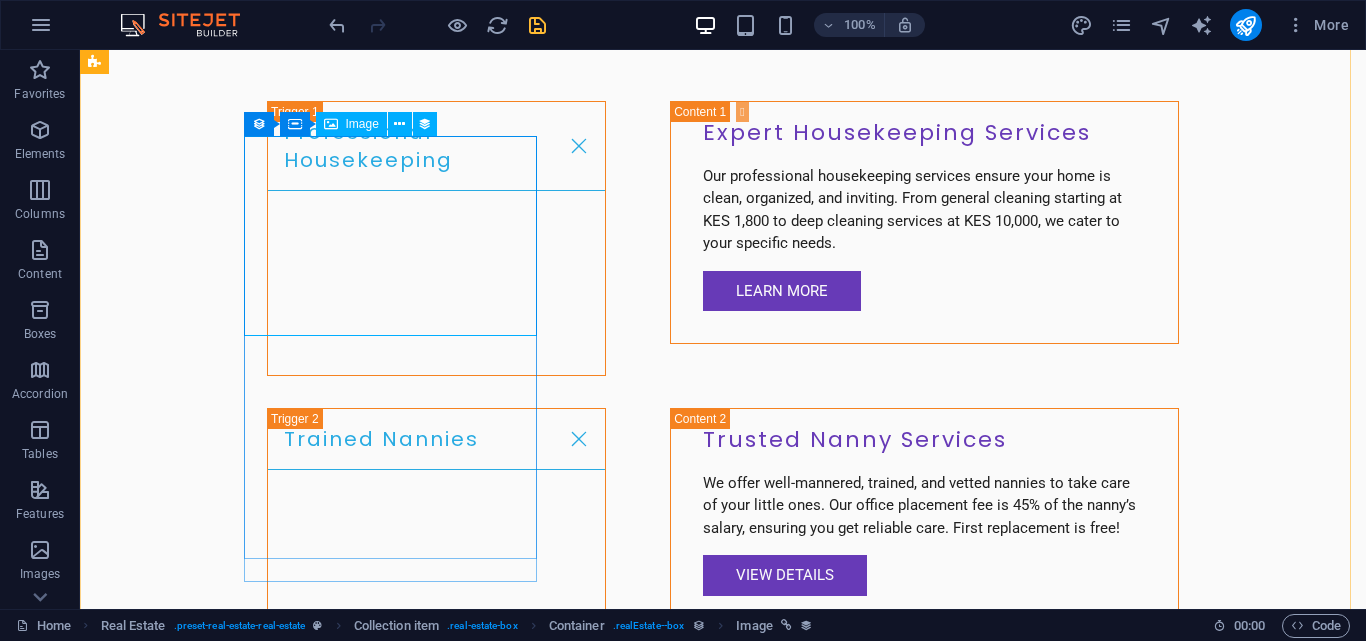 click at bounding box center (568, 7476) 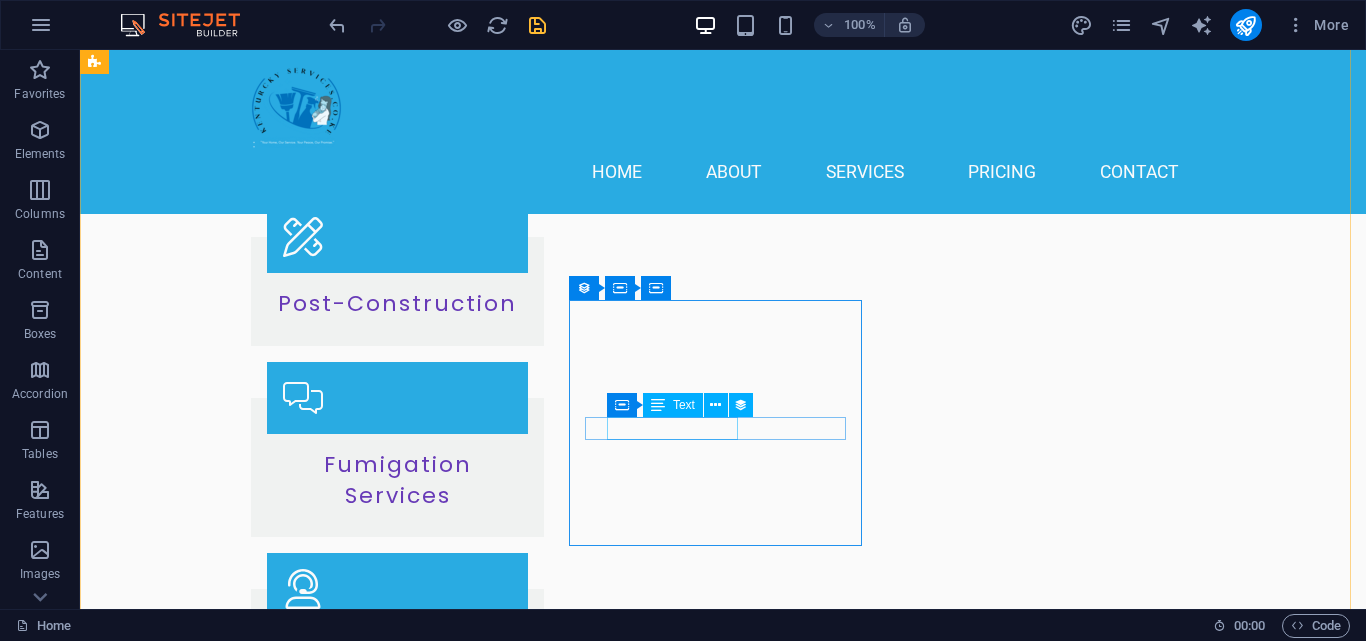 scroll, scrollTop: 5372, scrollLeft: 0, axis: vertical 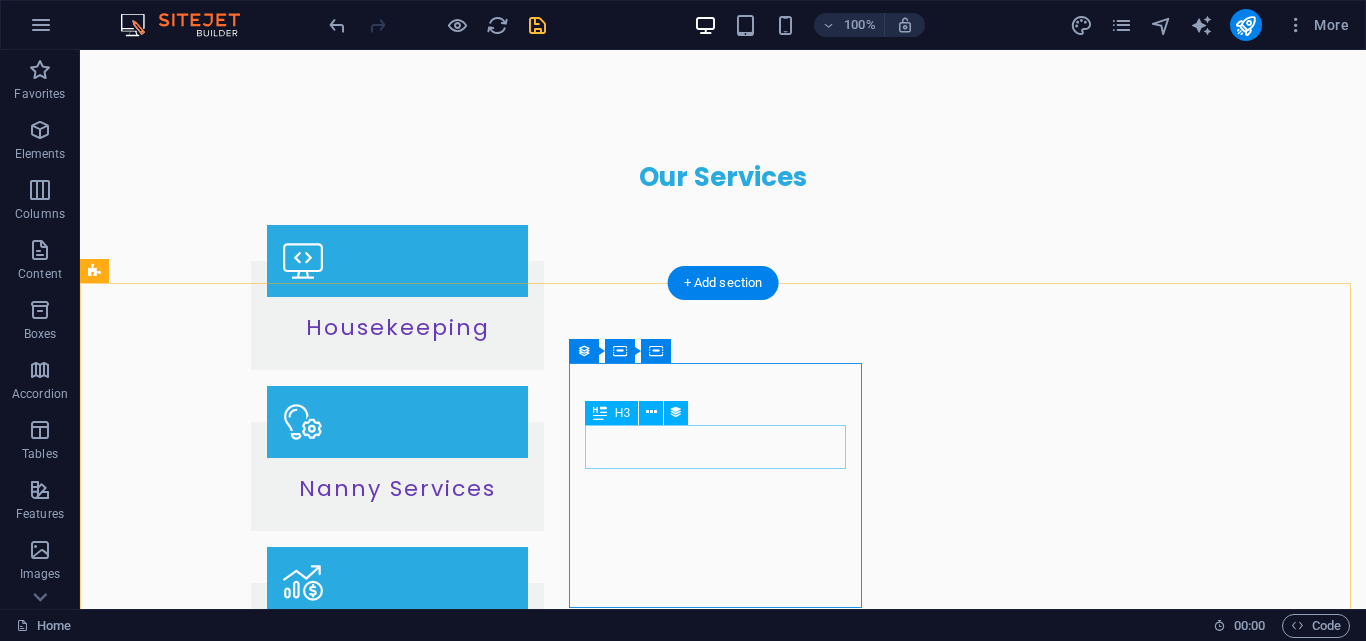 drag, startPoint x: 739, startPoint y: 362, endPoint x: 783, endPoint y: 293, distance: 81.8352 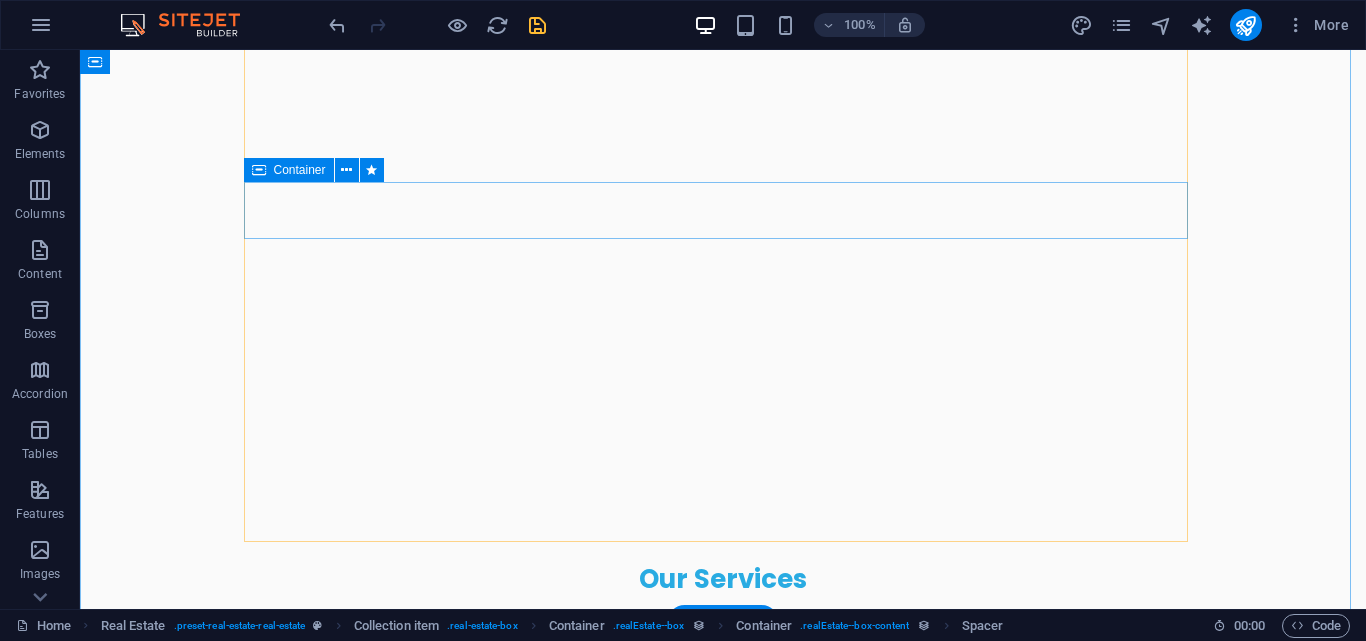 scroll, scrollTop: 5515, scrollLeft: 0, axis: vertical 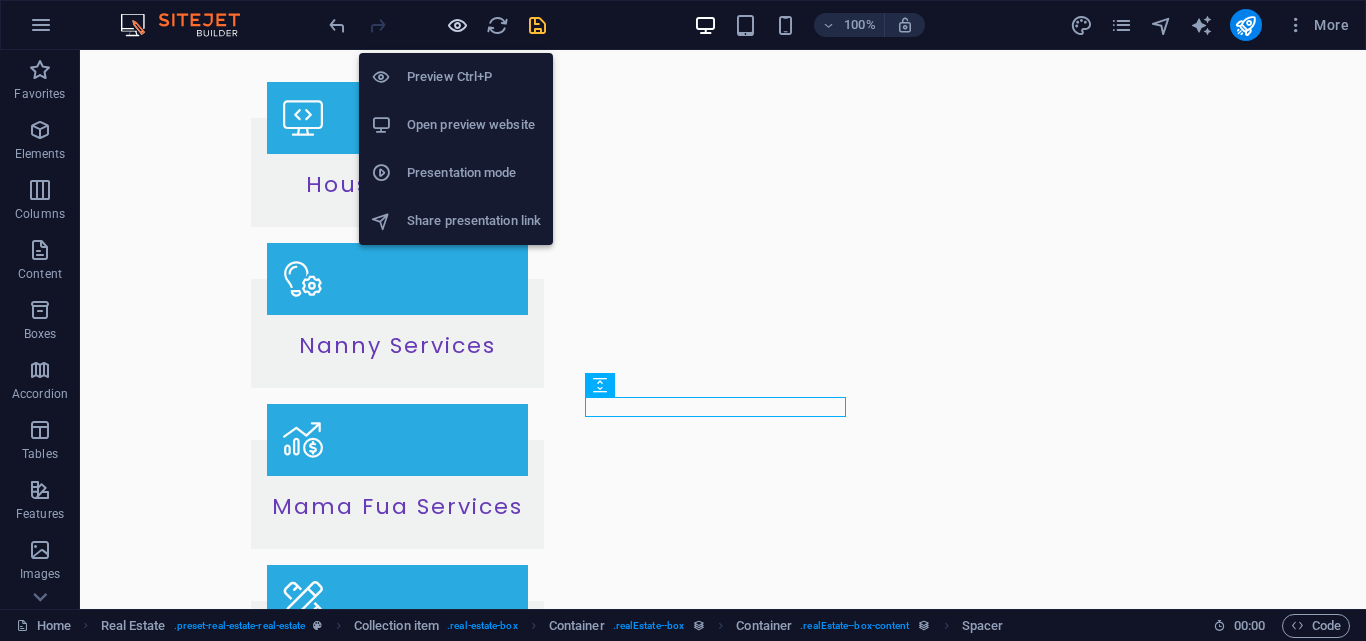 click at bounding box center (457, 25) 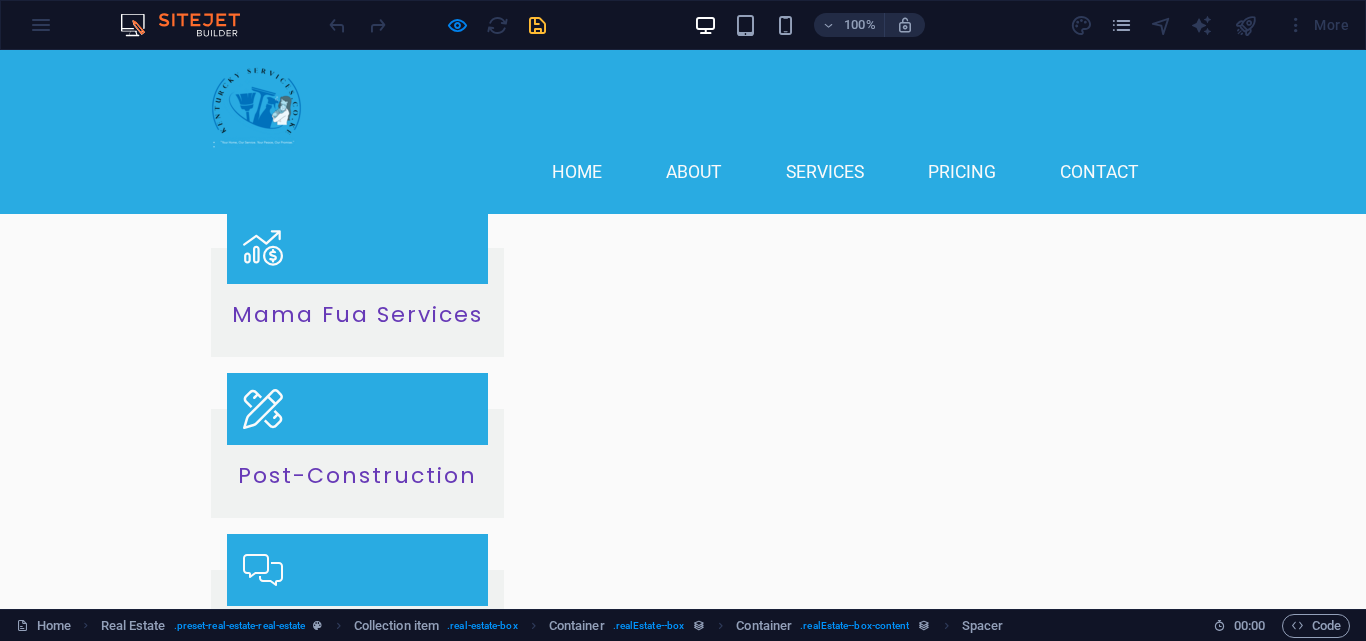 scroll, scrollTop: 4362, scrollLeft: 0, axis: vertical 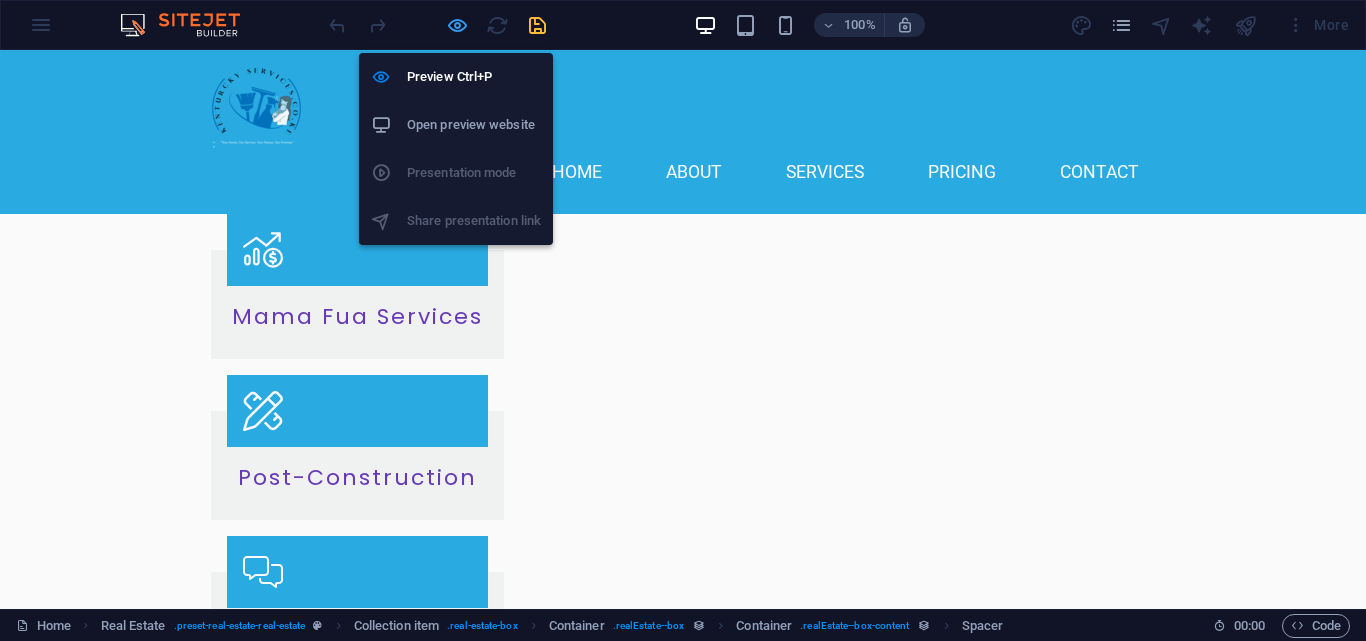 click at bounding box center (457, 25) 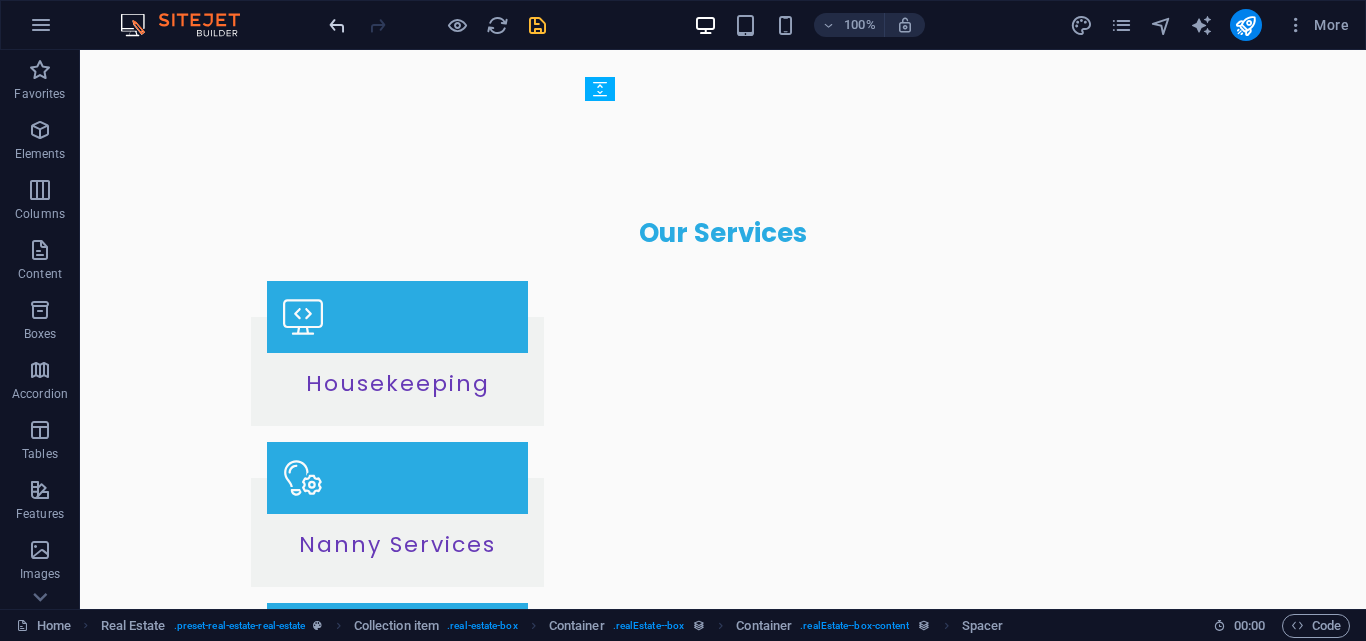 click at bounding box center [337, 25] 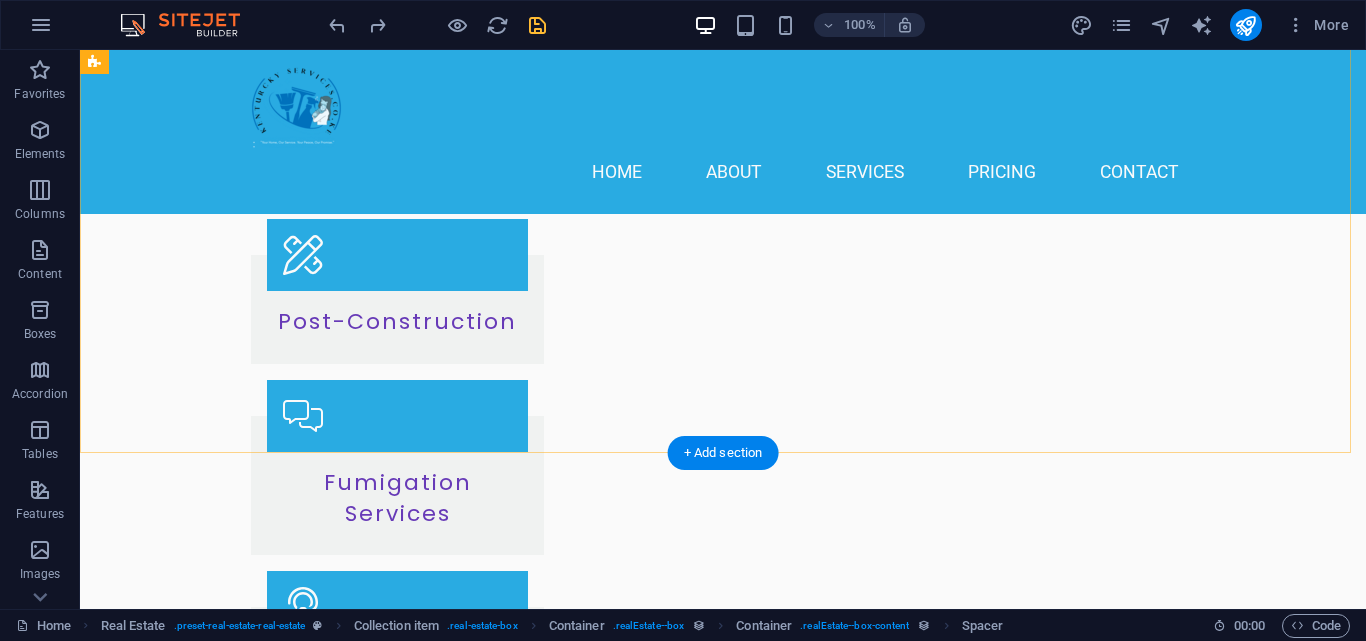 scroll, scrollTop: 6280, scrollLeft: 0, axis: vertical 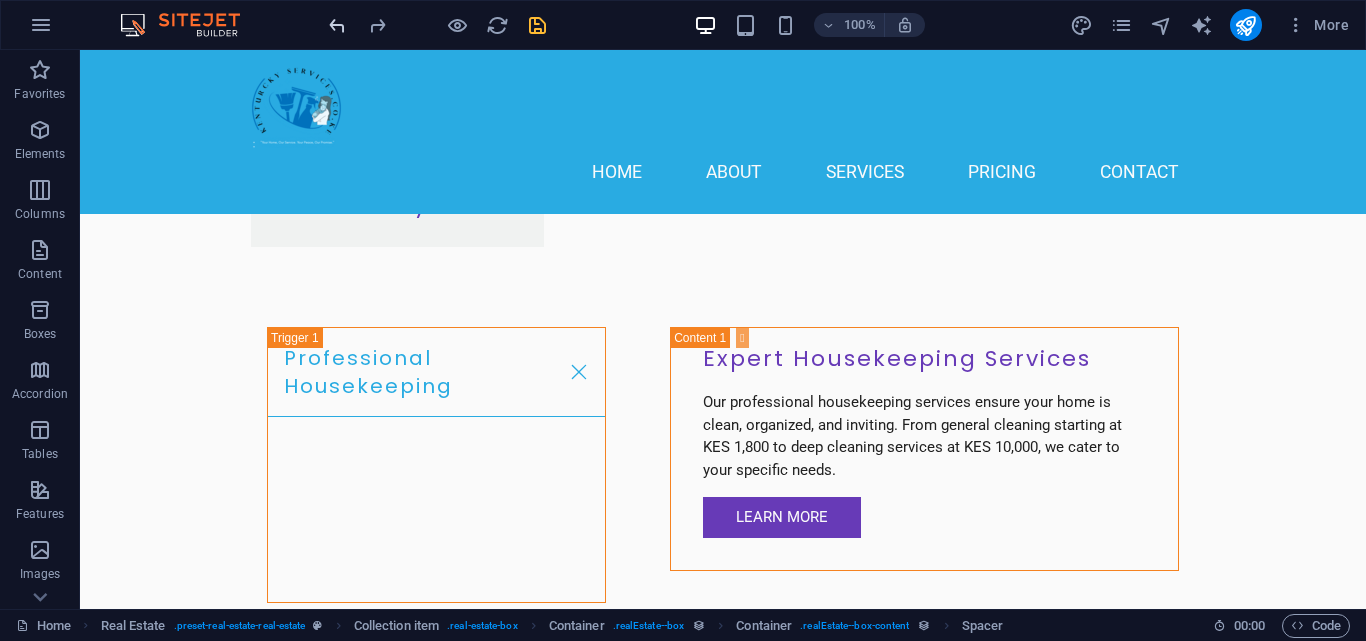 click at bounding box center [337, 25] 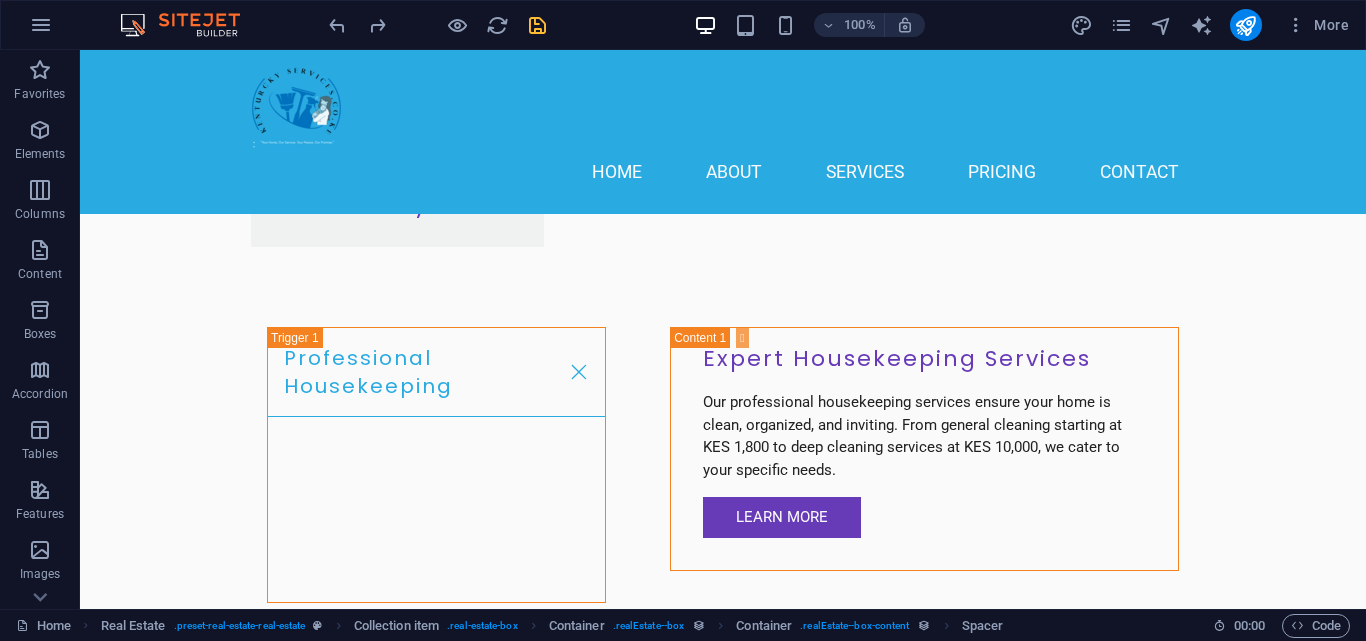 scroll, scrollTop: 4775, scrollLeft: 0, axis: vertical 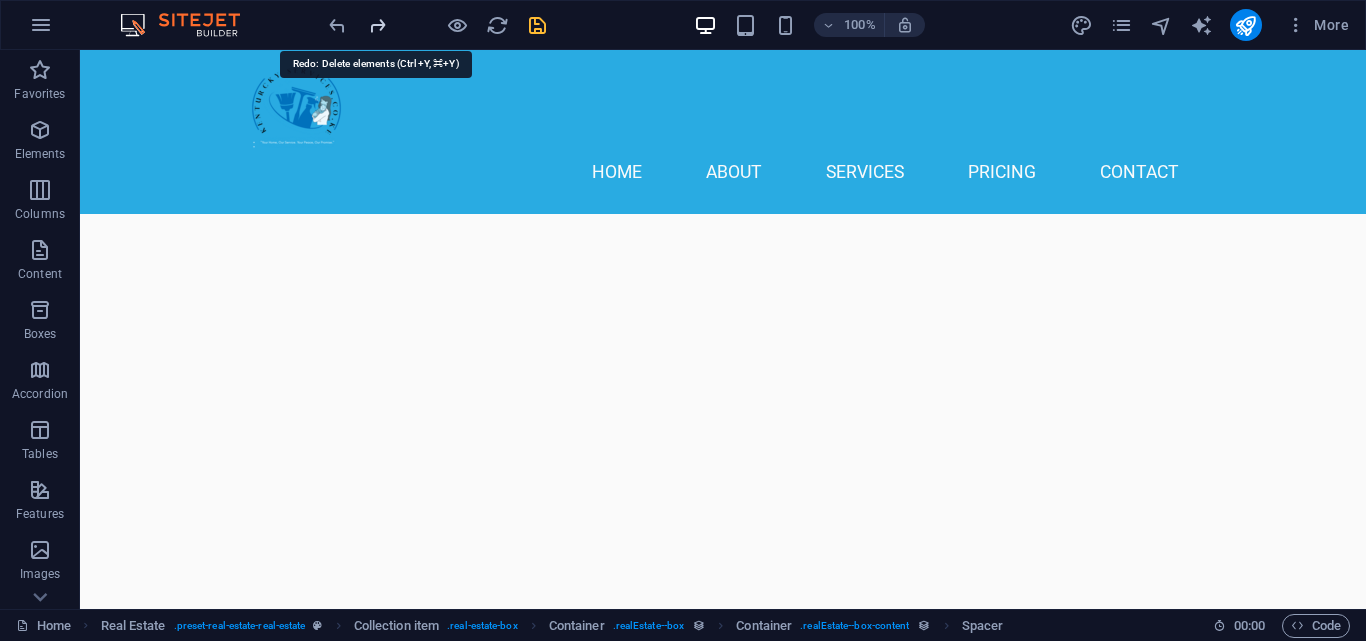 click at bounding box center [377, 25] 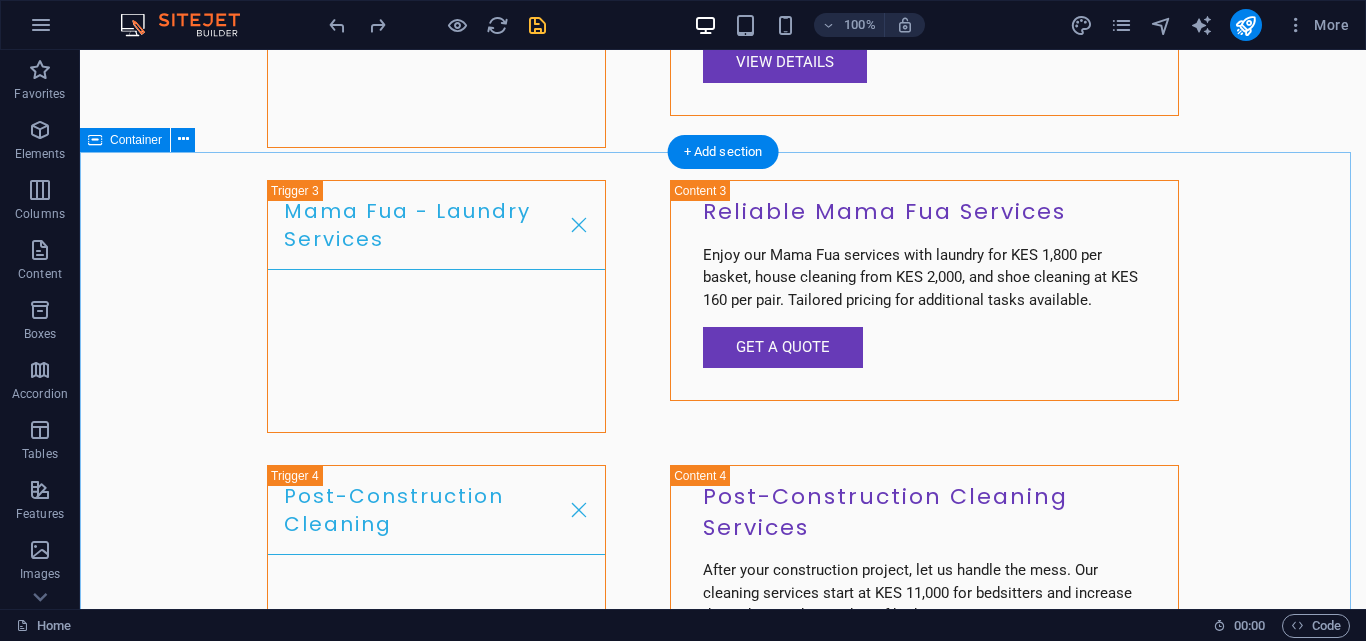 scroll, scrollTop: 7402, scrollLeft: 0, axis: vertical 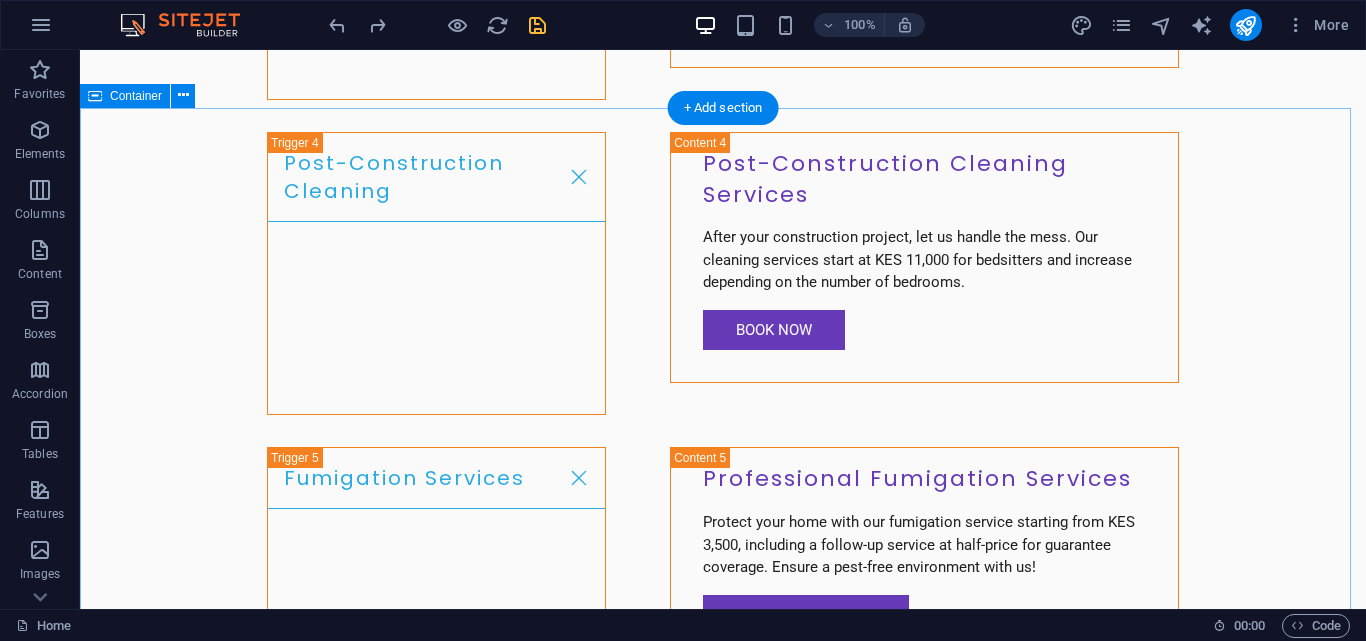 click on "Contact Us   I have read and understand the privacy policy. Unreadable? Regenerate Submit Inquiry" at bounding box center [723, 9447] 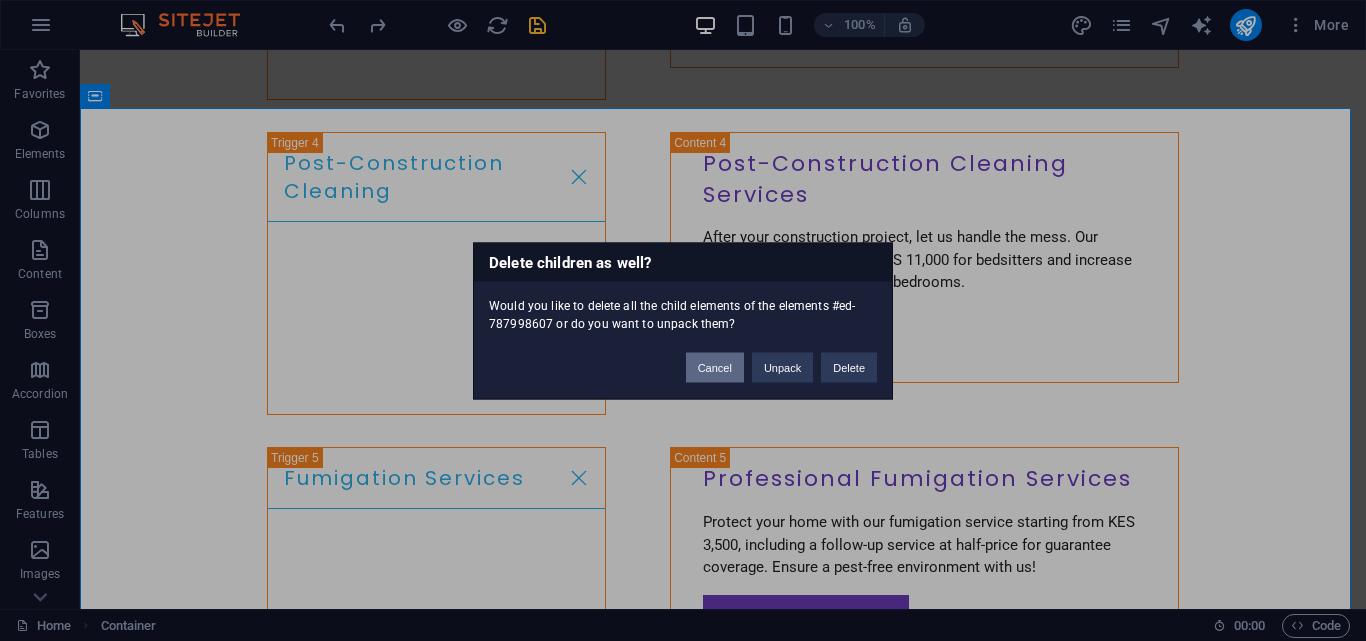 click on "Cancel" at bounding box center (715, 367) 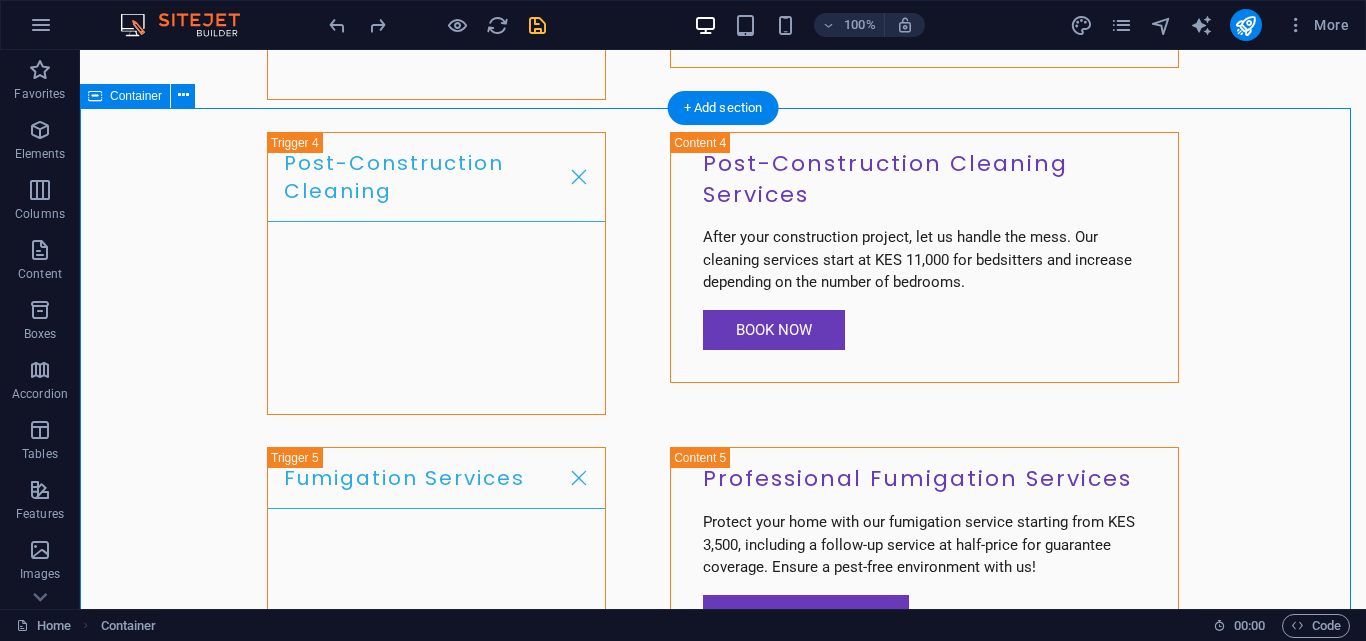 click on "Contact Us   I have read and understand the privacy policy. Unreadable? Regenerate Submit Inquiry" at bounding box center [723, 9447] 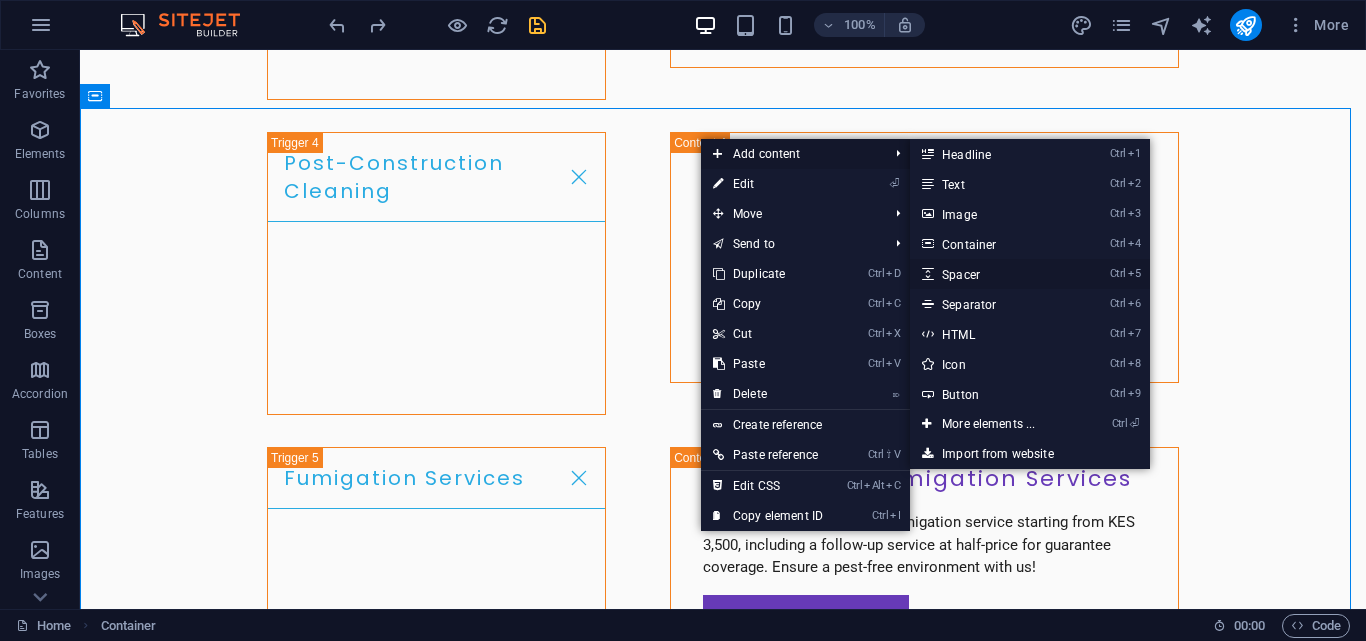 click on "Ctrl 5  Spacer" at bounding box center [992, 274] 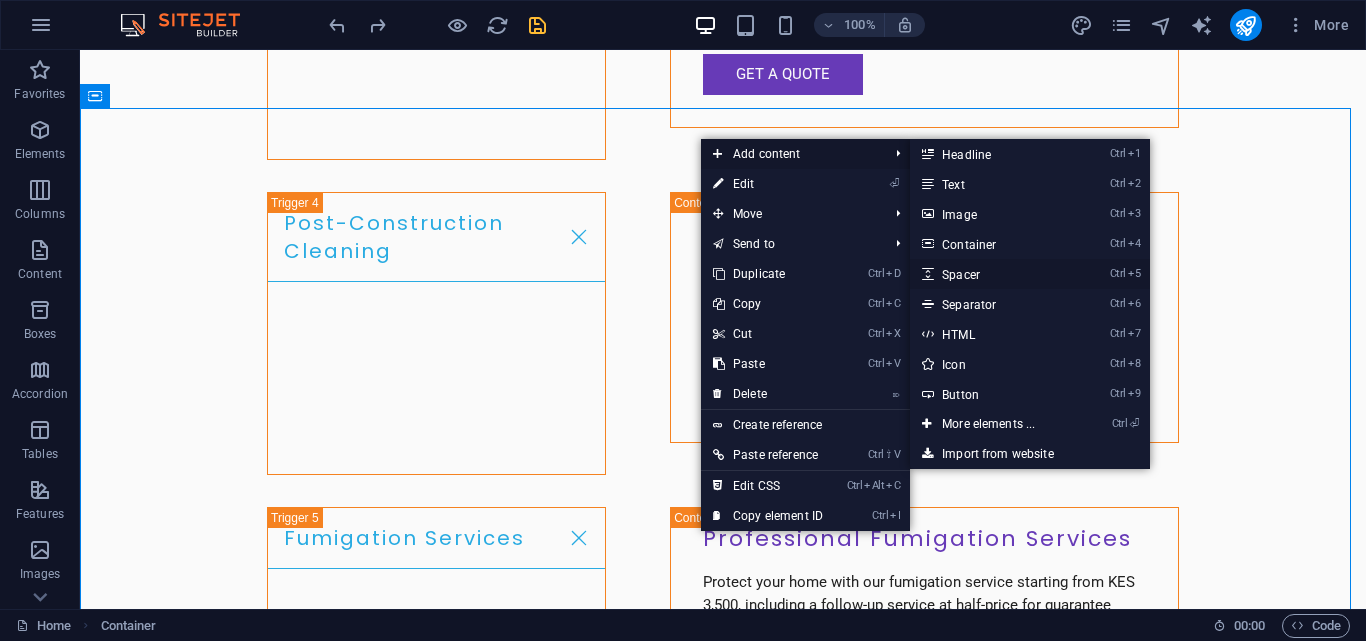 select on "px" 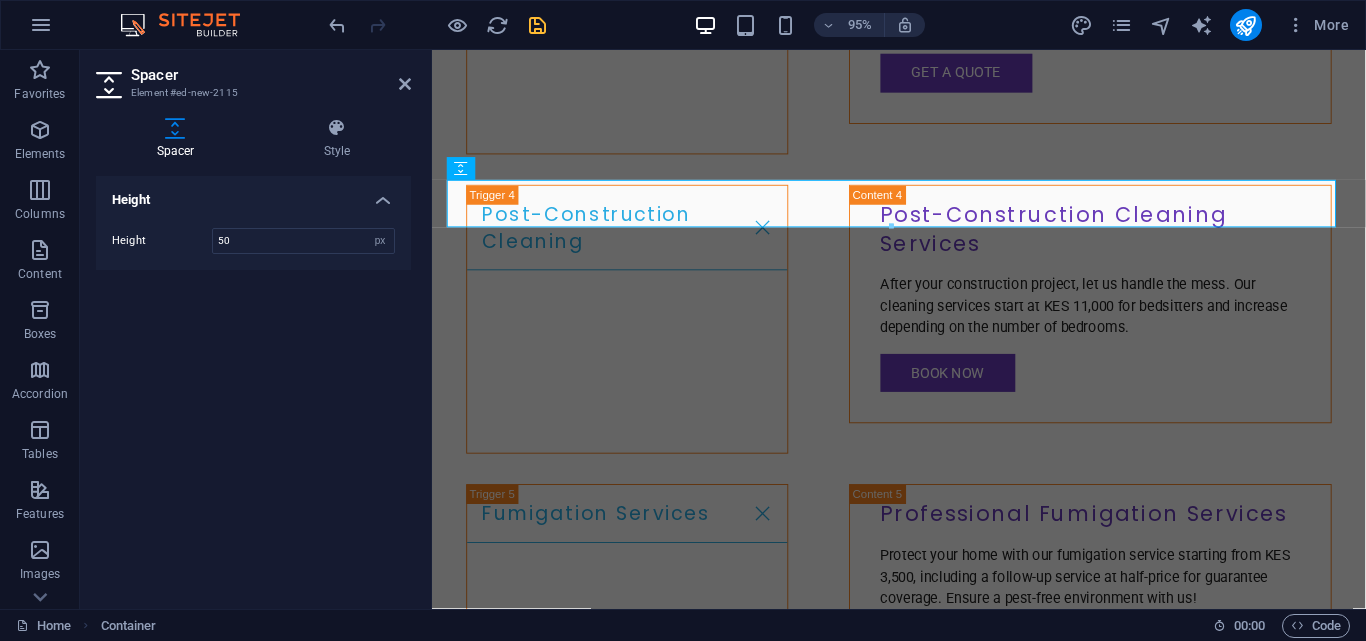 scroll, scrollTop: 7462, scrollLeft: 0, axis: vertical 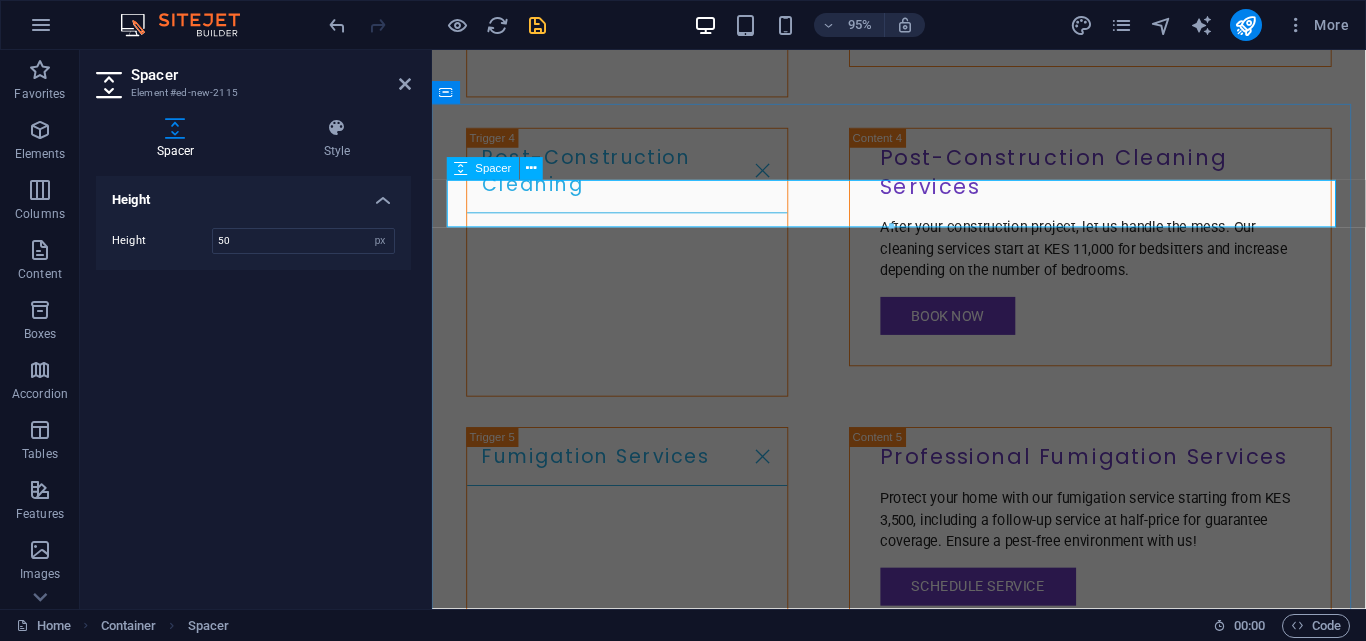 click at bounding box center [924, 9279] 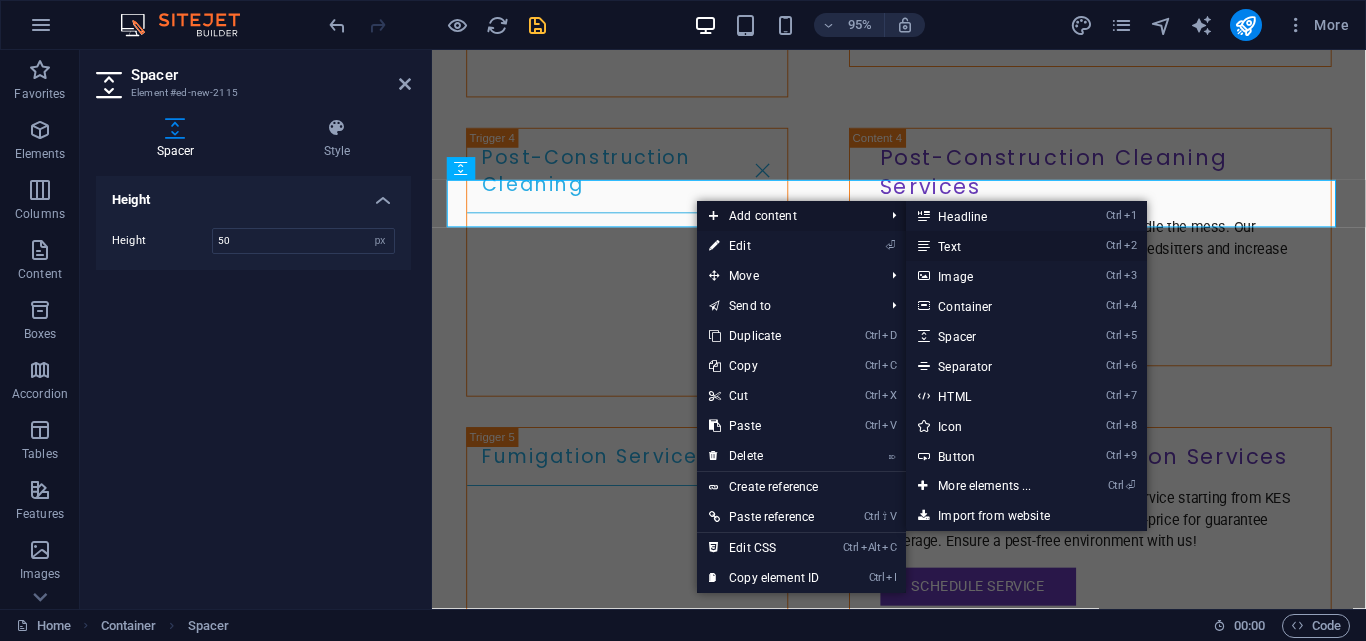 click on "Ctrl 2  Text" at bounding box center (988, 246) 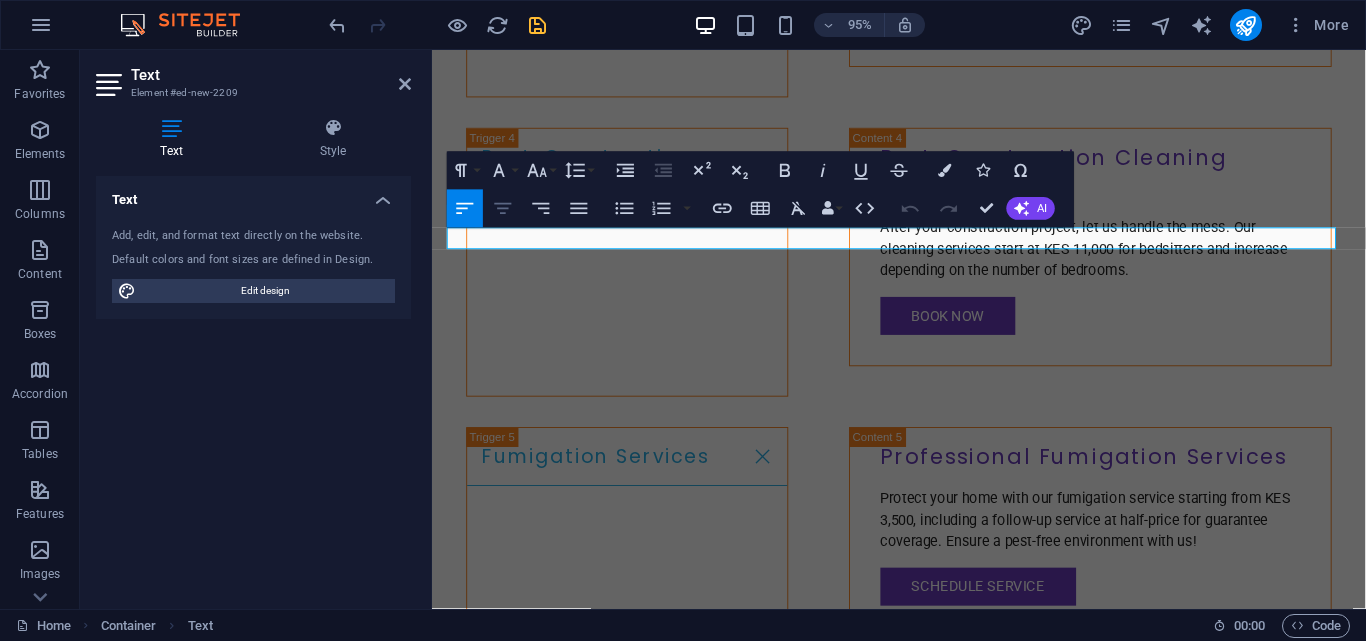 click 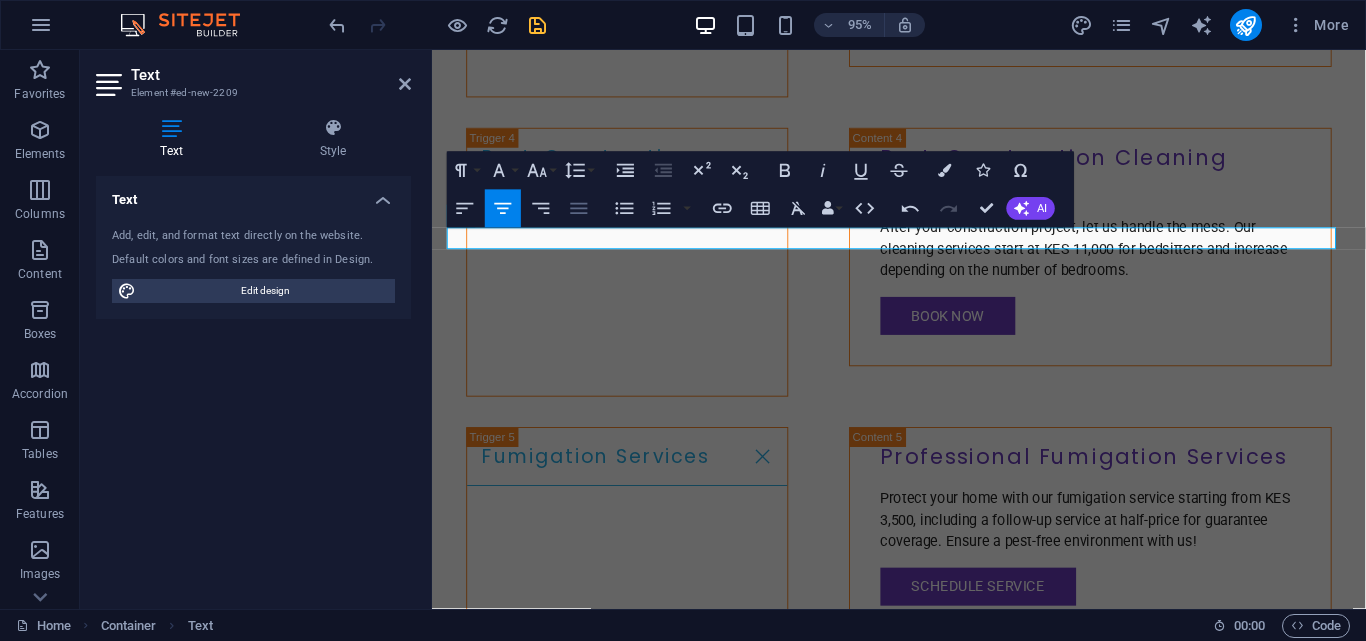 click 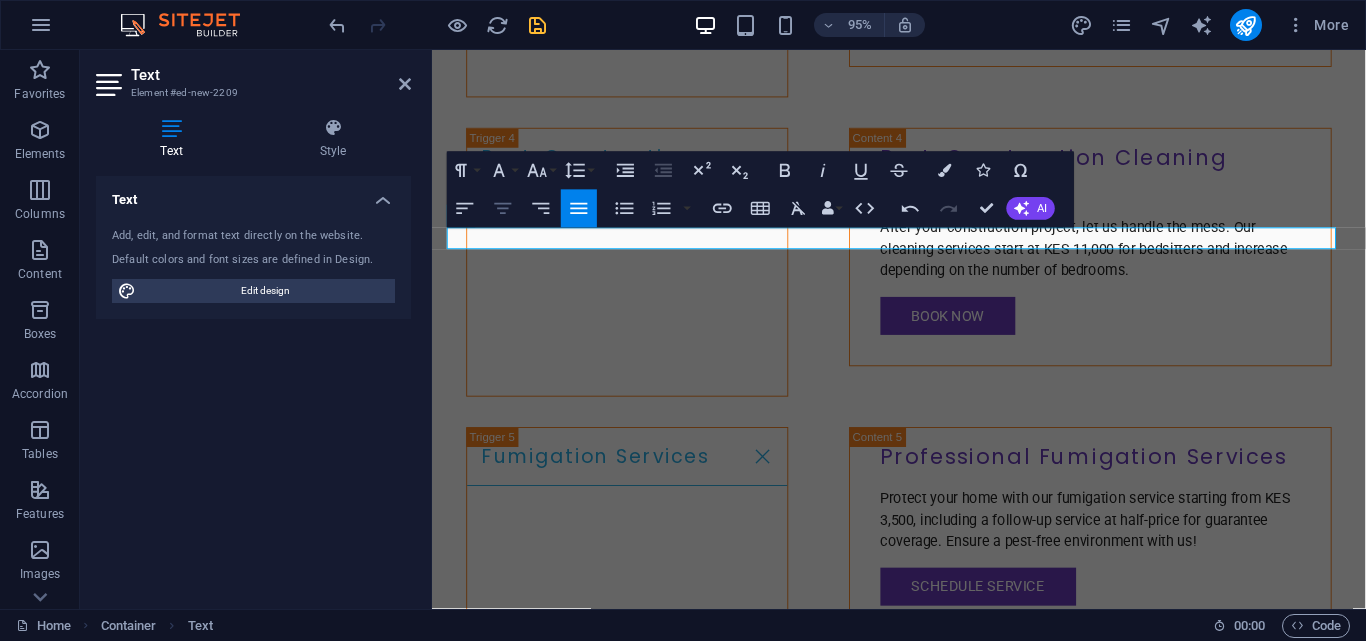 click 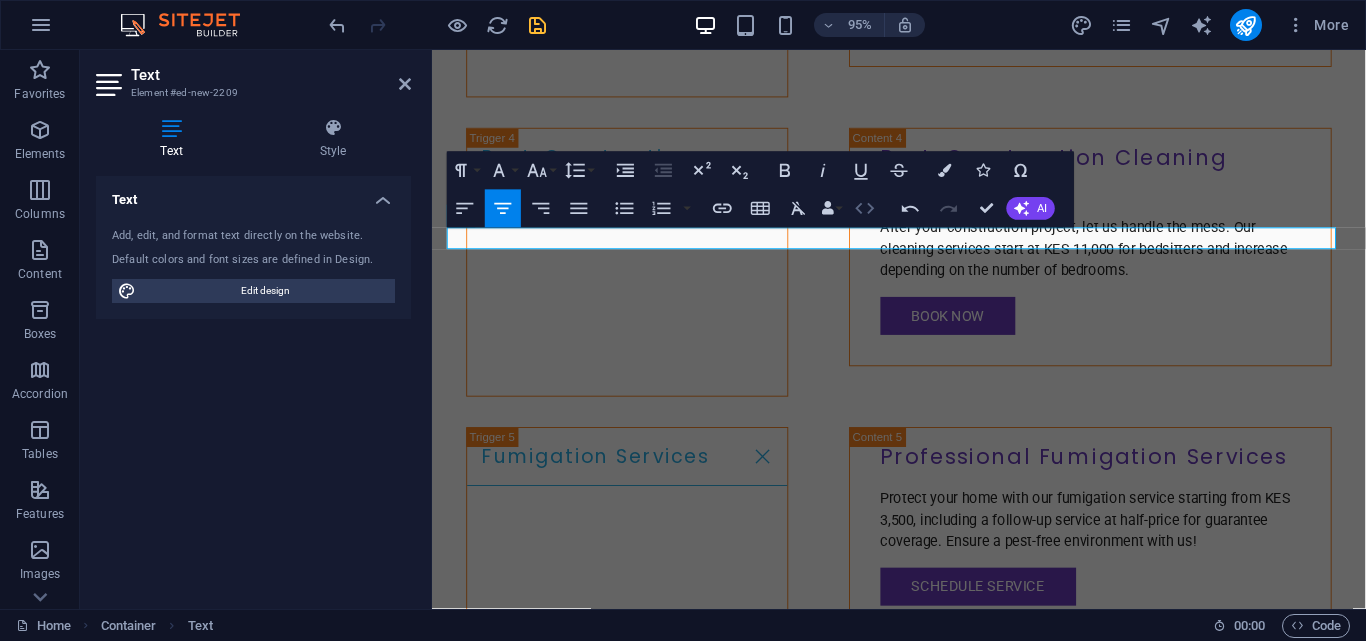 click 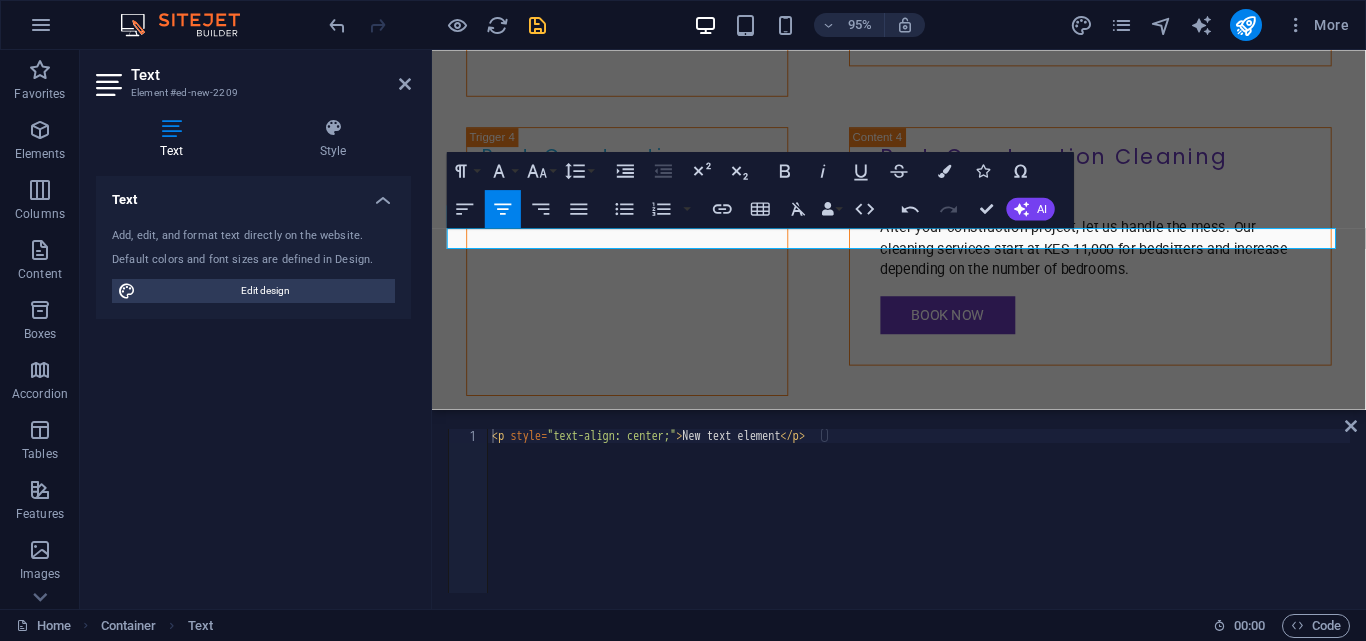 type on "<p style="text-align: center;">New text element</p>" 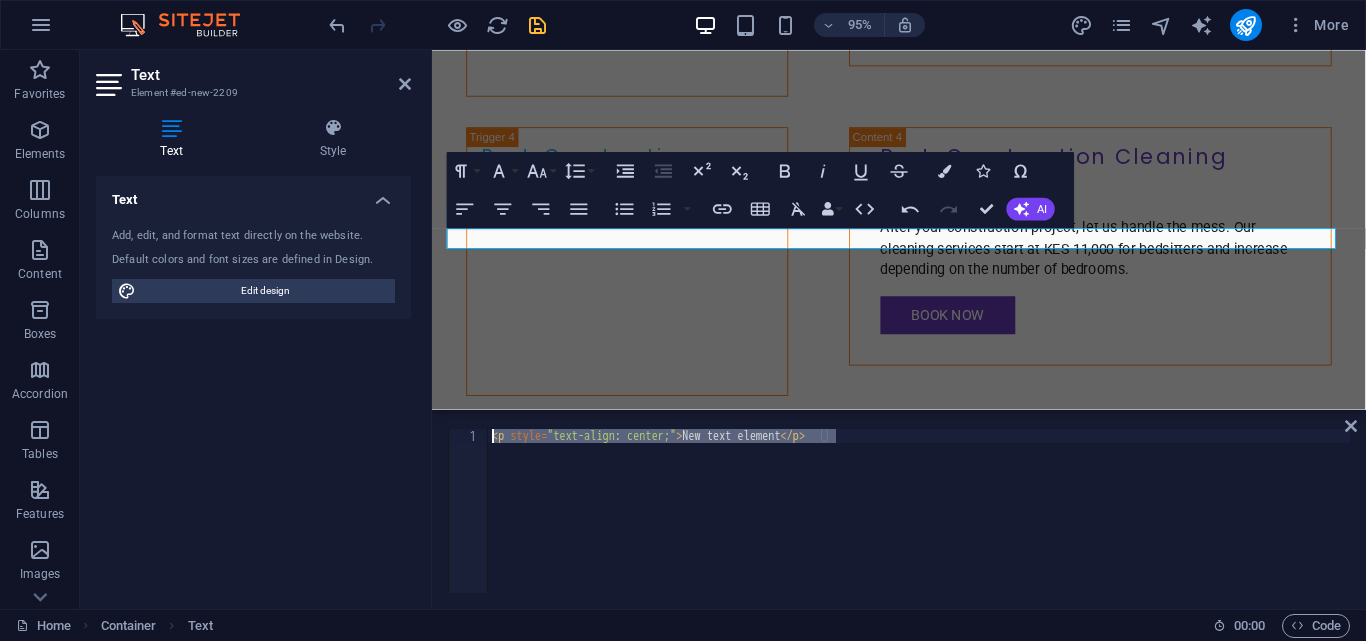 drag, startPoint x: 850, startPoint y: 434, endPoint x: 471, endPoint y: 440, distance: 379.0475 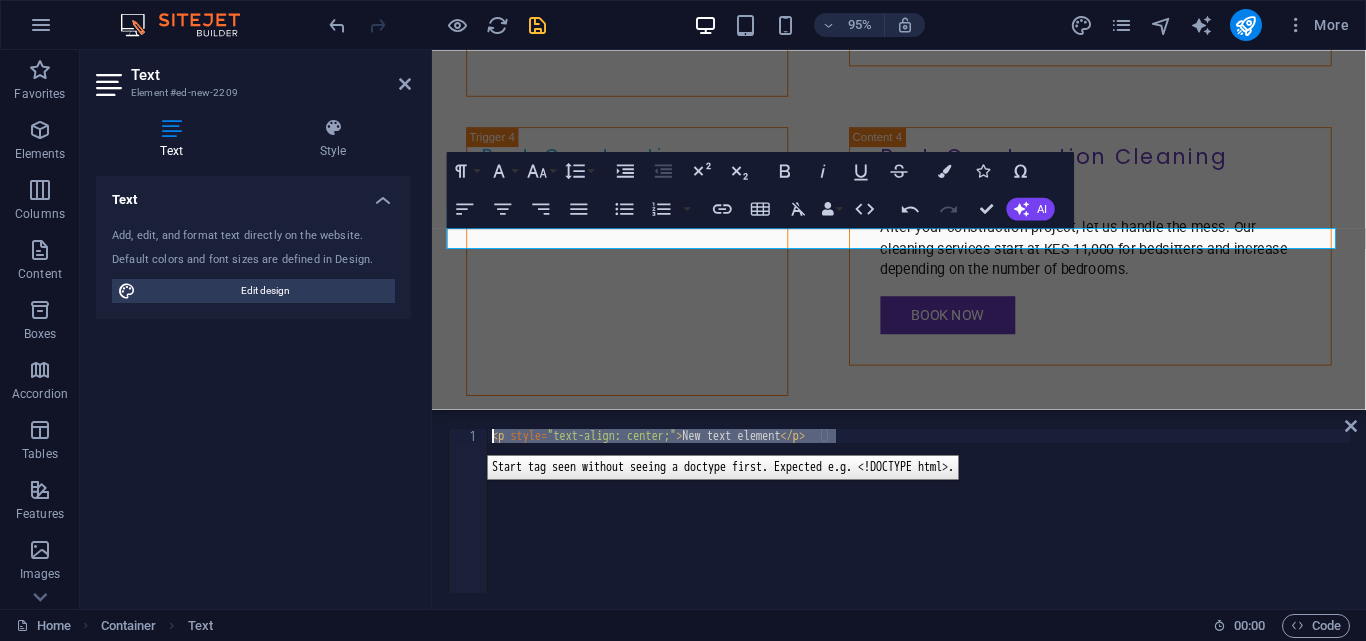 click on "1" at bounding box center (469, 436) 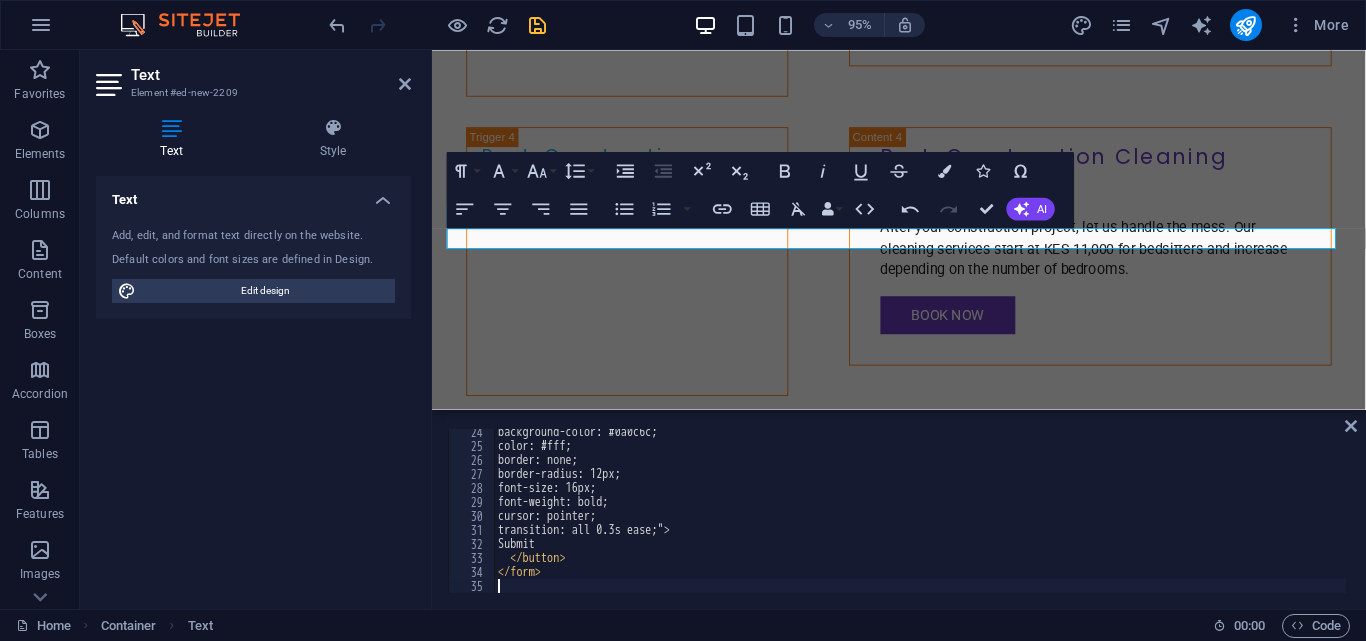 scroll, scrollTop: 326, scrollLeft: 0, axis: vertical 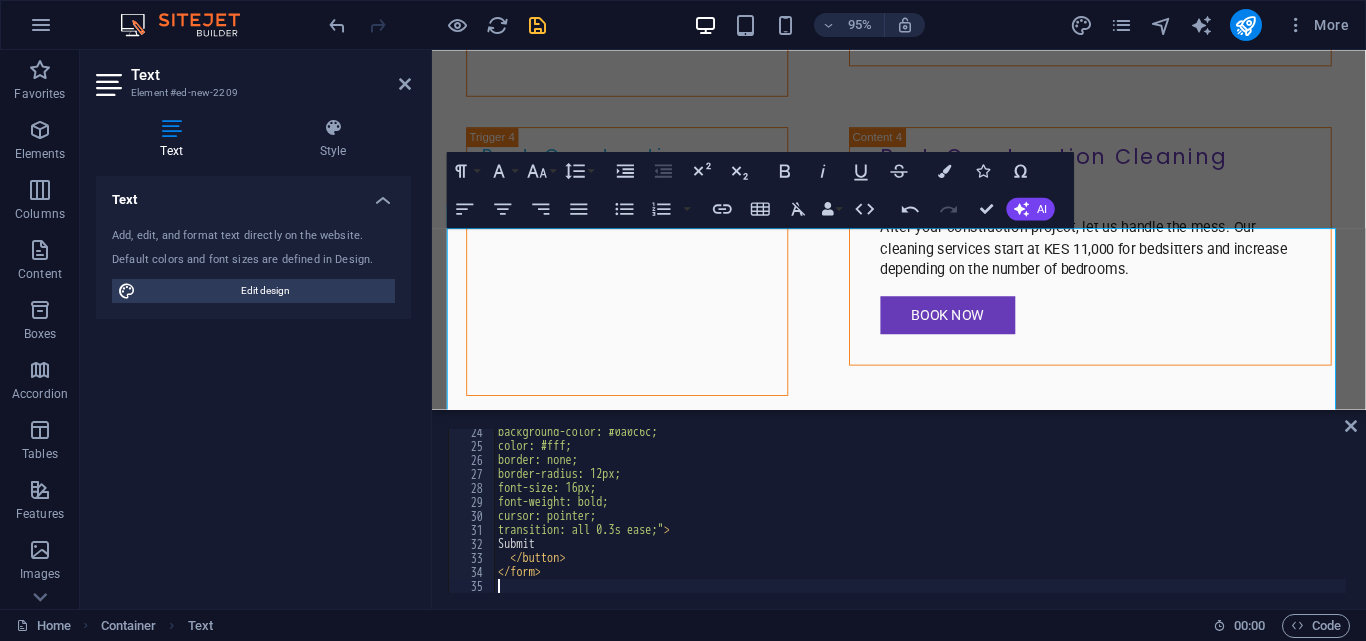 type on "</form>" 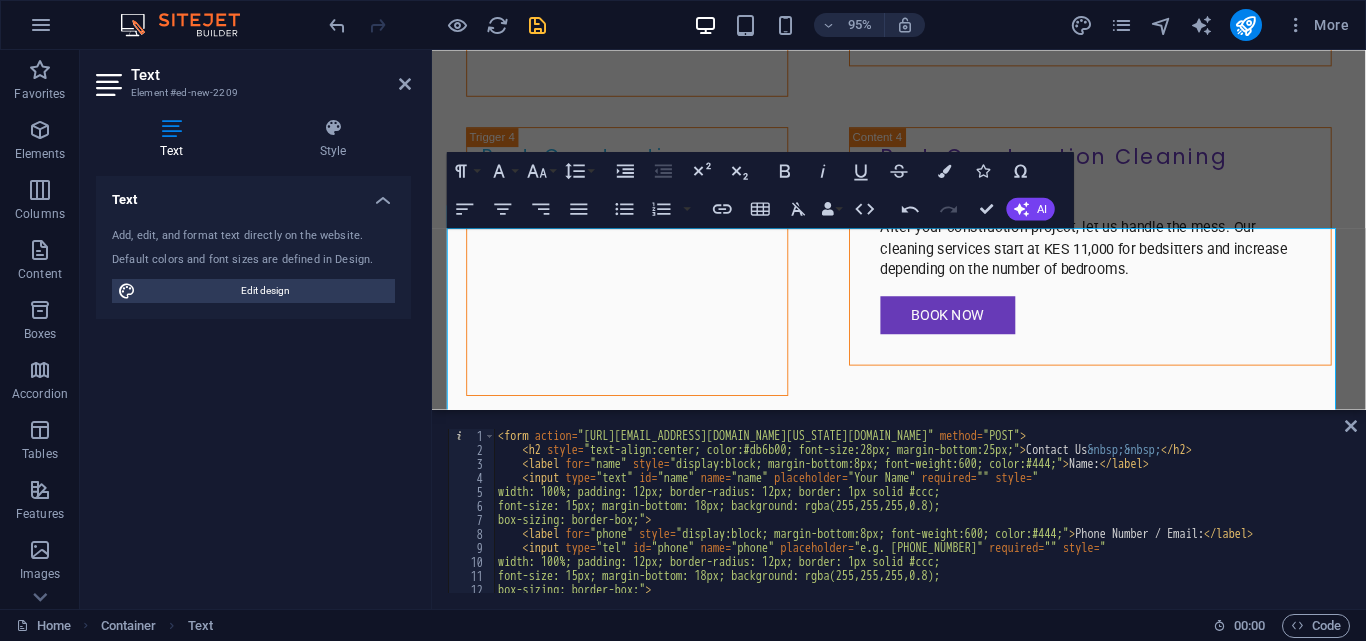 scroll, scrollTop: 0, scrollLeft: 0, axis: both 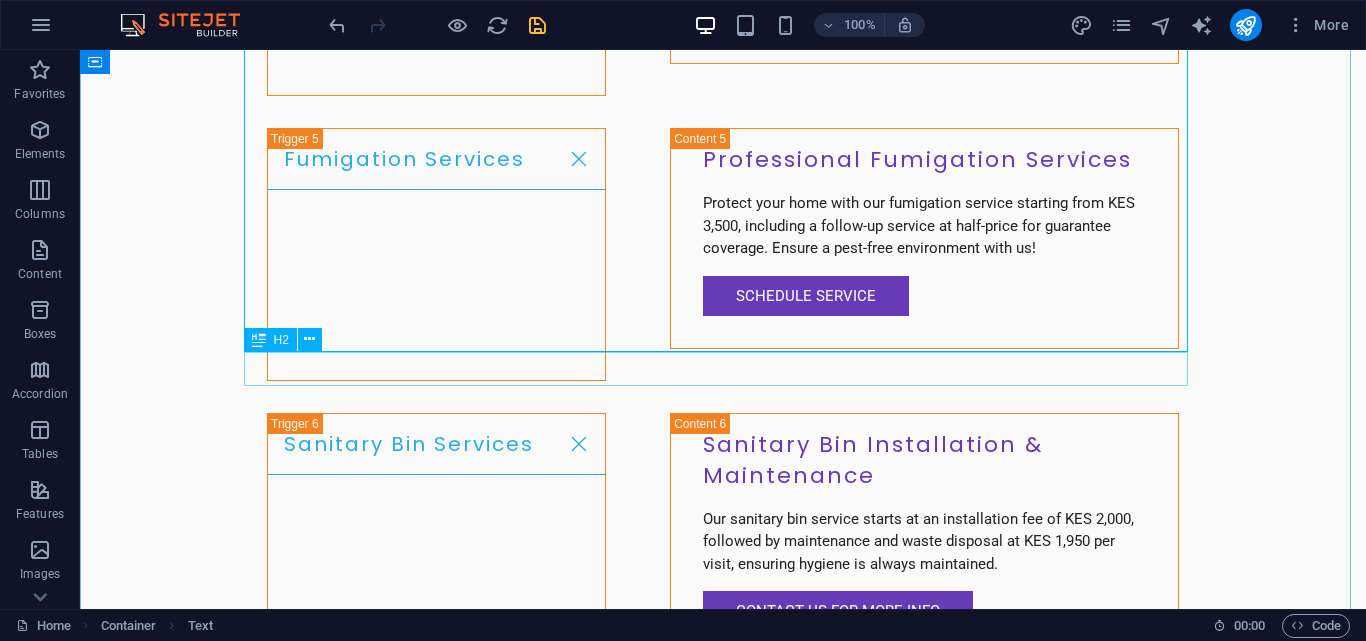 click on "Contact Us" at bounding box center (723, 9435) 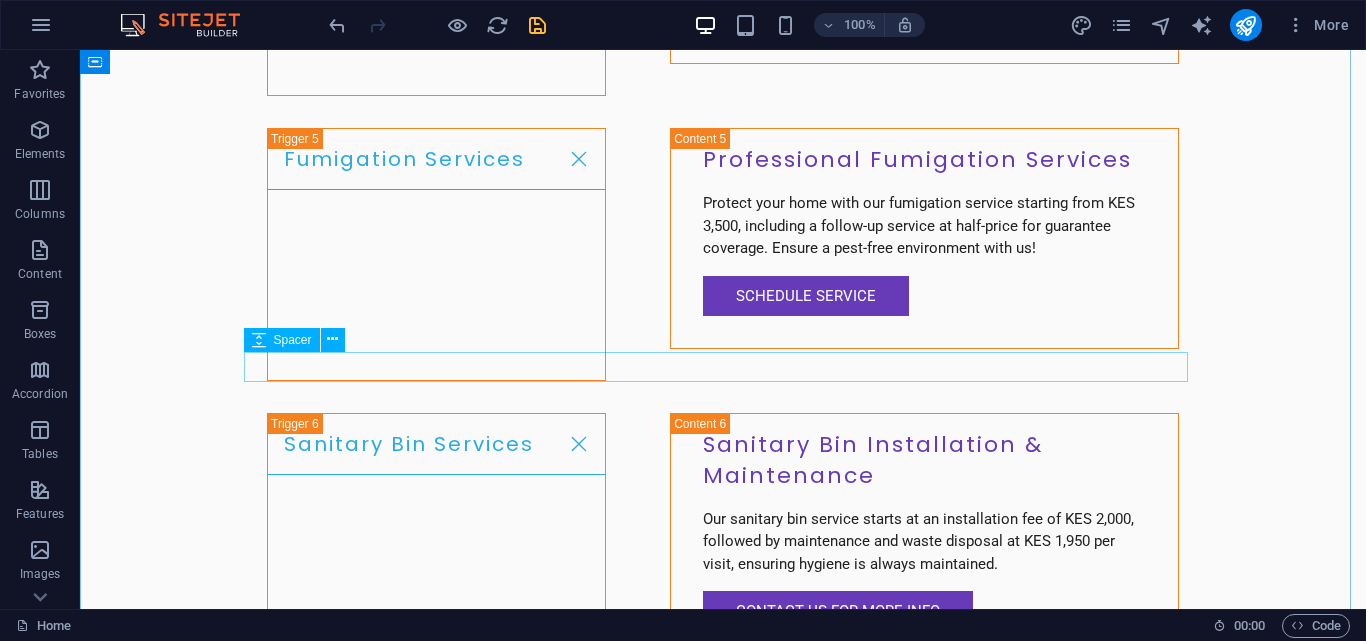 click at bounding box center [723, 9433] 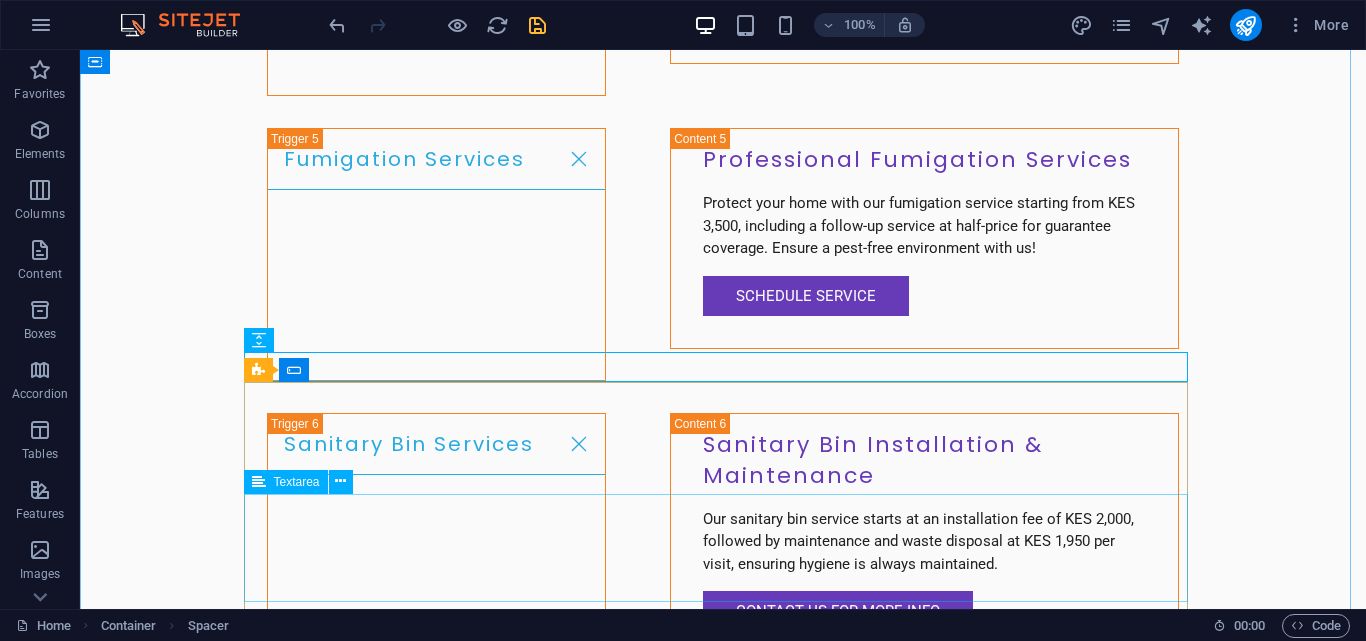 scroll, scrollTop: 8124, scrollLeft: 0, axis: vertical 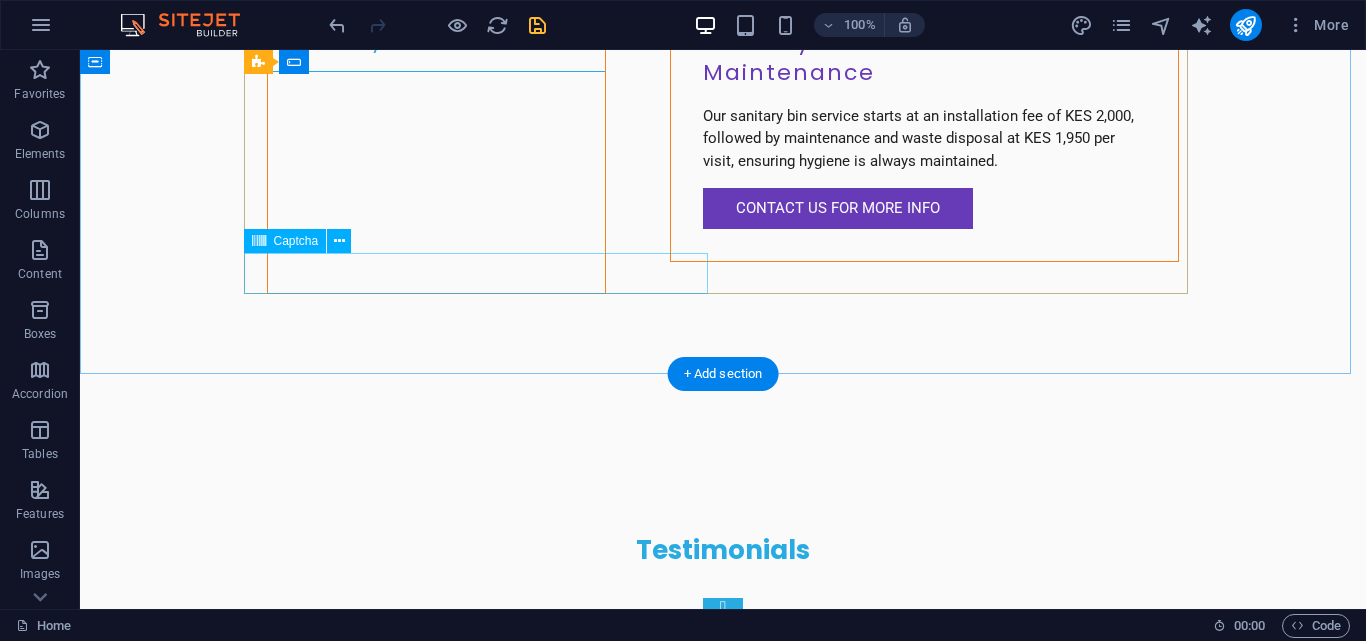 click on "Unreadable? Regenerate" at bounding box center (483, 9347) 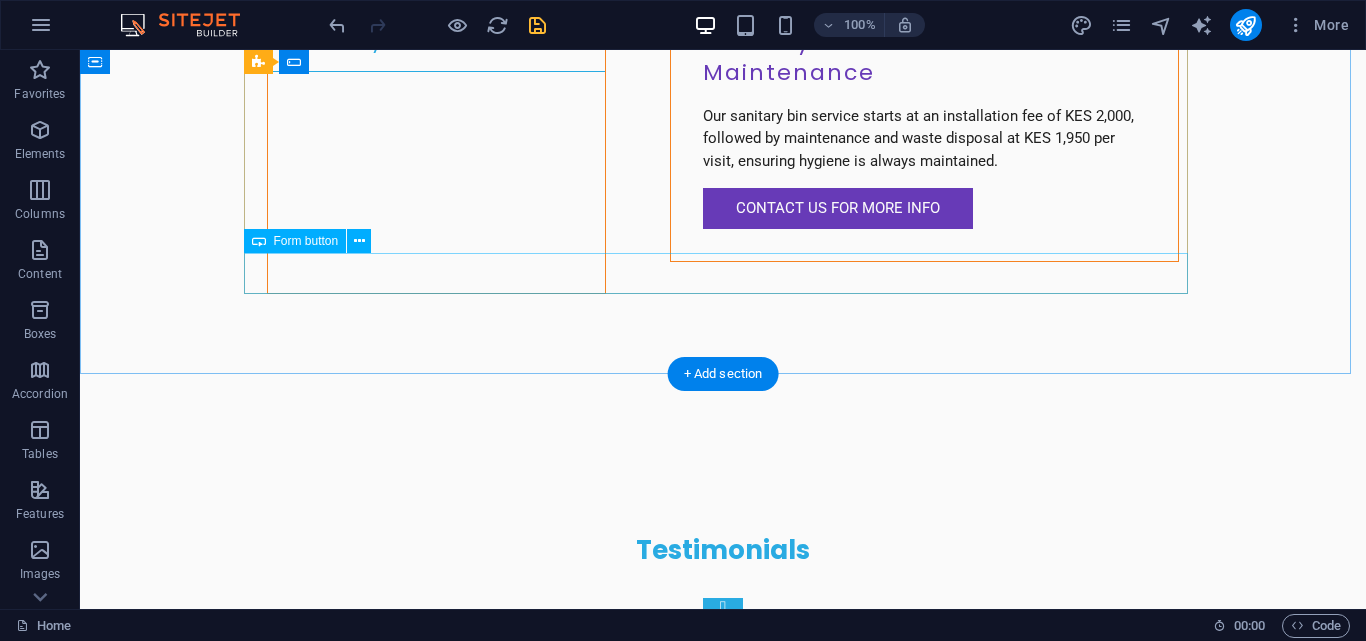 click on "Submit Inquiry" at bounding box center (723, 9347) 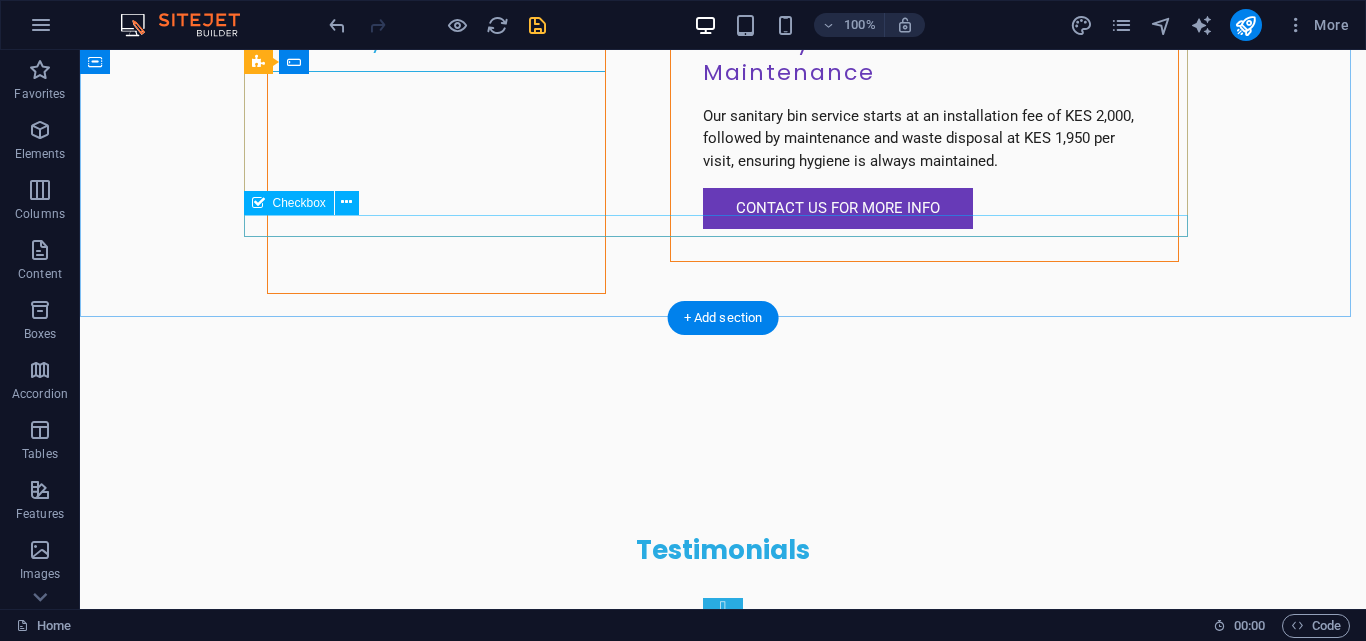 click on "I have read and understand the privacy policy." at bounding box center [723, 9300] 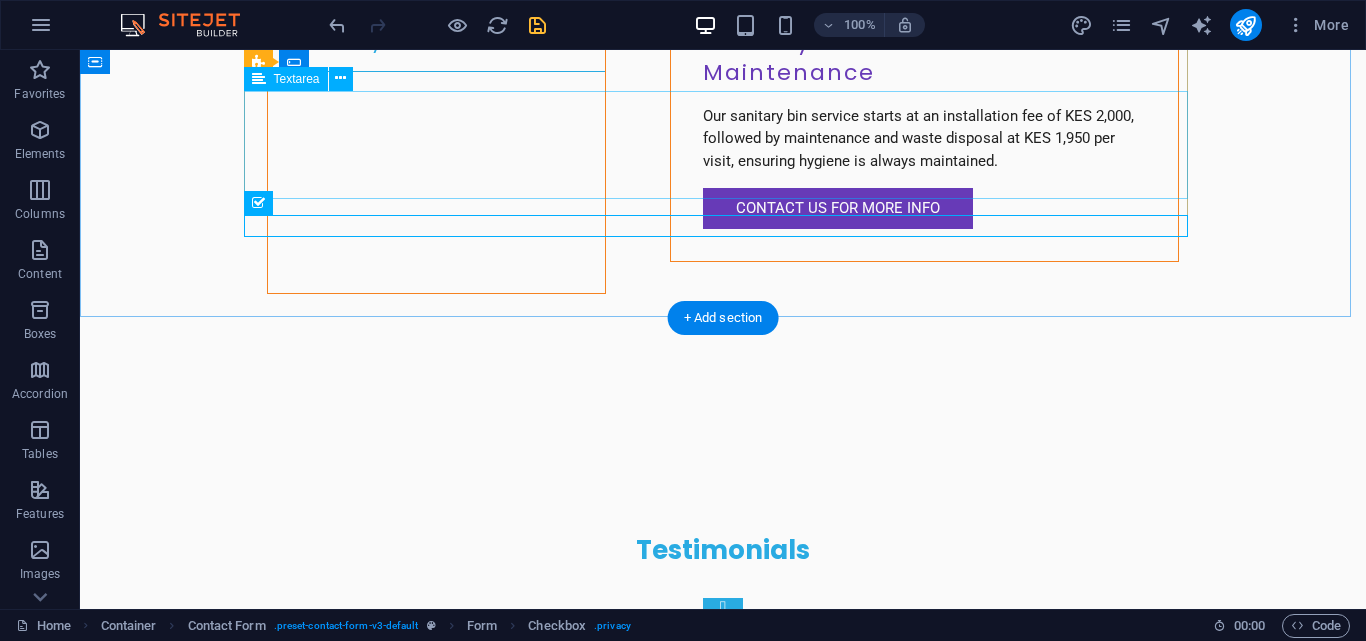 click at bounding box center (723, 9215) 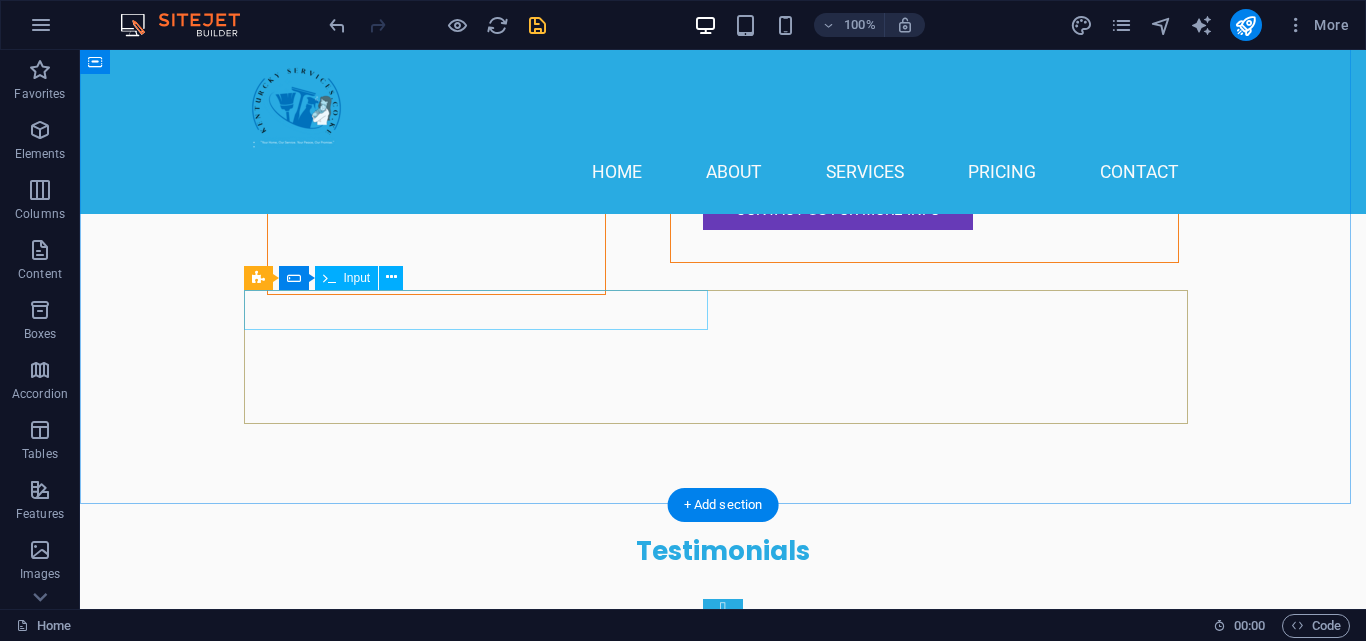 scroll, scrollTop: 7813, scrollLeft: 0, axis: vertical 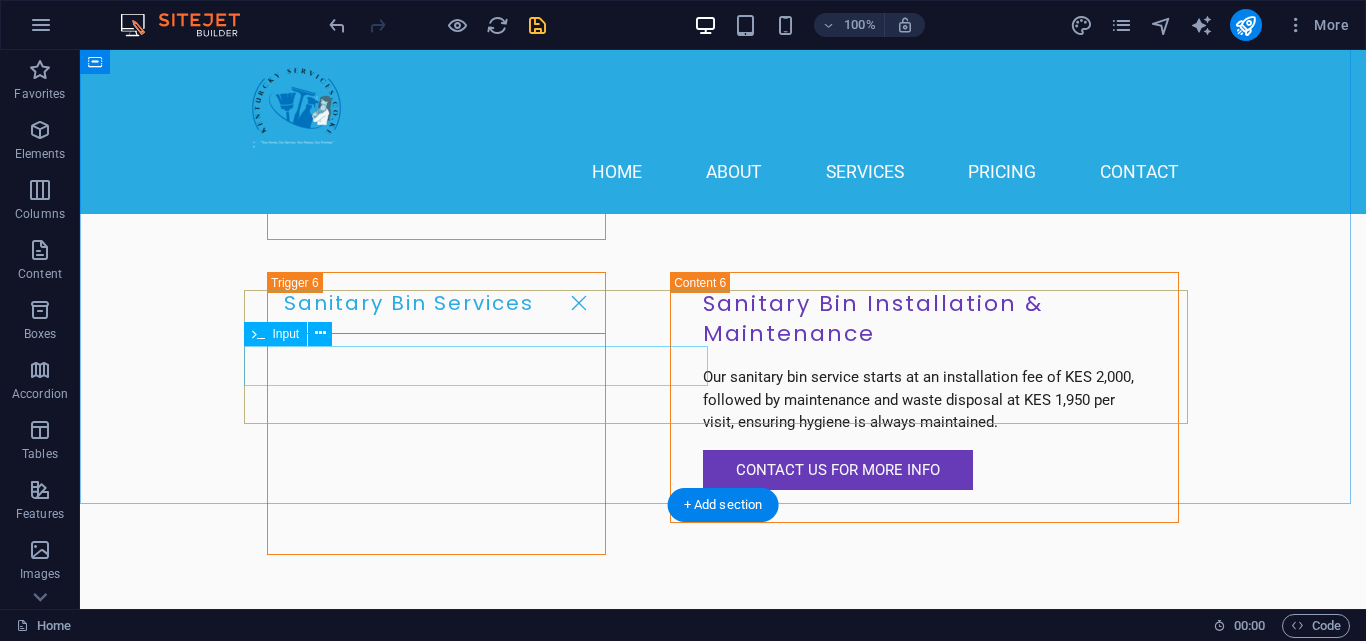 click at bounding box center [483, 9383] 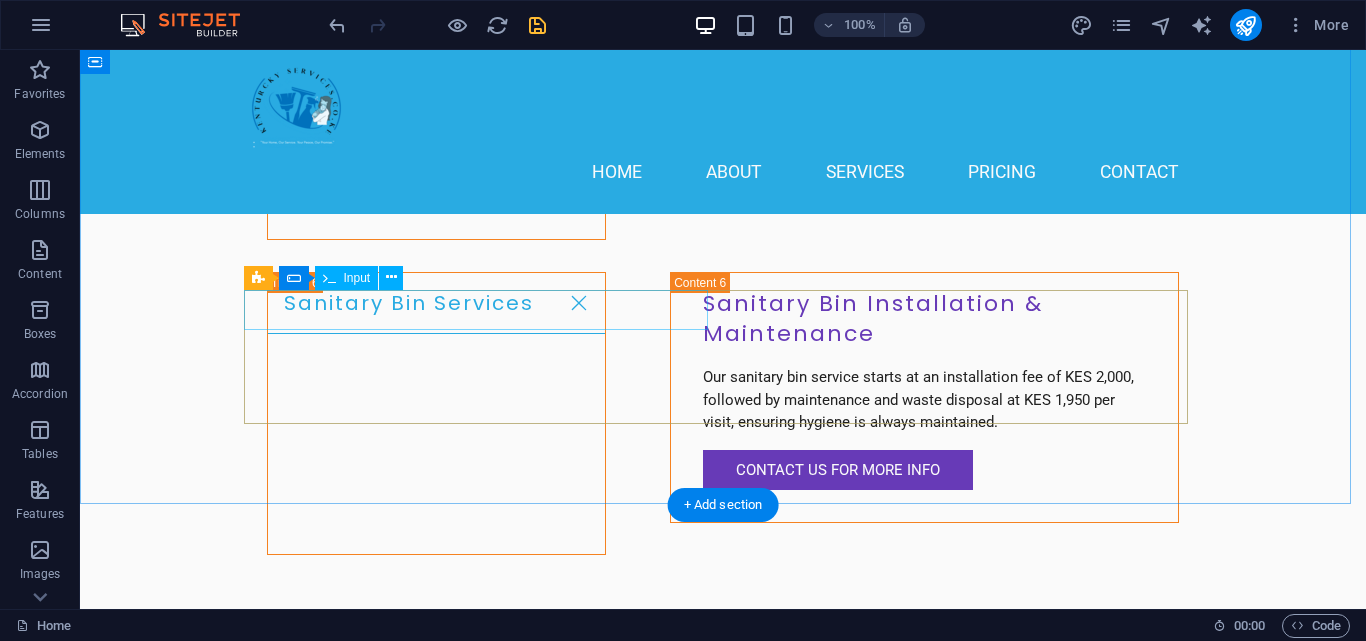click at bounding box center (483, 9327) 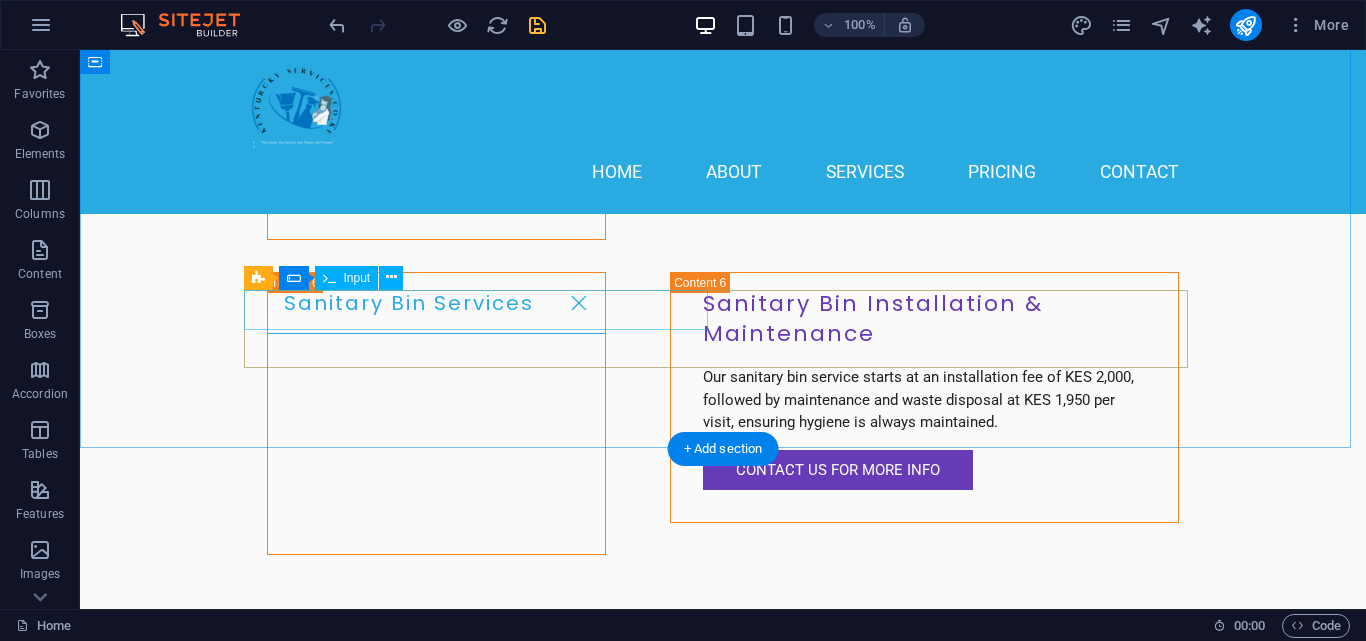 click at bounding box center (483, 9327) 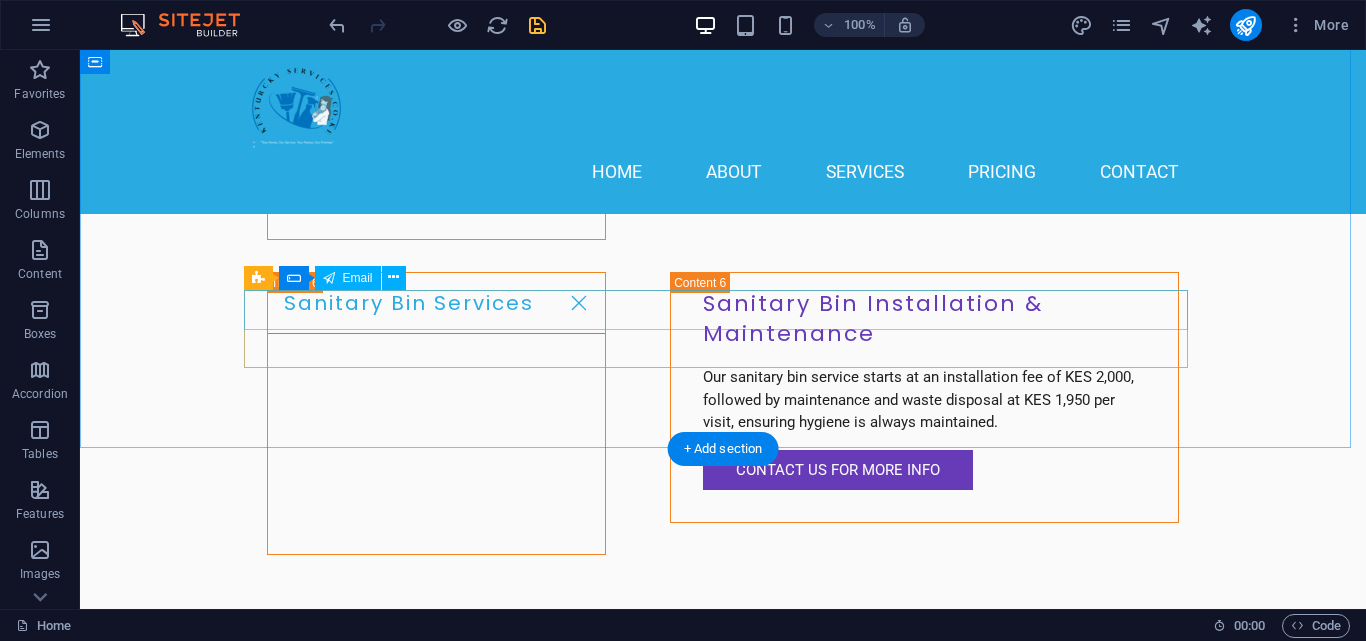 click at bounding box center [723, 9327] 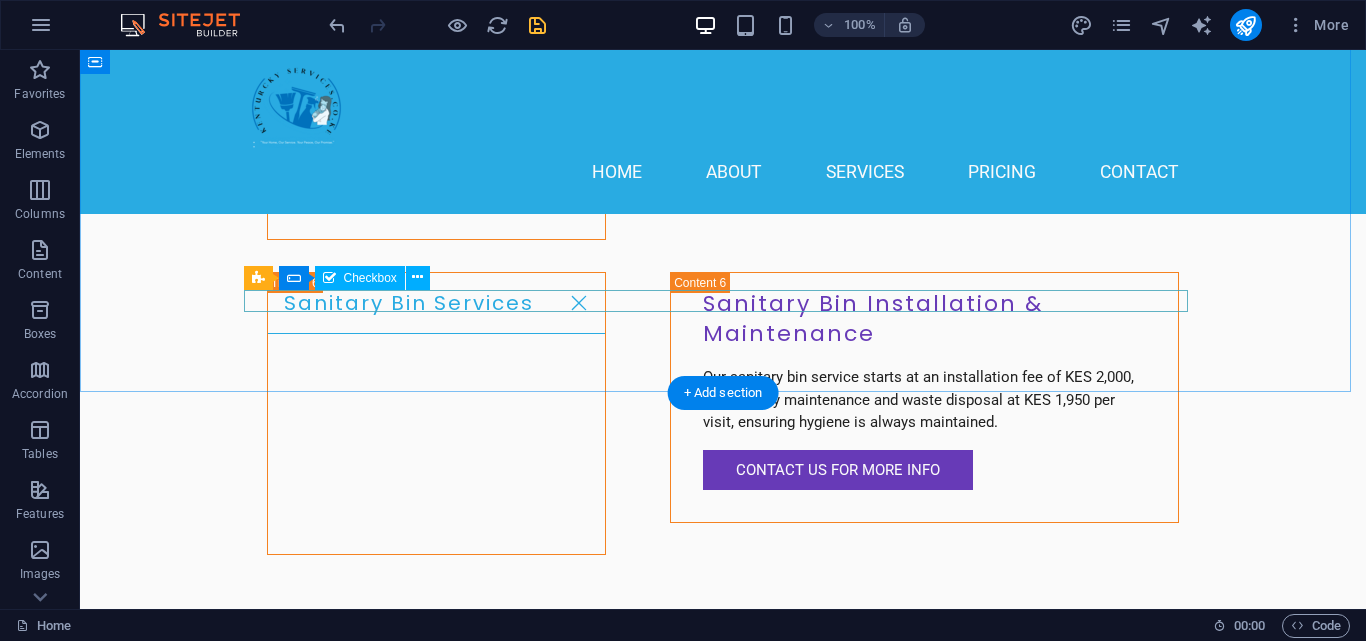 click on "I have read and understand the privacy policy." at bounding box center (723, 9318) 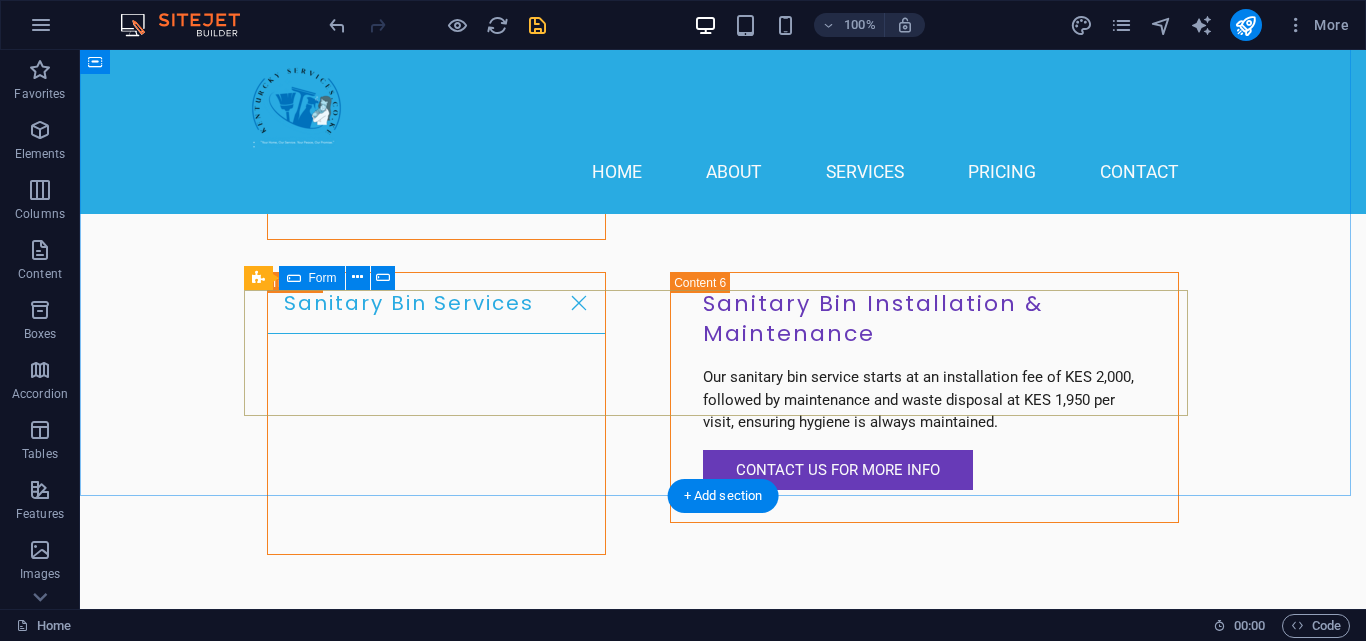 click on "Drop content here or  Add elements  Paste clipboard" at bounding box center (723, 9370) 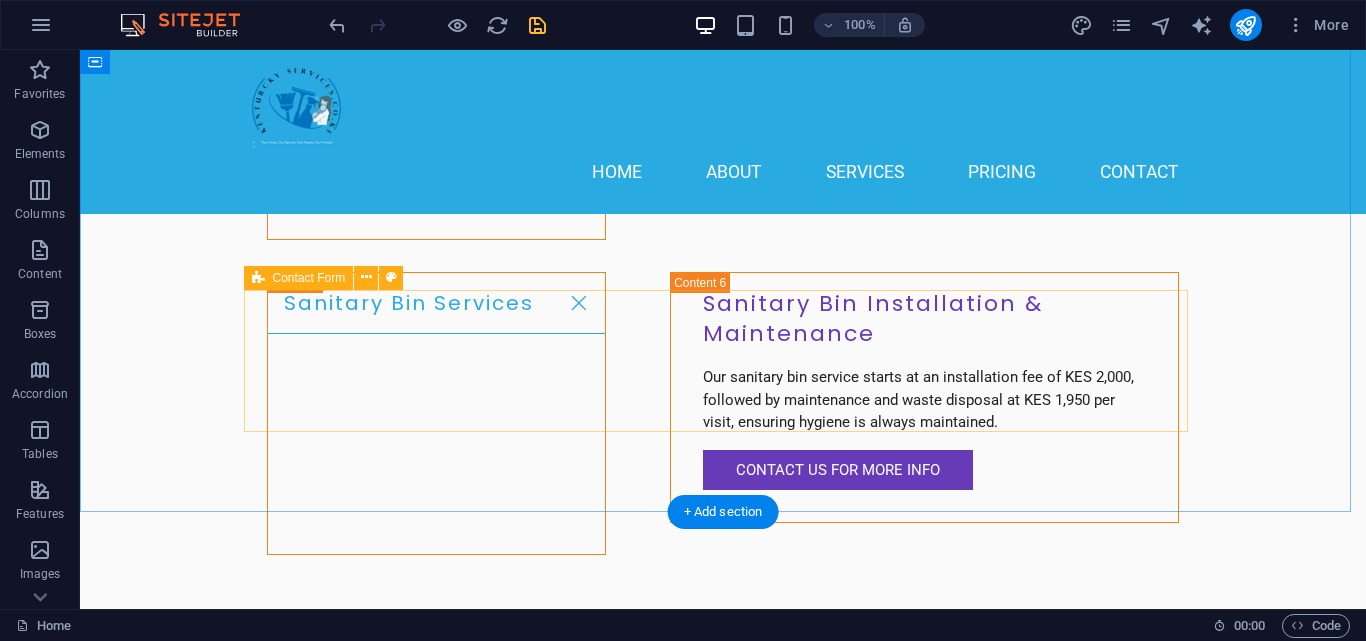 click on "Drop content here or  Add elements  Paste clipboard" at bounding box center [723, 9378] 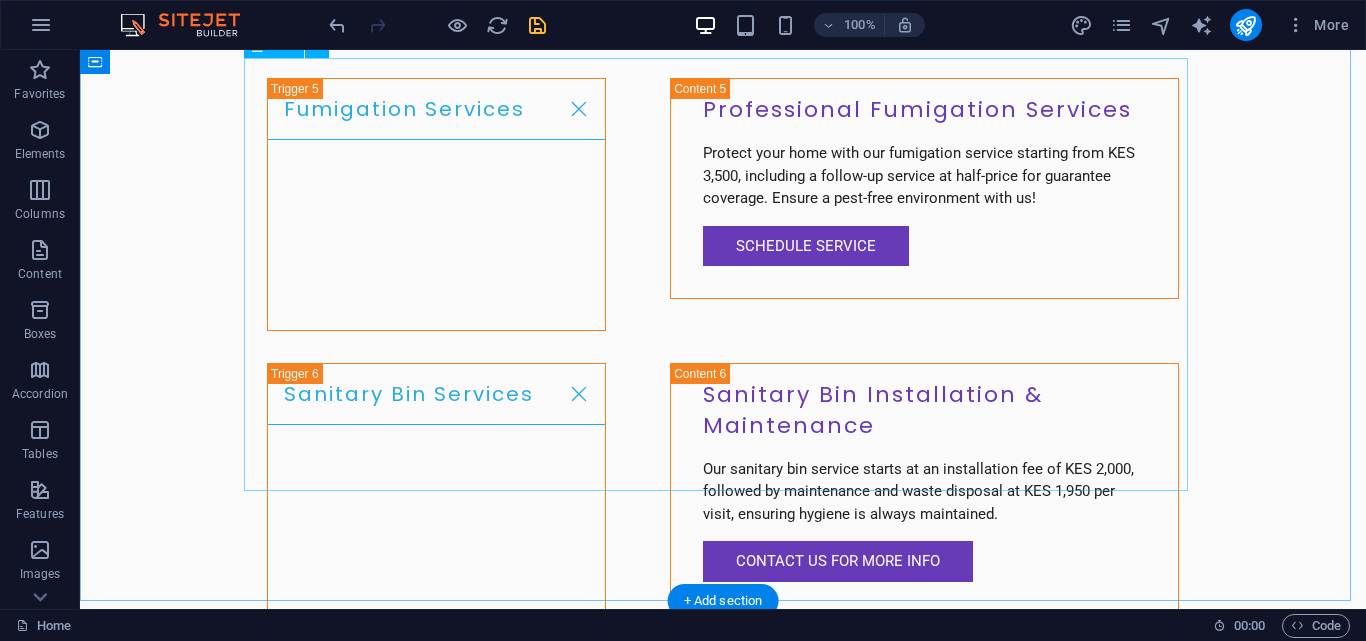 scroll, scrollTop: 7903, scrollLeft: 0, axis: vertical 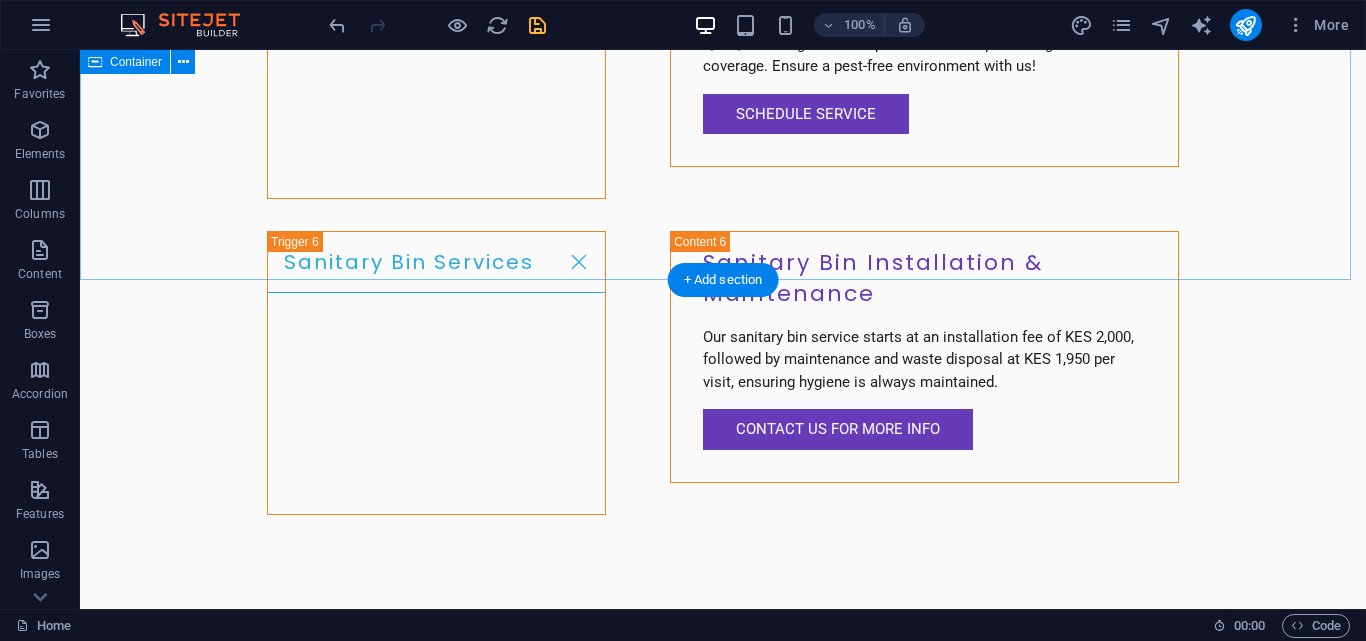 click on "Contact Us
Name:
Phone Number / Email:
Quote
Submit" at bounding box center (723, 9009) 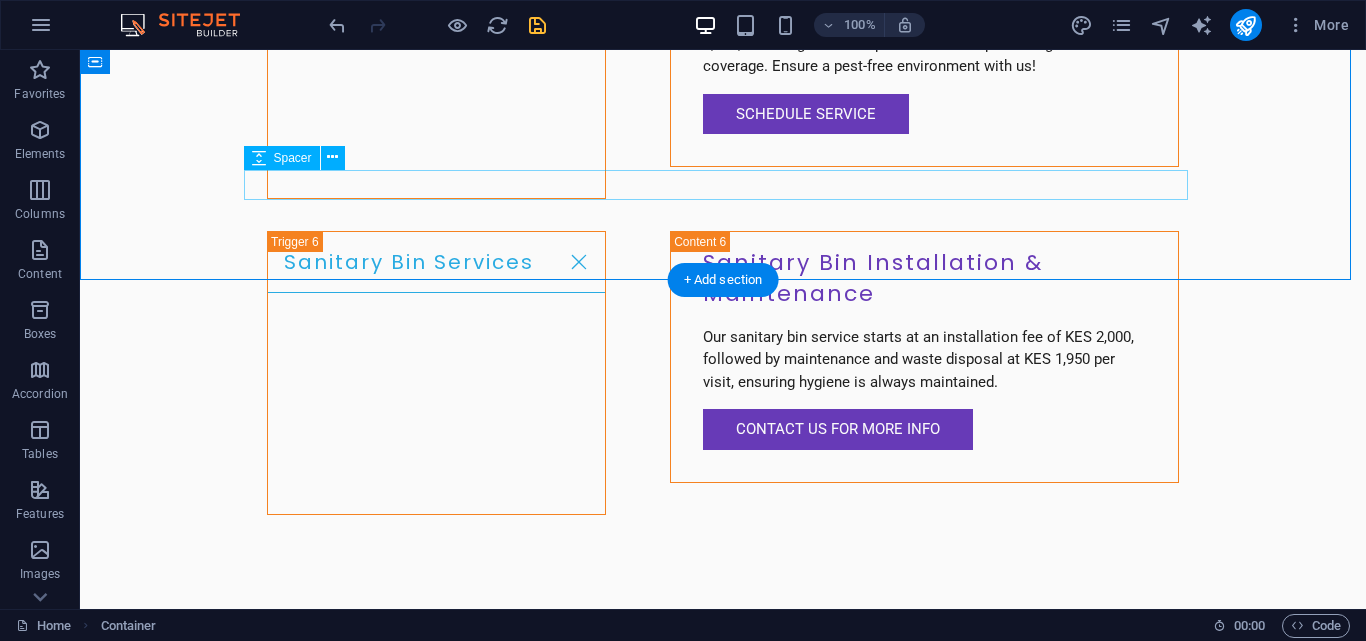 click at bounding box center (723, 9251) 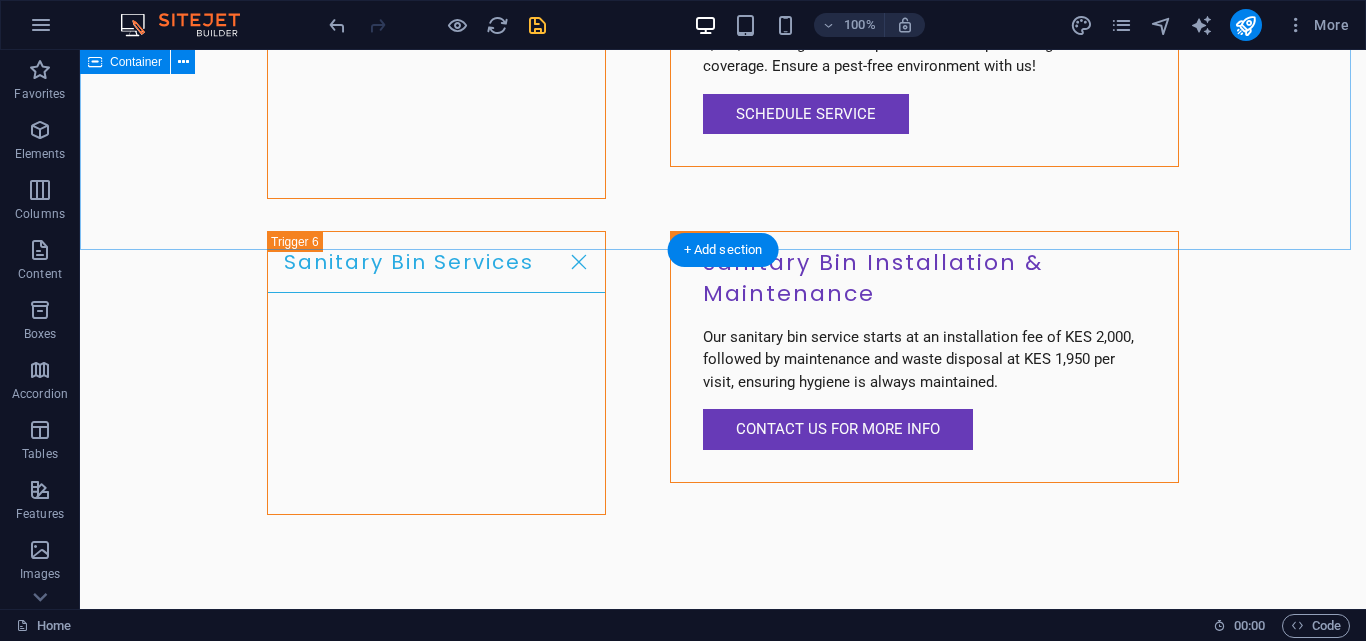 click on "Contact Us
Name:
Phone Number / Email:
Quote
Submit" at bounding box center (723, 8994) 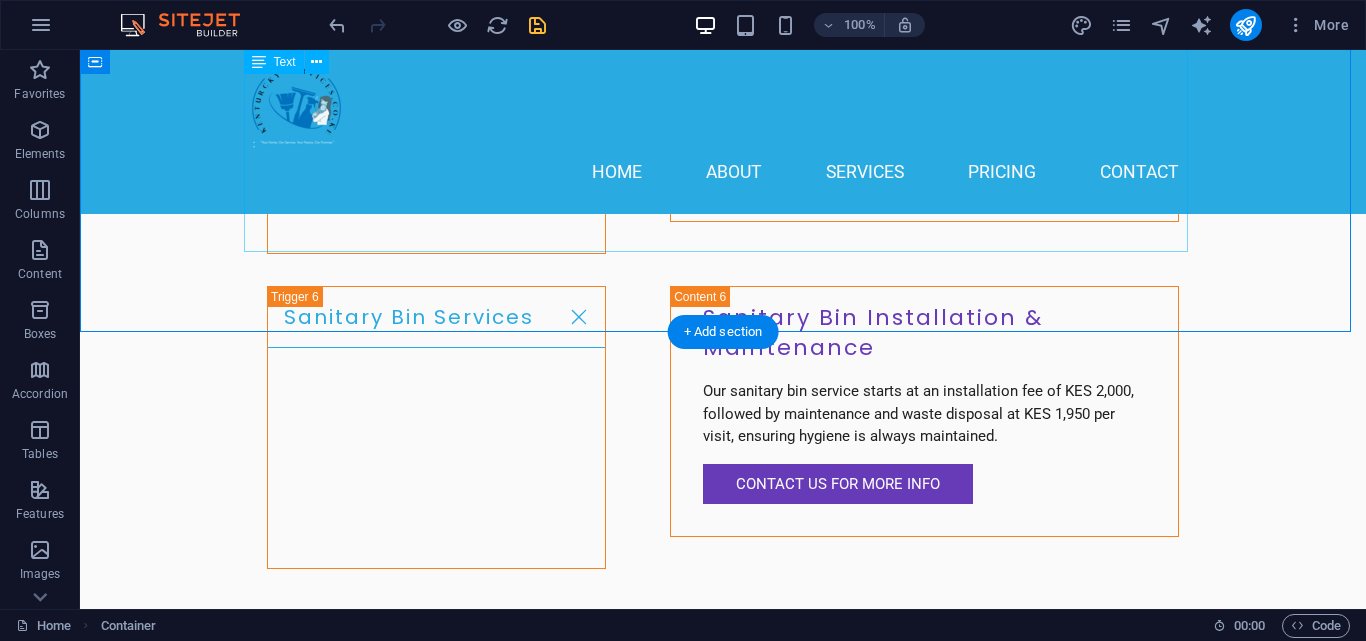 scroll, scrollTop: 7821, scrollLeft: 0, axis: vertical 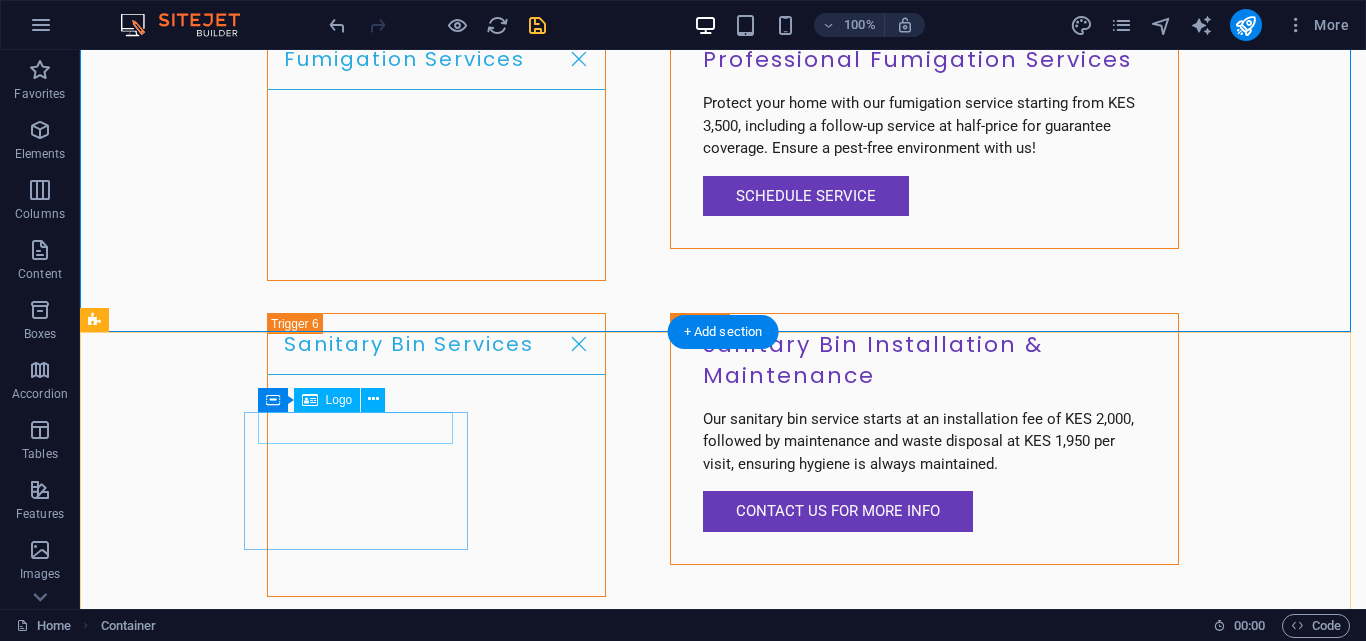 click on "[US_STATE][DOMAIN_NAME]" at bounding box center [208, 9510] 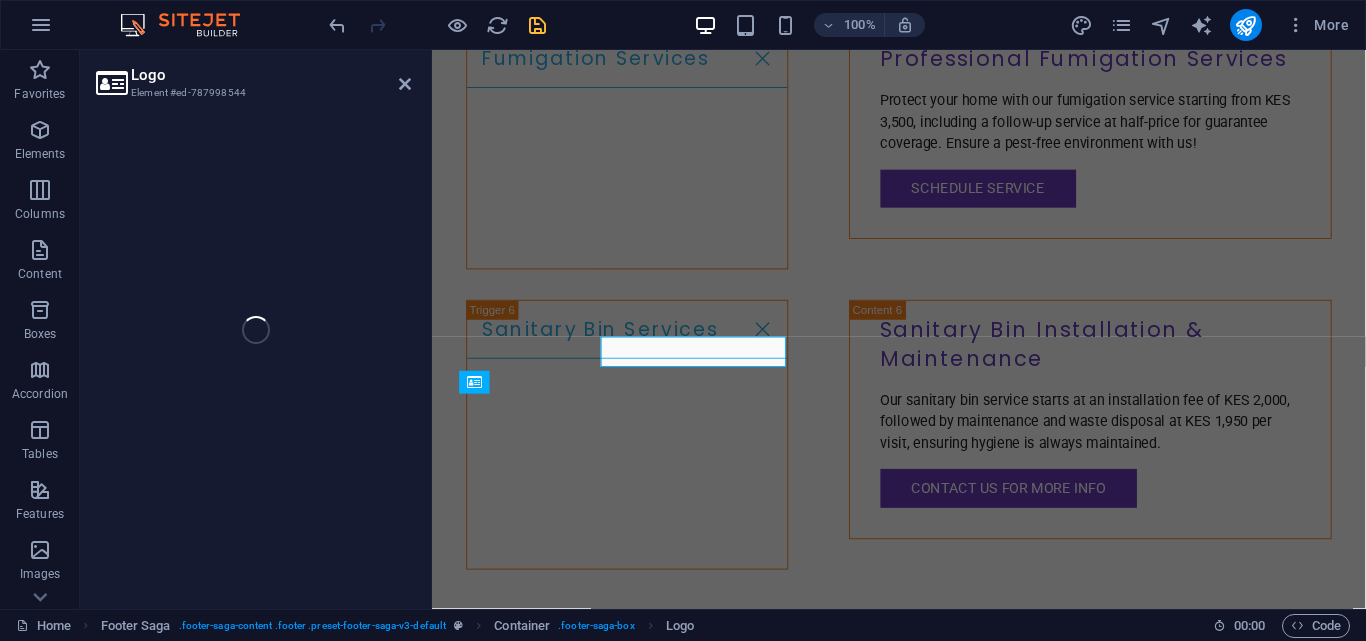 scroll, scrollTop: 7881, scrollLeft: 0, axis: vertical 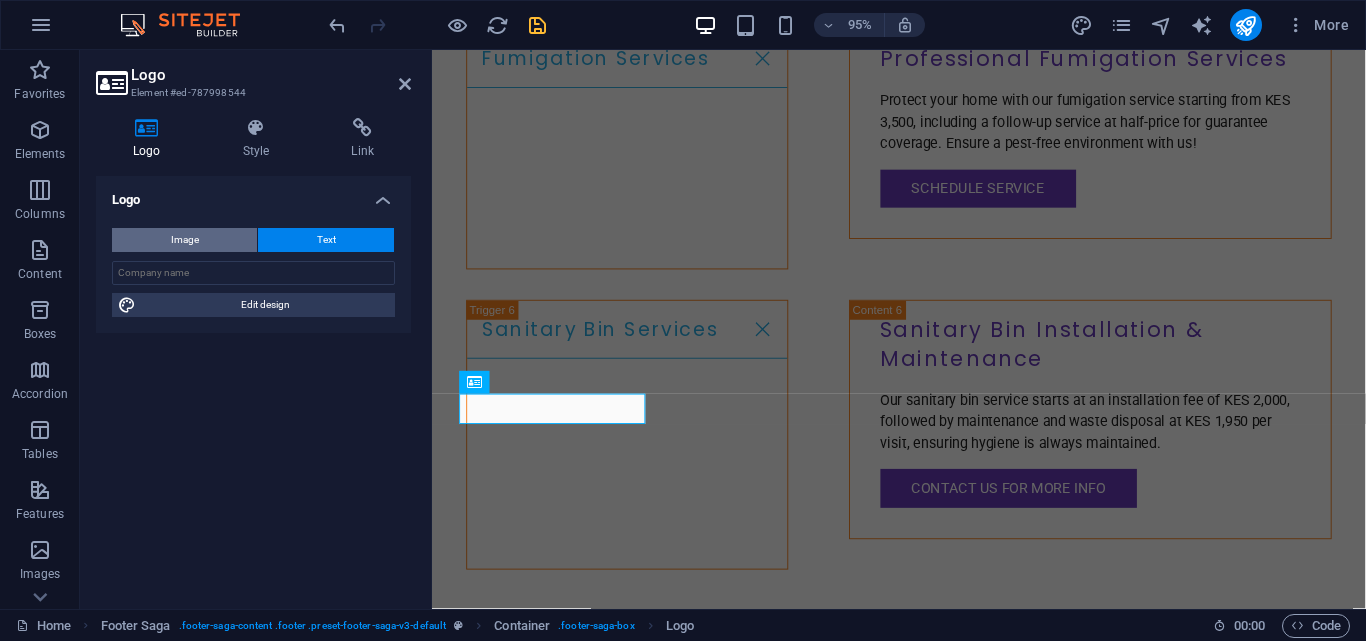 click on "Image" at bounding box center [184, 240] 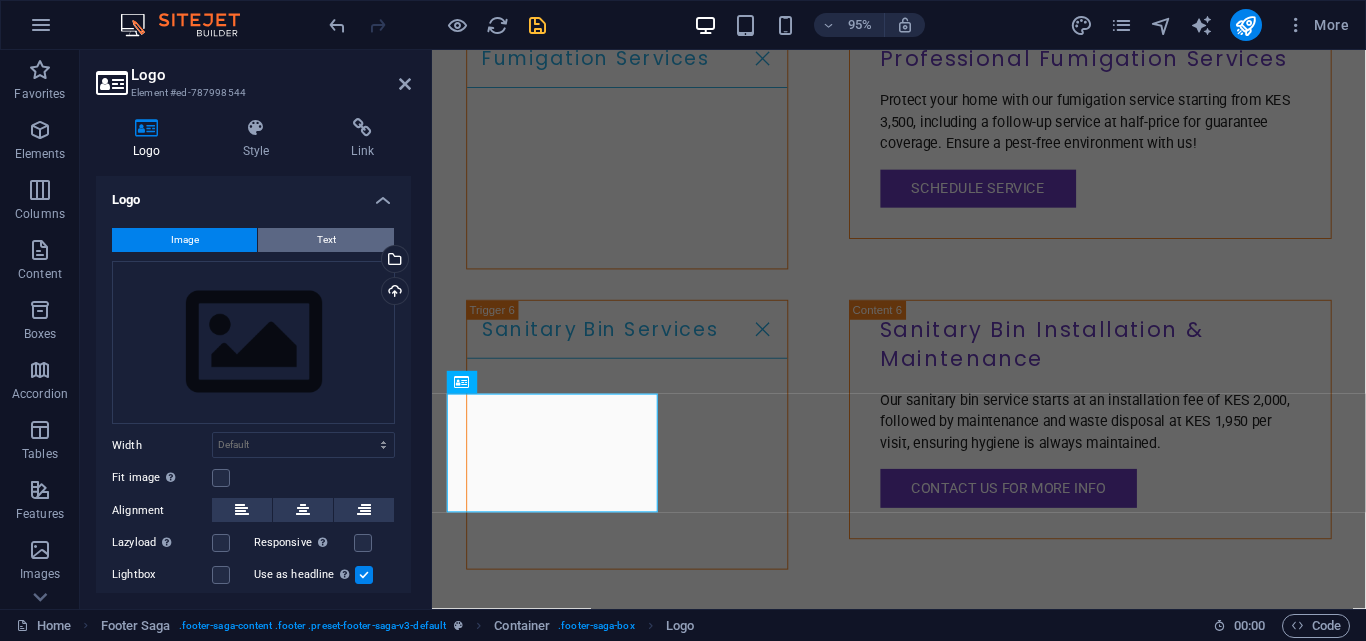 click on "Text" at bounding box center (326, 240) 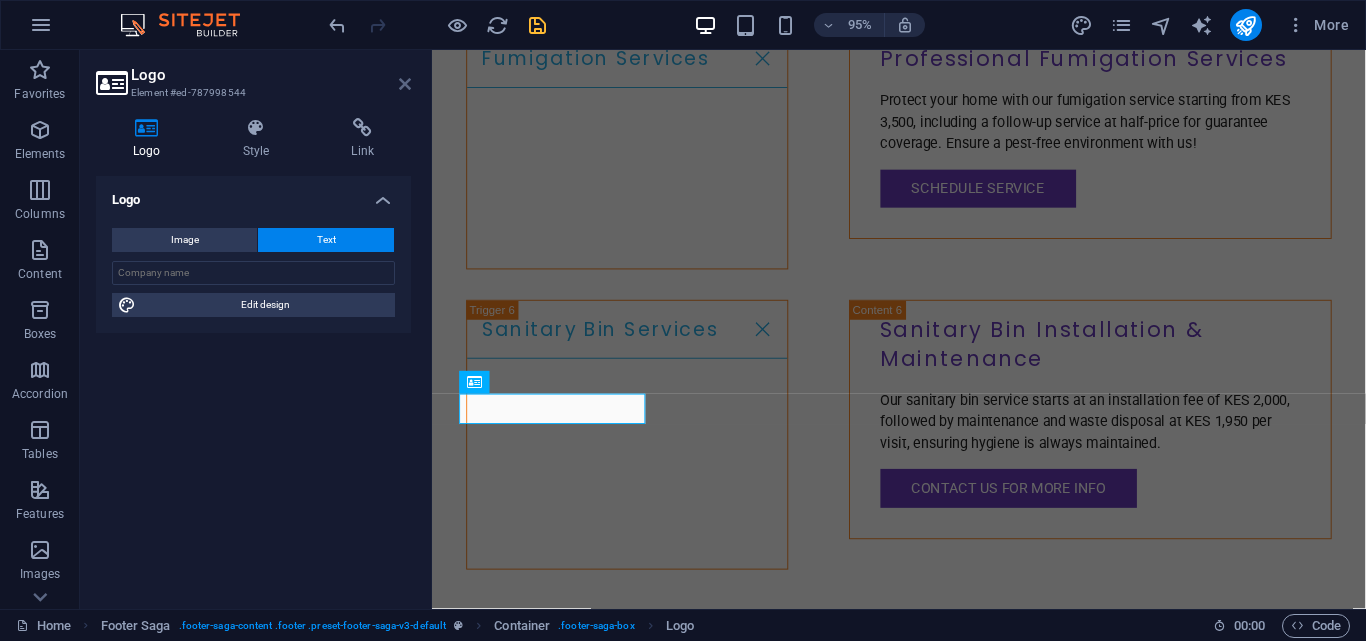 click at bounding box center (405, 84) 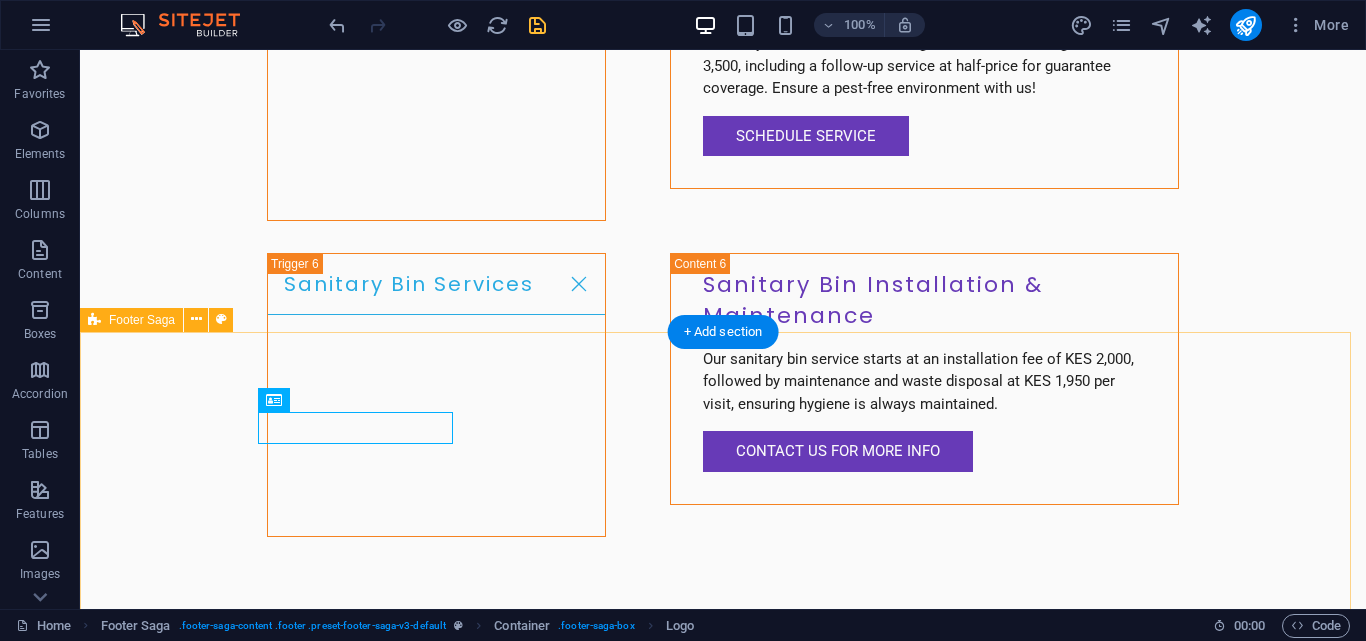 scroll, scrollTop: 7821, scrollLeft: 0, axis: vertical 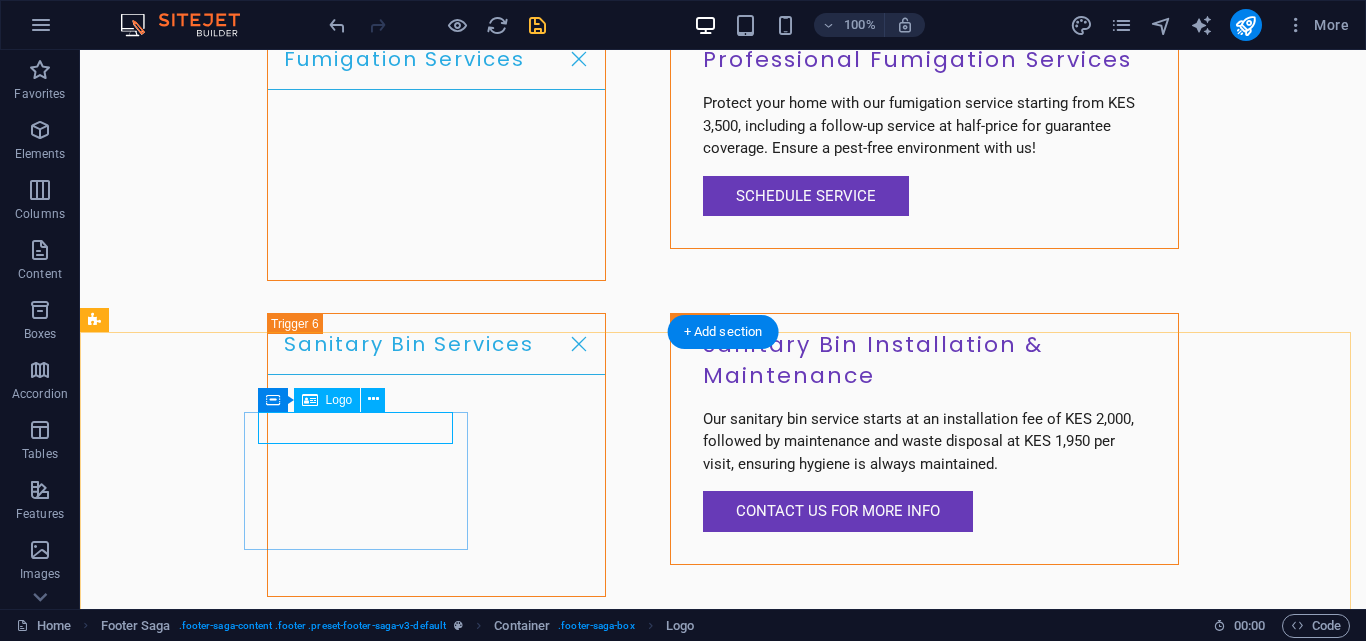 click on "[US_STATE][DOMAIN_NAME]" at bounding box center (208, 9510) 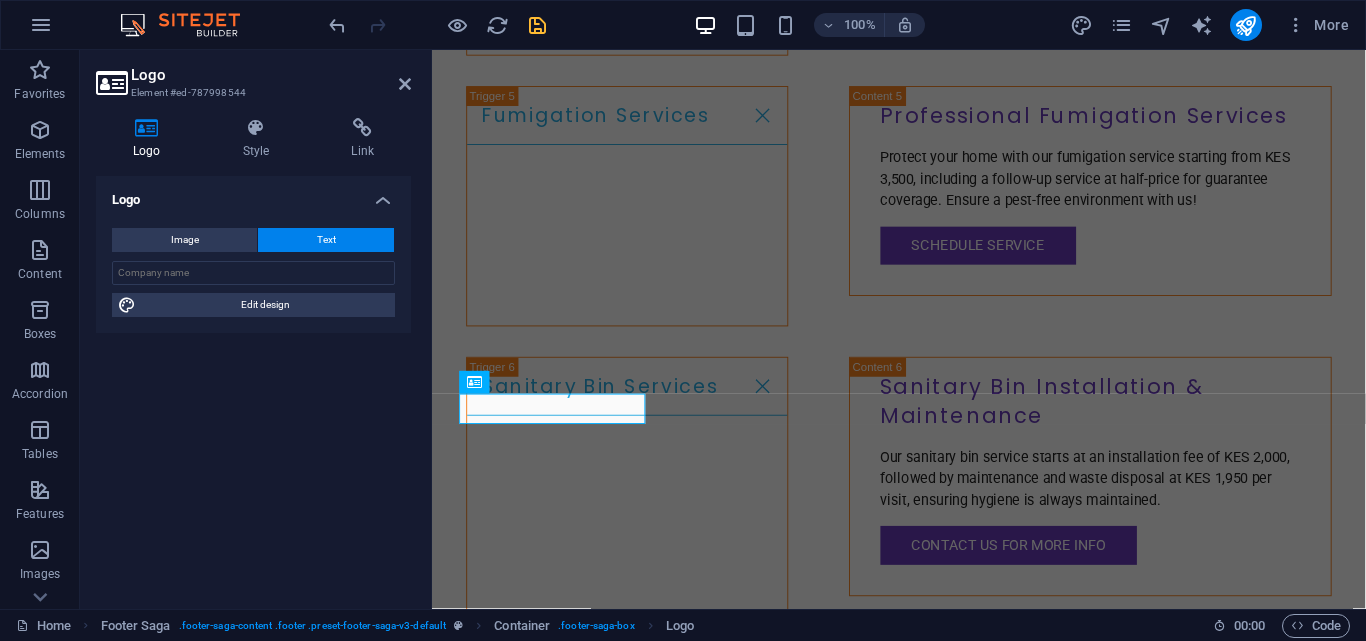 scroll, scrollTop: 7881, scrollLeft: 0, axis: vertical 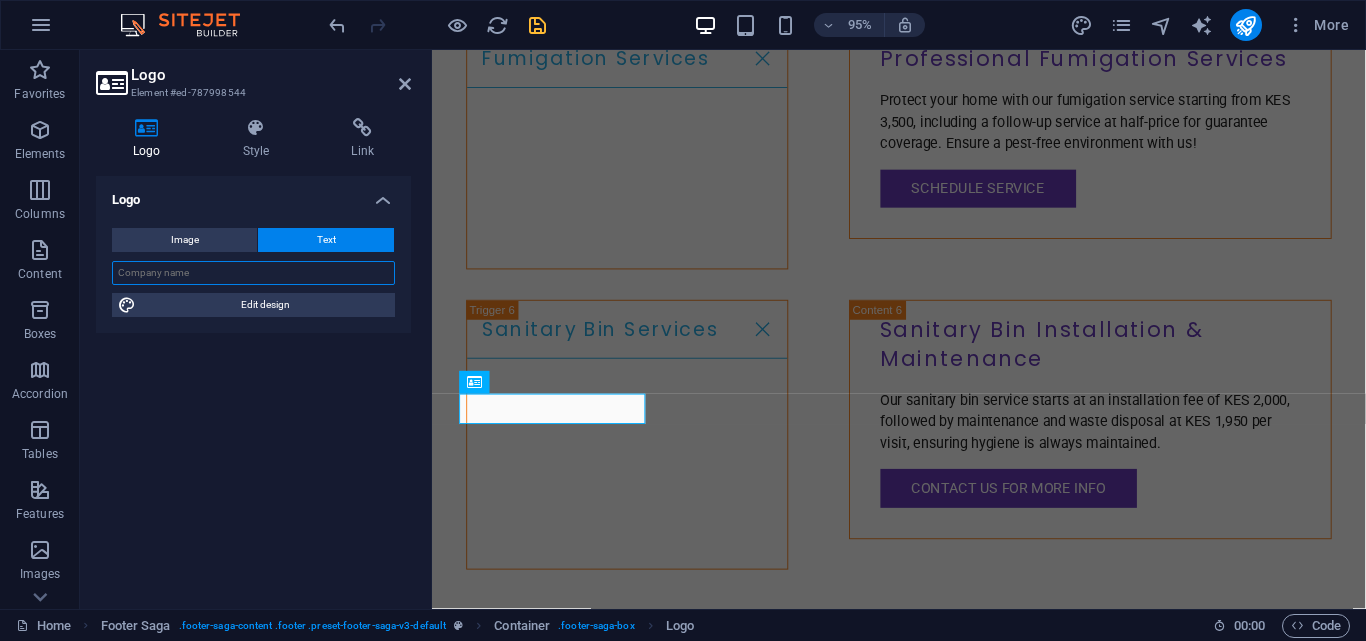 click at bounding box center [253, 273] 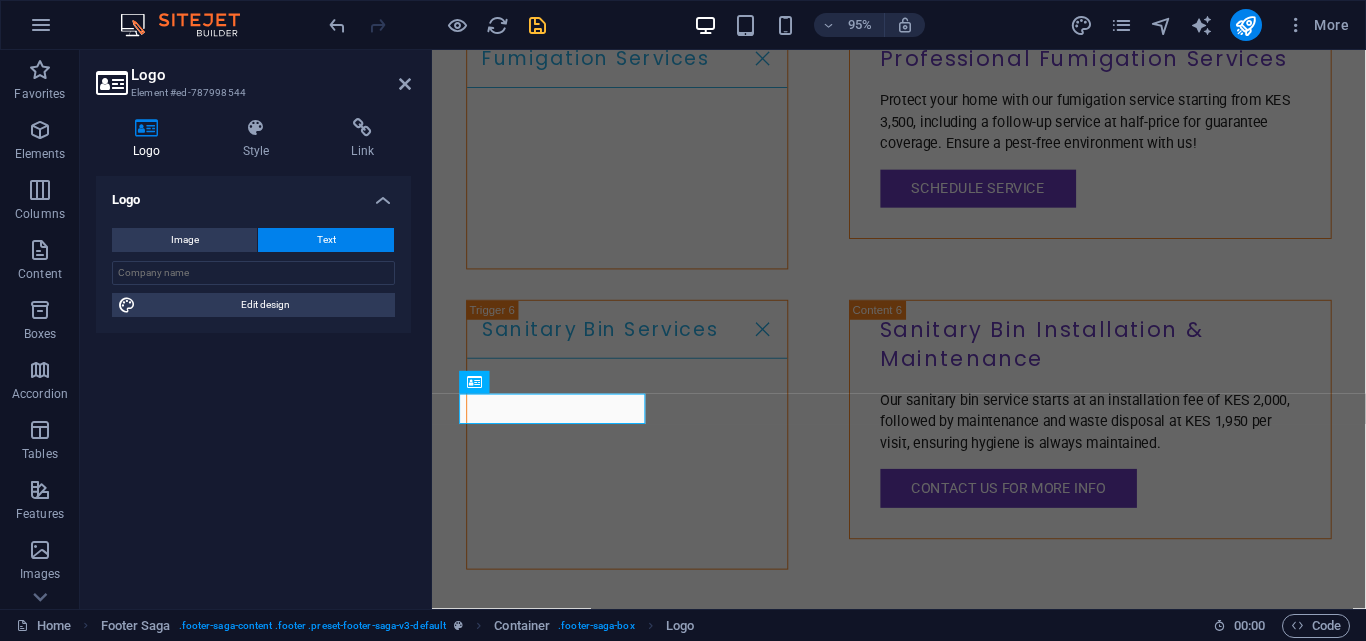 click on "Logo Image Text Drag files here, click to choose files or select files from Files or our free stock photos & videos Select files from the file manager, stock photos, or upload file(s) Upload Width Default auto px rem % em vh vw Fit image Automatically fit image to a fixed width and height Height Default auto px Alignment Lazyload Loading images after the page loads improves page speed. Responsive Automatically load retina image and smartphone optimized sizes. Lightbox Use as headline The image will be wrapped in an H1 headline tag. Useful for giving alternative text the weight of an H1 headline, e.g. for the logo. Leave unchecked if uncertain. Optimized Images are compressed to improve page speed. Position Direction Custom X offset 50 px rem % vh vw Y offset 50 px rem % vh vw Edit design Text Float No float Image left Image right Determine how text should behave around the image. Text Alternative text Image caption Paragraph Format Normal Heading 1 Heading 2 Heading 3 Heading 4 Heading 5 Heading 6 Code Arial" at bounding box center (253, 384) 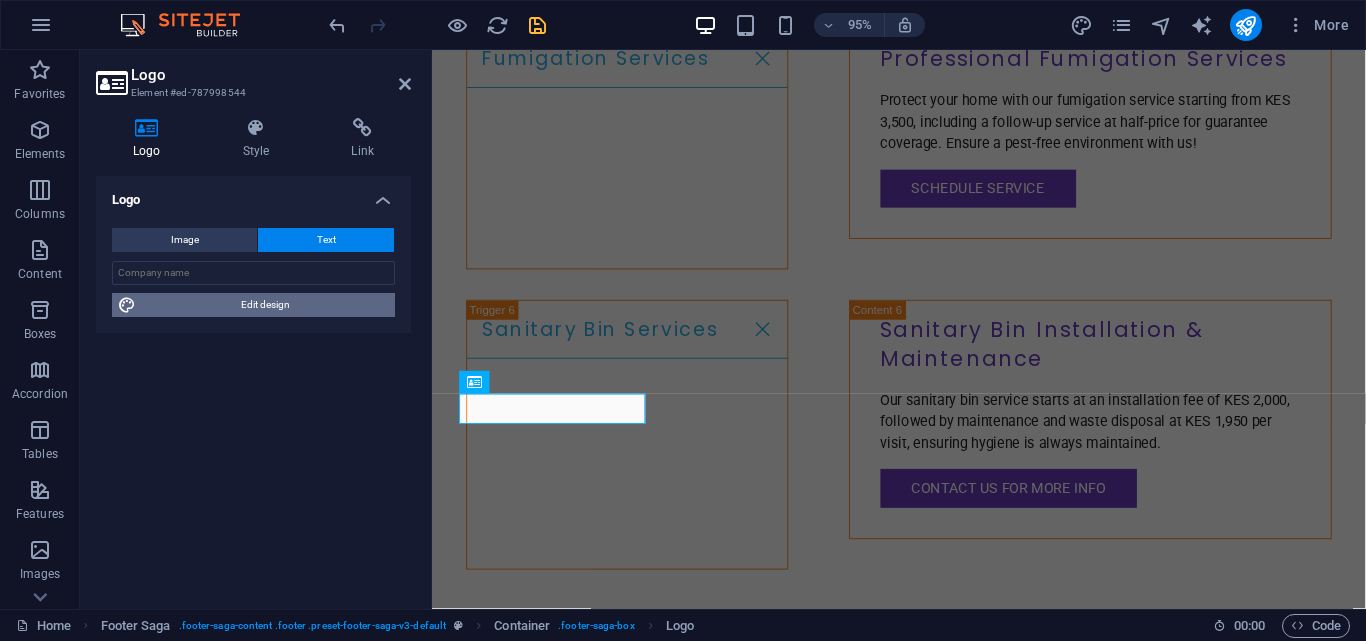 drag, startPoint x: 223, startPoint y: 305, endPoint x: 933, endPoint y: 888, distance: 918.6887 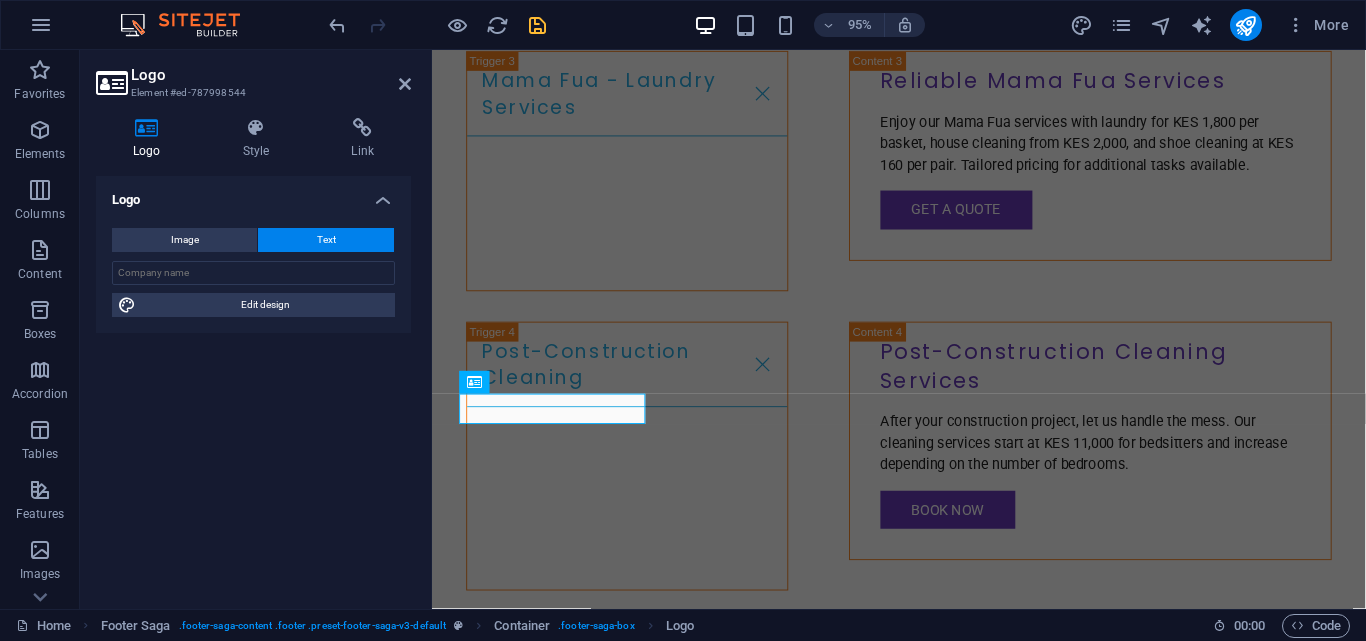select on "px" 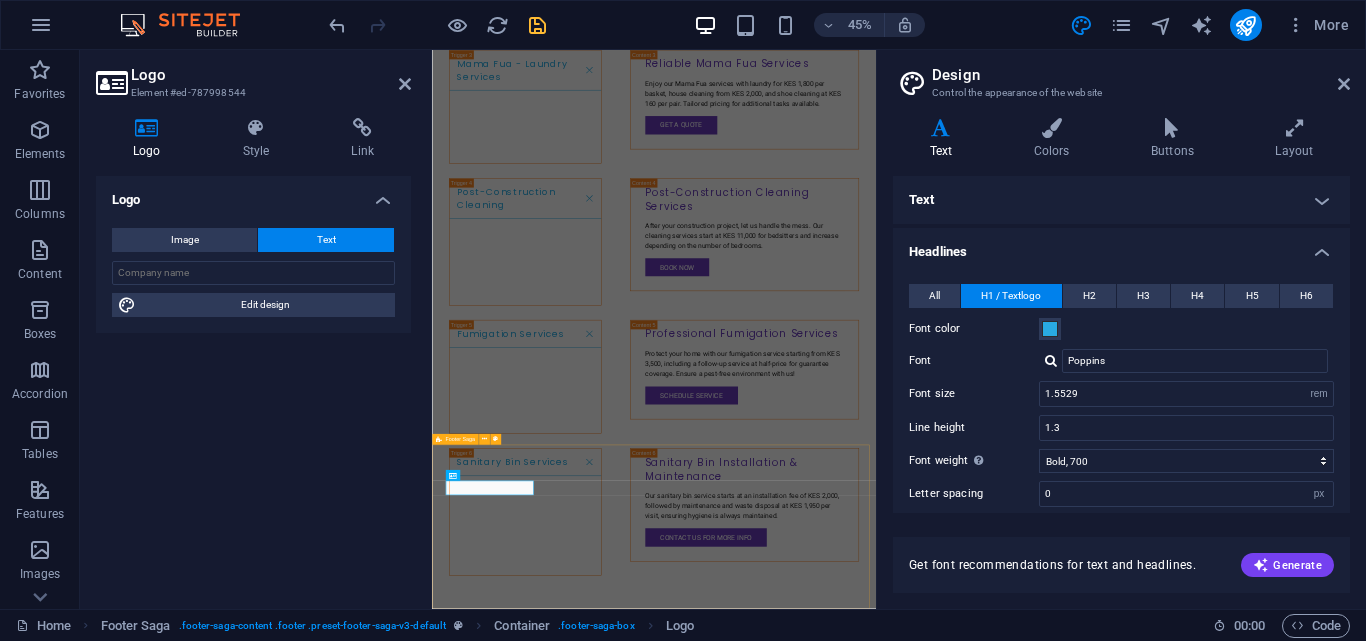 scroll, scrollTop: 7908, scrollLeft: 0, axis: vertical 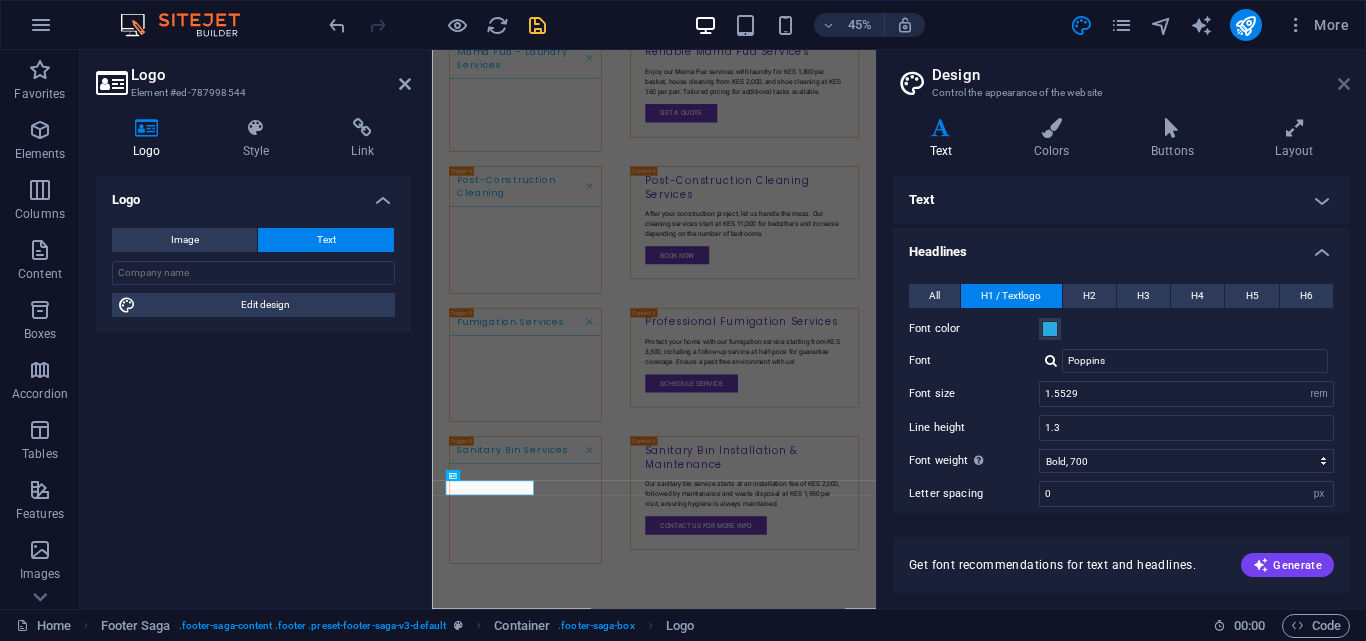 click at bounding box center (1344, 84) 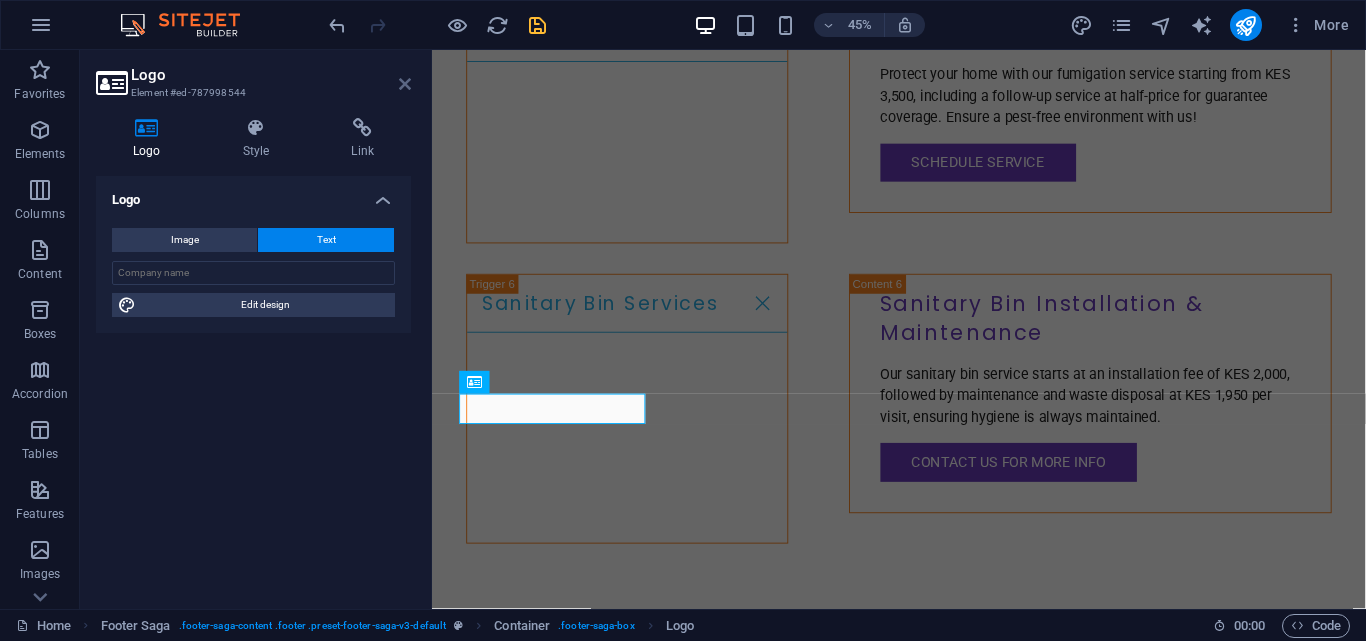 scroll, scrollTop: 7881, scrollLeft: 0, axis: vertical 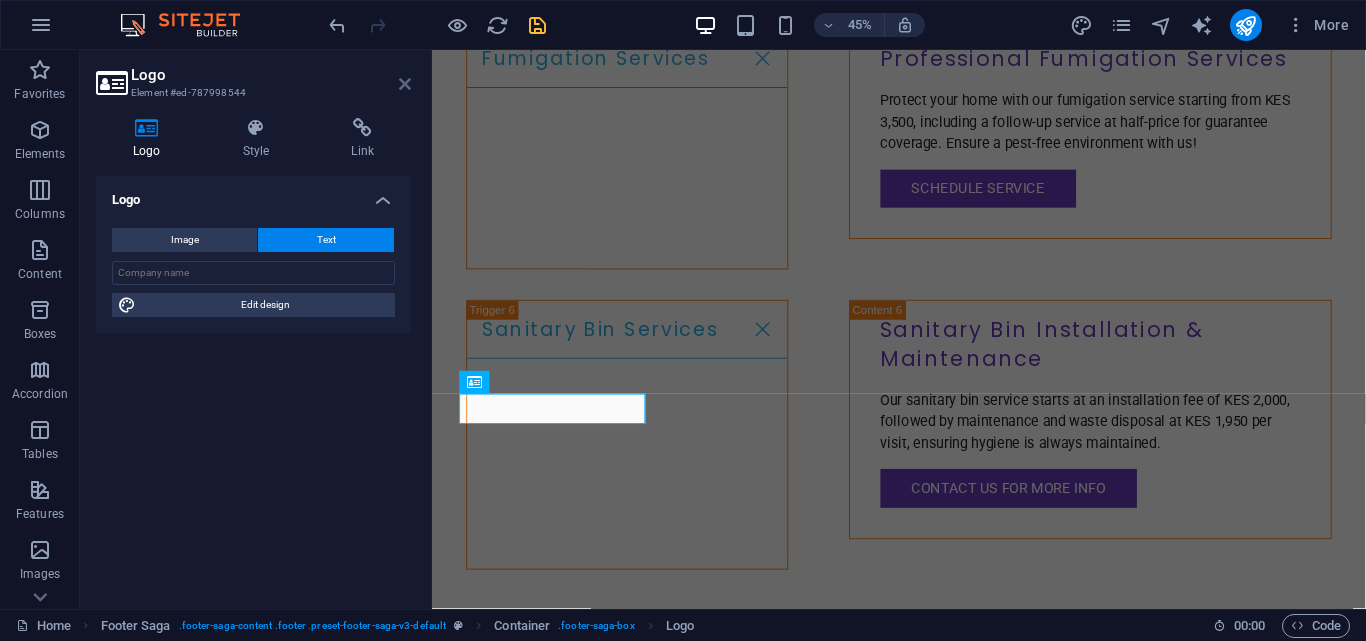 click at bounding box center [405, 84] 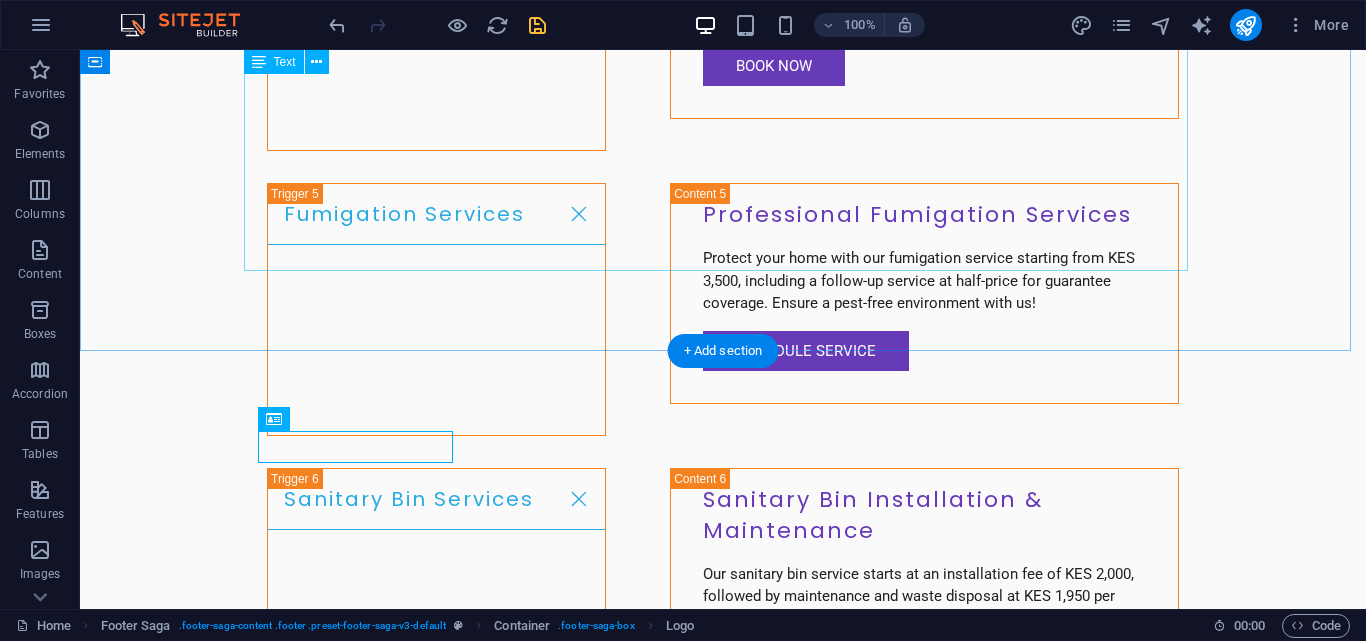 scroll, scrollTop: 7802, scrollLeft: 0, axis: vertical 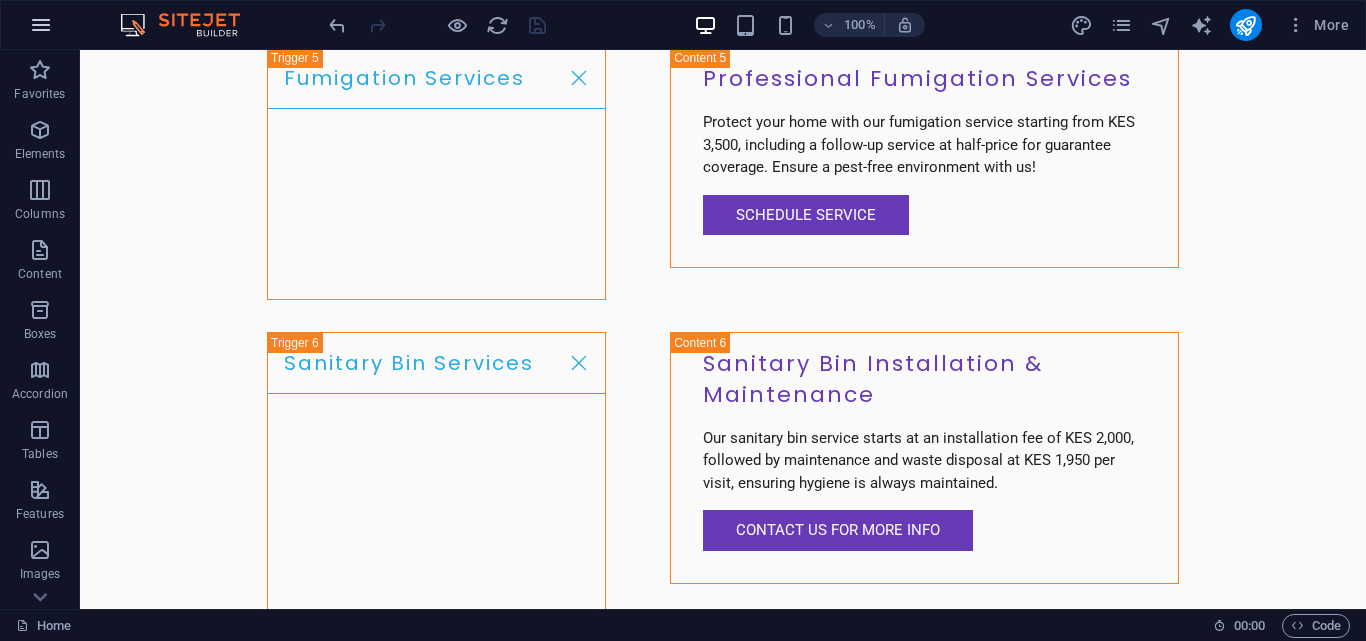 click at bounding box center (41, 25) 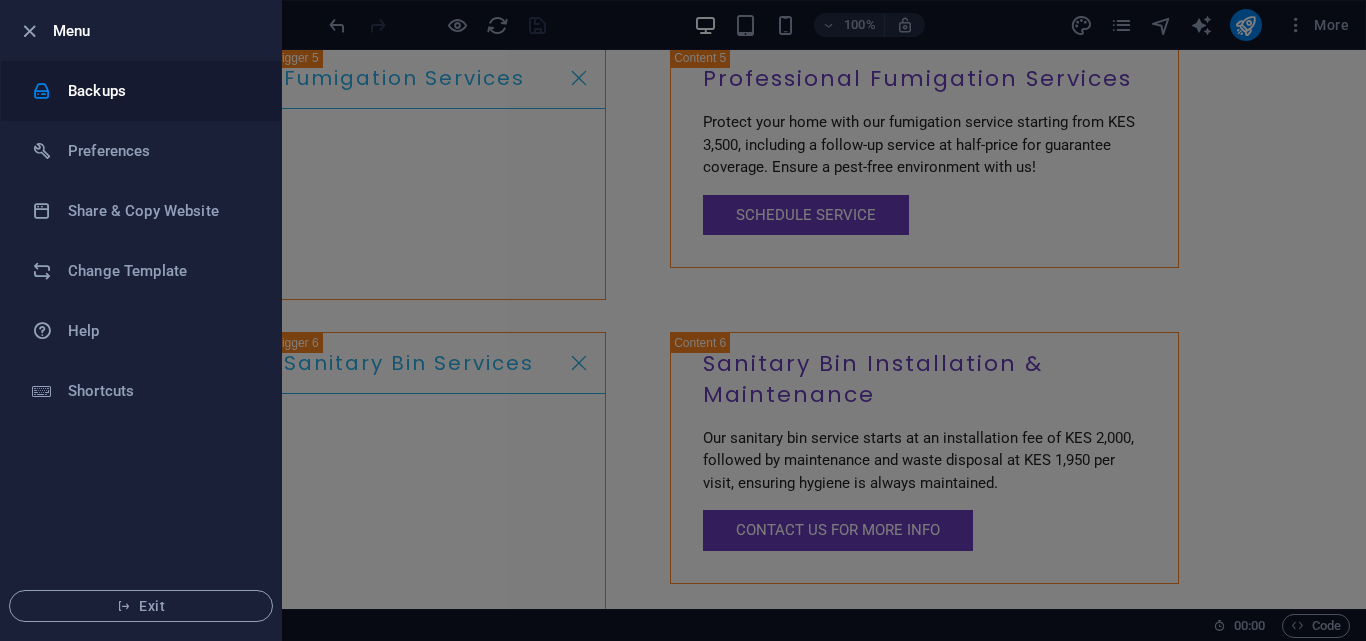 click on "Backups" at bounding box center (160, 91) 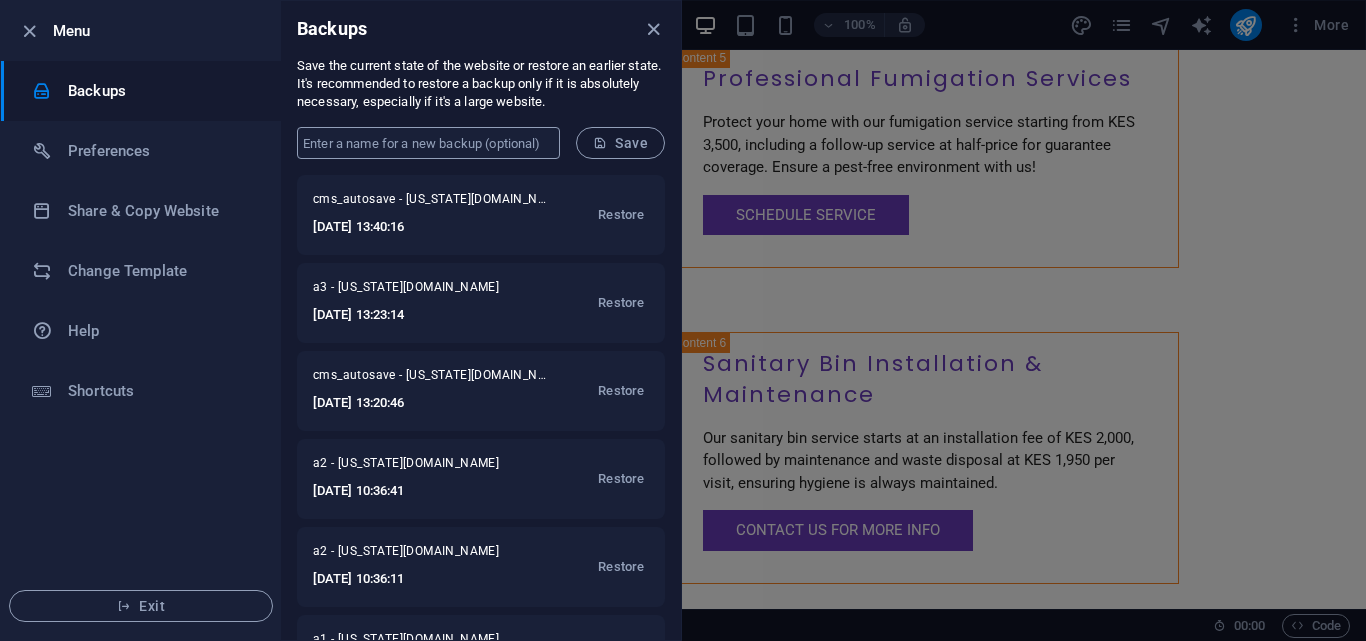 click at bounding box center [428, 143] 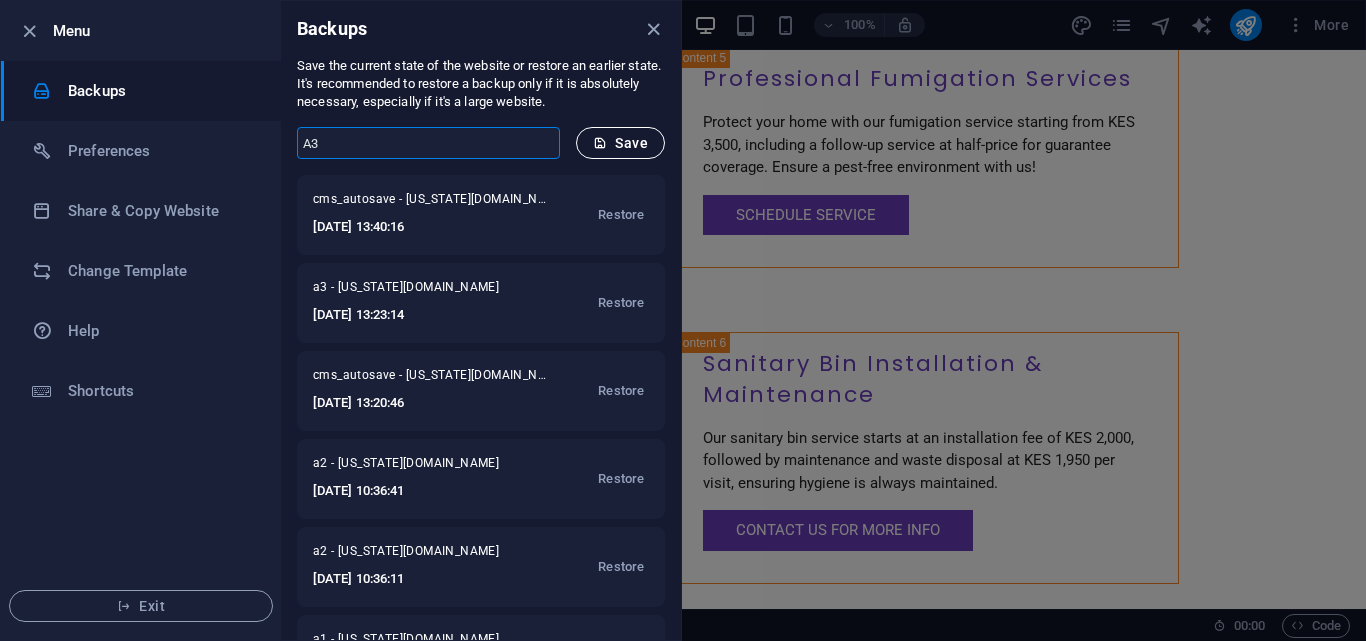 type on "A3" 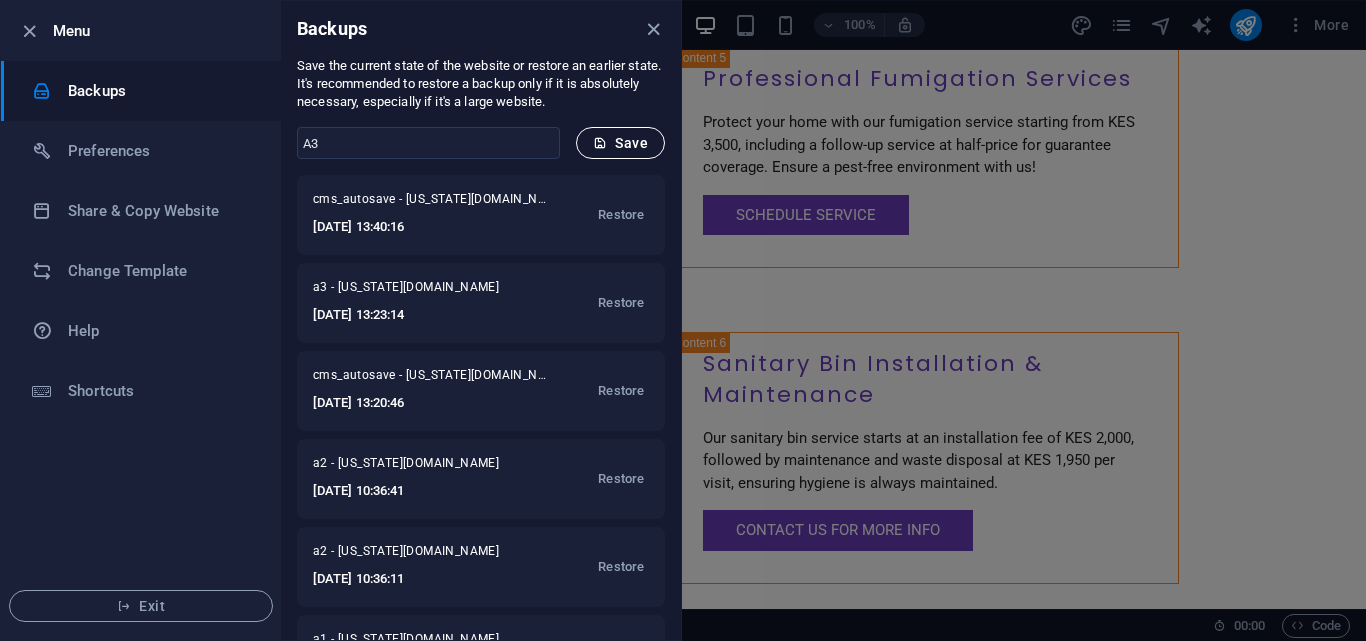 click on "Save" at bounding box center (620, 143) 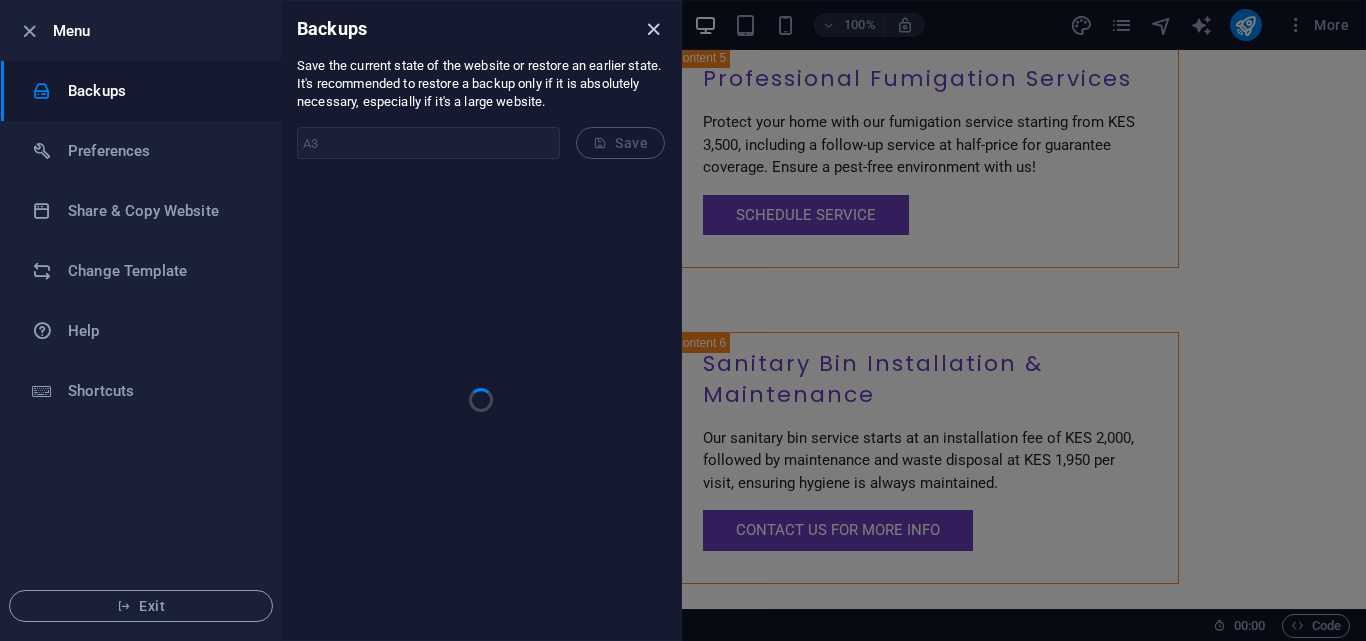 click at bounding box center (653, 29) 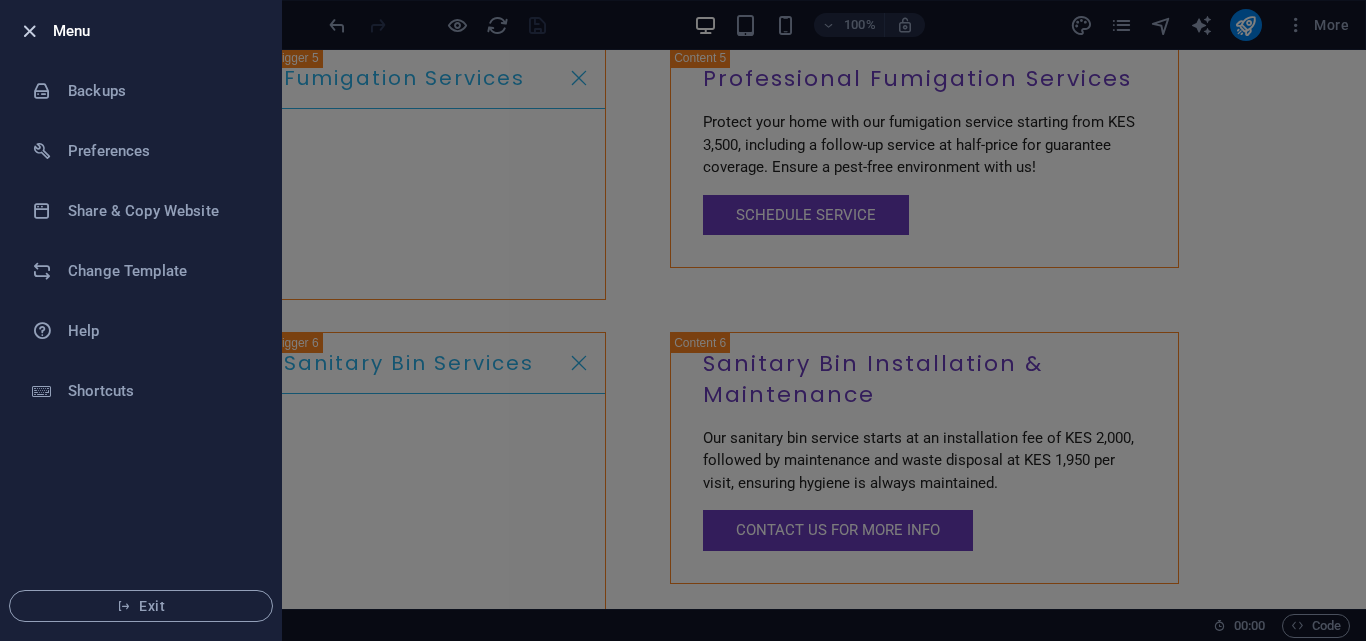 click at bounding box center [29, 31] 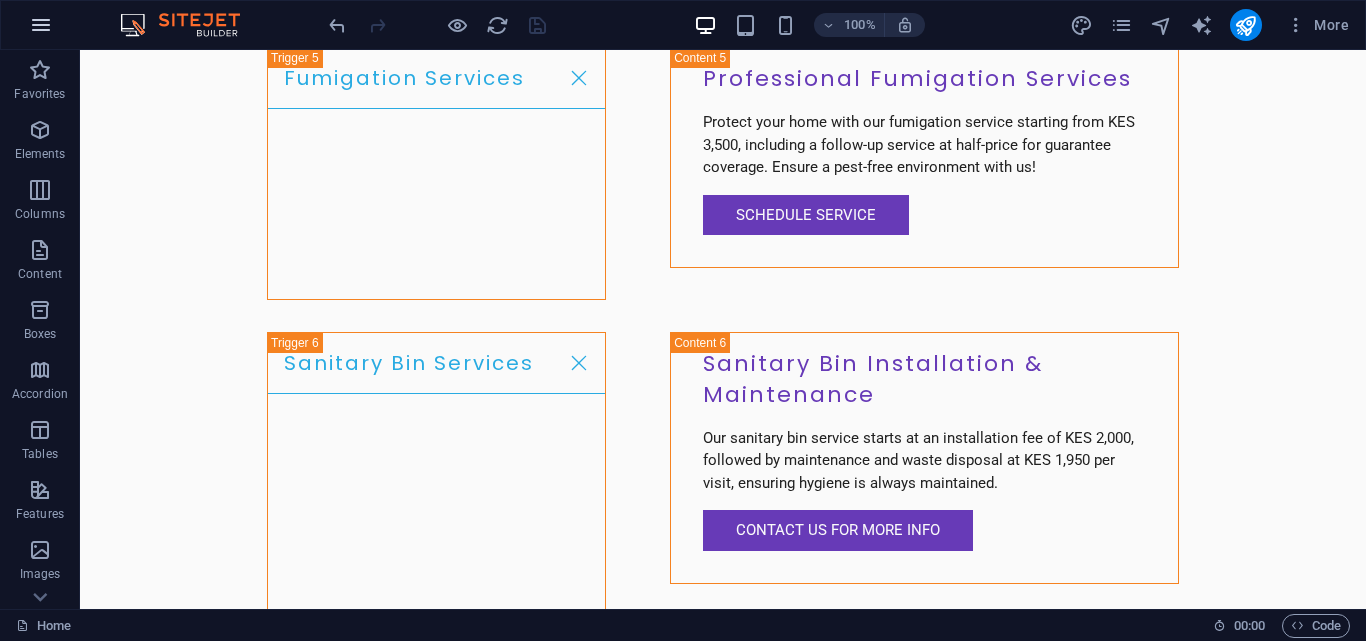 click at bounding box center (41, 25) 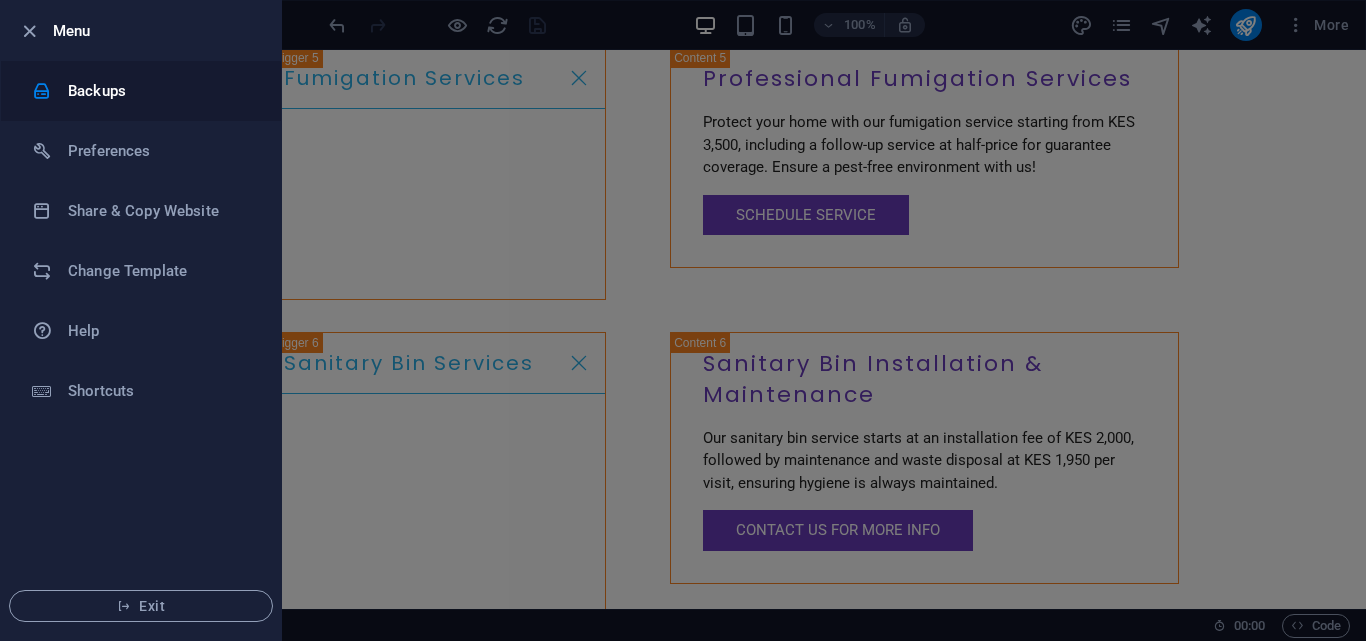 click on "Backups" at bounding box center (160, 91) 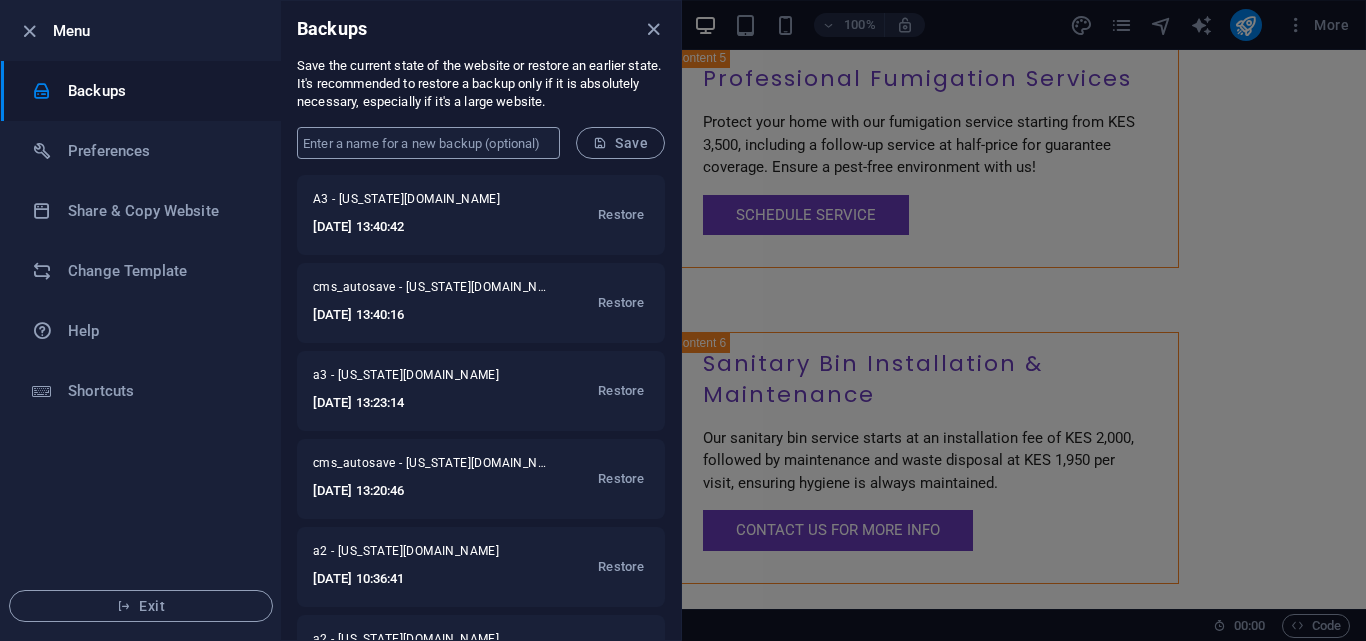 click at bounding box center [428, 143] 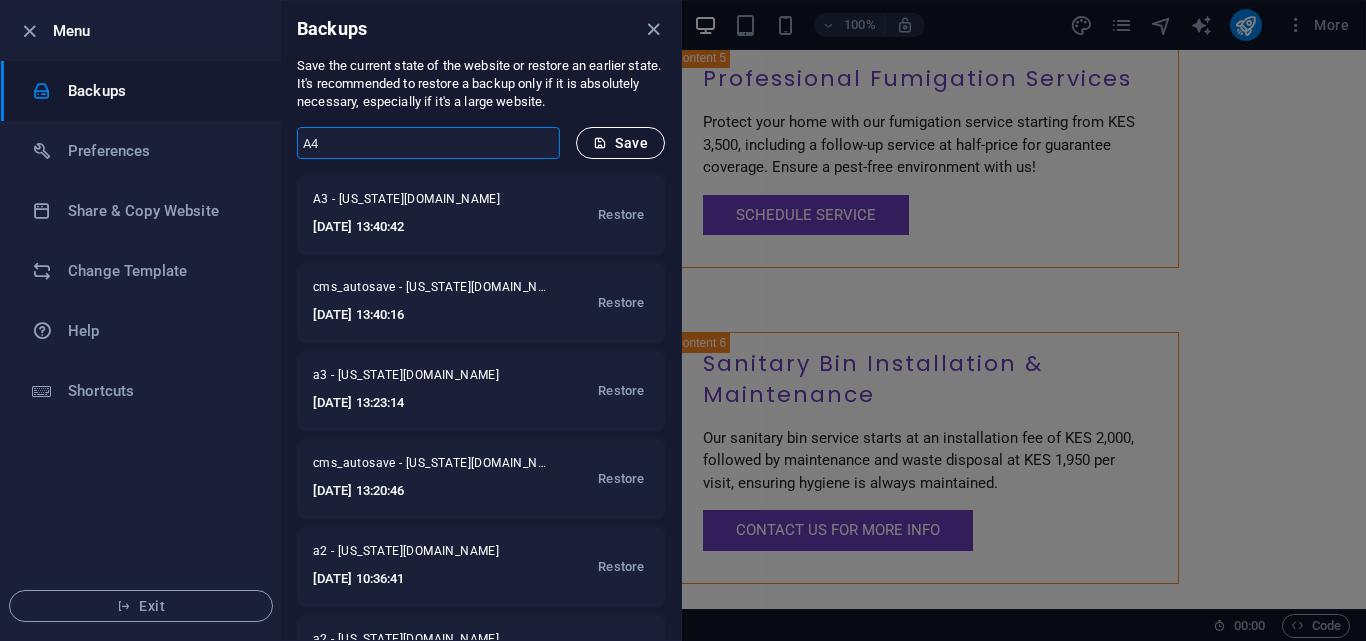 type on "A4" 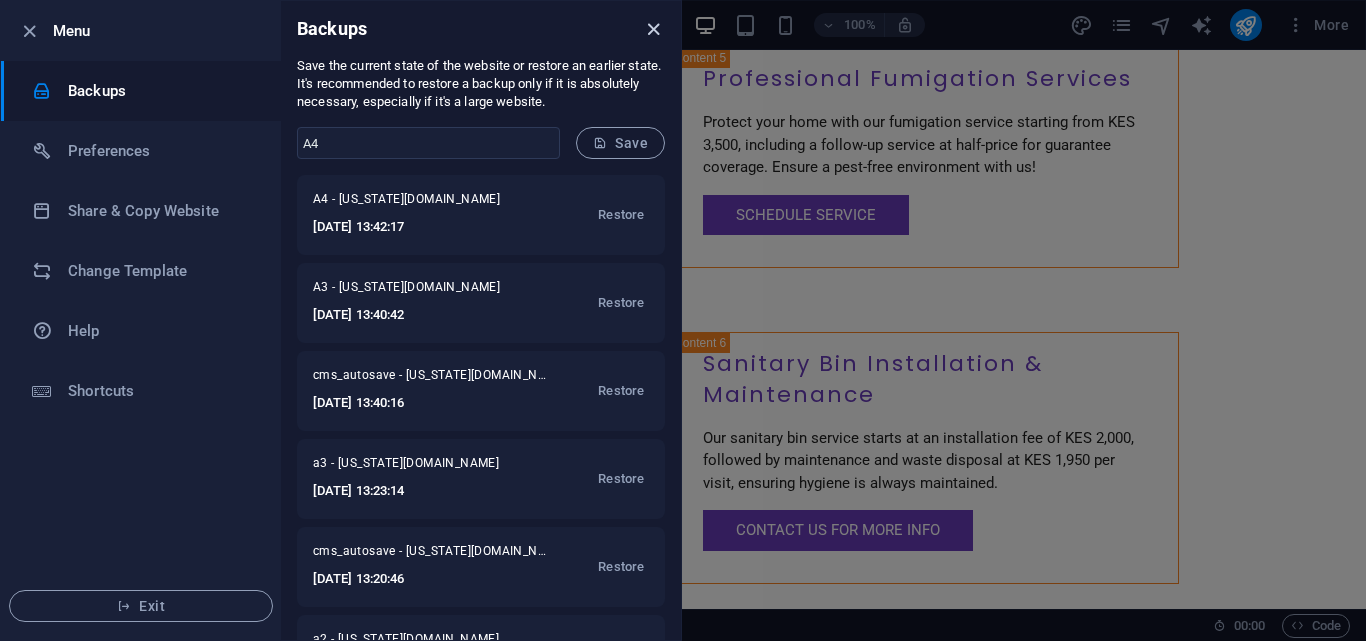 click at bounding box center (653, 29) 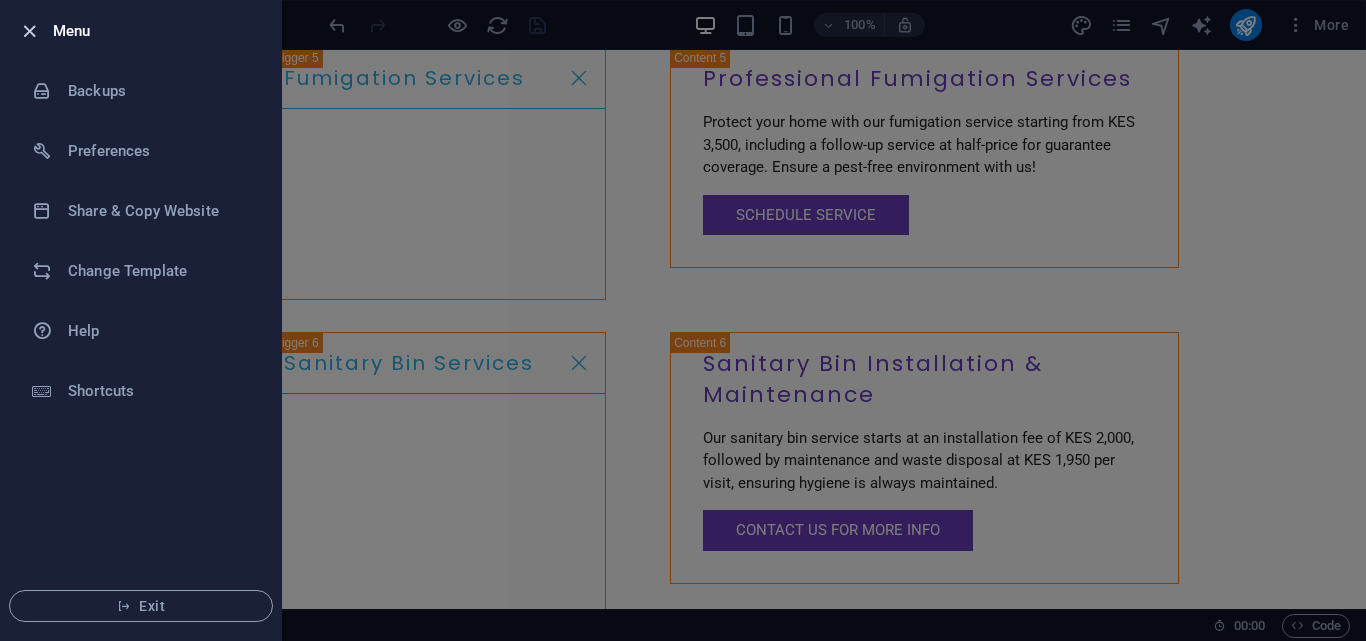 click at bounding box center [29, 31] 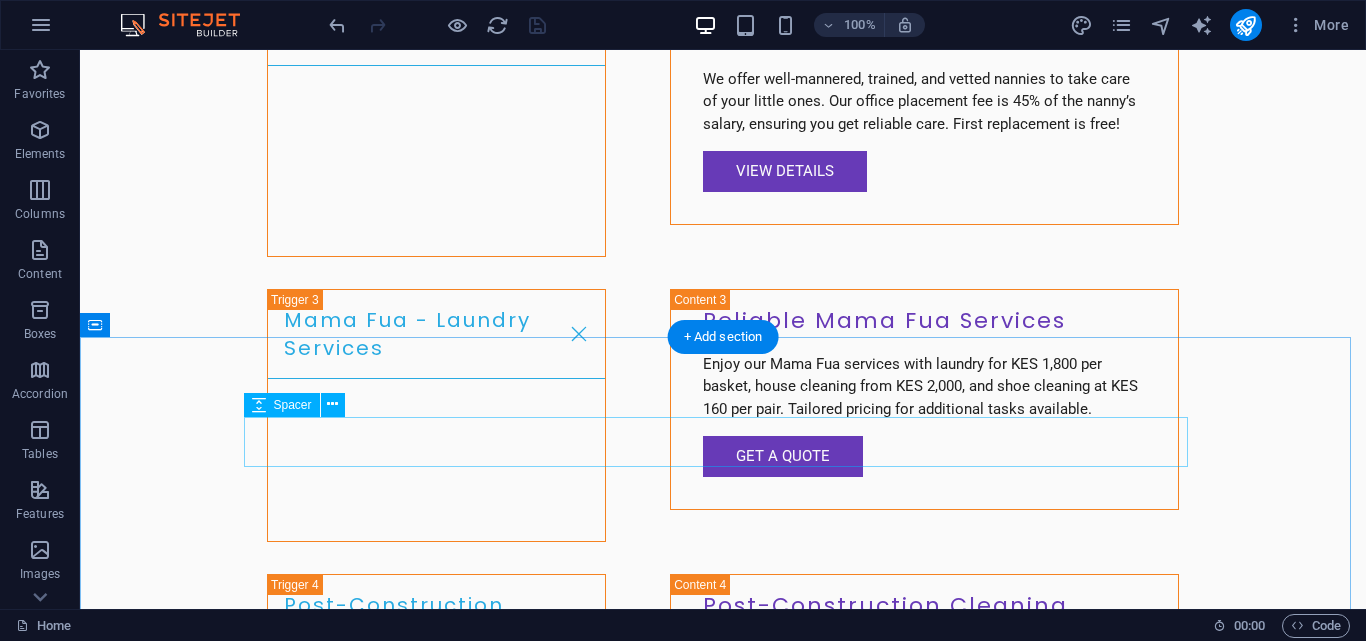 scroll, scrollTop: 7173, scrollLeft: 0, axis: vertical 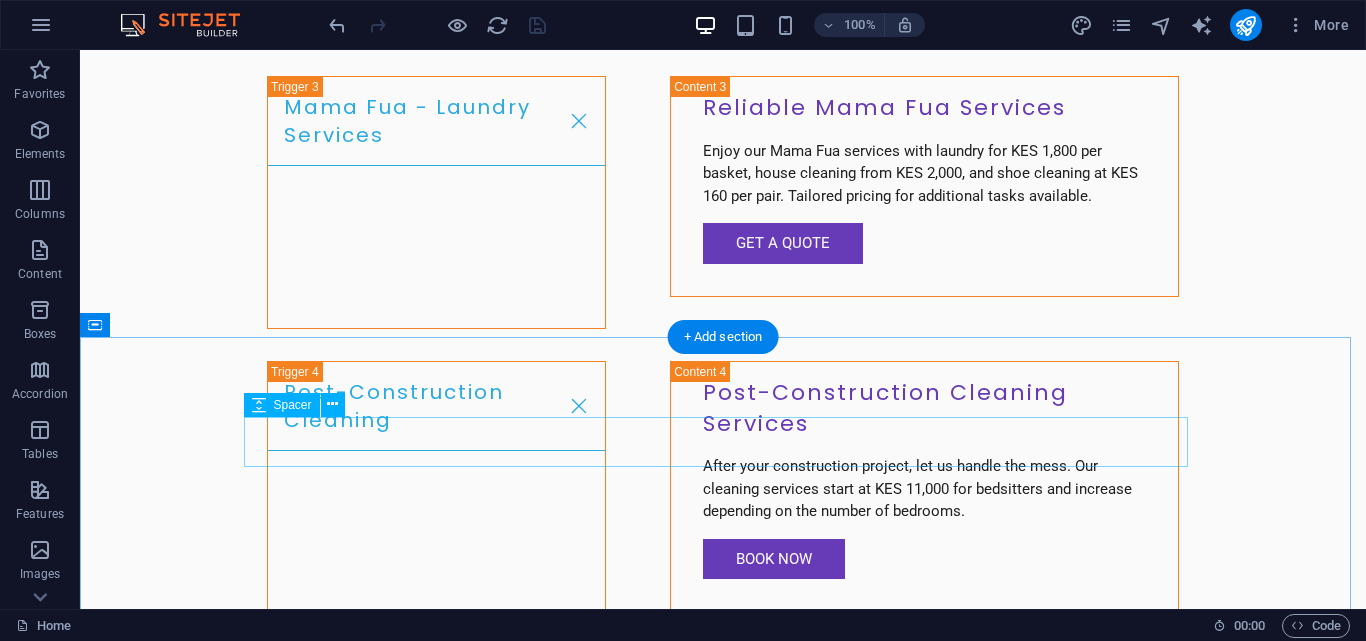 click at bounding box center (723, 9508) 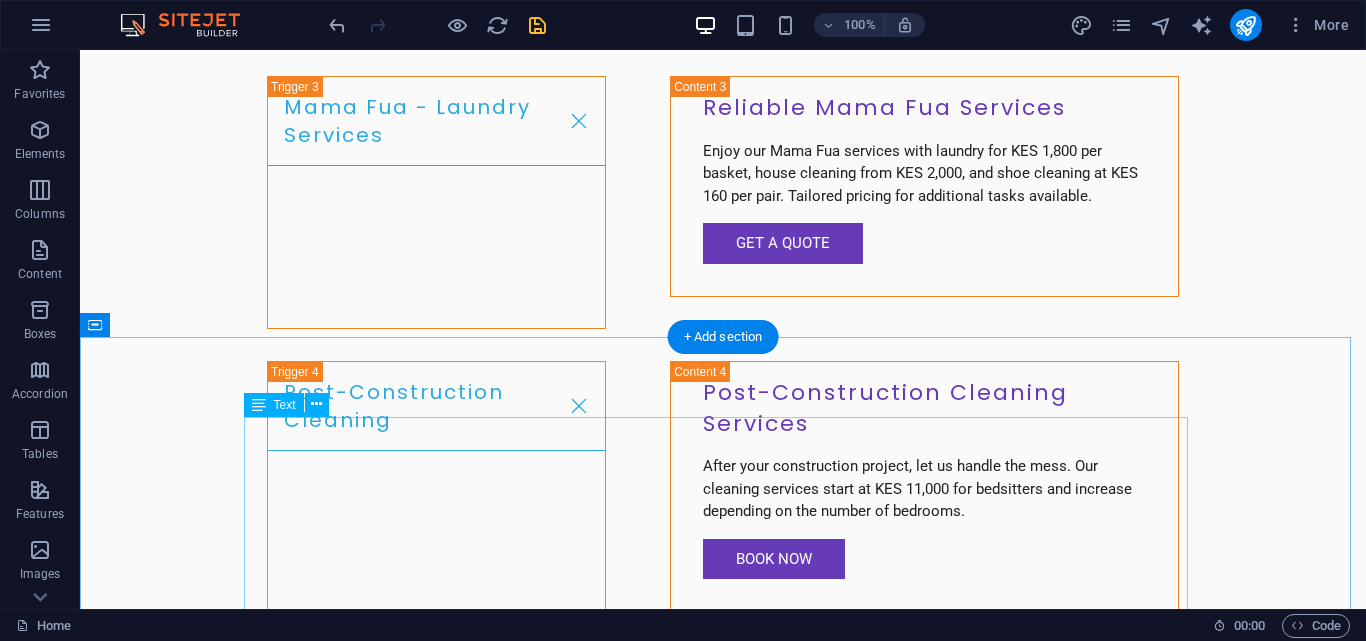 click on "Contact Us
Name:
Phone Number / Email:
Quote
Submit" at bounding box center (723, 9699) 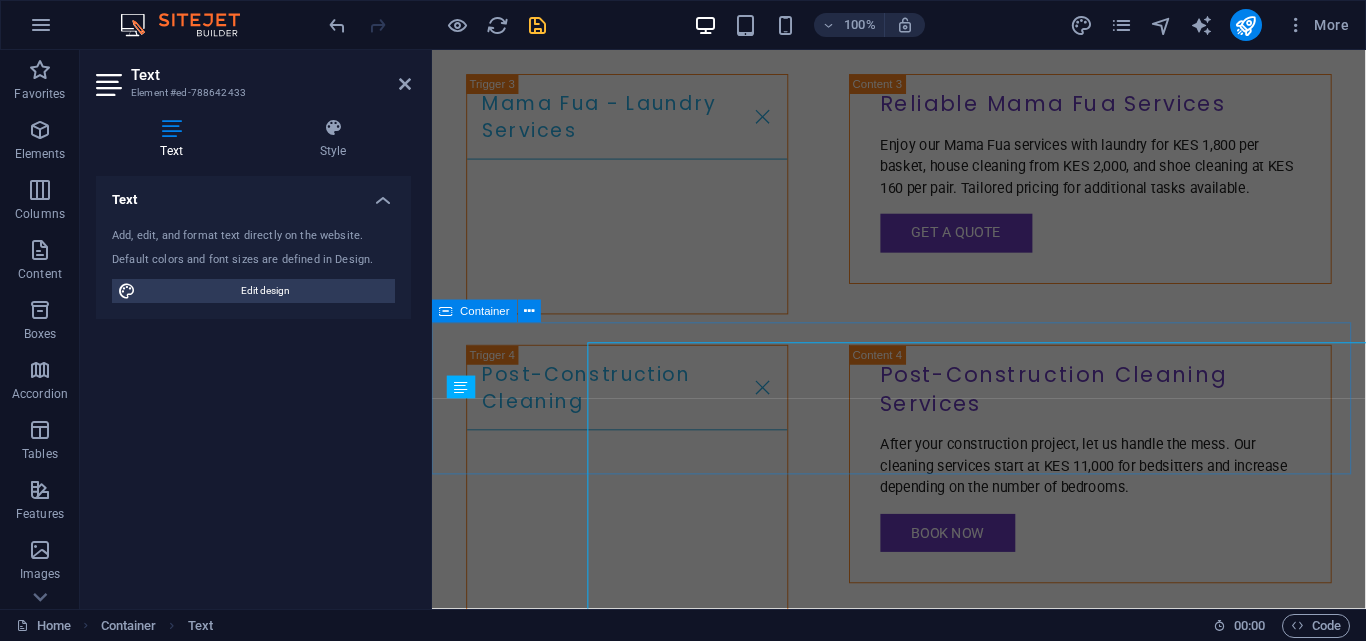 scroll, scrollTop: 7232, scrollLeft: 0, axis: vertical 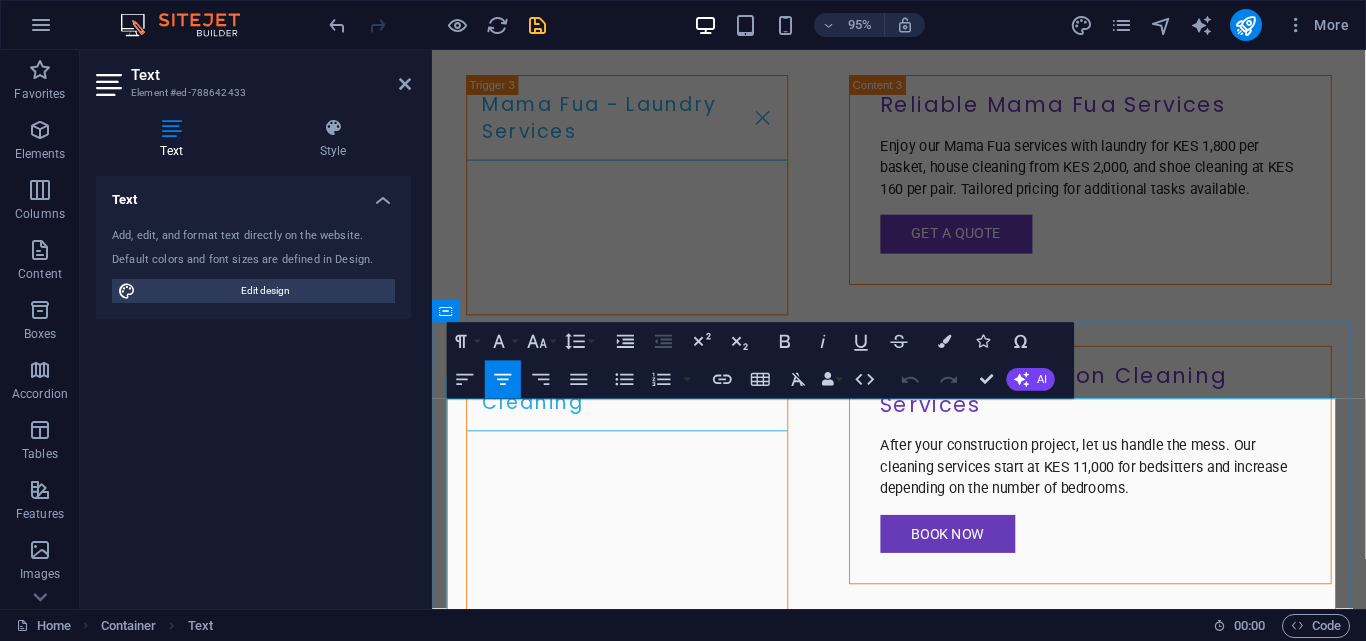 click on "Contact Us" at bounding box center (924, 9502) 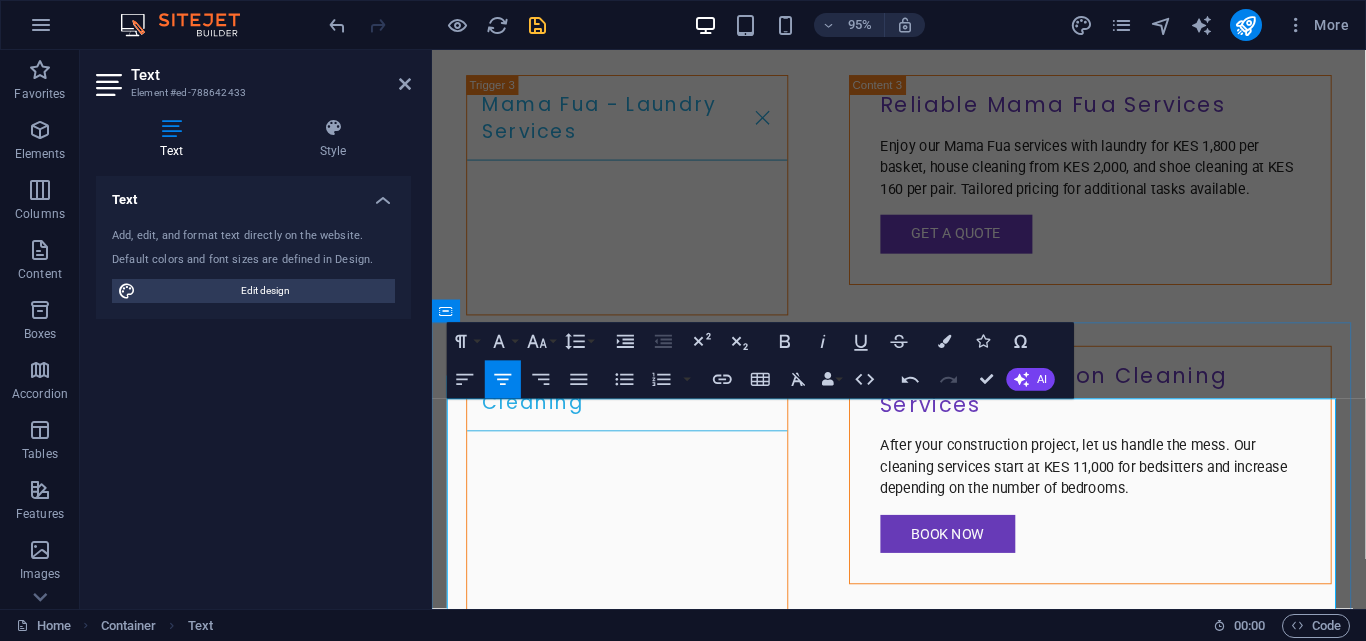 type 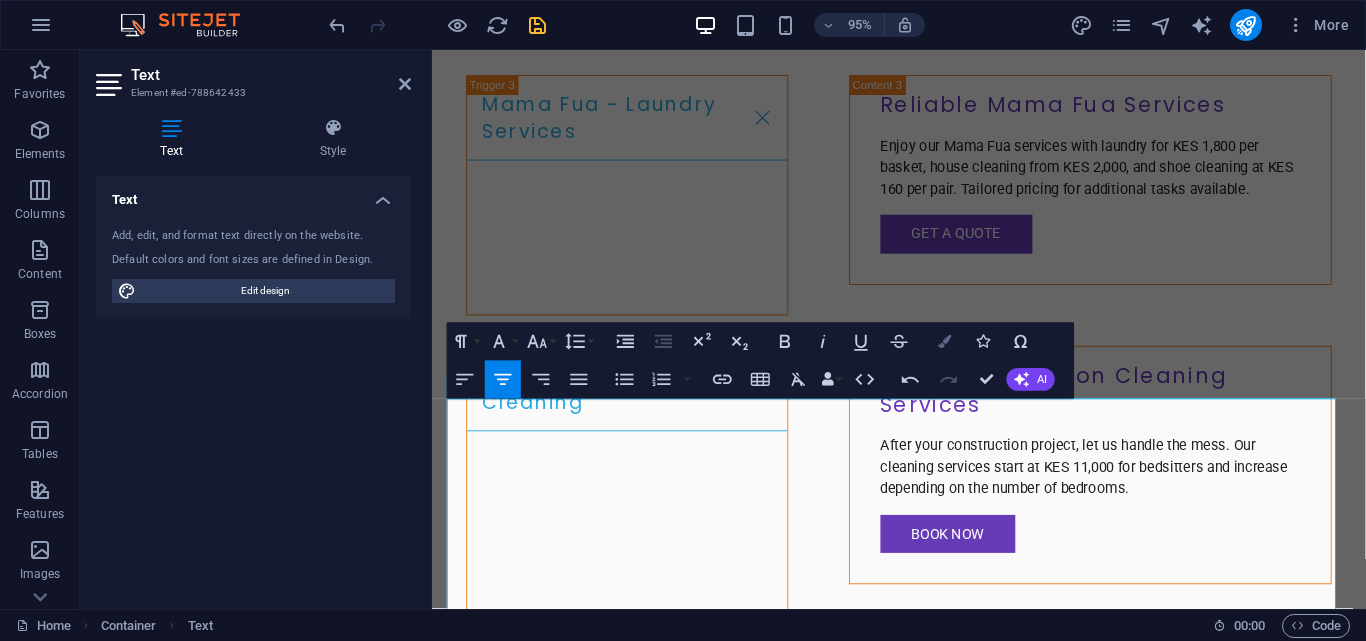click on "Colors" at bounding box center [945, 342] 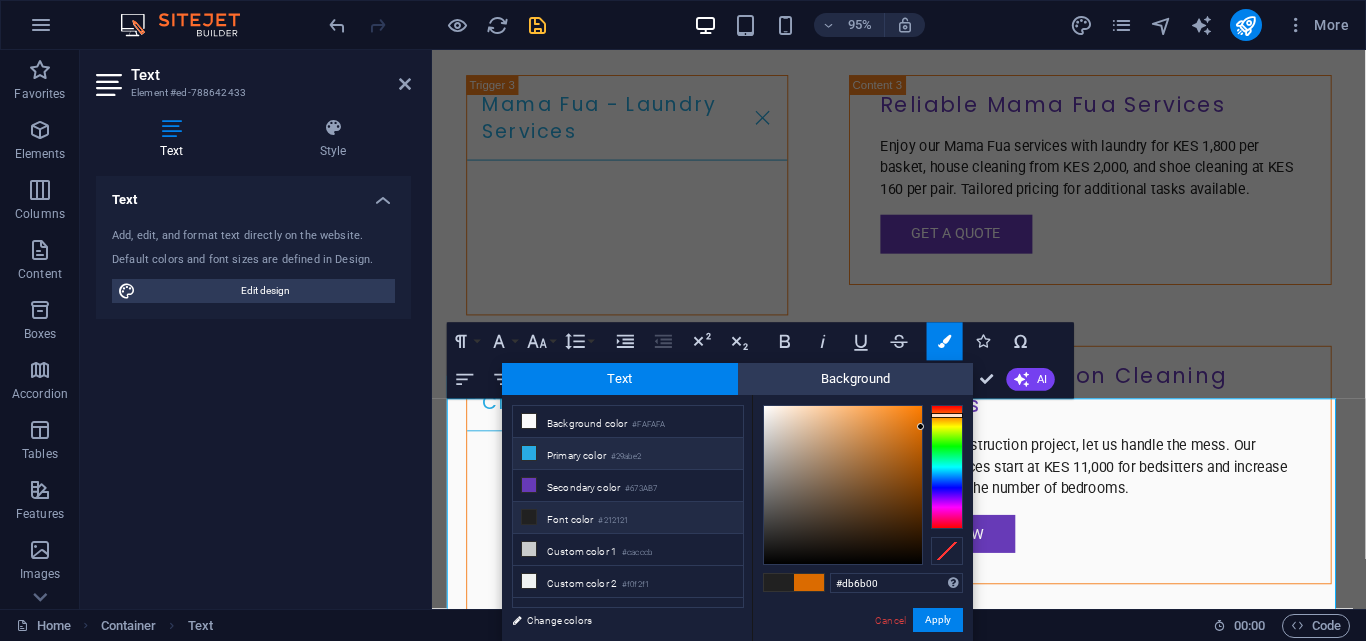 click on "Primary color
#29abe2" at bounding box center (628, 454) 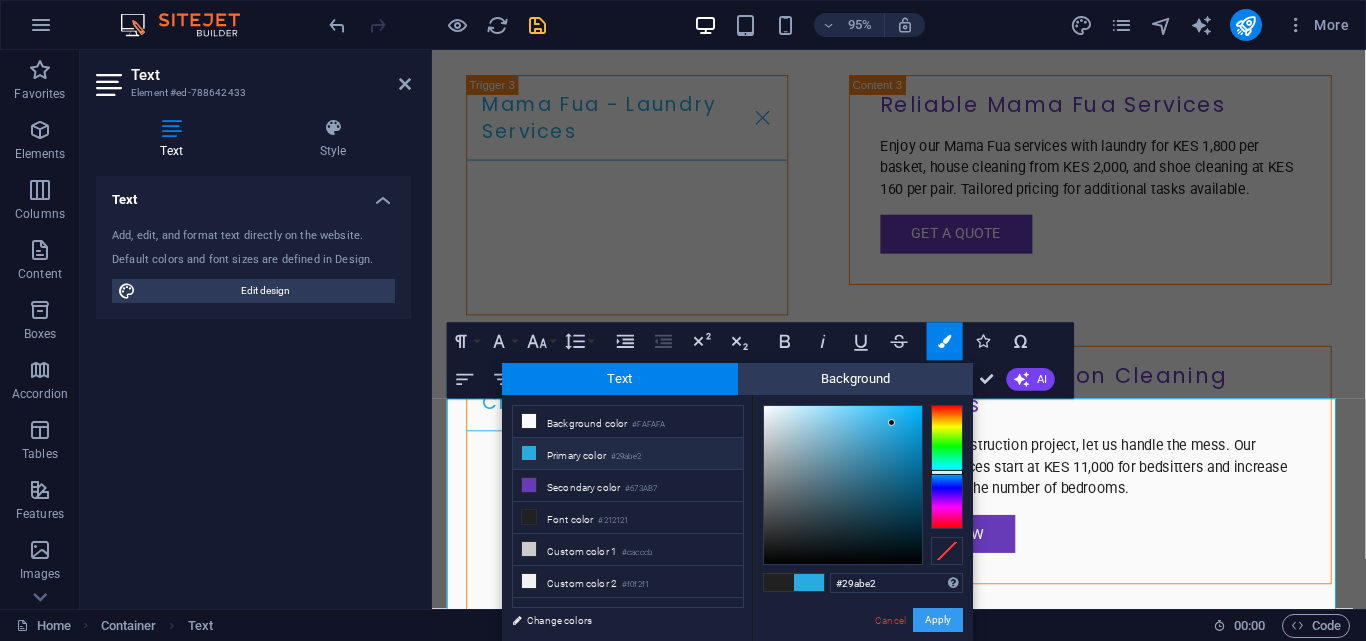 click on "Apply" at bounding box center (938, 620) 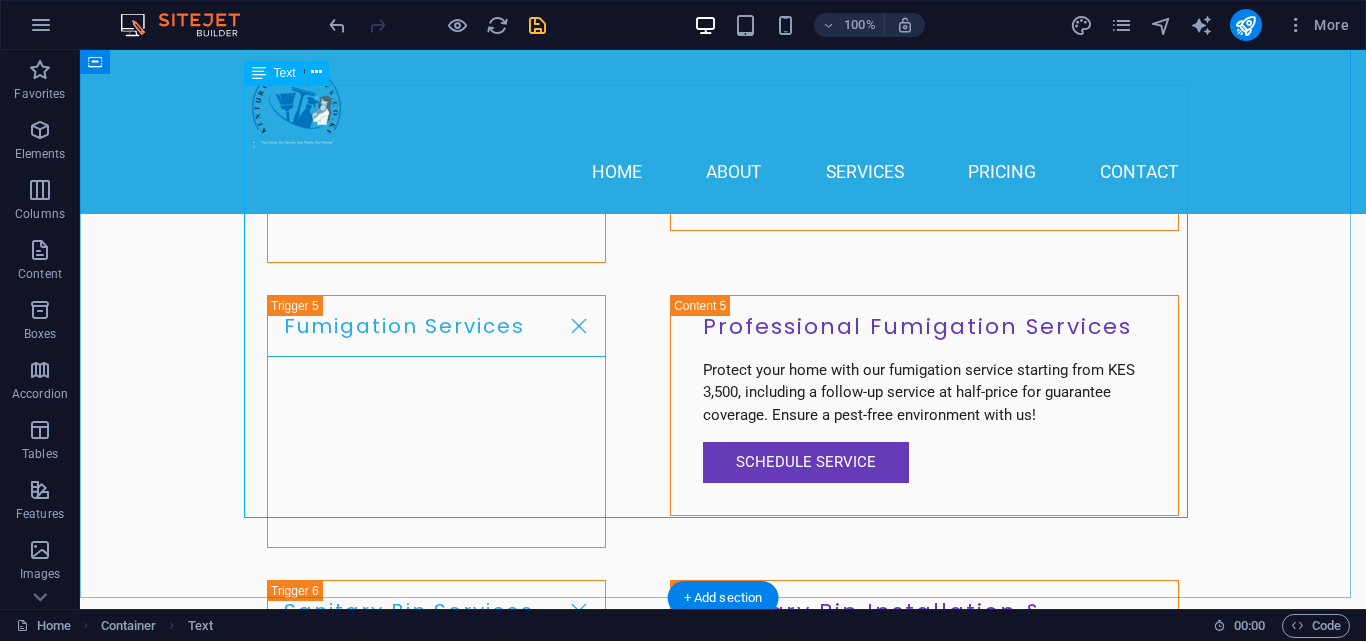 scroll, scrollTop: 7374, scrollLeft: 0, axis: vertical 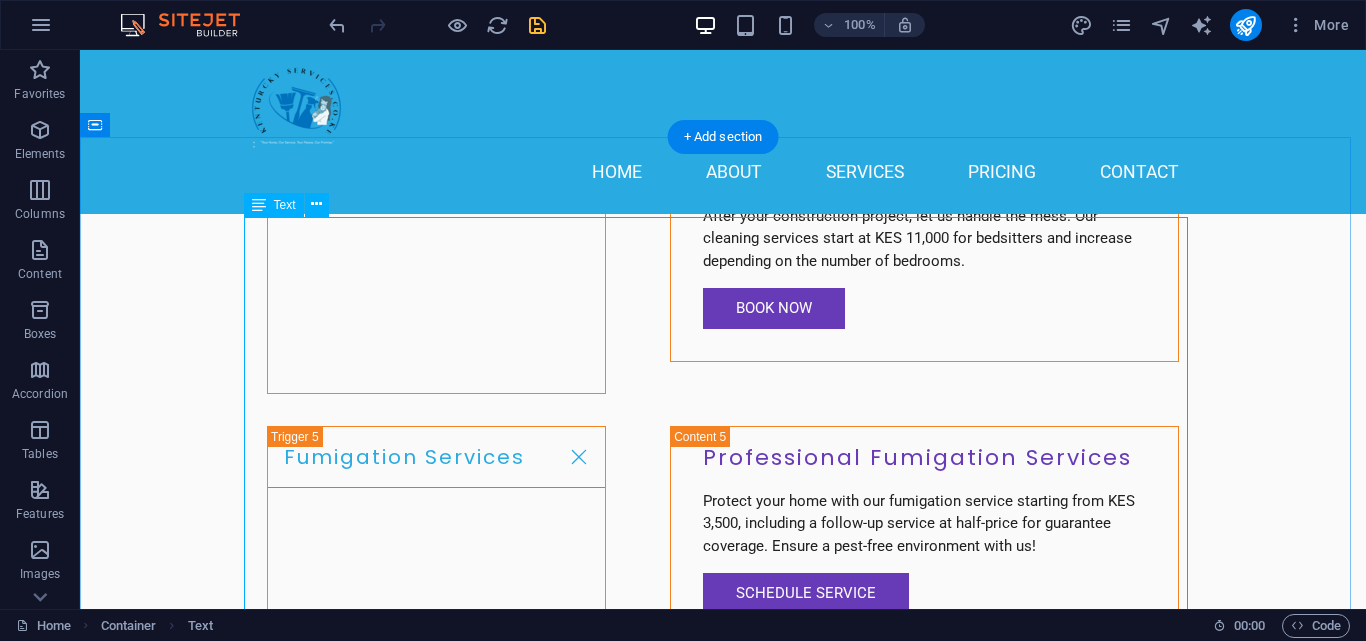 click on "Contact [US_STATE]
Name:
Phone Number / Email:
Quote
Submit" at bounding box center (723, 9448) 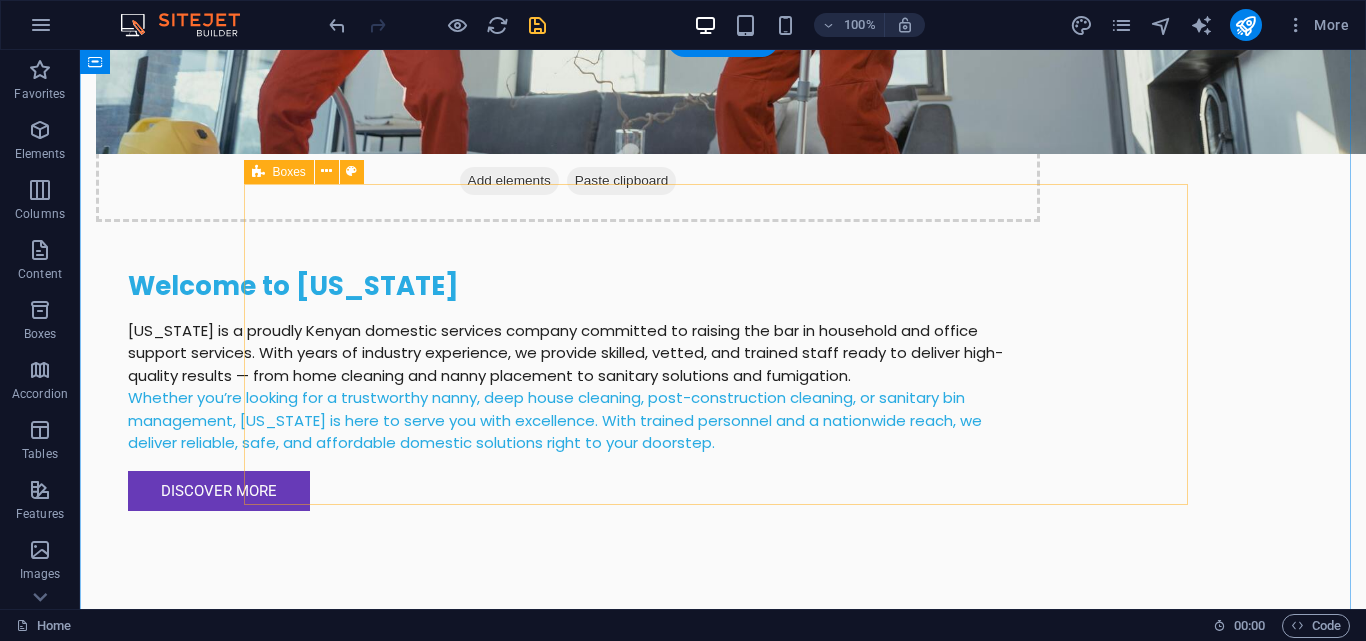 scroll, scrollTop: 1948, scrollLeft: 0, axis: vertical 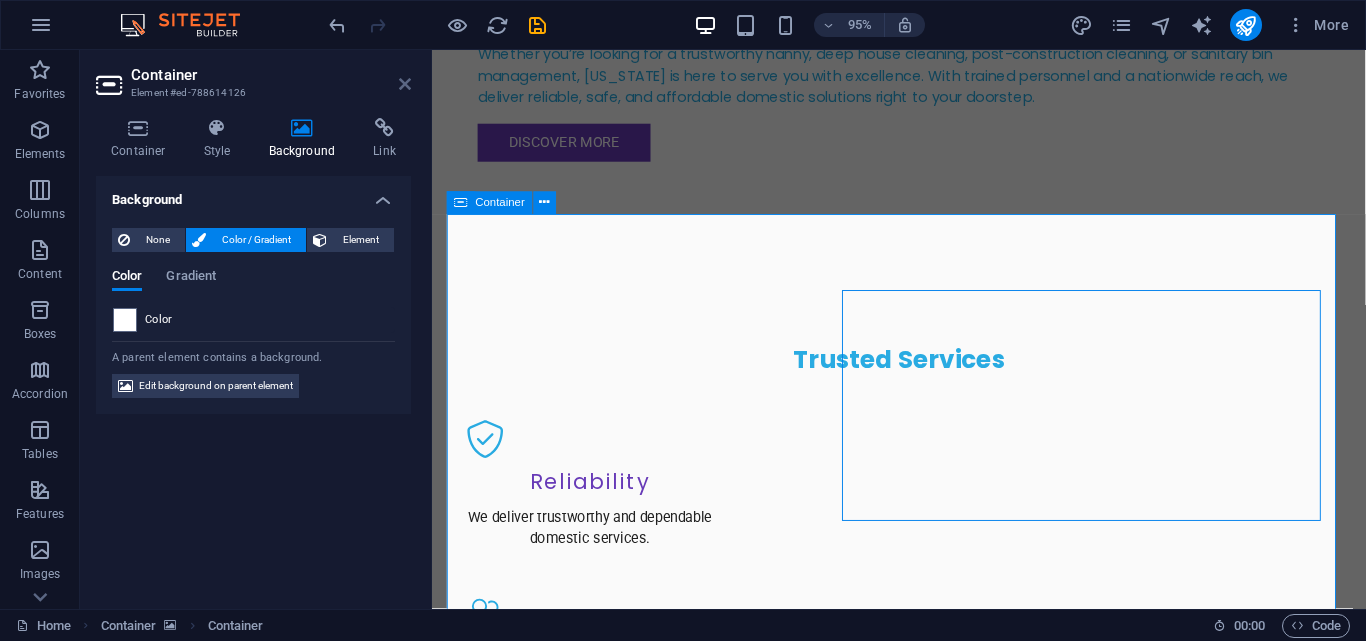 click at bounding box center [405, 84] 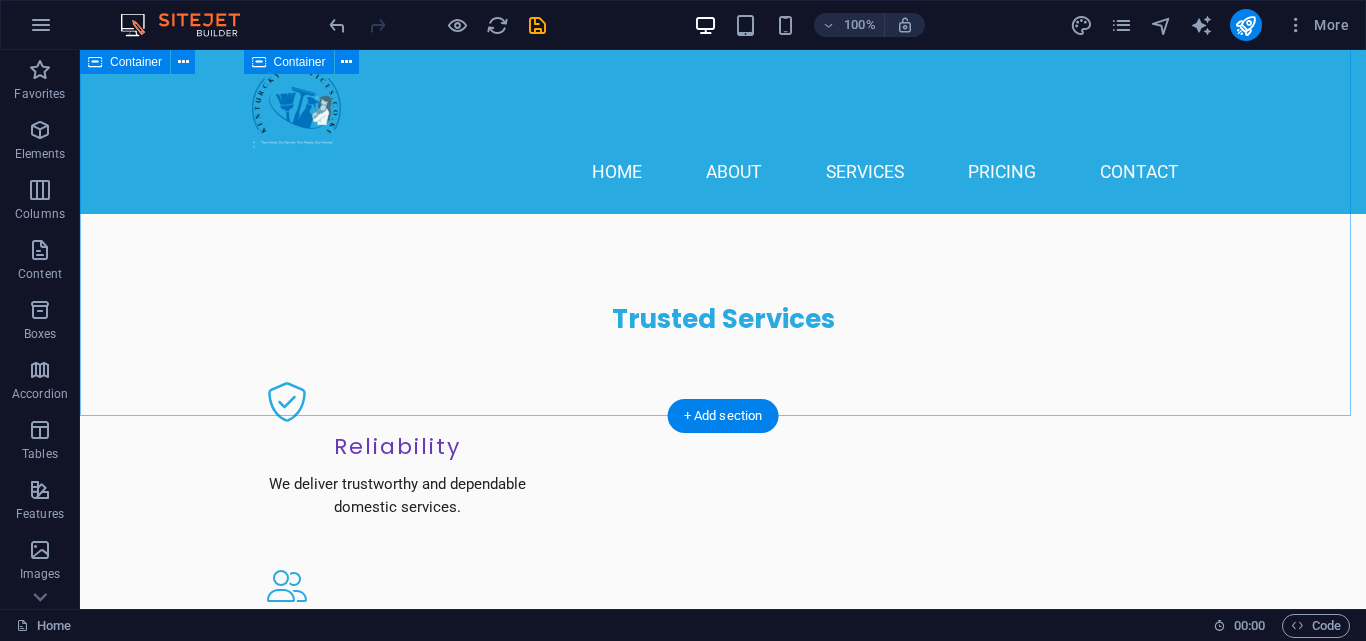 scroll, scrollTop: 1230, scrollLeft: 0, axis: vertical 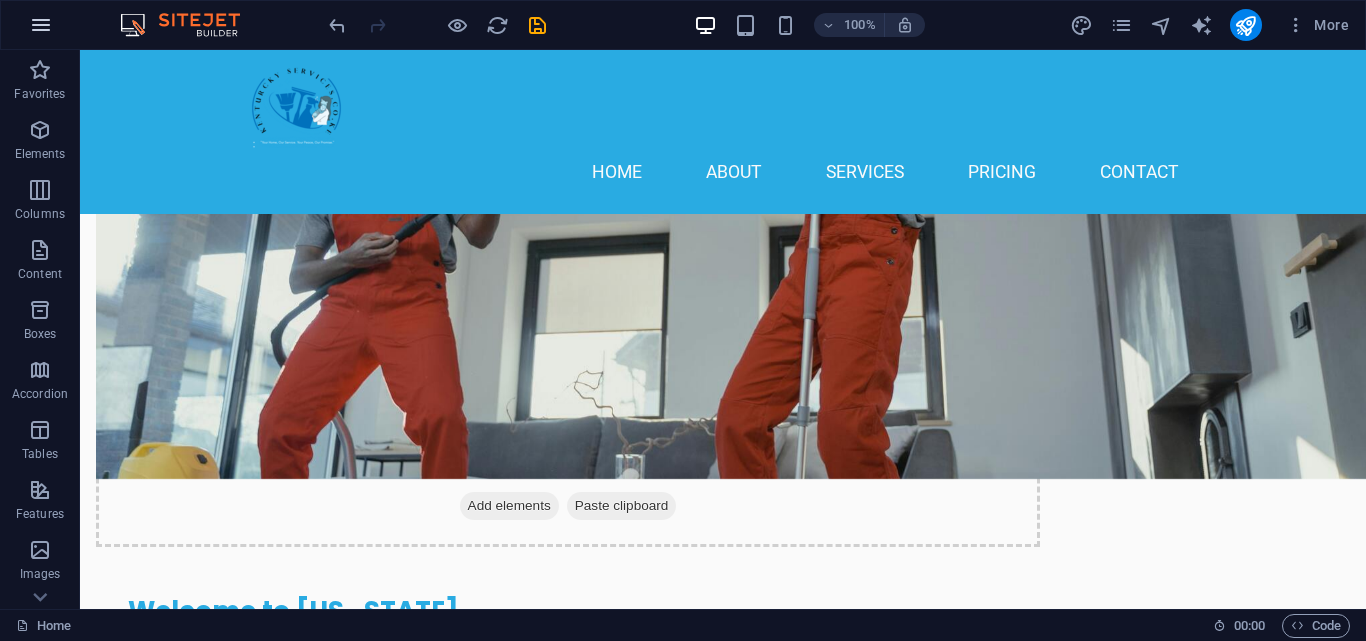 click at bounding box center (41, 25) 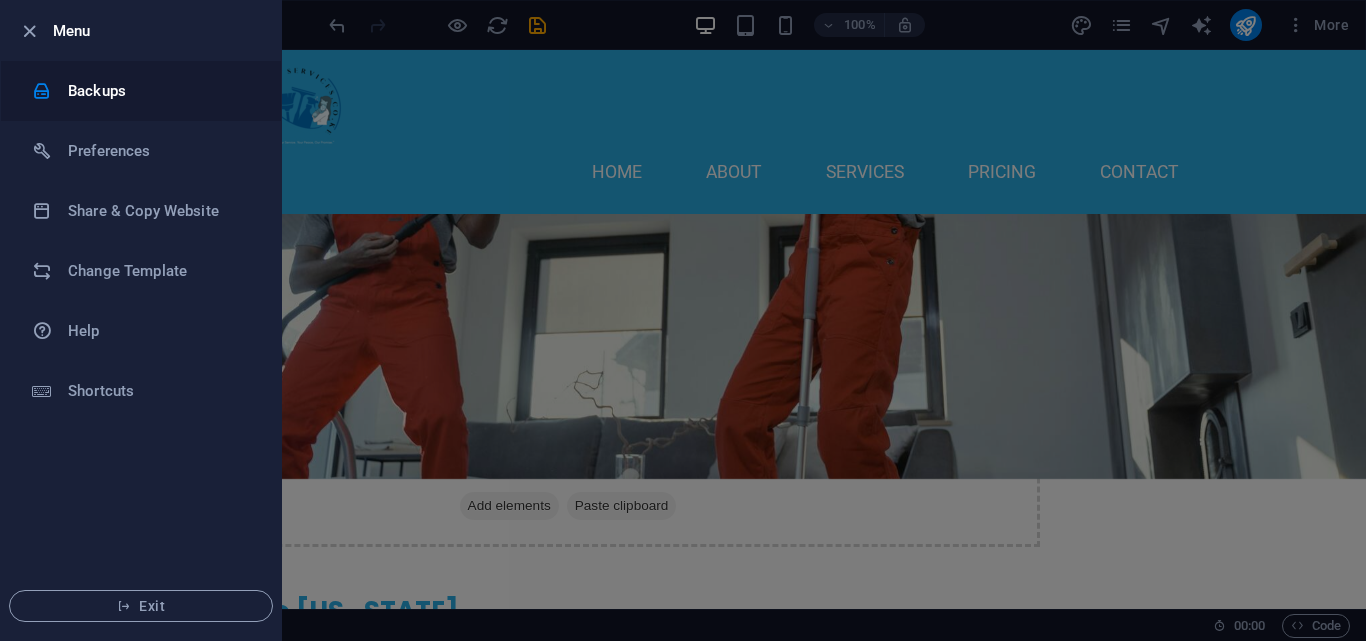click on "Backups" at bounding box center [160, 91] 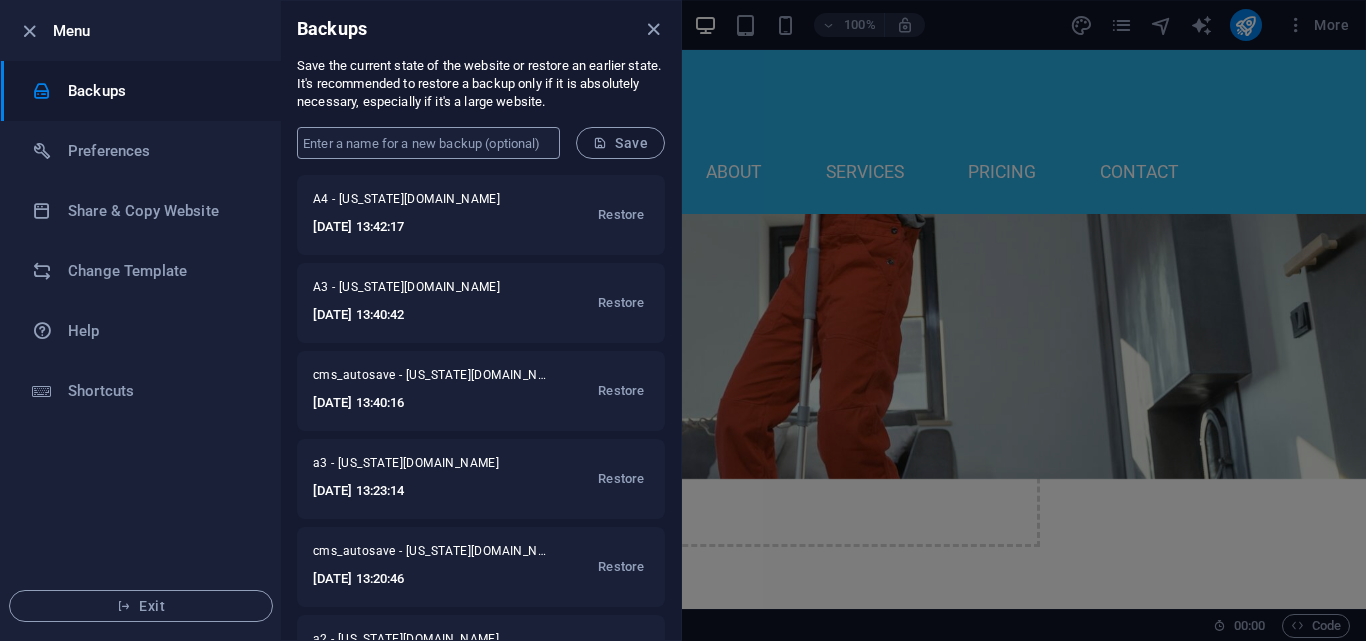 click at bounding box center [428, 143] 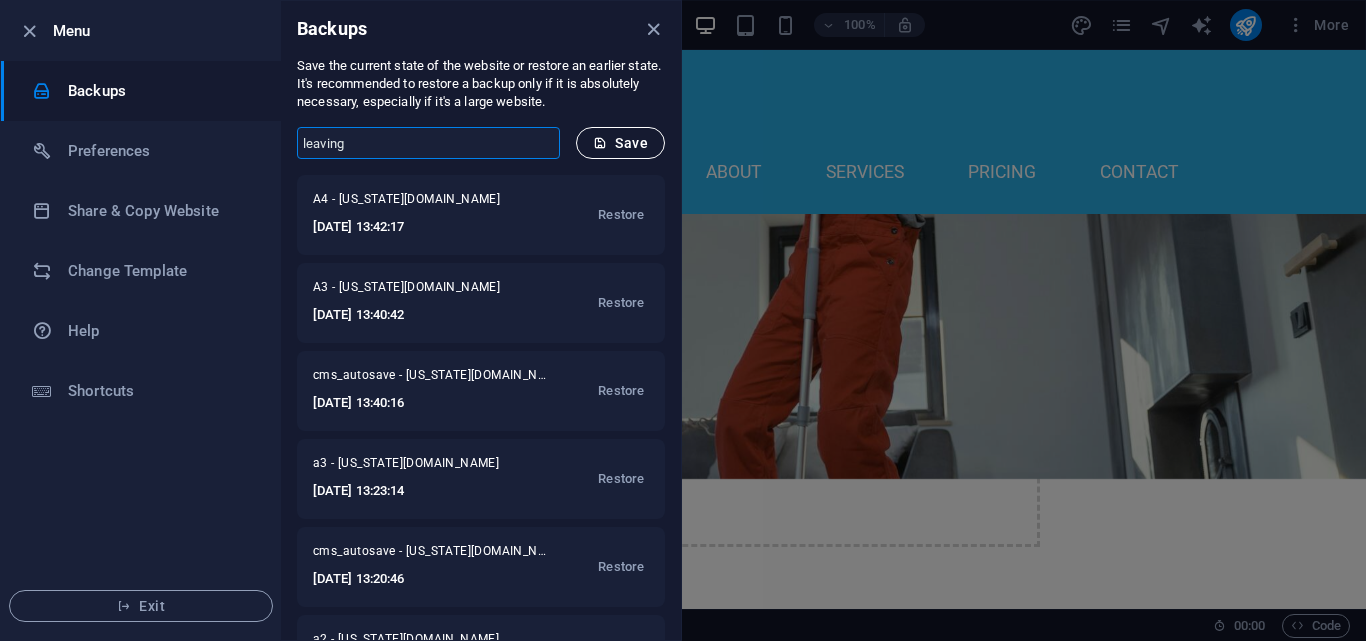 type on "leaving" 